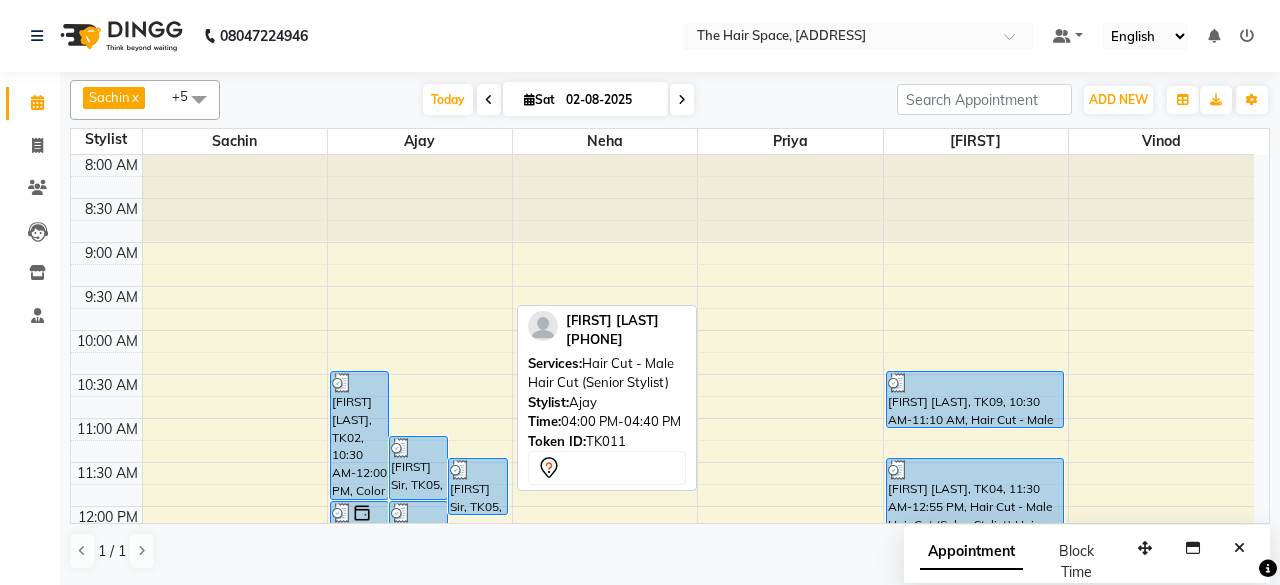 scroll, scrollTop: 0, scrollLeft: 0, axis: both 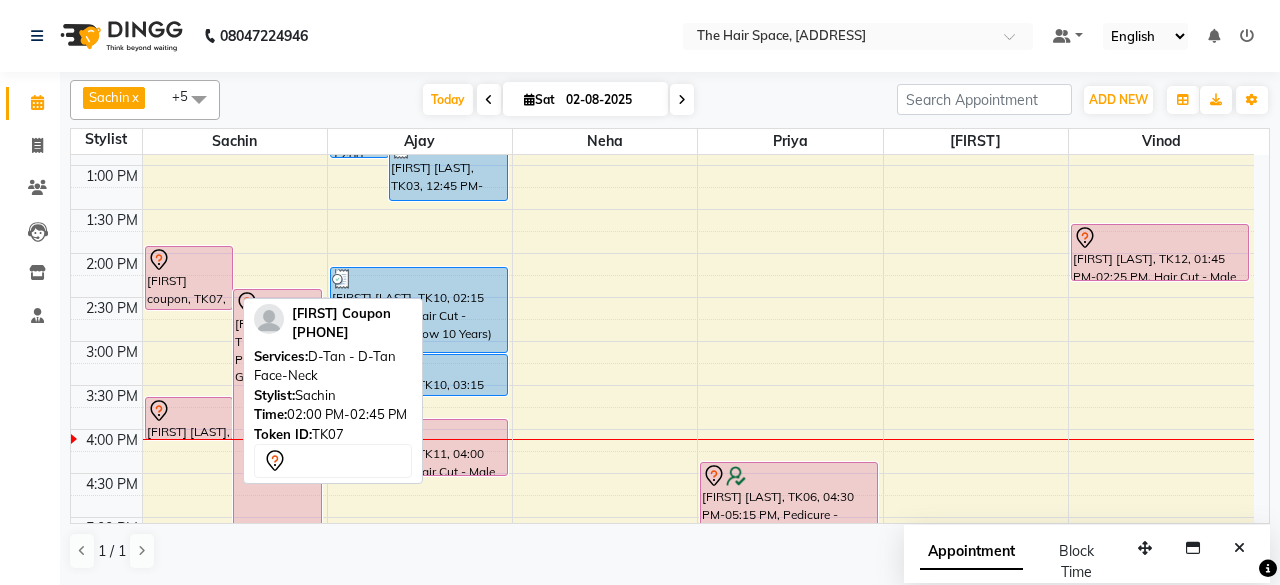 click at bounding box center [189, 260] 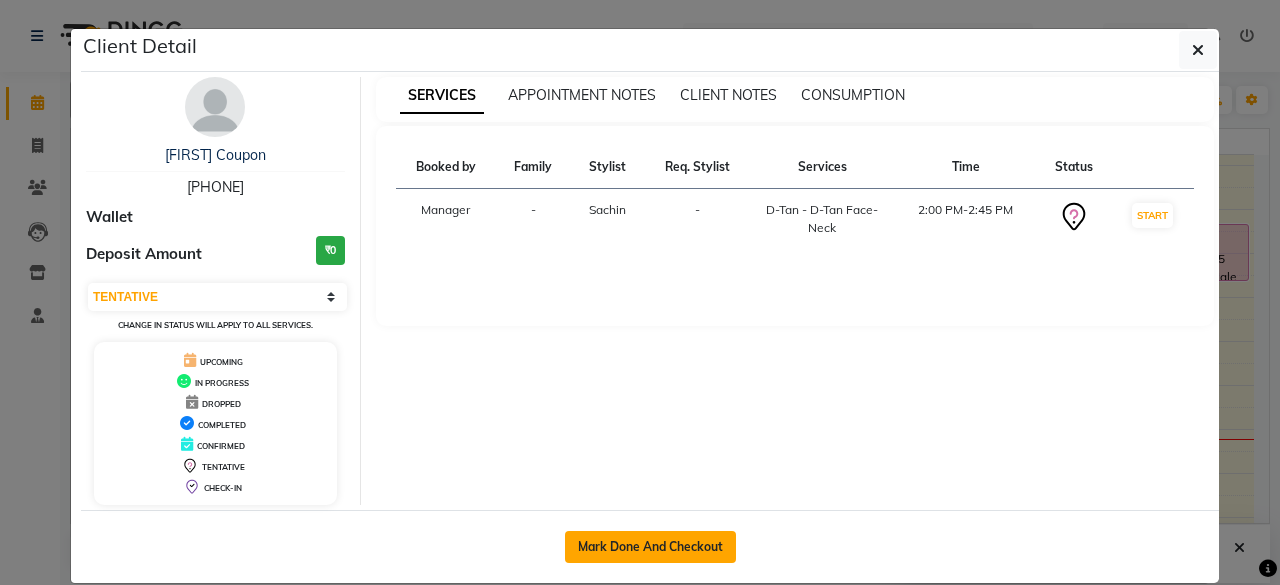 click on "Mark Done And Checkout" 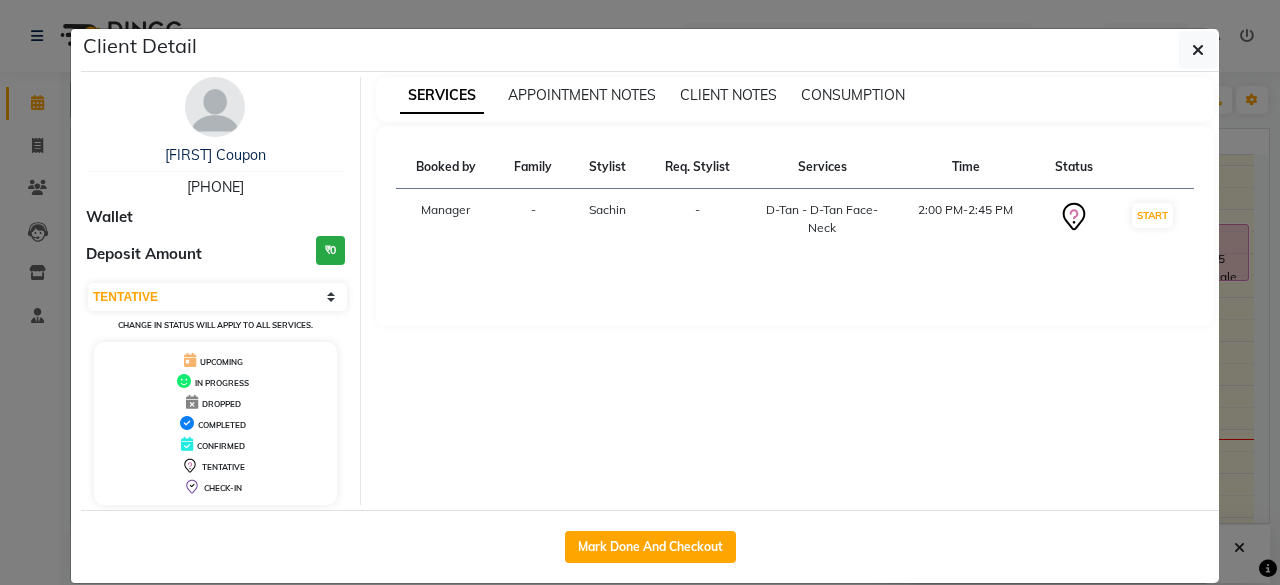 select on "service" 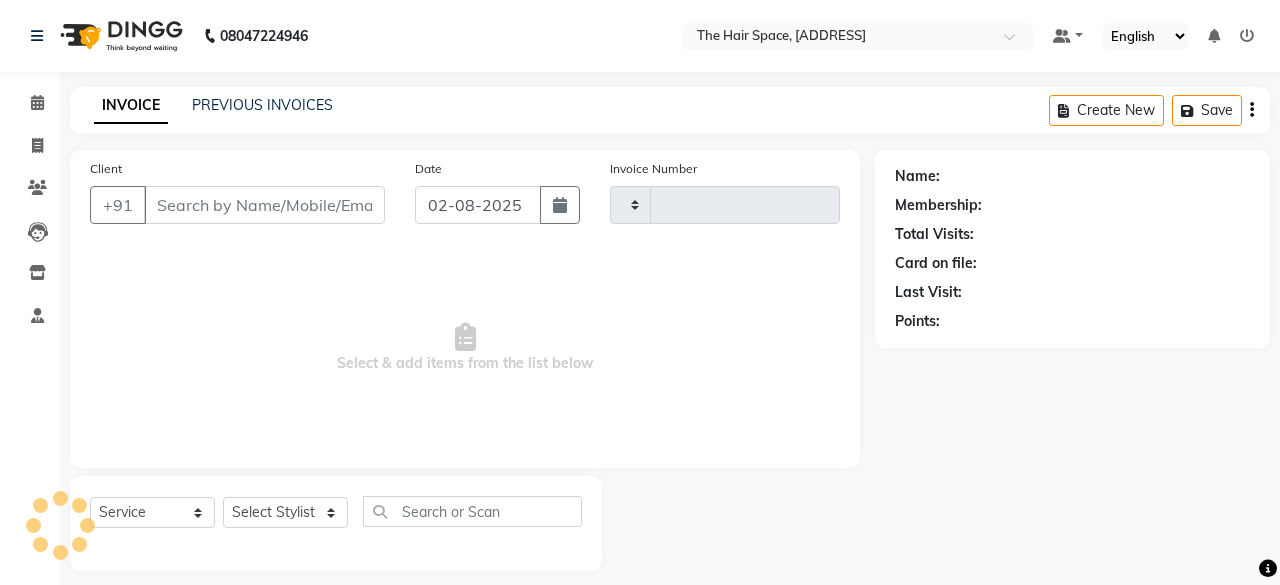 type on "1674" 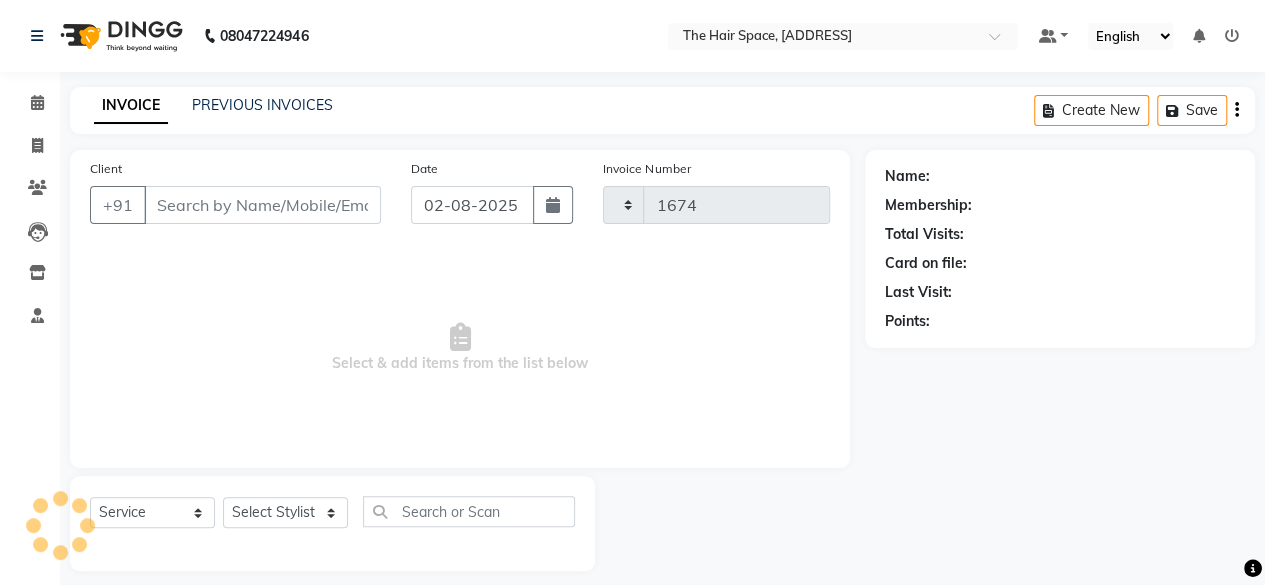 select on "6697" 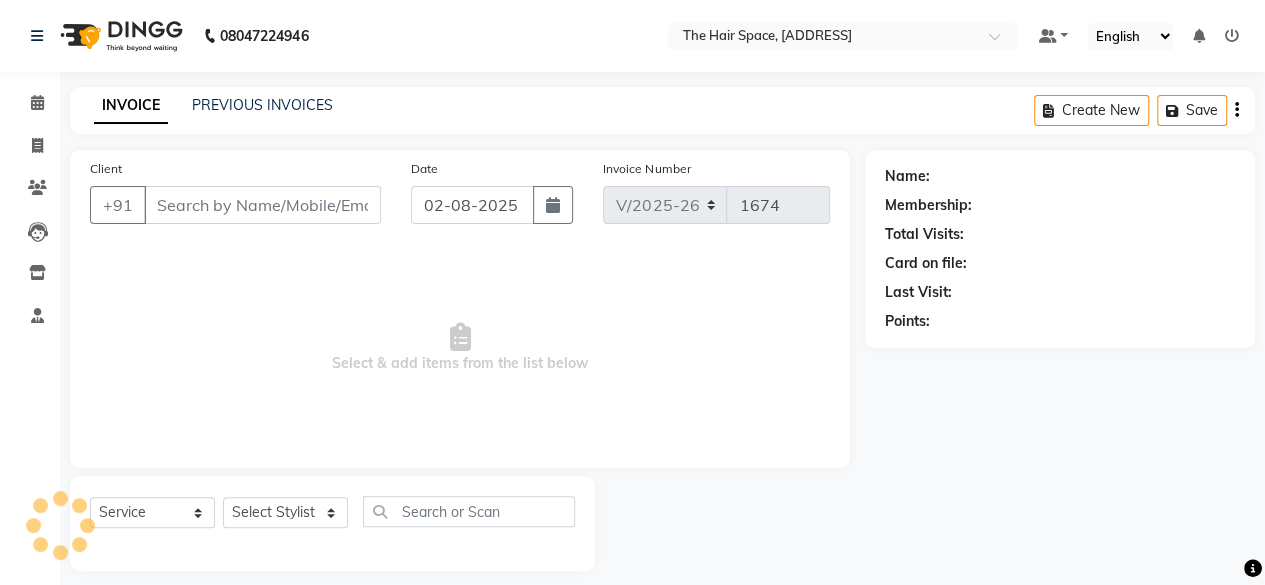 type on "[PHONE]" 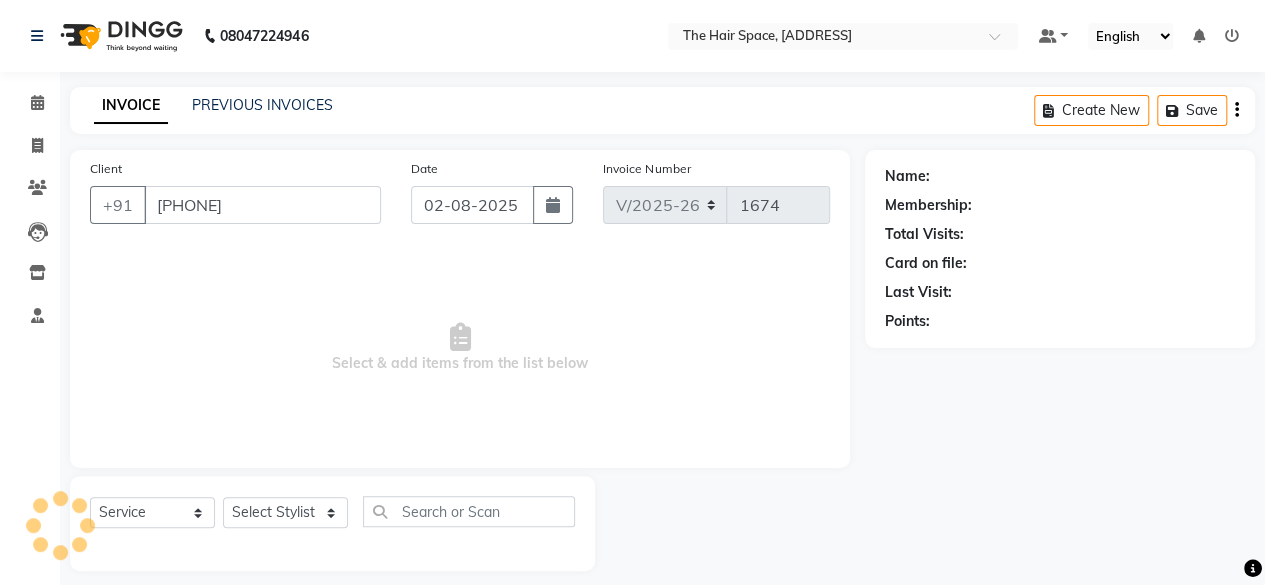 select on "52136" 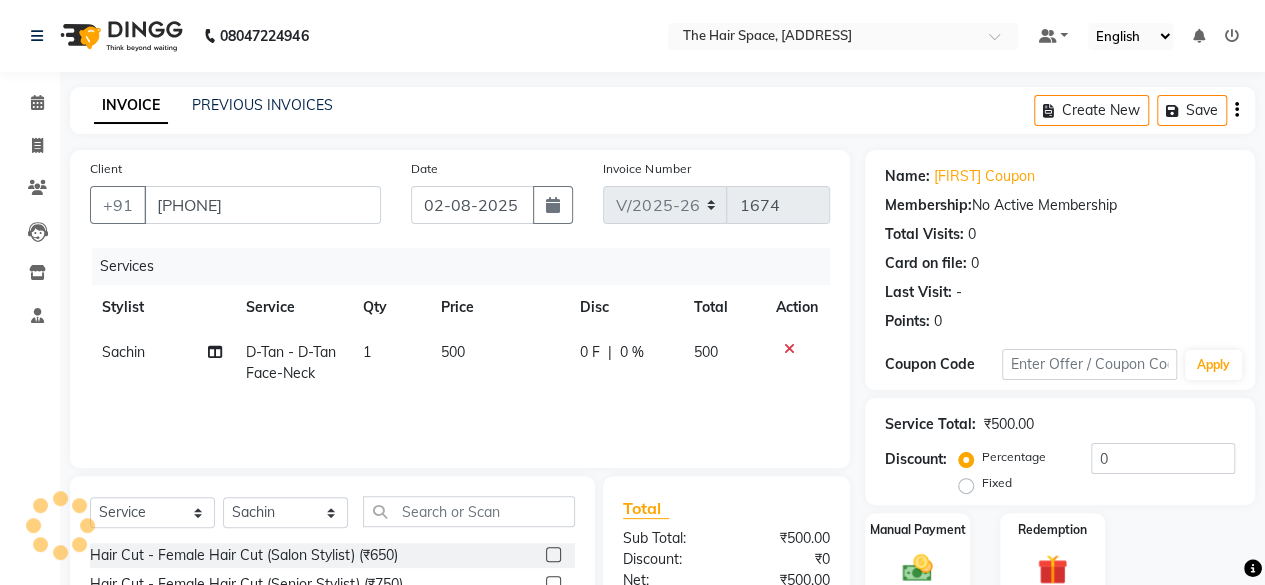 scroll, scrollTop: 200, scrollLeft: 0, axis: vertical 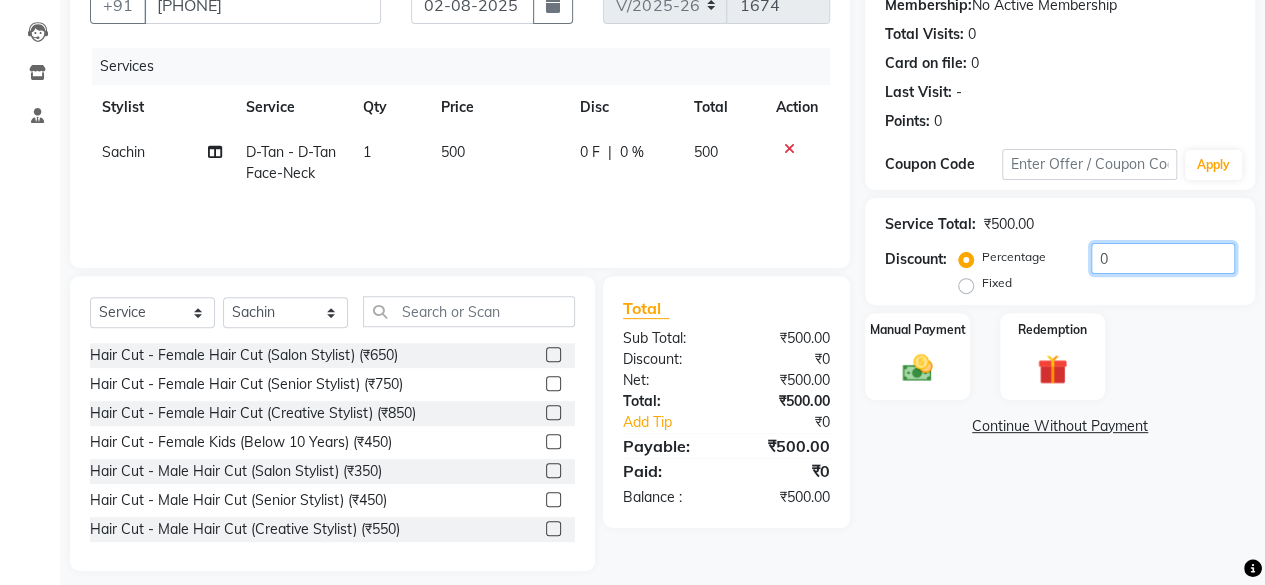 click on "0" 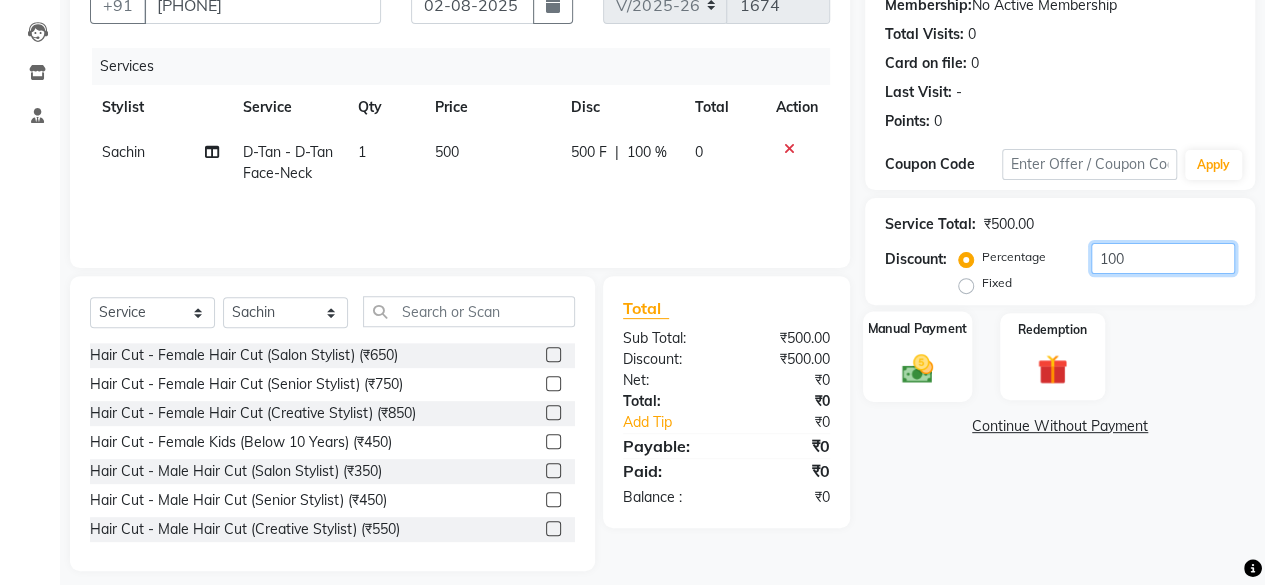 type on "100" 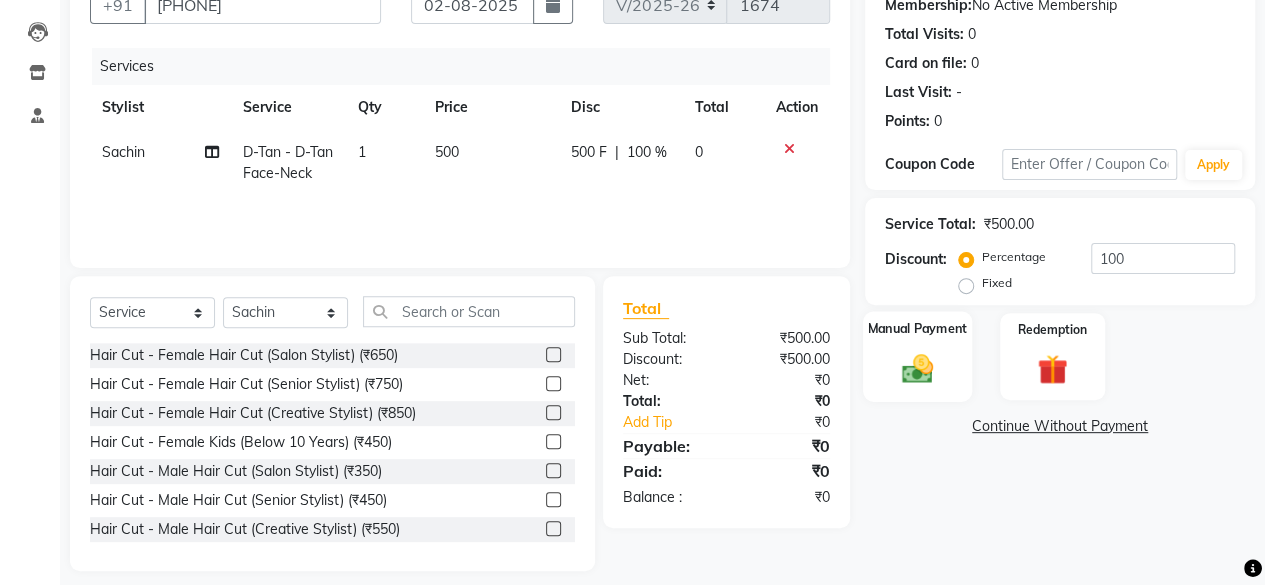 click on "Manual Payment" 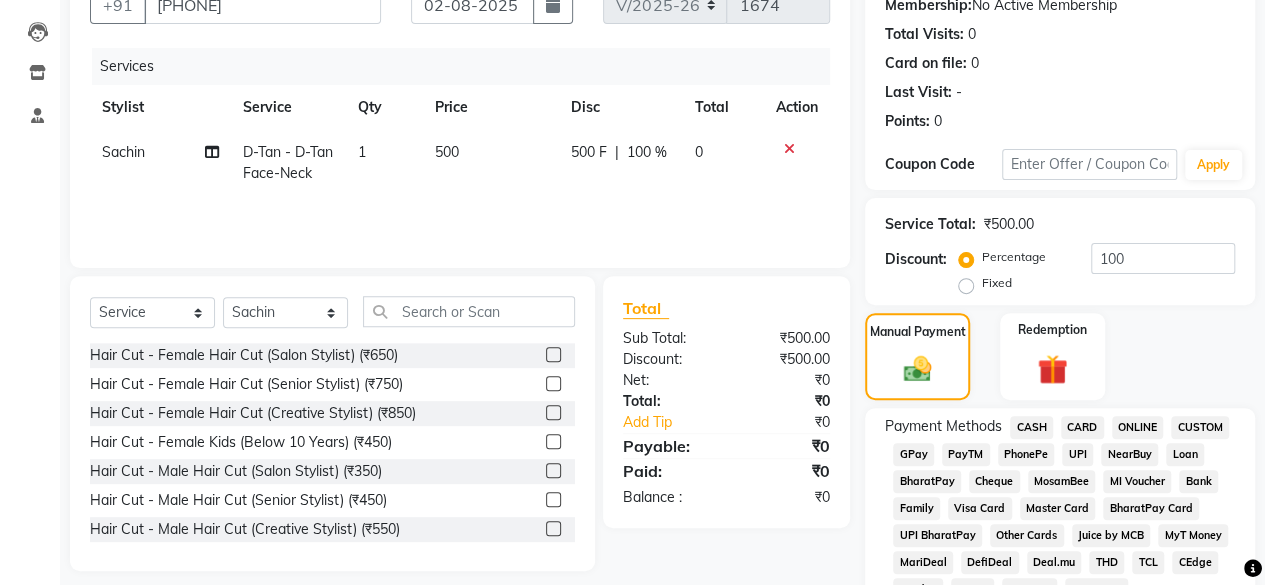 click on "UPI" 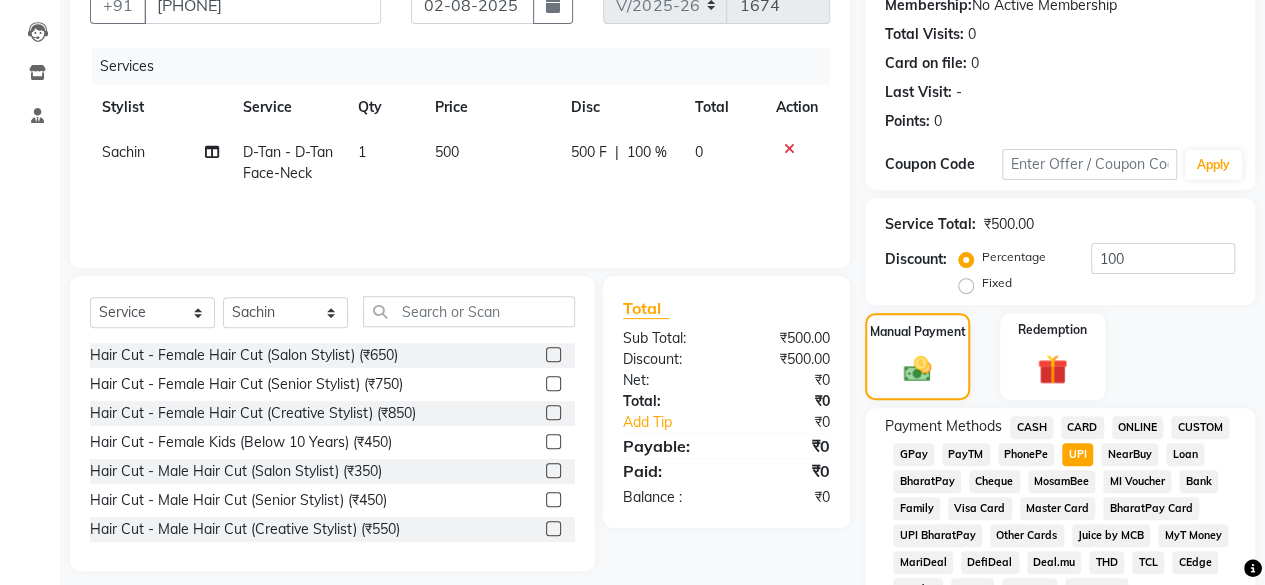 scroll, scrollTop: 999, scrollLeft: 0, axis: vertical 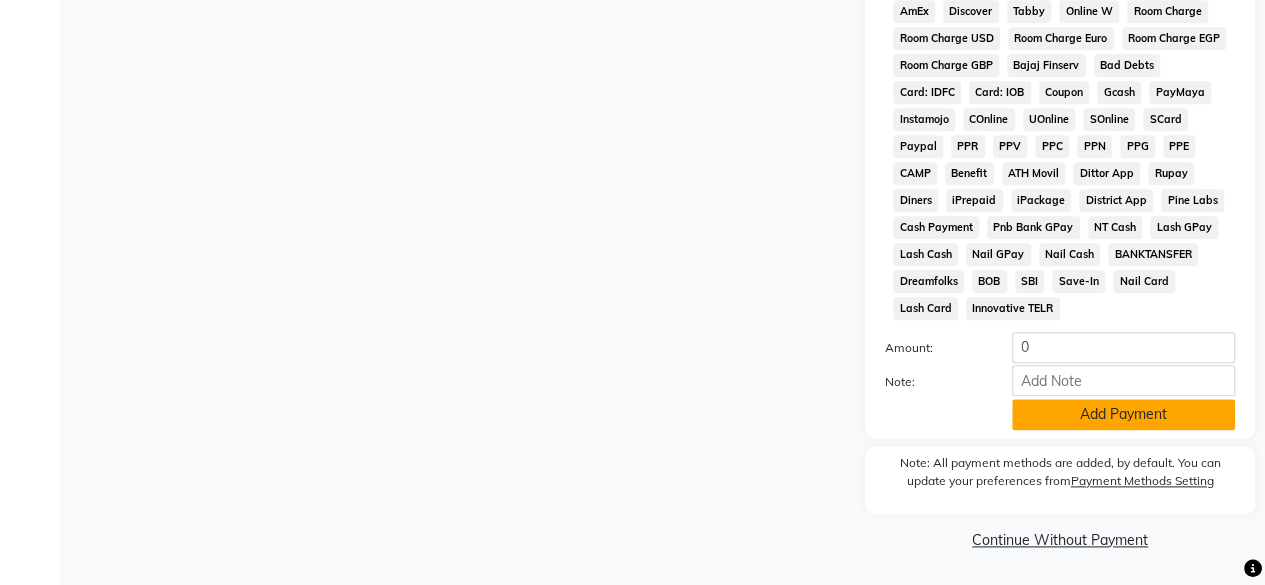 click on "Add Payment" 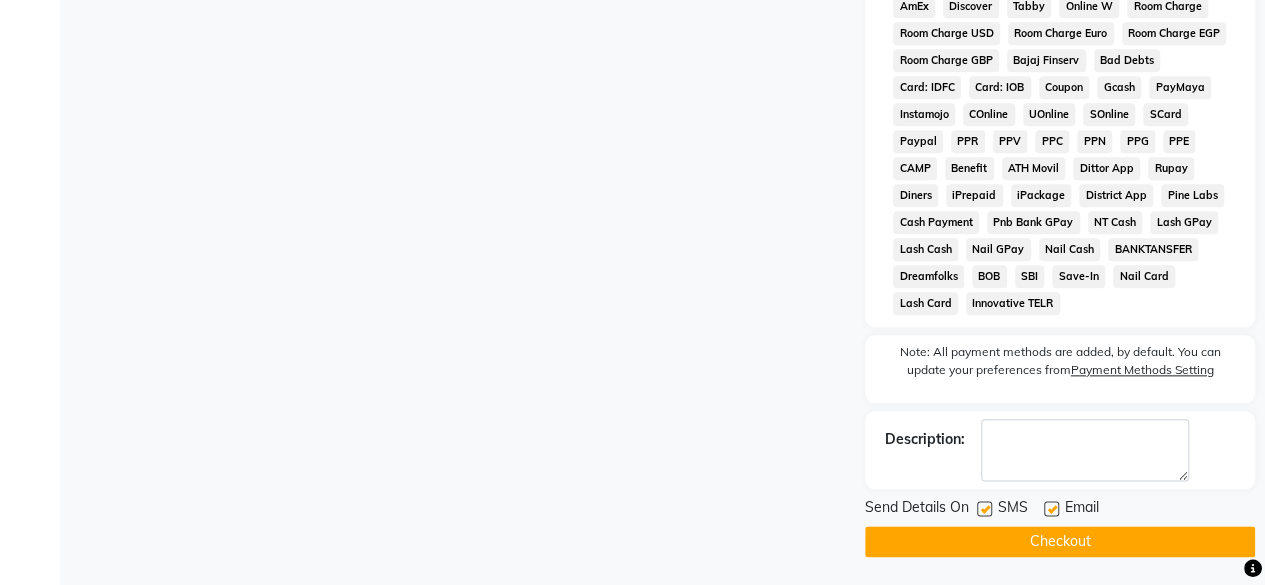 scroll, scrollTop: 1006, scrollLeft: 0, axis: vertical 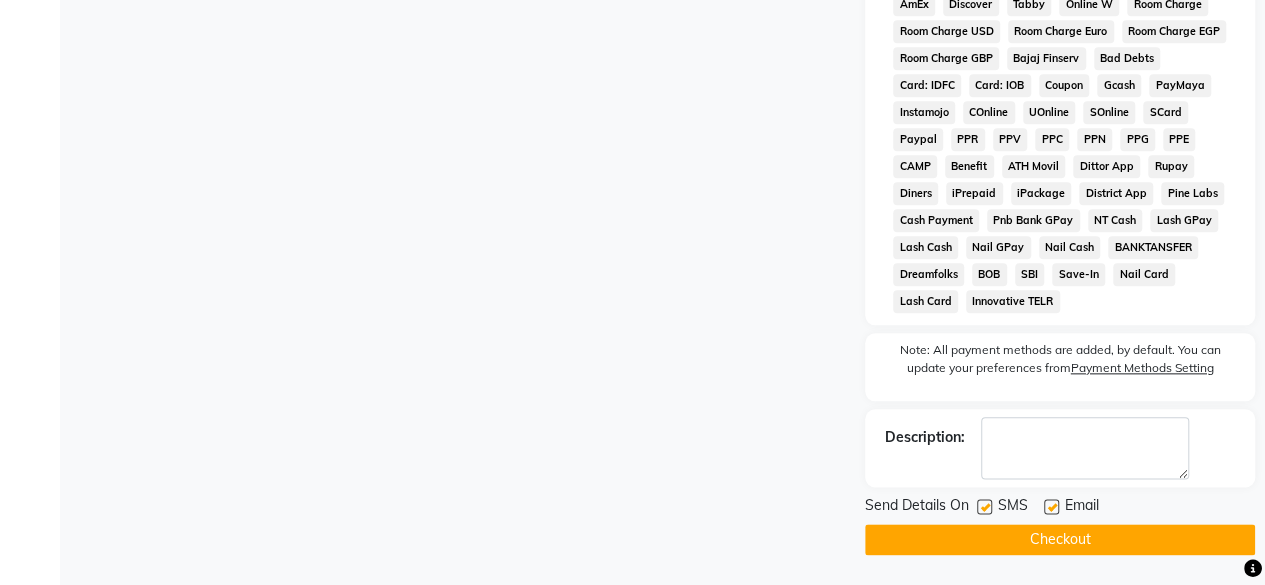 click 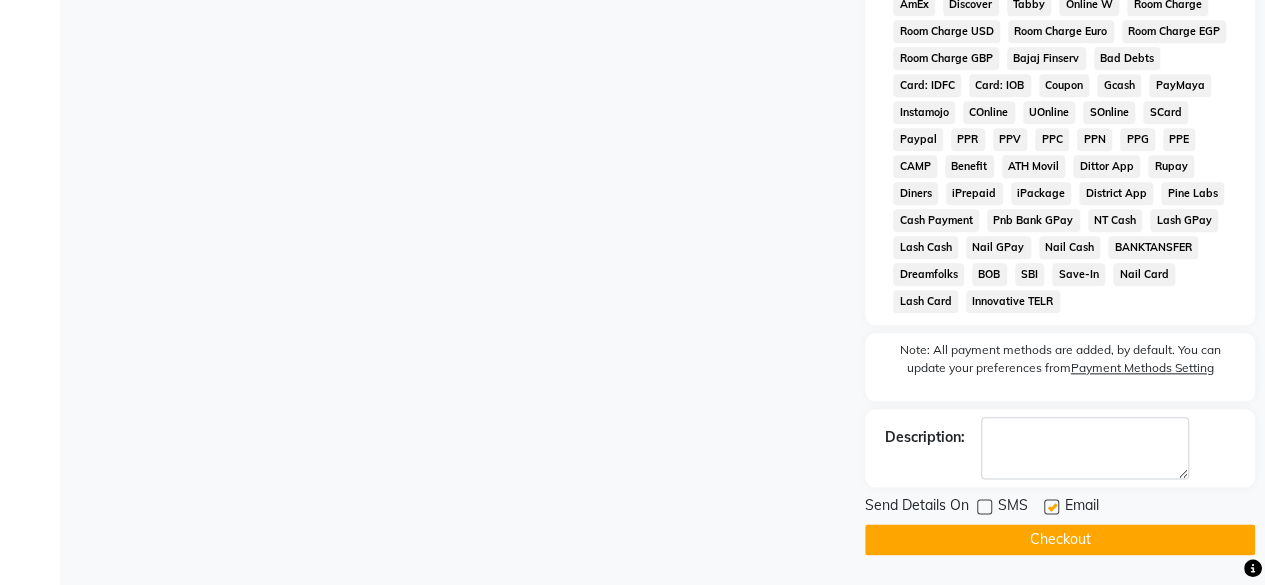click 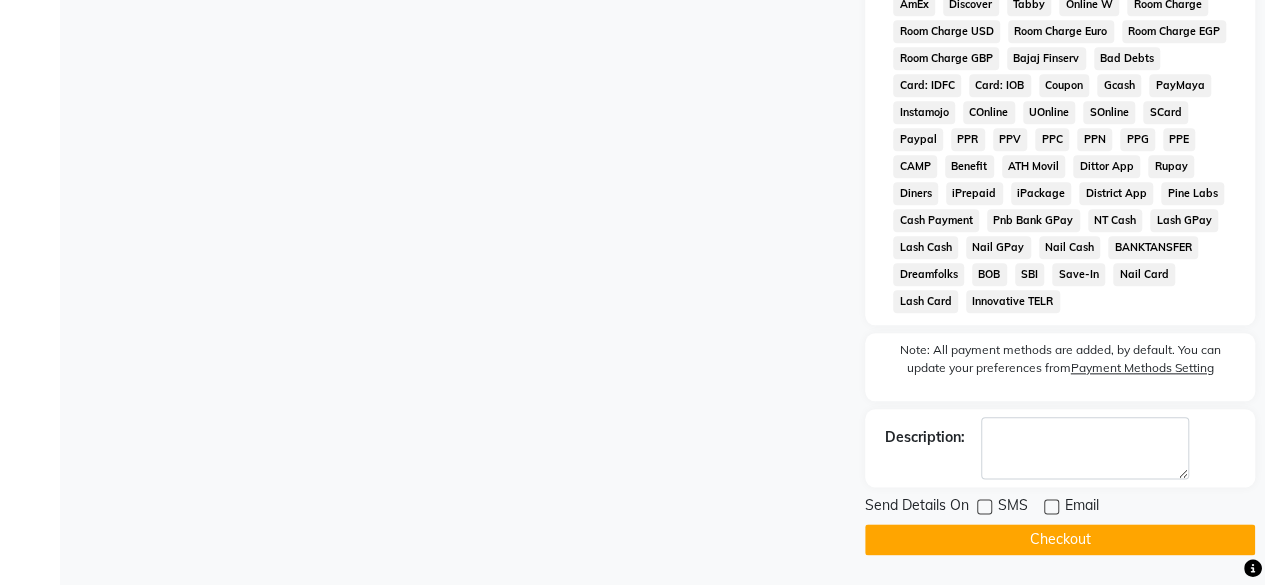 click on "Checkout" 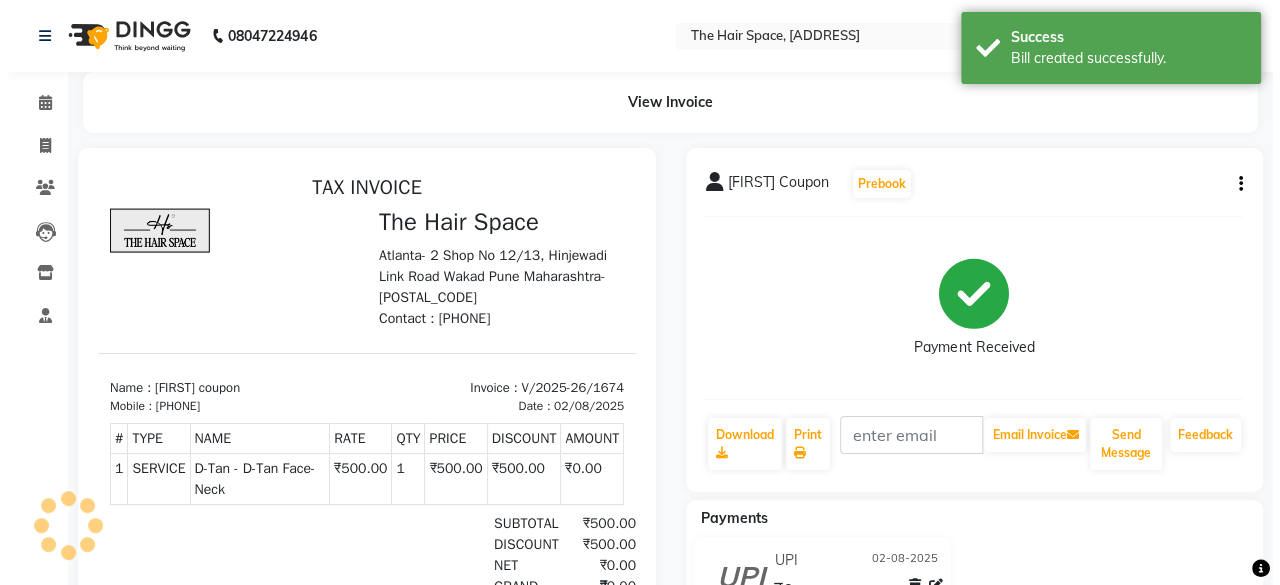 scroll, scrollTop: 0, scrollLeft: 0, axis: both 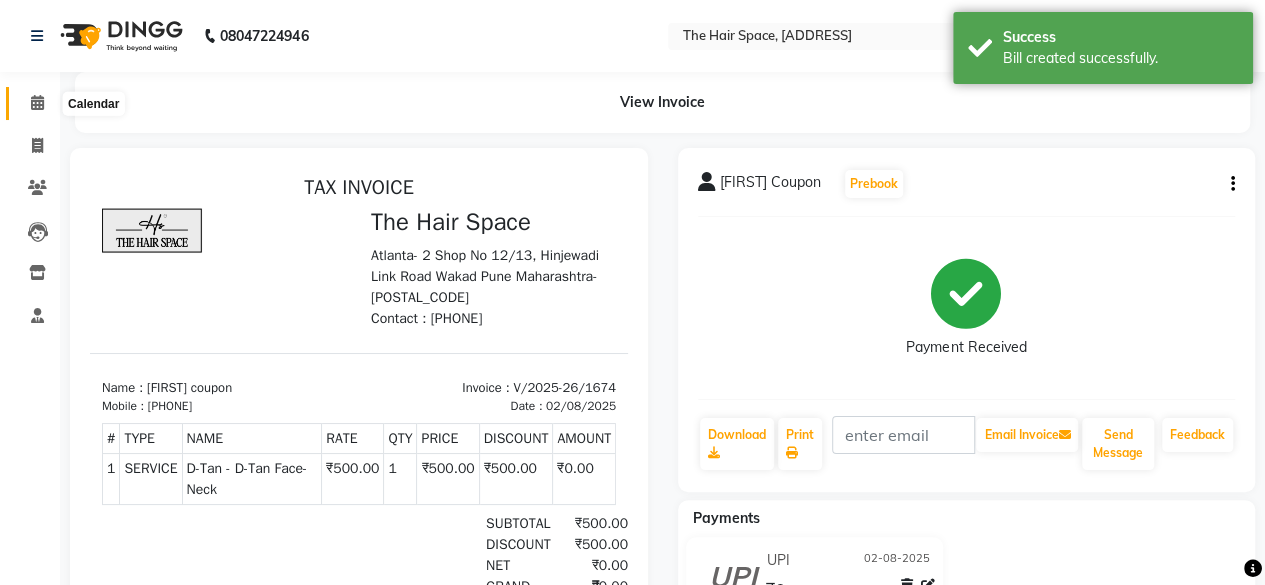 click 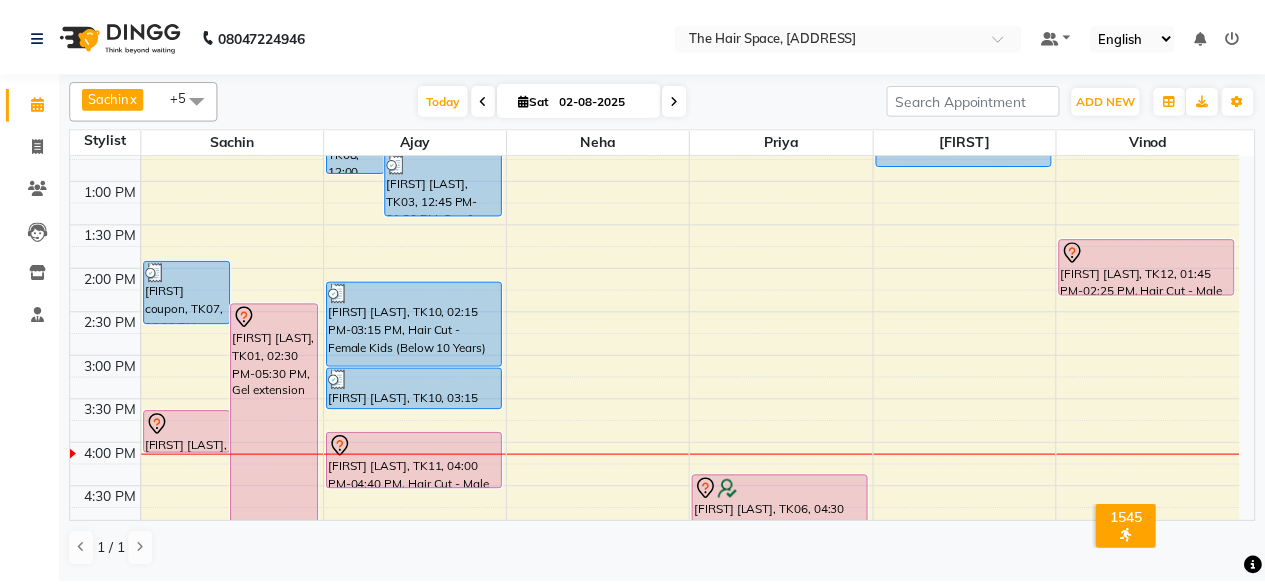 scroll, scrollTop: 500, scrollLeft: 0, axis: vertical 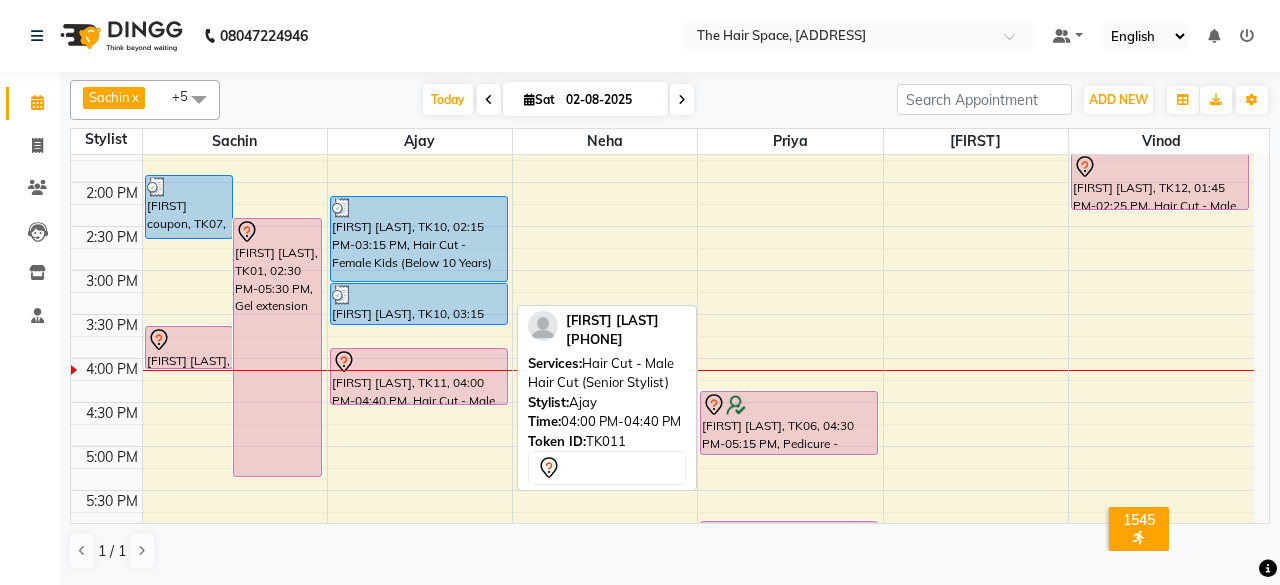 click at bounding box center (419, 362) 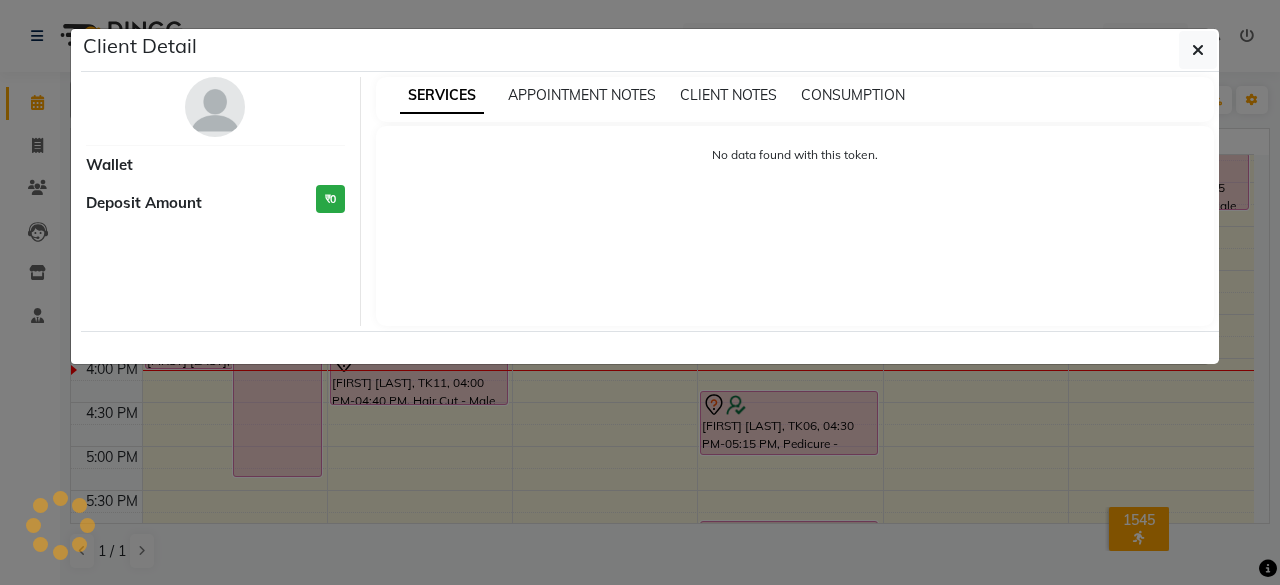 select on "7" 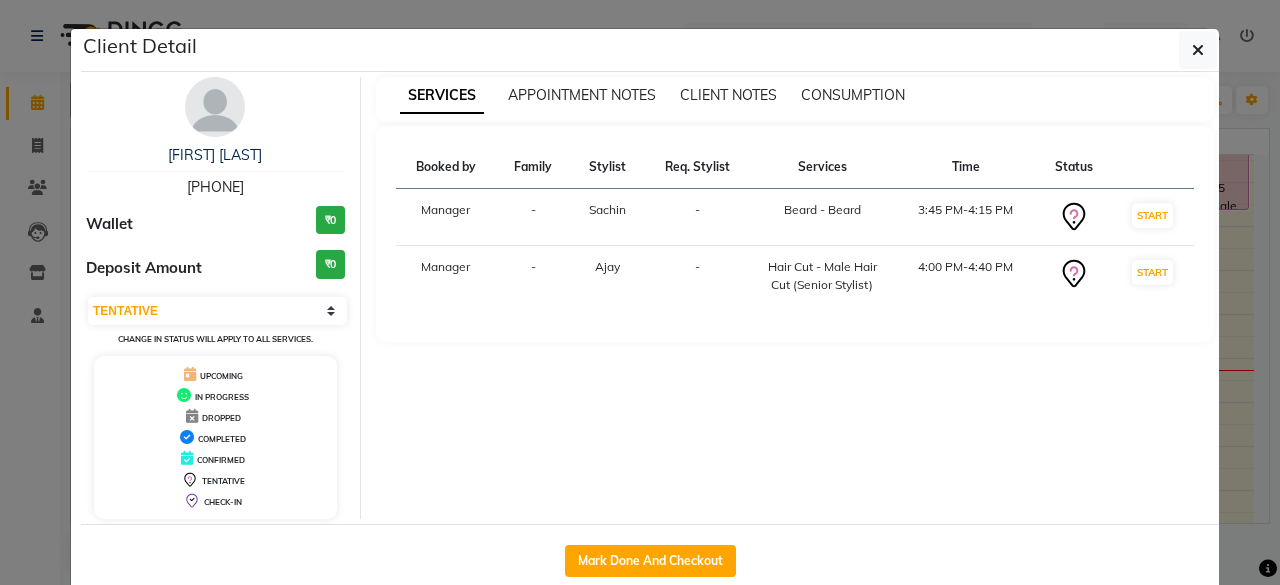 click at bounding box center [215, 107] 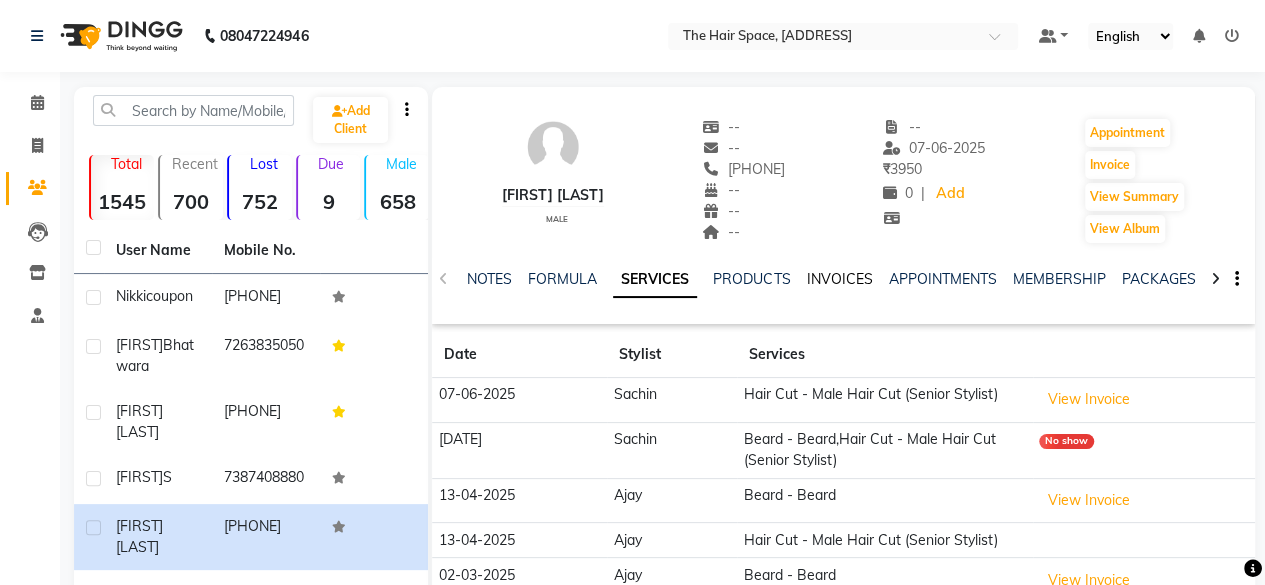 click on "INVOICES" 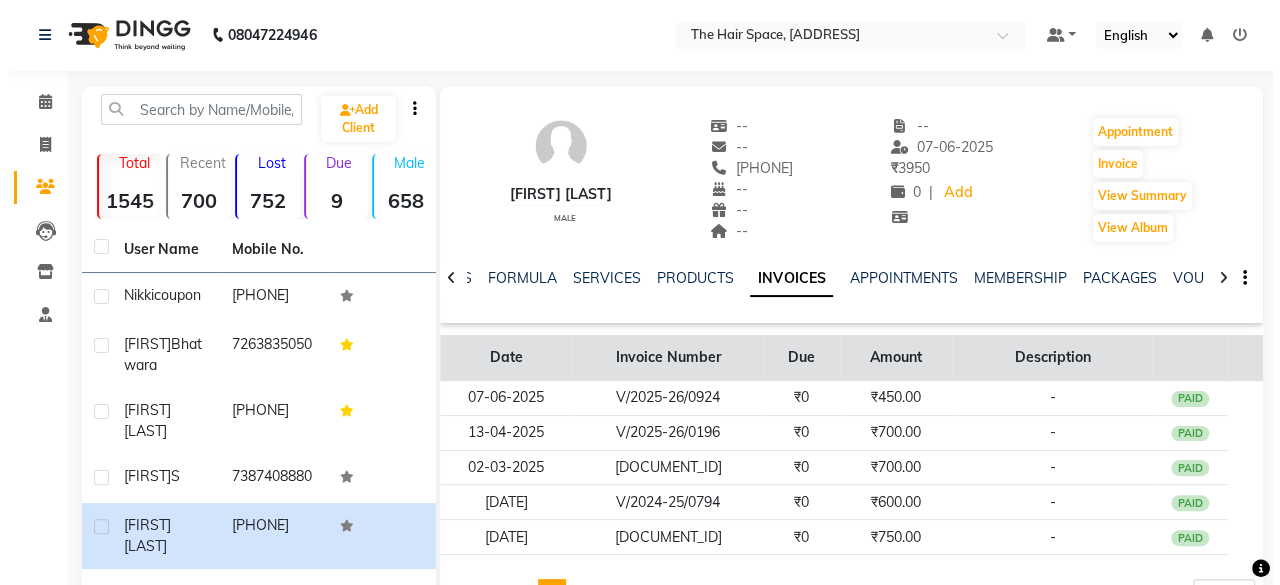 scroll, scrollTop: 300, scrollLeft: 0, axis: vertical 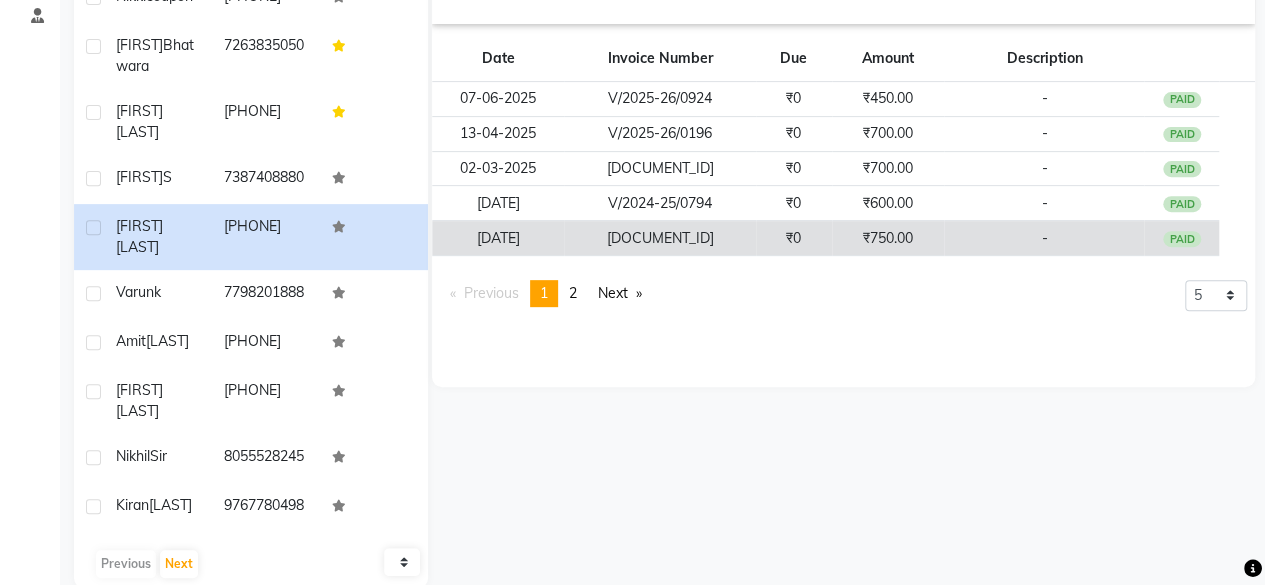 click on "[DOCUMENT_ID]" 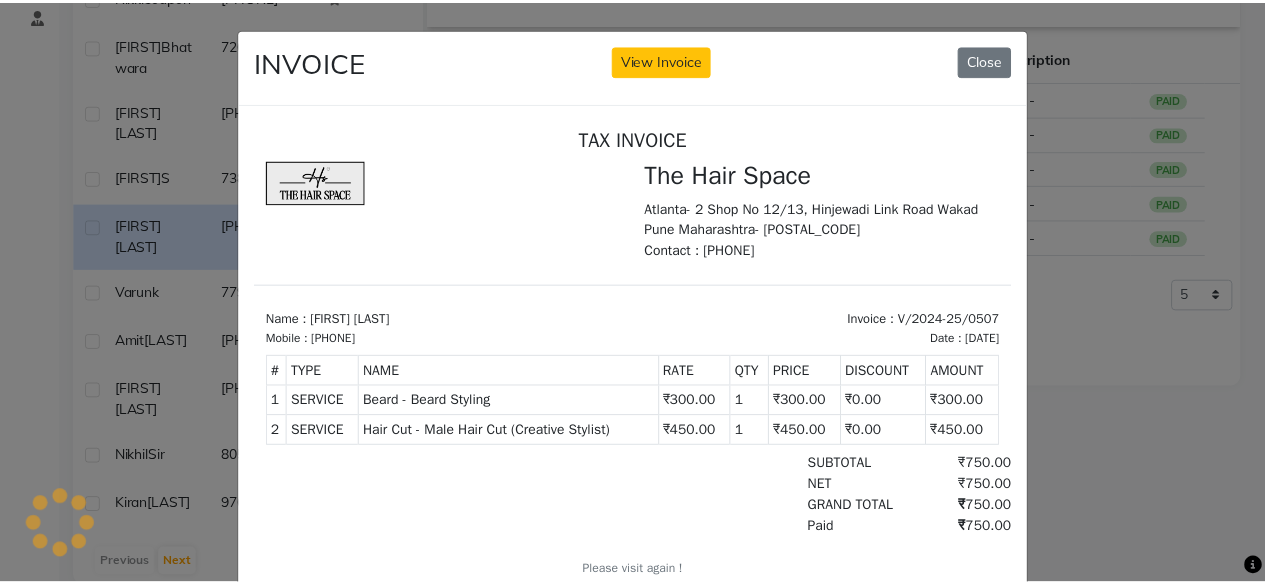 scroll, scrollTop: 0, scrollLeft: 0, axis: both 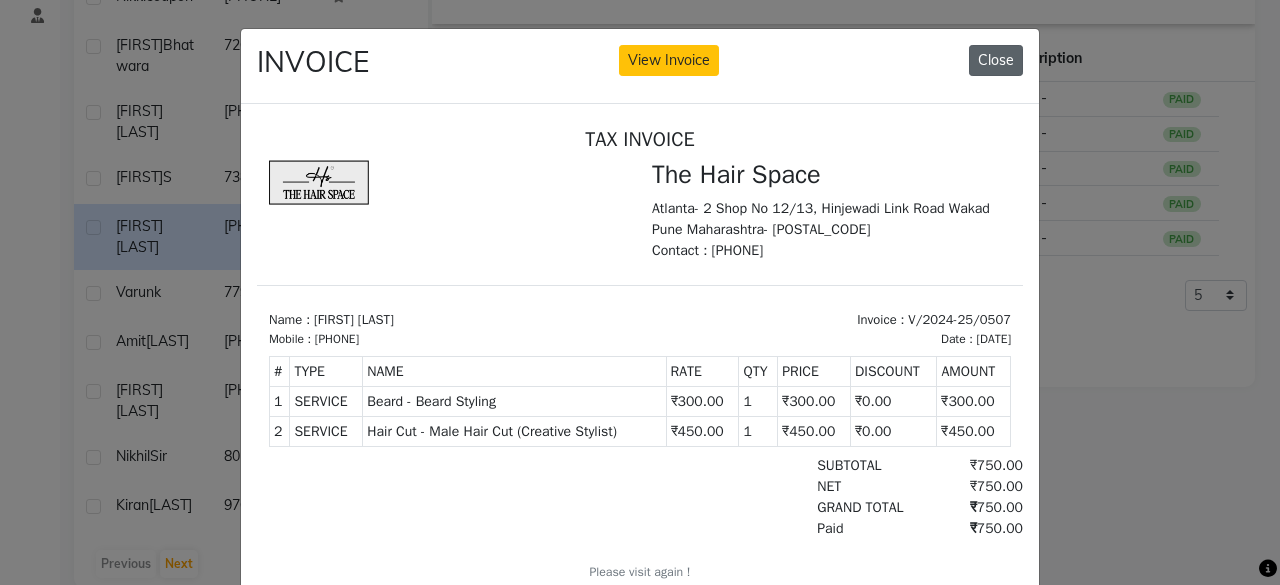 click on "Close" 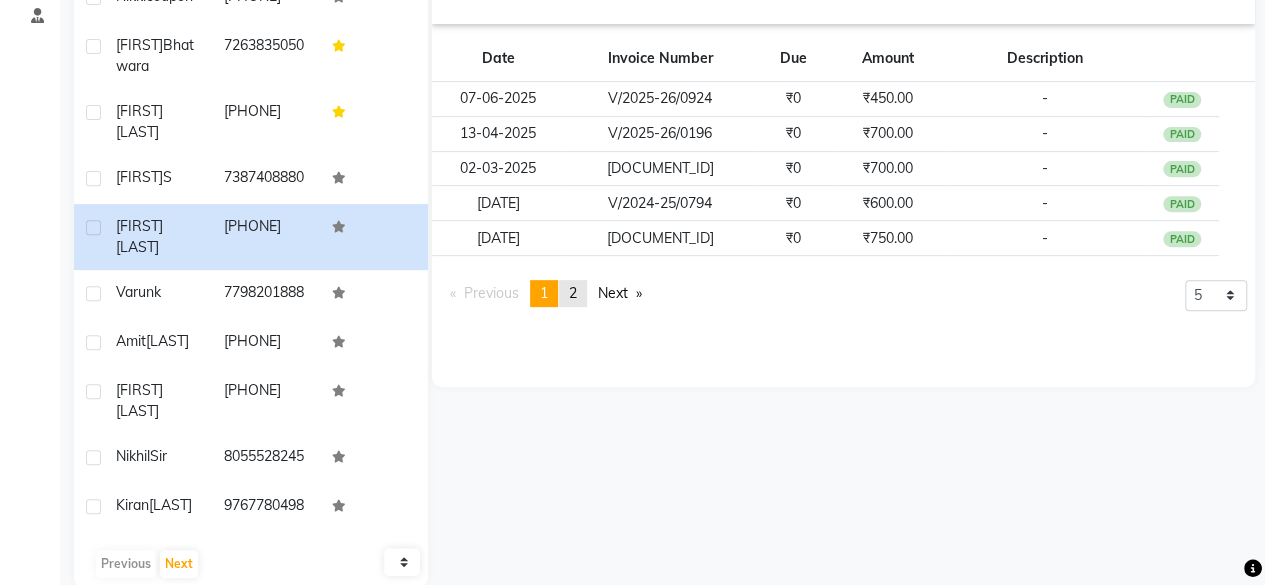 click on "page  2" 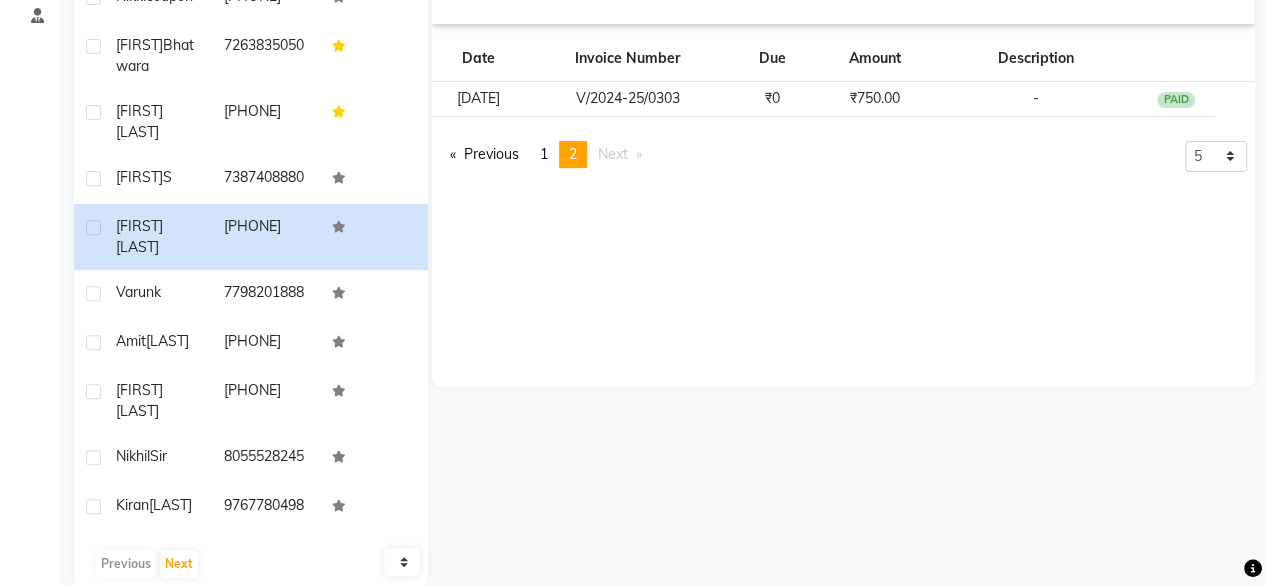 scroll, scrollTop: 100, scrollLeft: 0, axis: vertical 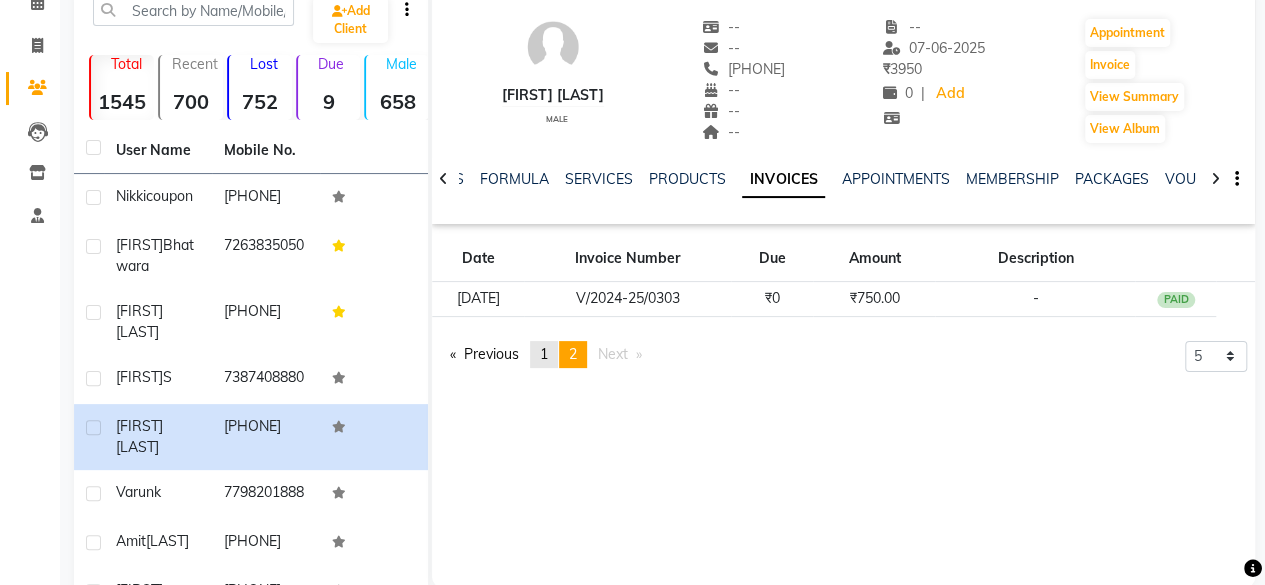 click on "1" 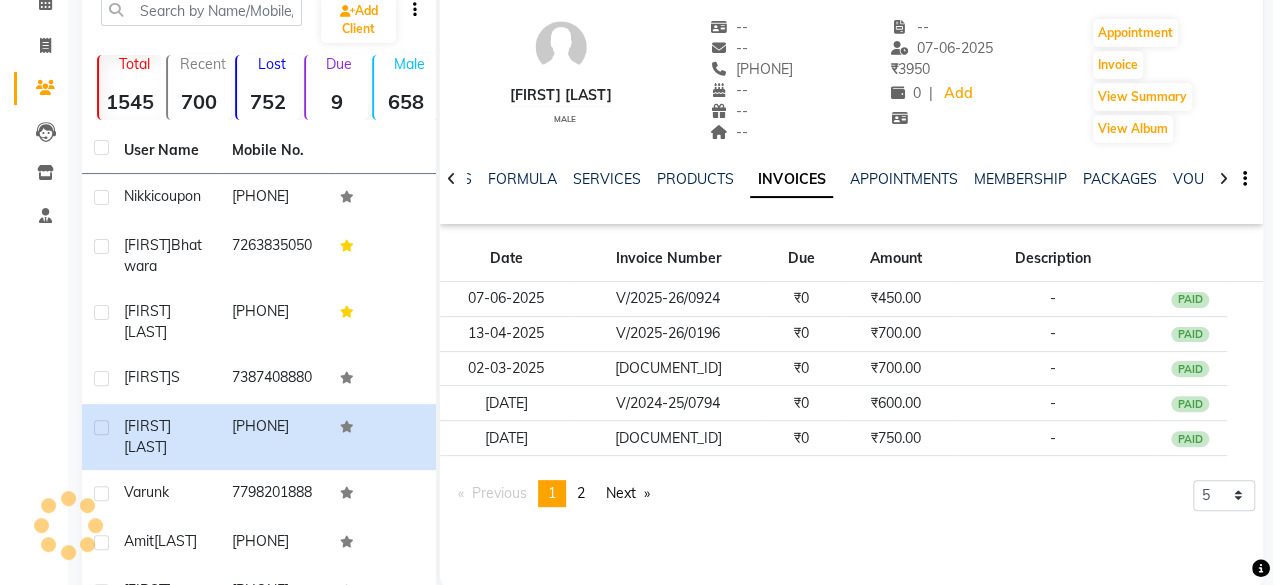 scroll, scrollTop: 0, scrollLeft: 0, axis: both 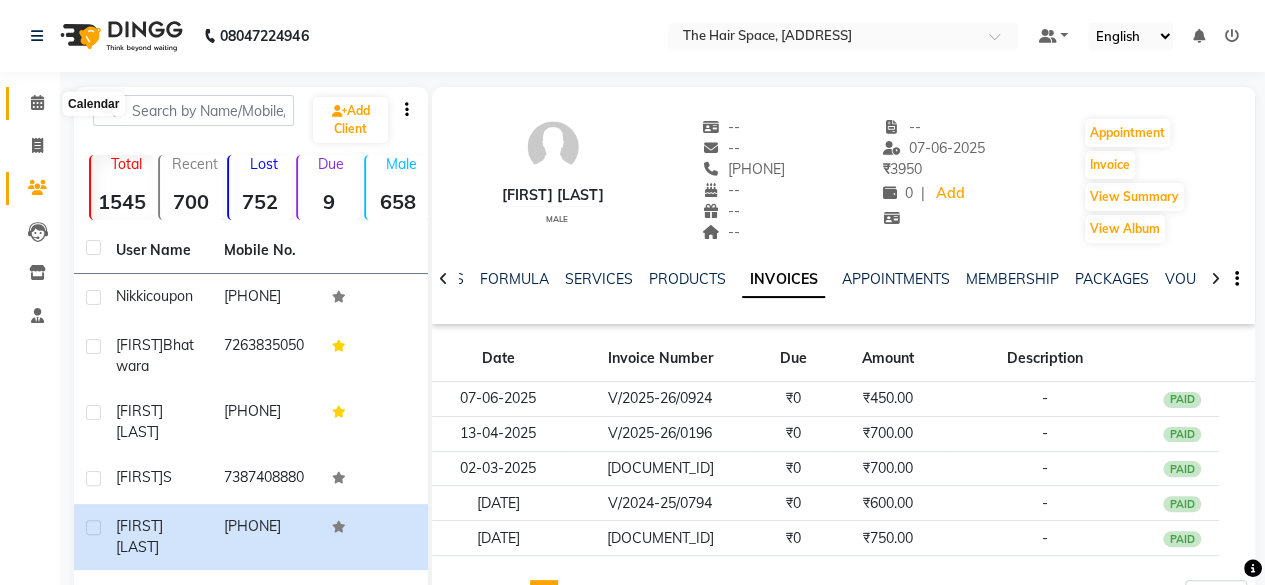 click 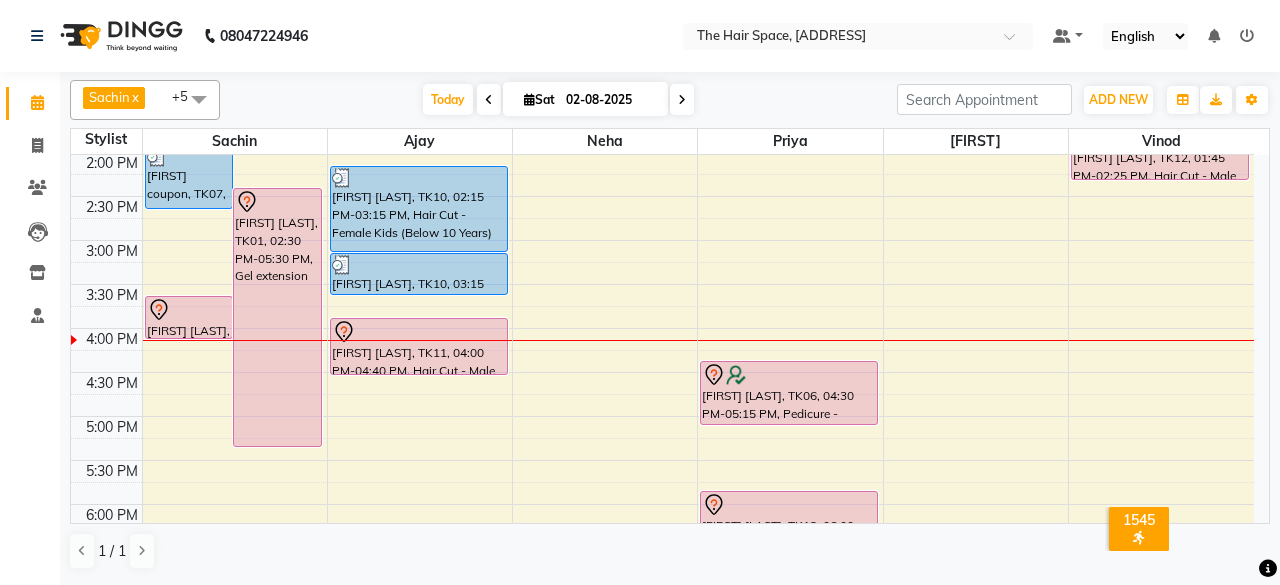 scroll, scrollTop: 500, scrollLeft: 0, axis: vertical 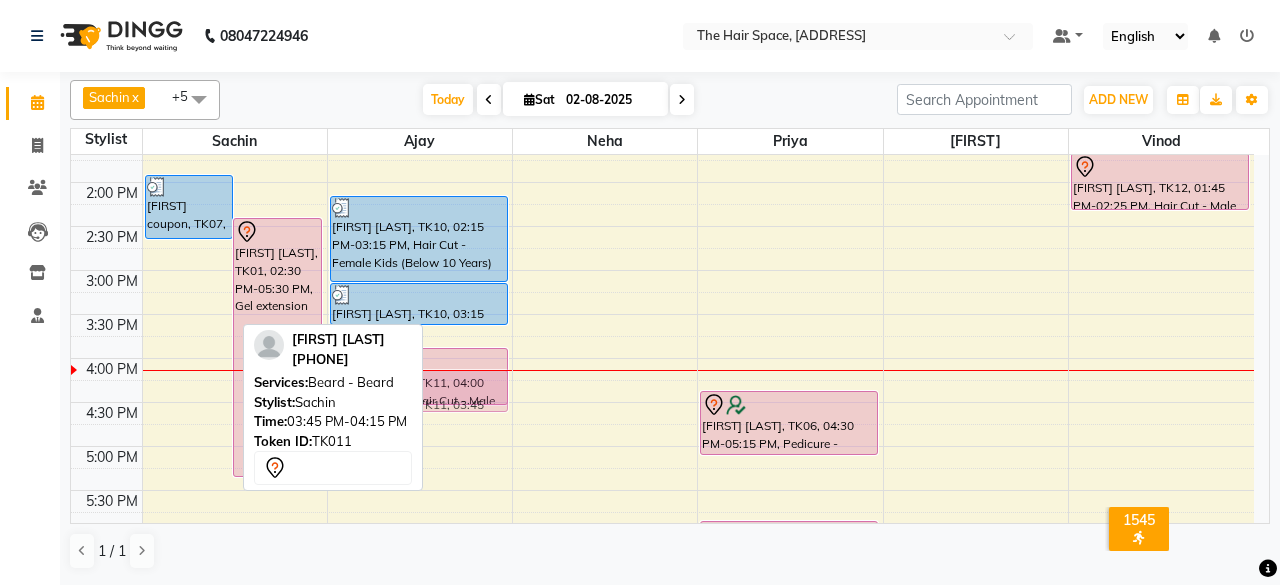 drag, startPoint x: 178, startPoint y: 348, endPoint x: 396, endPoint y: 402, distance: 224.58852 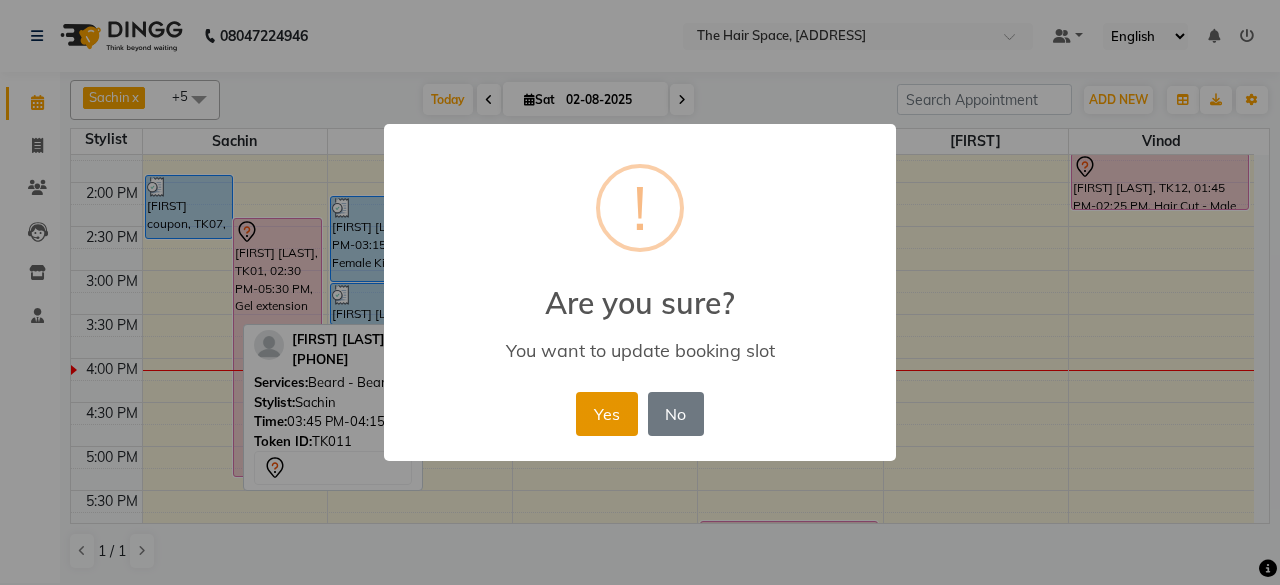 click on "Yes" at bounding box center [606, 414] 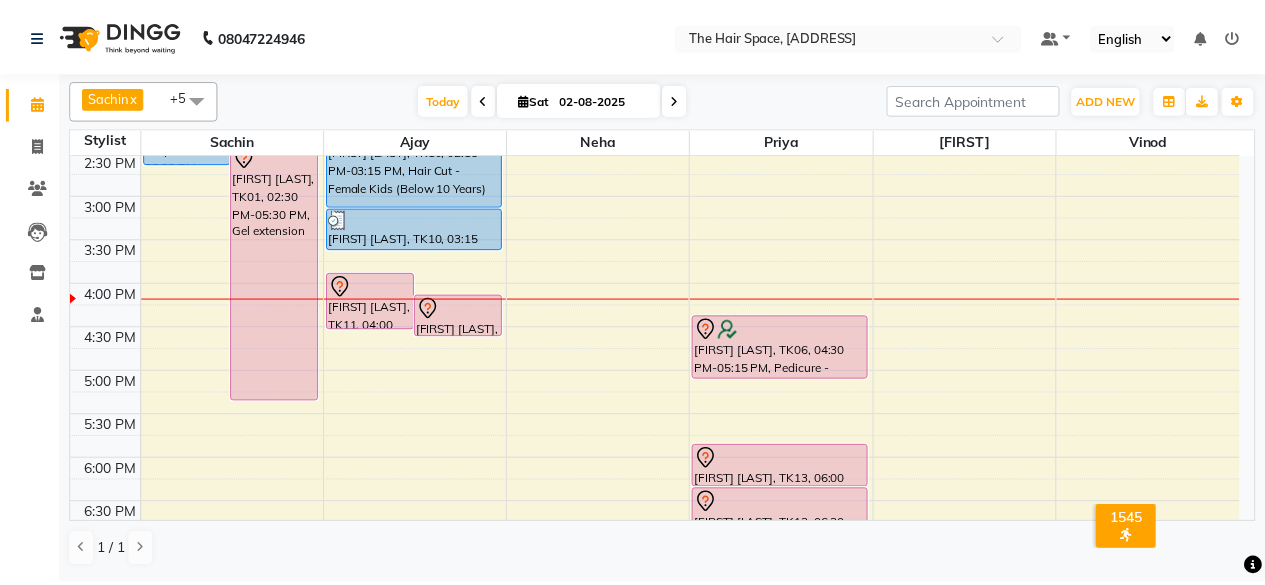 scroll, scrollTop: 600, scrollLeft: 0, axis: vertical 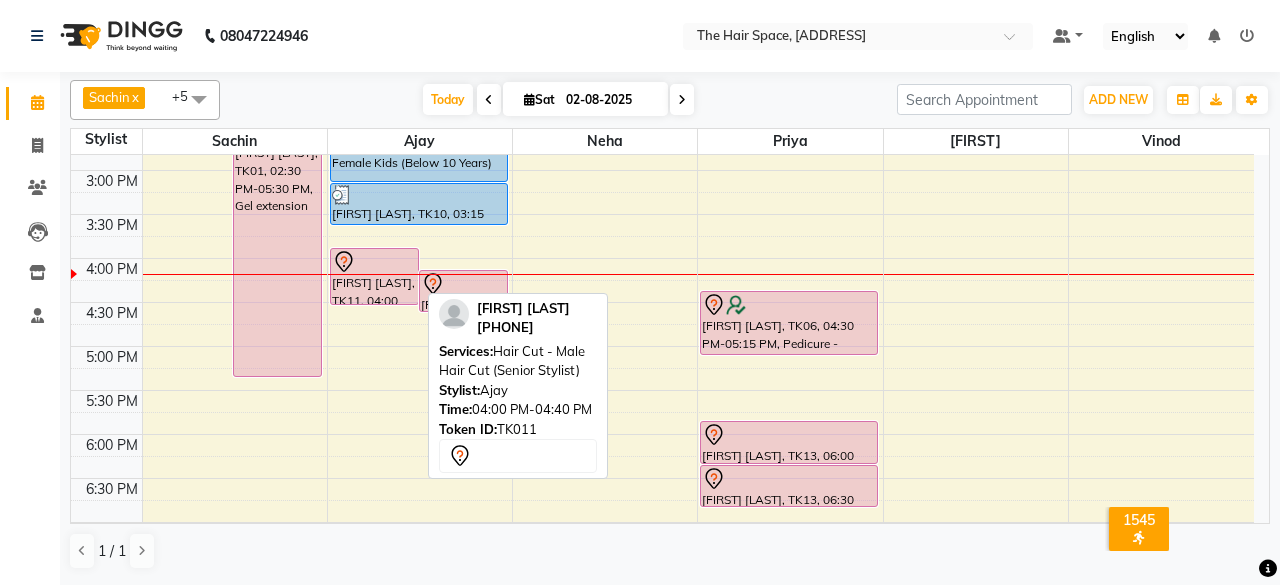 click on "[FIRST] [LAST], TK11, 04:00 PM-04:40 PM, Hair Cut - Male Hair Cut (Senior Stylist)" at bounding box center [374, 276] 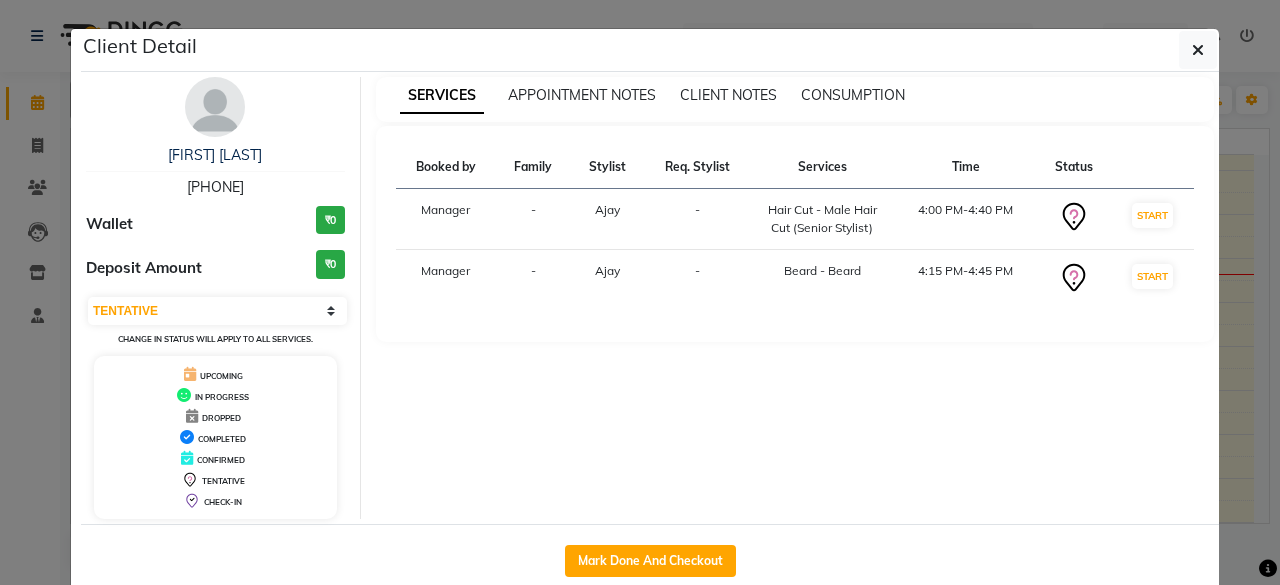 click at bounding box center [215, 107] 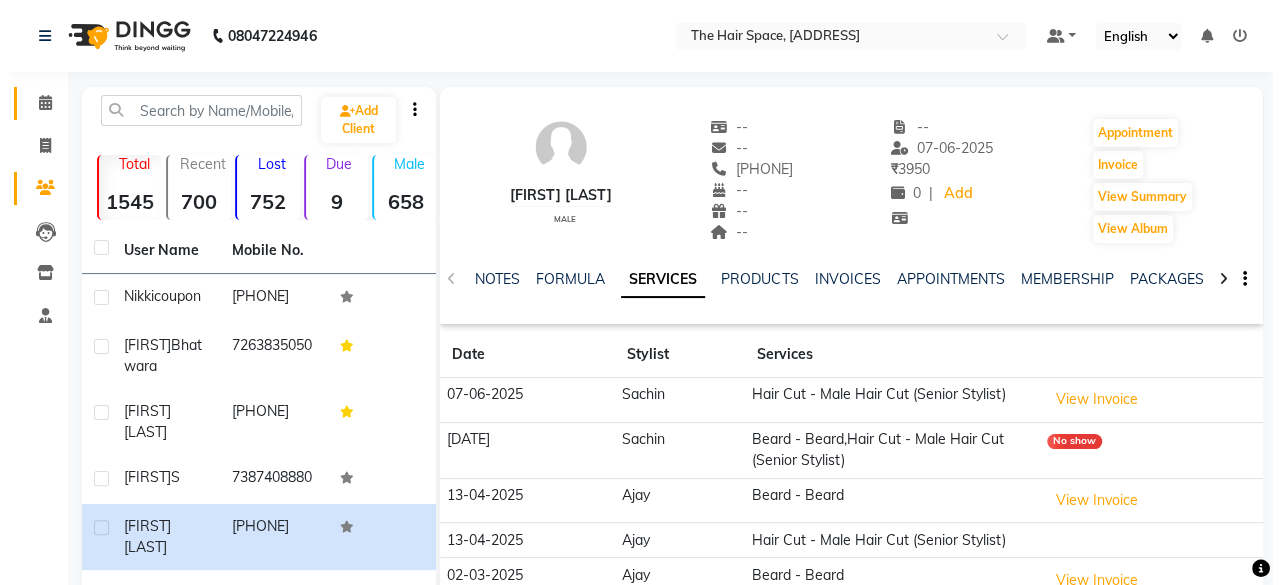 scroll, scrollTop: 200, scrollLeft: 0, axis: vertical 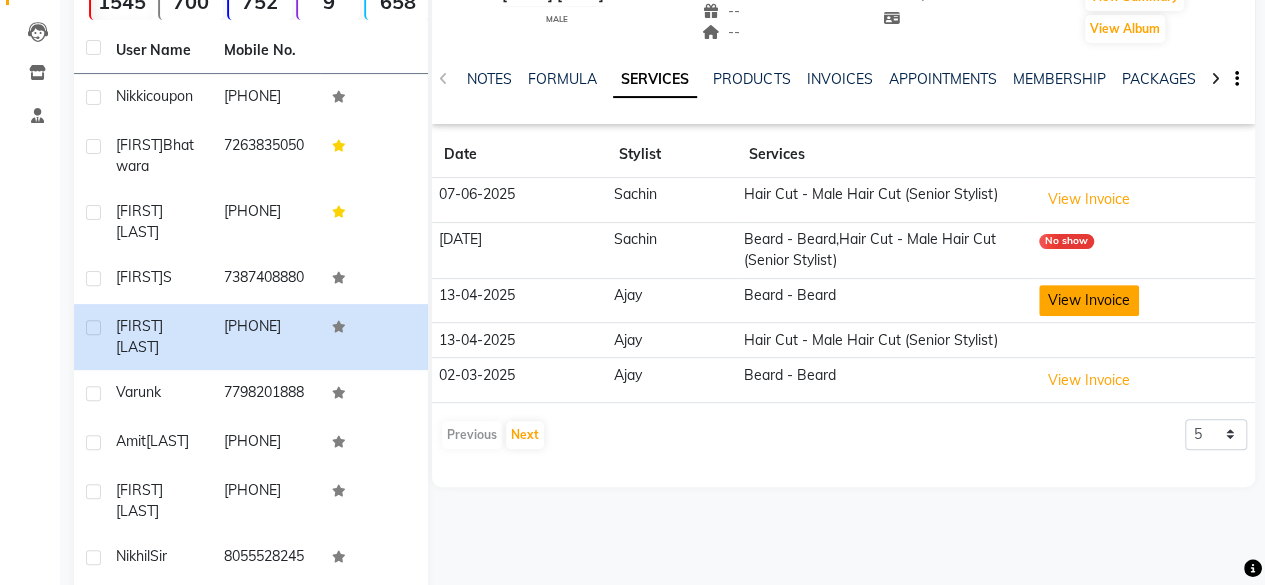 click on "View Invoice" 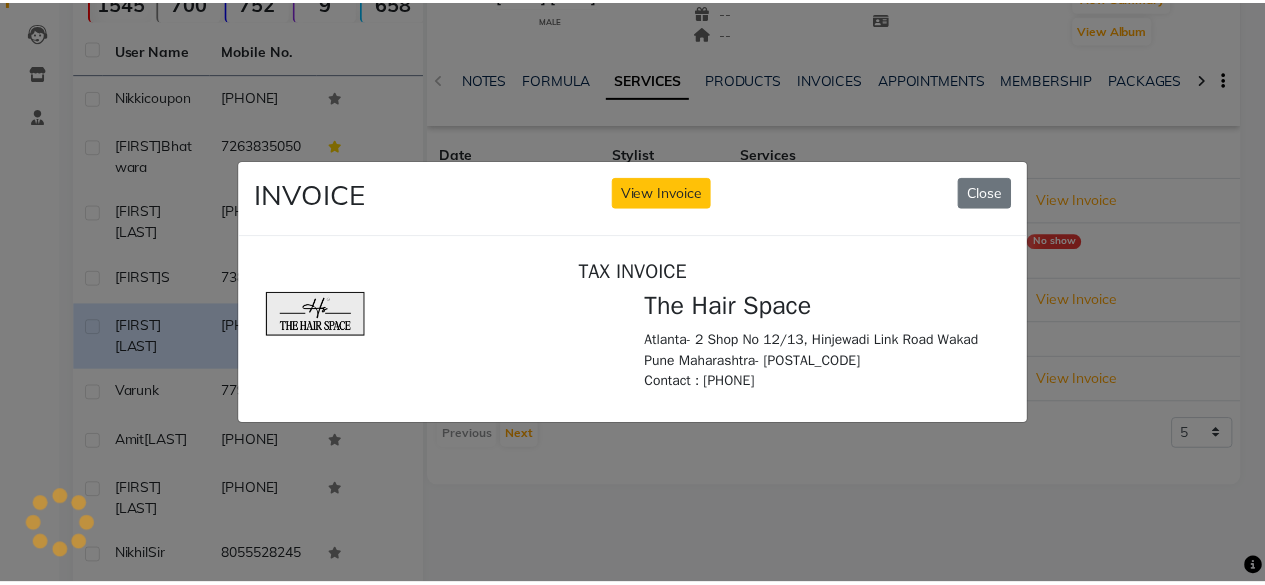 scroll, scrollTop: 0, scrollLeft: 0, axis: both 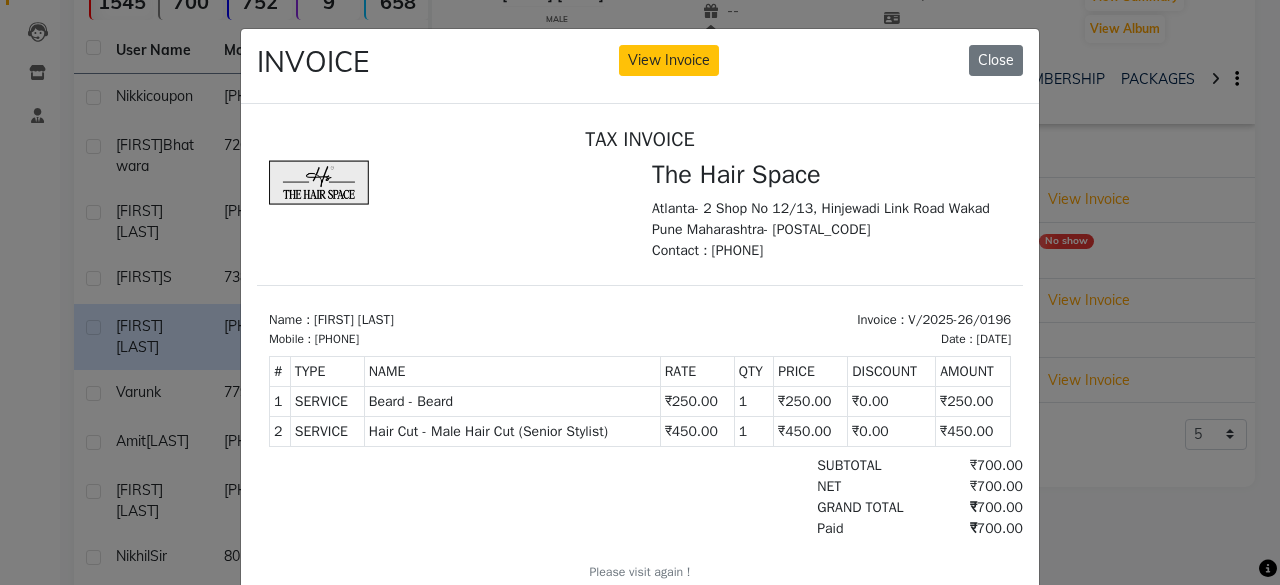 click on "INVOICE View Invoice Close" 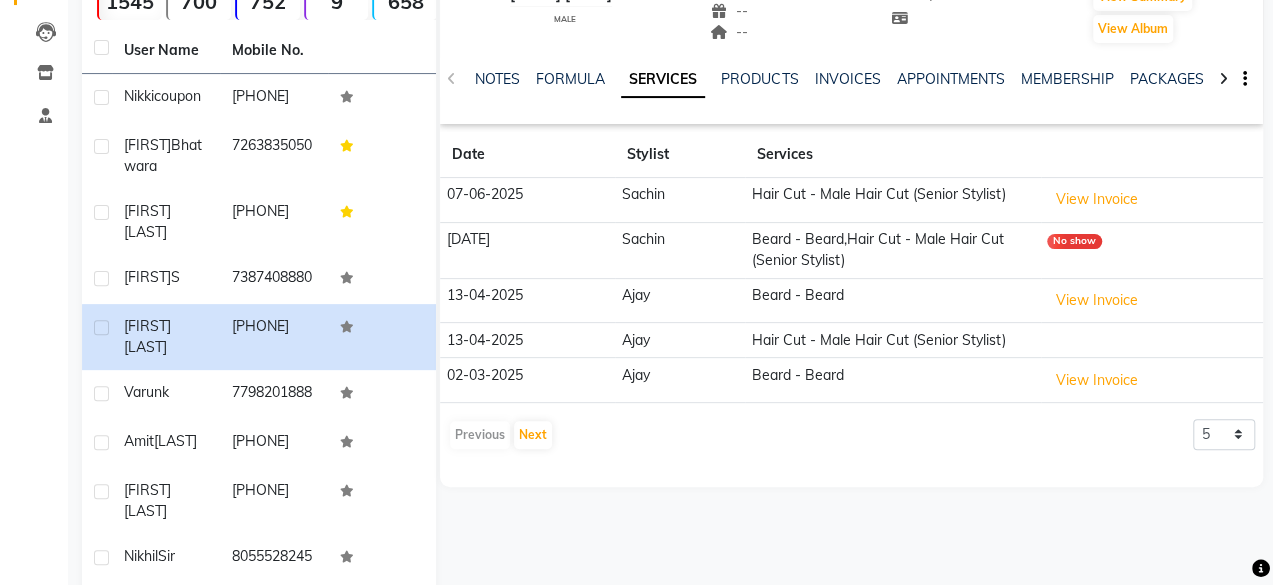 scroll, scrollTop: 0, scrollLeft: 0, axis: both 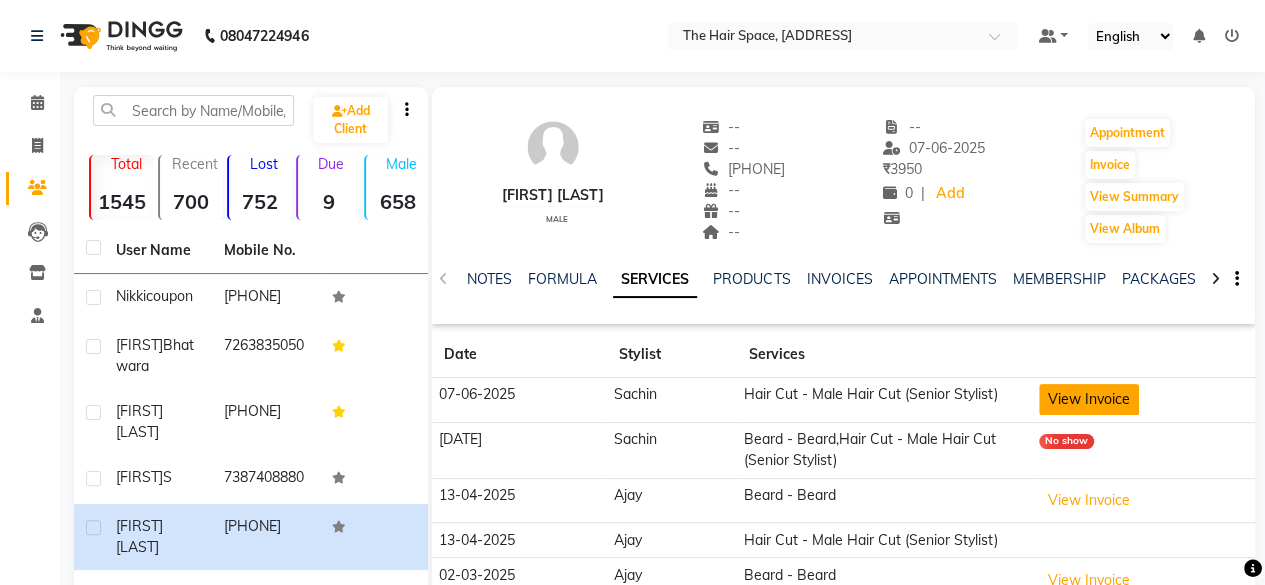 click on "View Invoice" 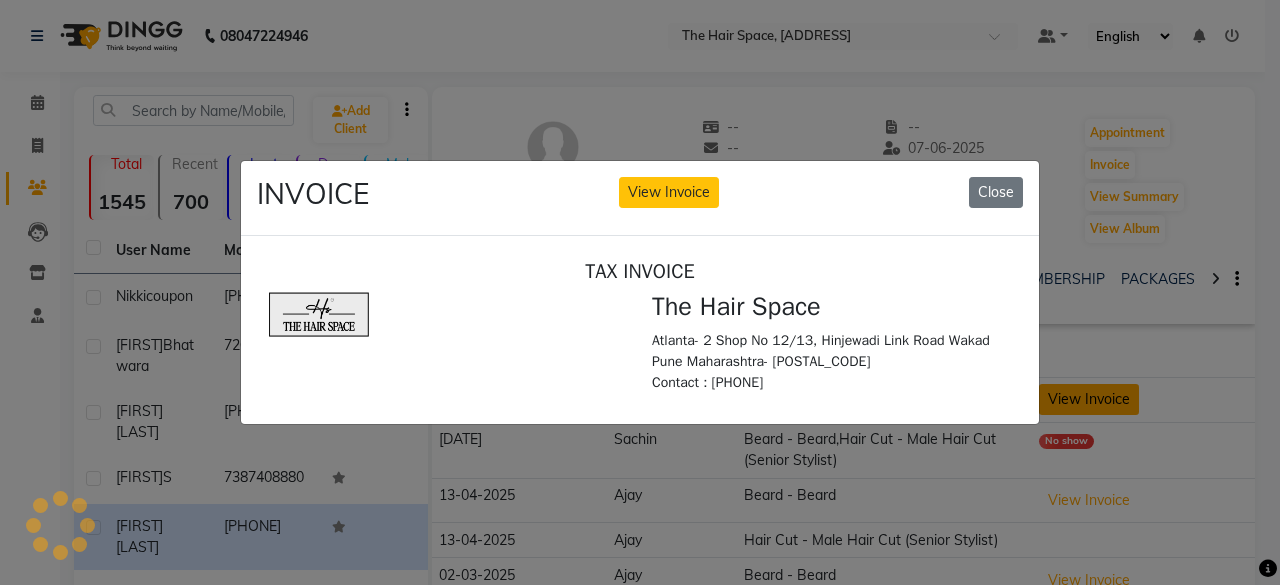 scroll, scrollTop: 0, scrollLeft: 0, axis: both 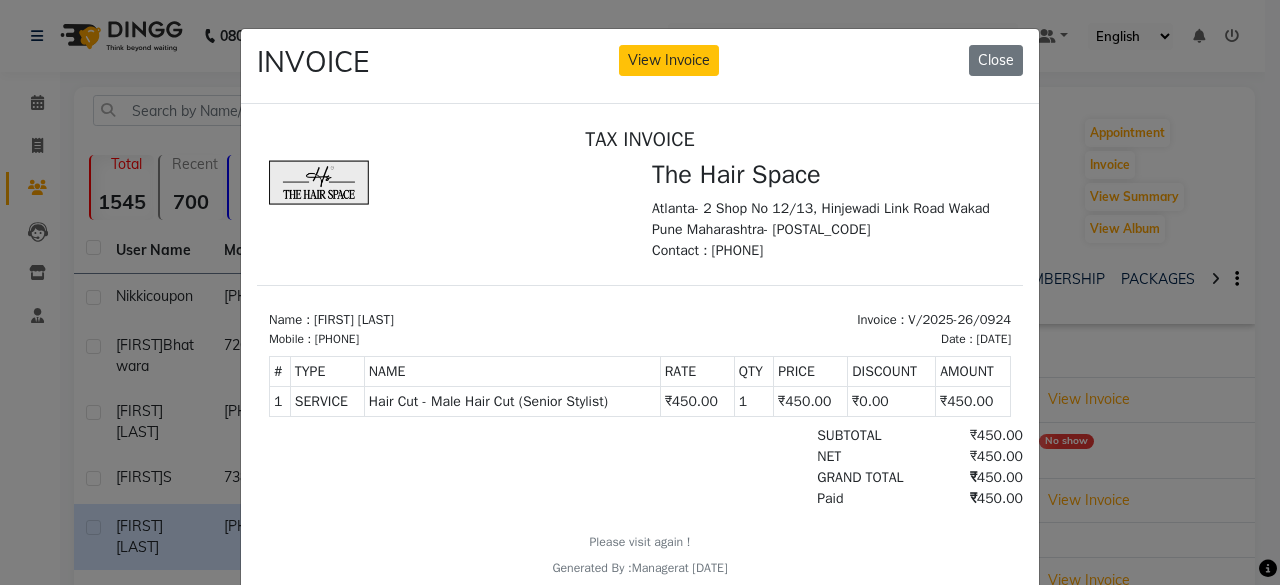 click on "INVOICE View Invoice Close" 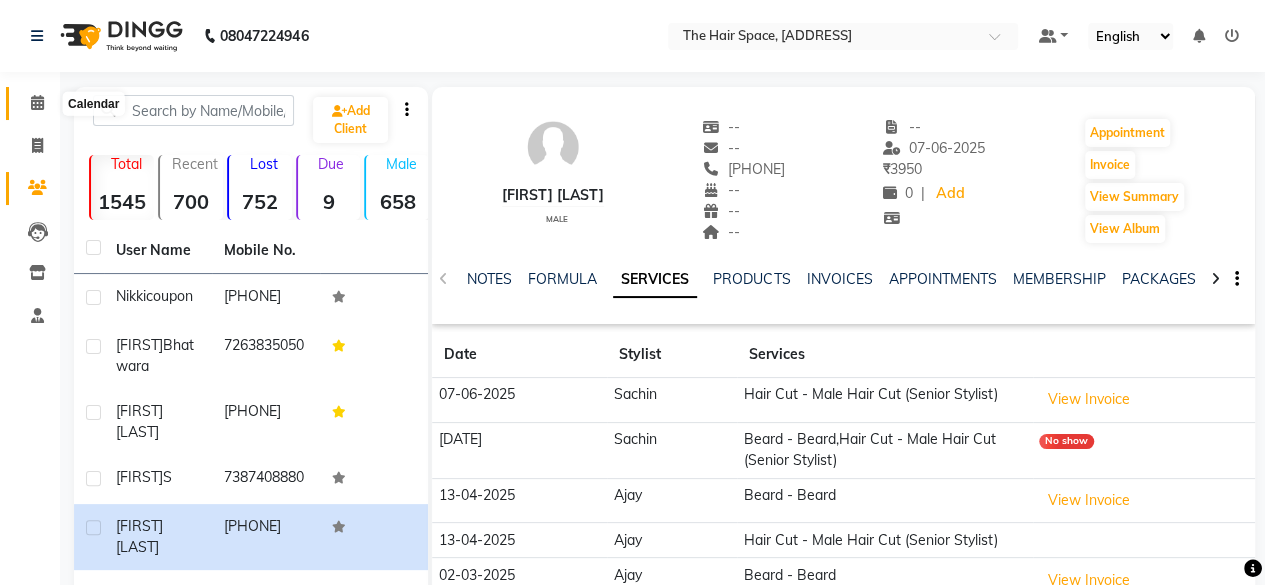 click 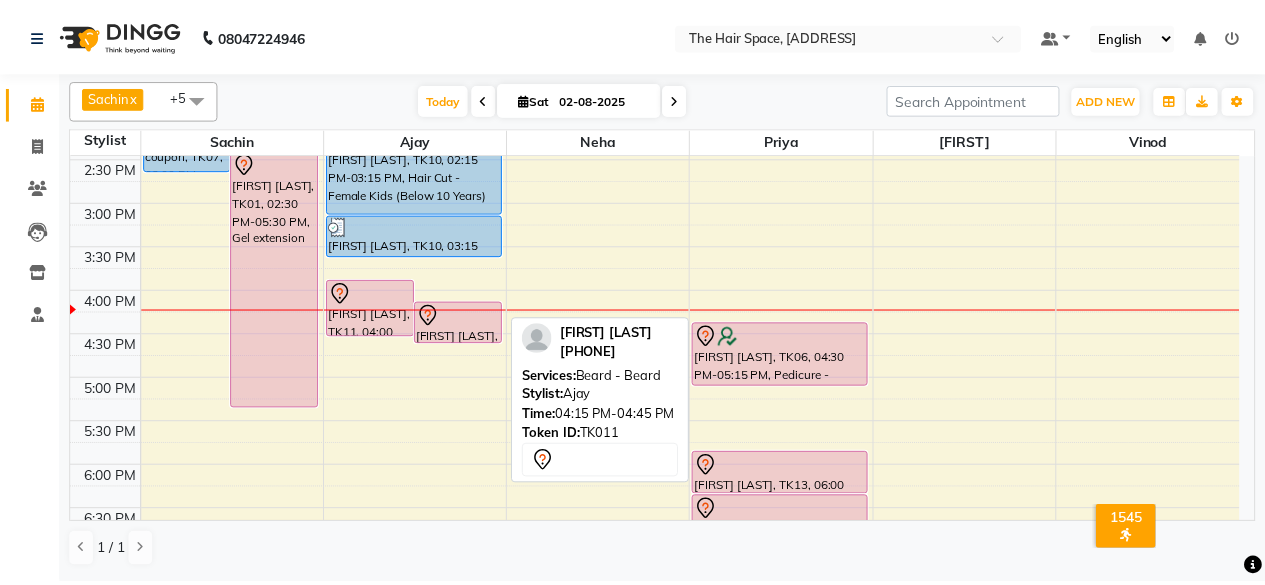 scroll, scrollTop: 600, scrollLeft: 0, axis: vertical 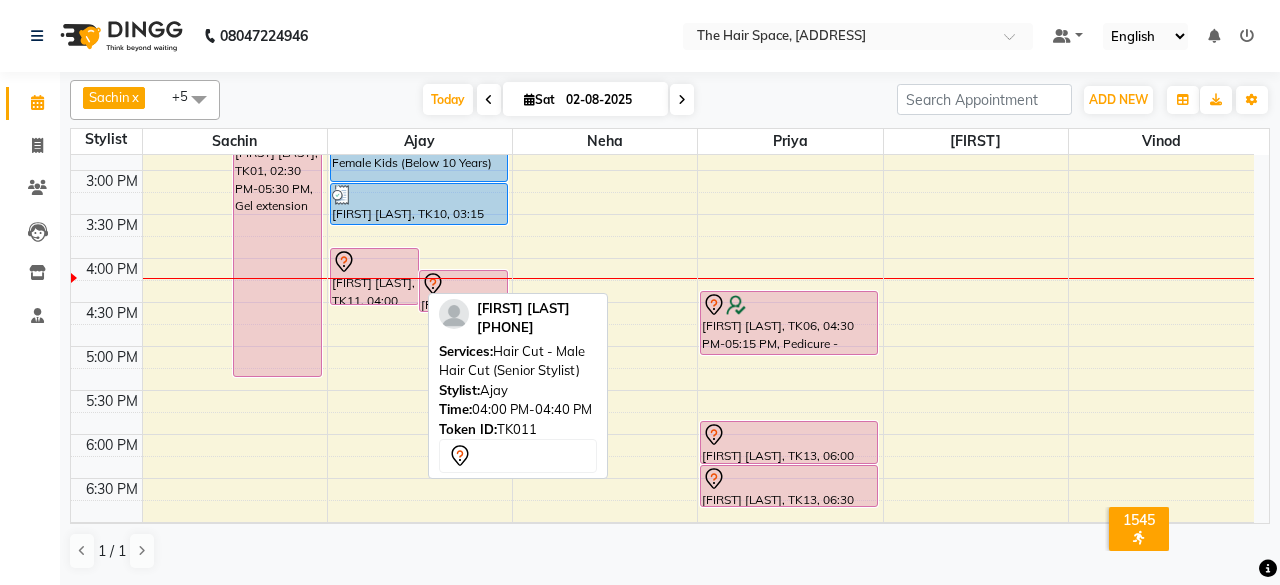 click at bounding box center (374, 262) 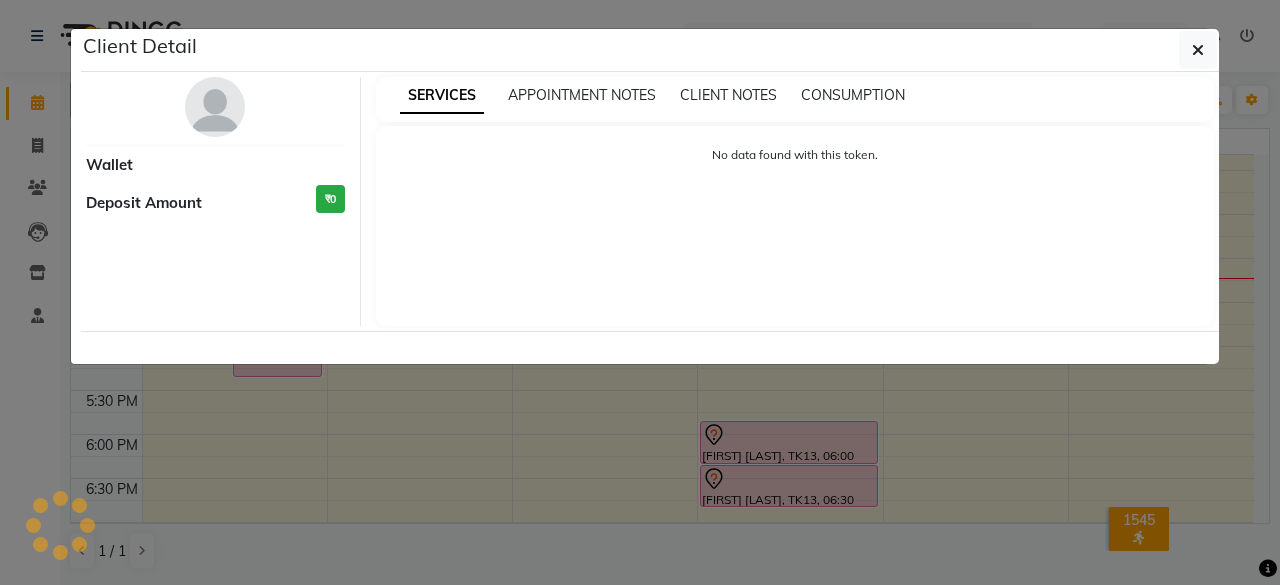 select on "7" 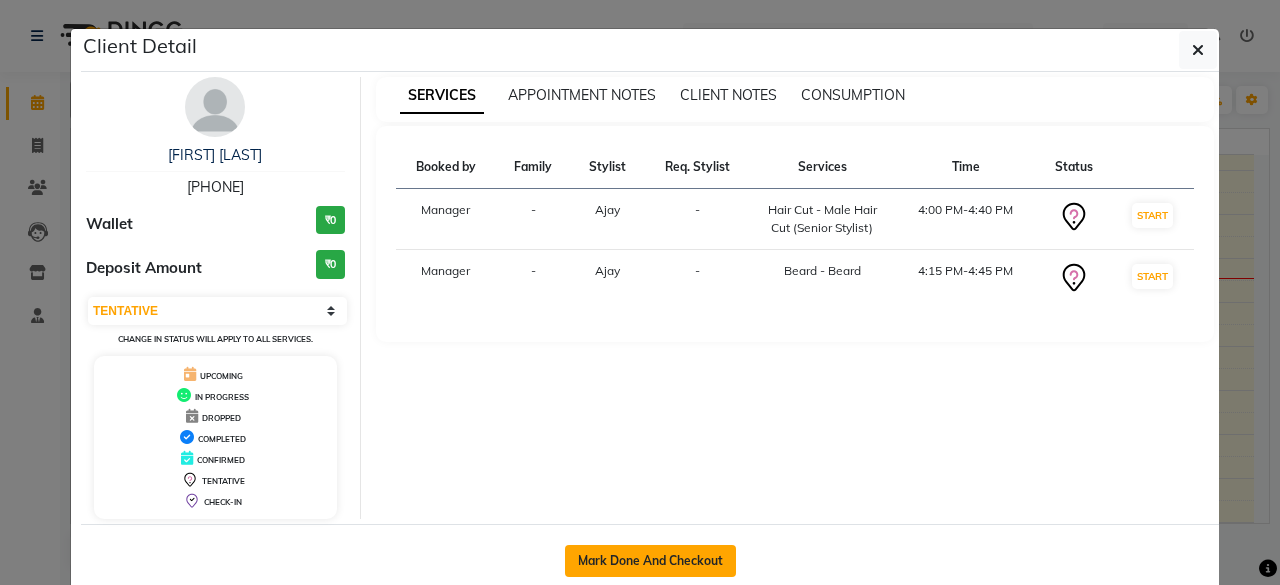 click on "Mark Done And Checkout" 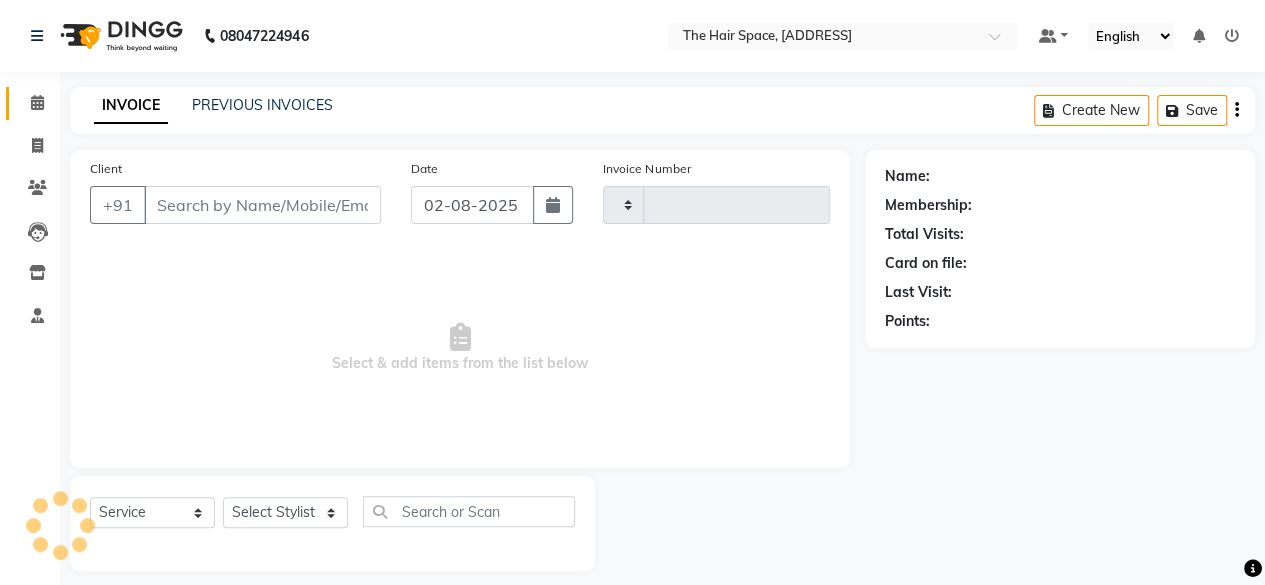 type on "1675" 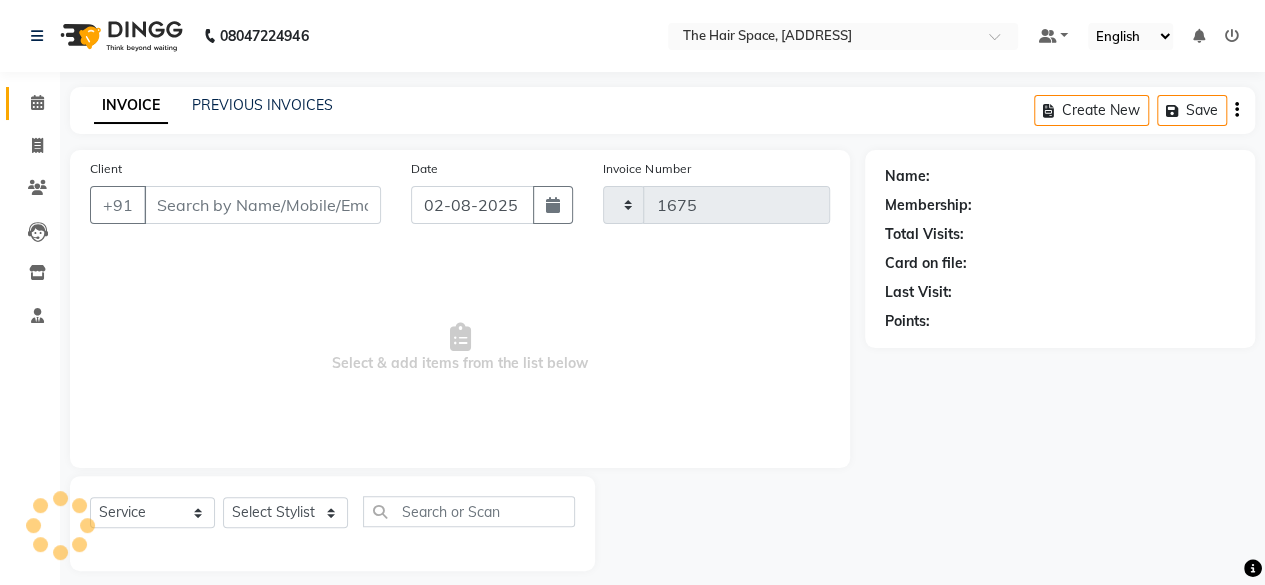 select on "6697" 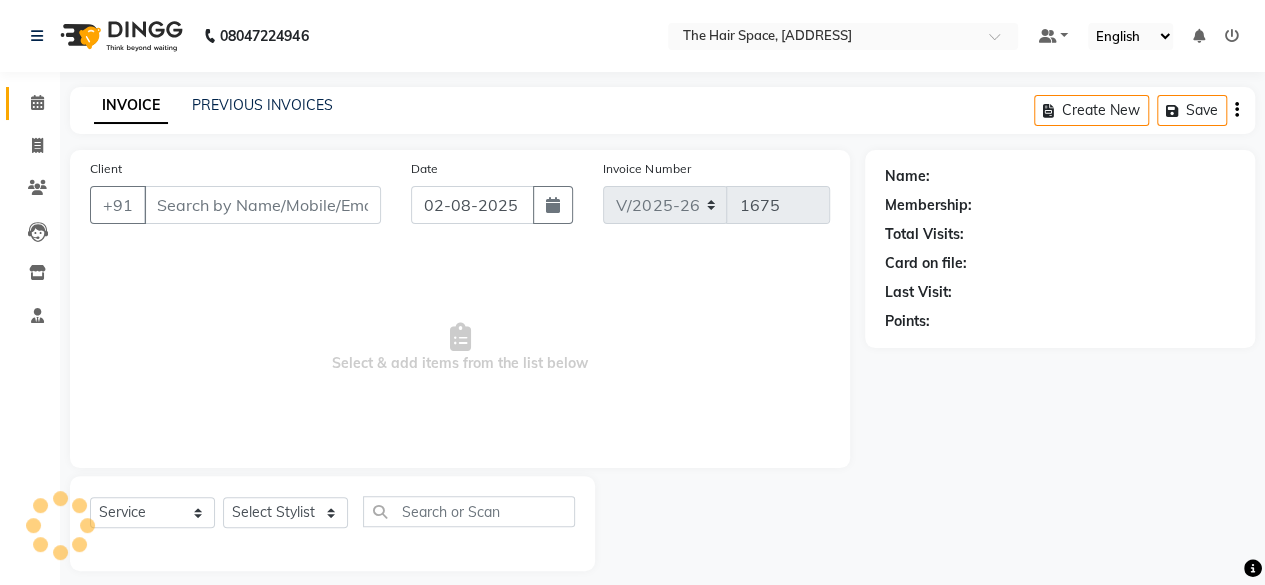 type on "[PHONE]" 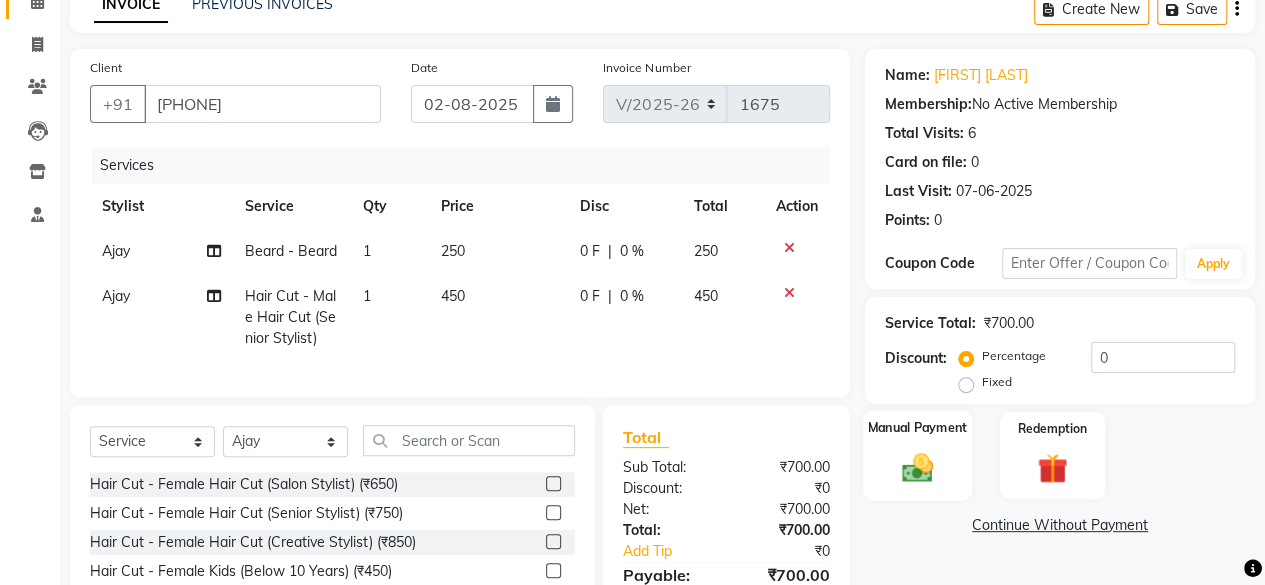 scroll, scrollTop: 260, scrollLeft: 0, axis: vertical 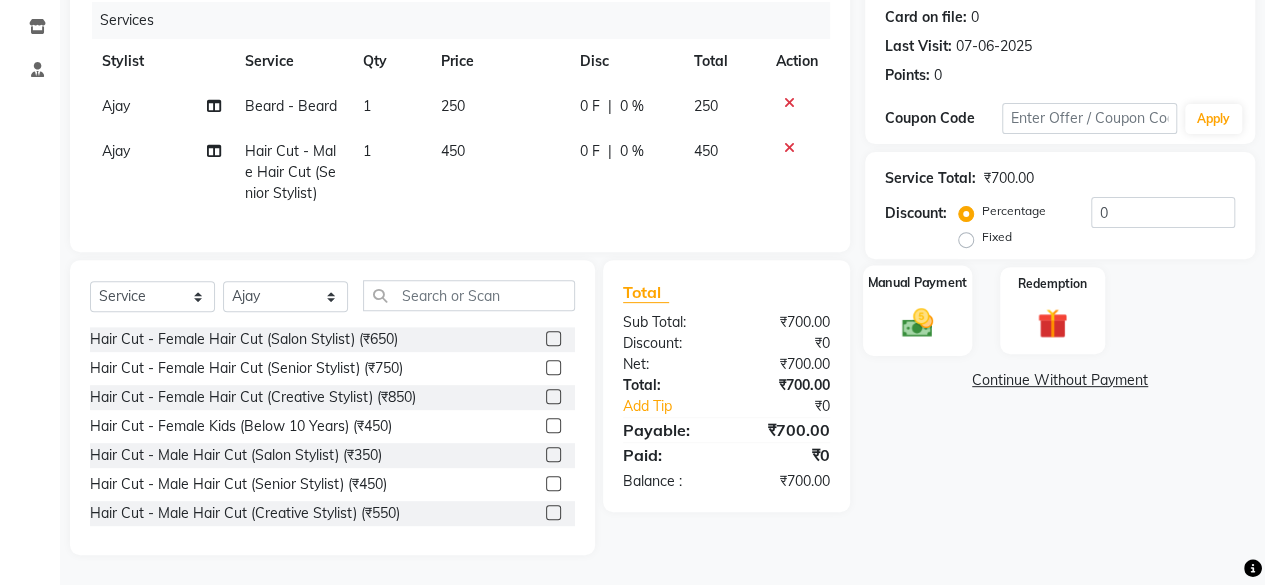 click 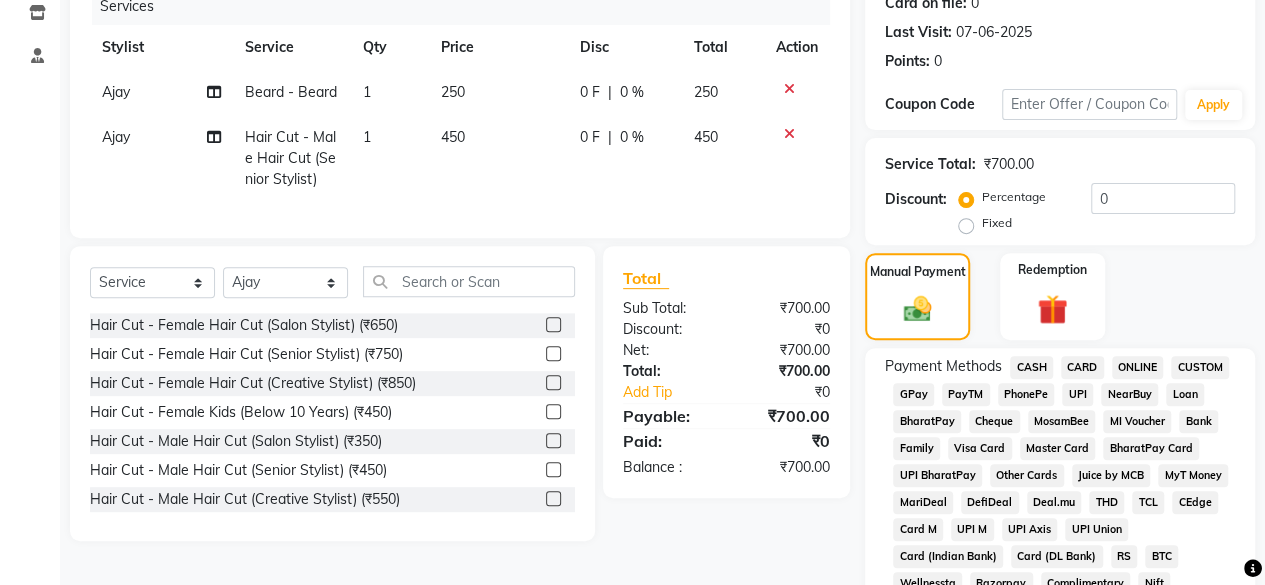click on "CASH" 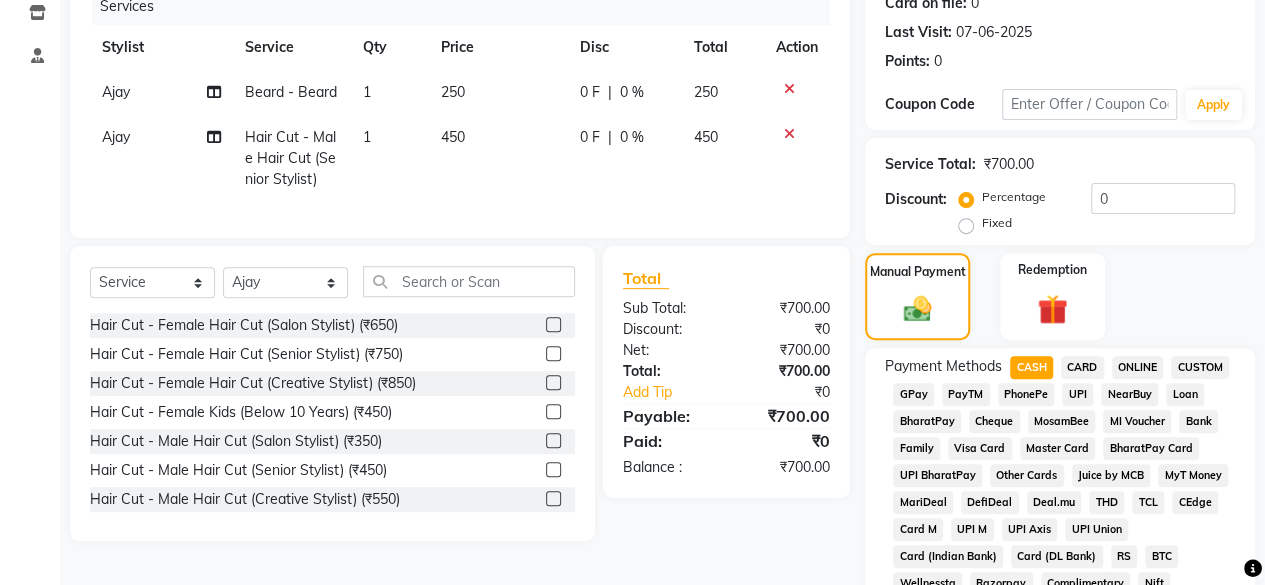 click on "CASH" 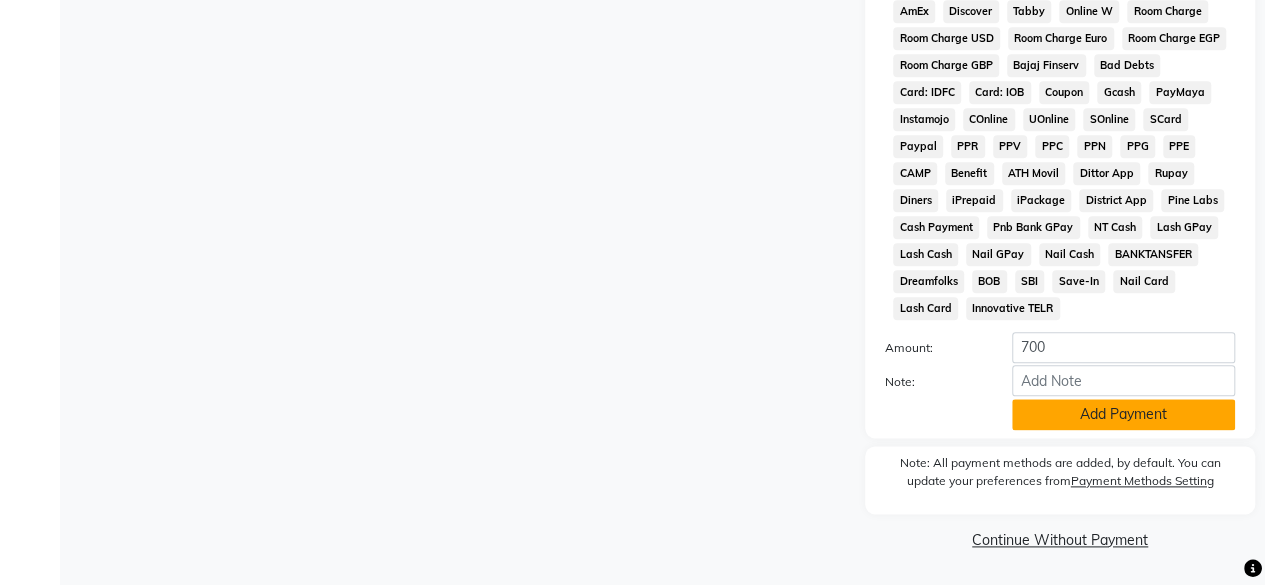 click on "Add Payment" 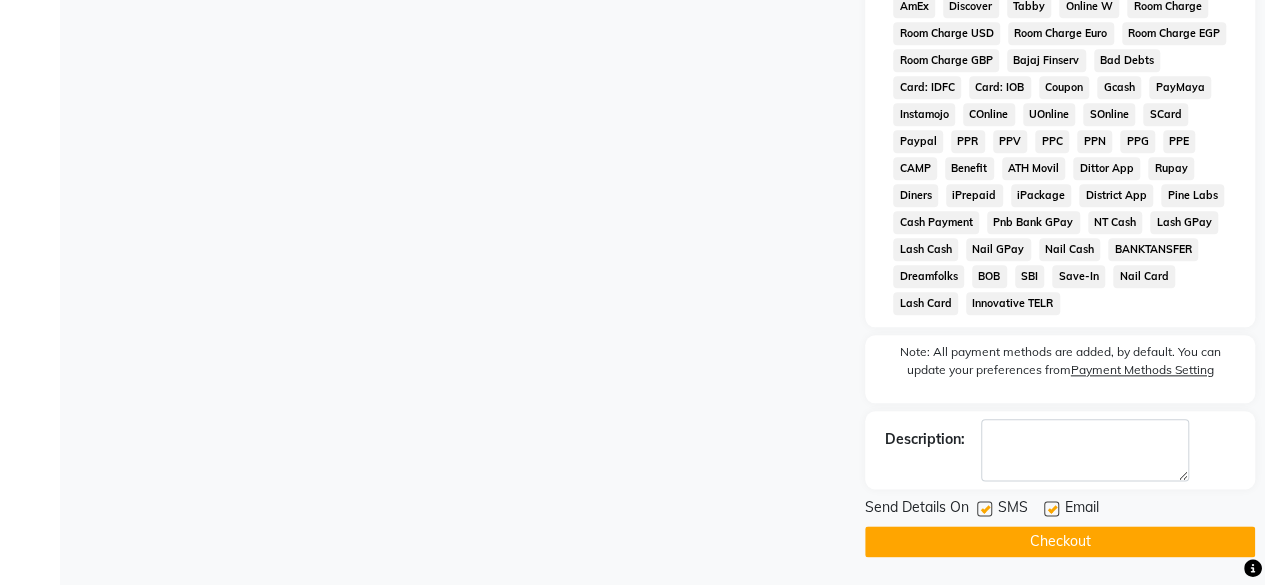 scroll, scrollTop: 1006, scrollLeft: 0, axis: vertical 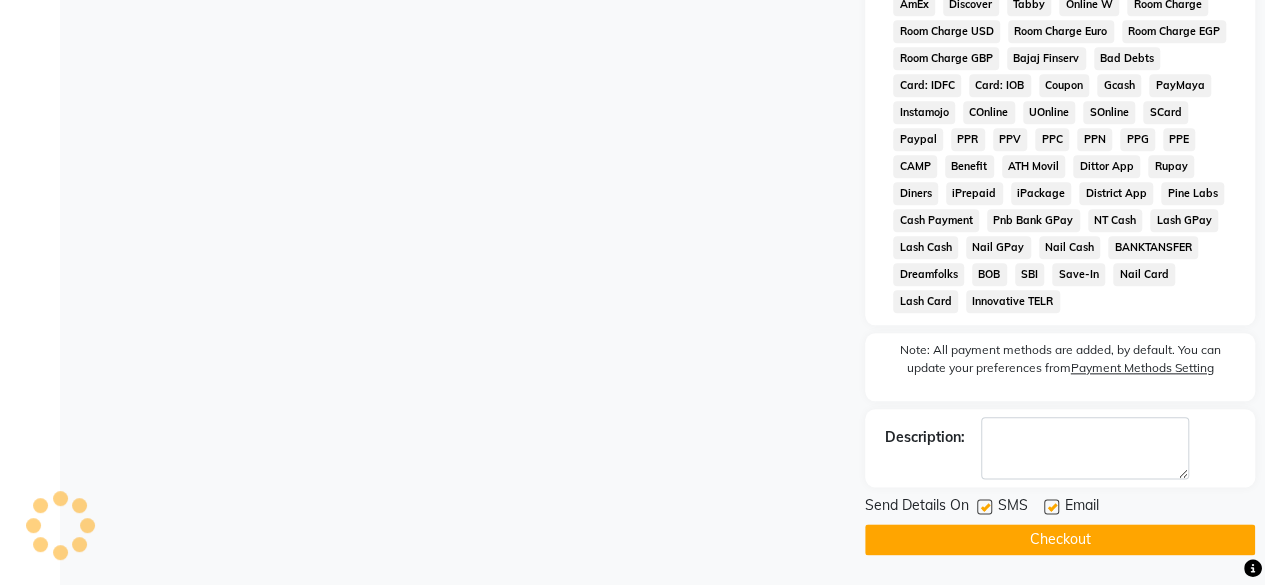 click 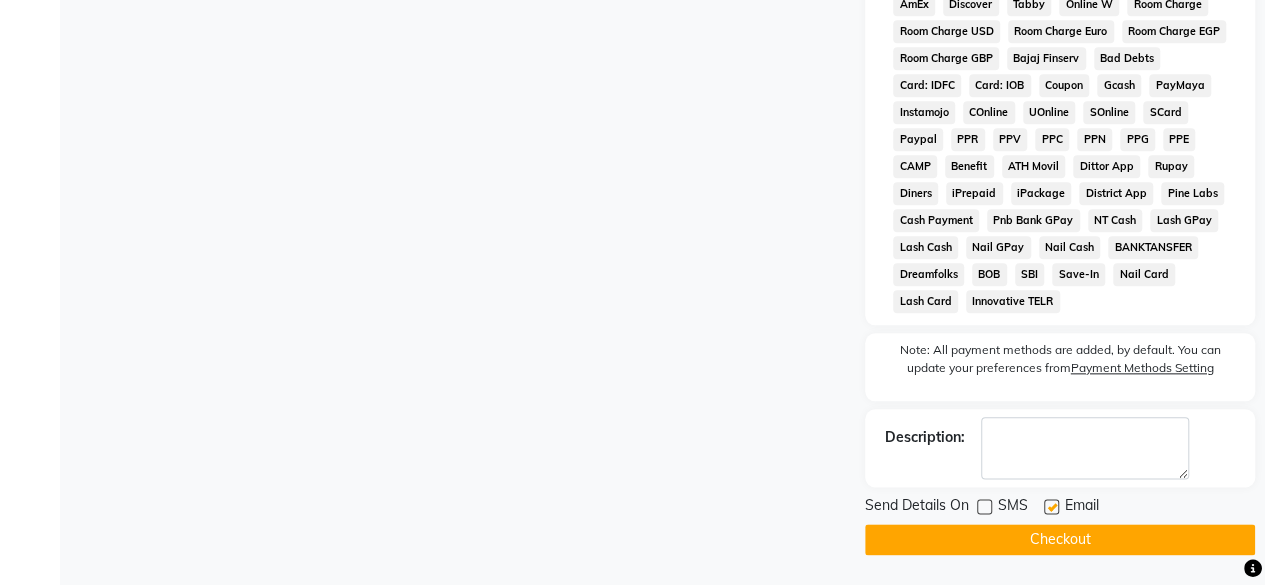 click on "Checkout" 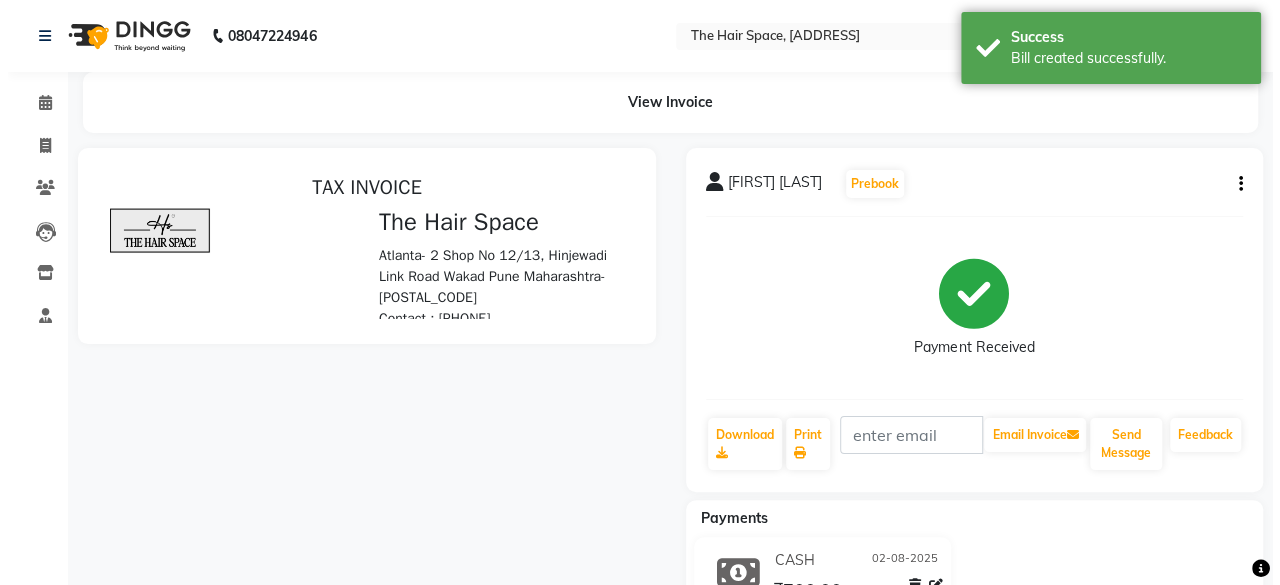 scroll, scrollTop: 0, scrollLeft: 0, axis: both 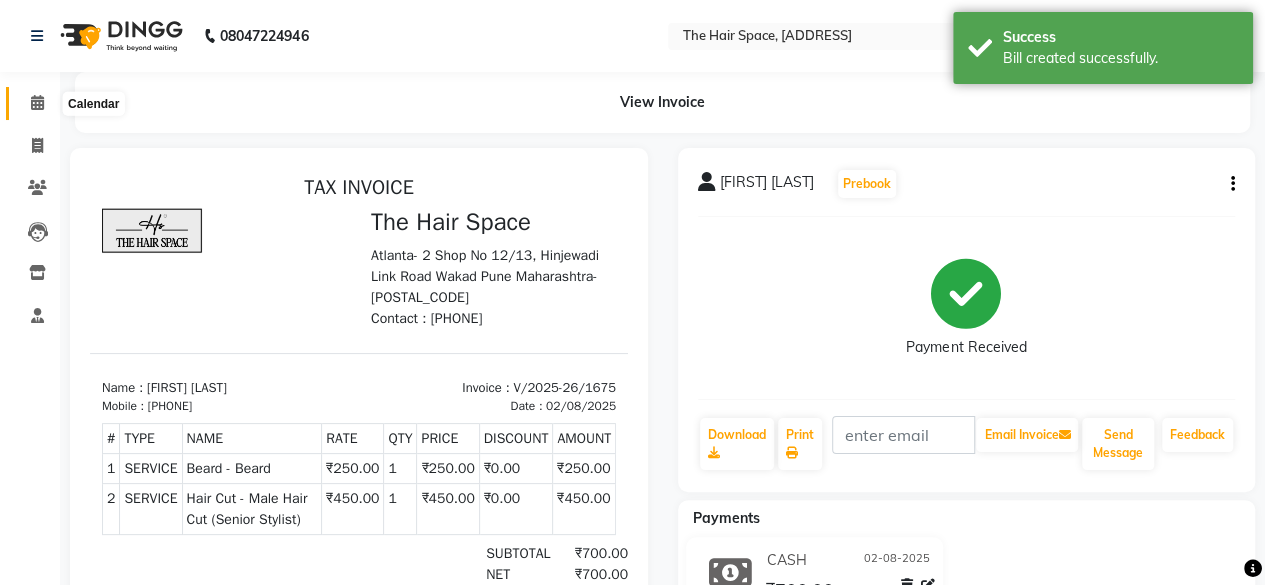 click 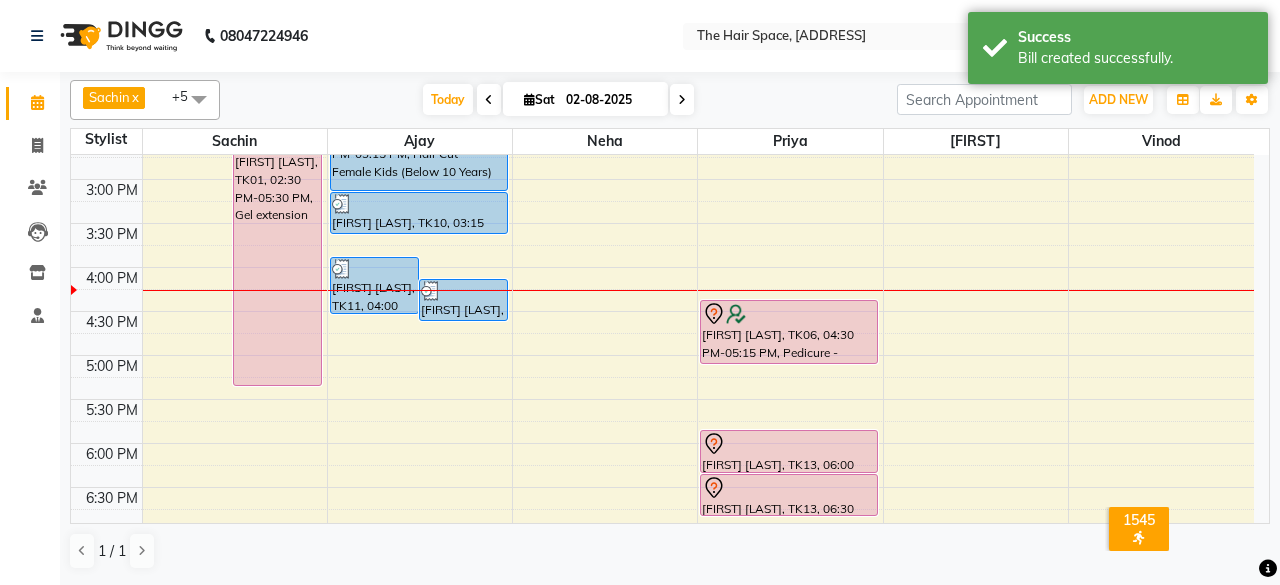 scroll, scrollTop: 598, scrollLeft: 0, axis: vertical 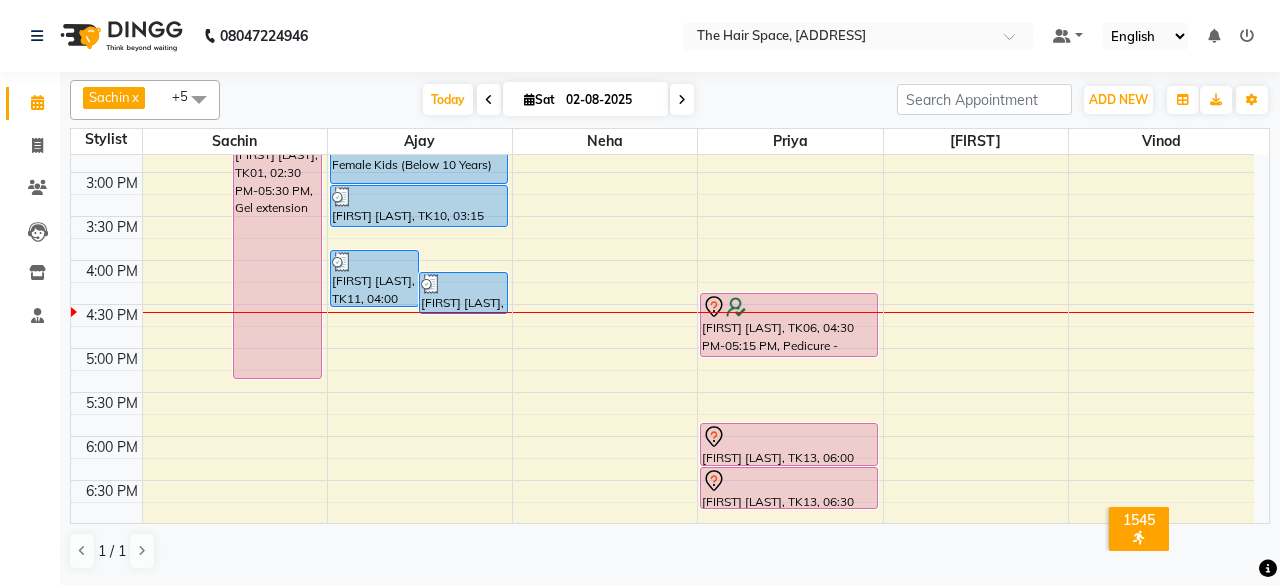 click on "[FIRST] [LAST], TK07, 02:00 PM-02:45 PM, D-Tan - D-Tan Face-Neck             [FIRST] [LAST], TK01, 02:30 PM-05:30 PM, Gel extension      [FIRST] [LAST], TK02, 10:30 AM-12:00 PM, Color - Global (₹3500)     [FIRST] [LAST], TK05, 11:15 AM-12:00 PM, Hair Color - Male Global     [FIRST] [LAST], TK05, 11:30 AM-12:10 PM, Hair Cut - Male Hair Cut (Salon Stylist)     [FIRST] [LAST], TK08, 12:00 PM-01:00 PM, Hair Cut - Female Hair Cut (Senior Stylist)     [FIRST] [LAST], TK03, 12:00 PM-12:40 PM, Hair Cut - Male Hair Cut (Senior Stylist)     [FIRST] [LAST], TK03, 12:45 PM-01:30 PM, Spa & Rituals - Male Premium     [FIRST] [LAST], TK11, 04:00 PM-04:40 PM, Hair Cut - Male Hair Cut (Senior Stylist)     [FIRST] [LAST], TK11, 04:15 PM-04:45 PM, Beard - Beard" at bounding box center (662, 216) 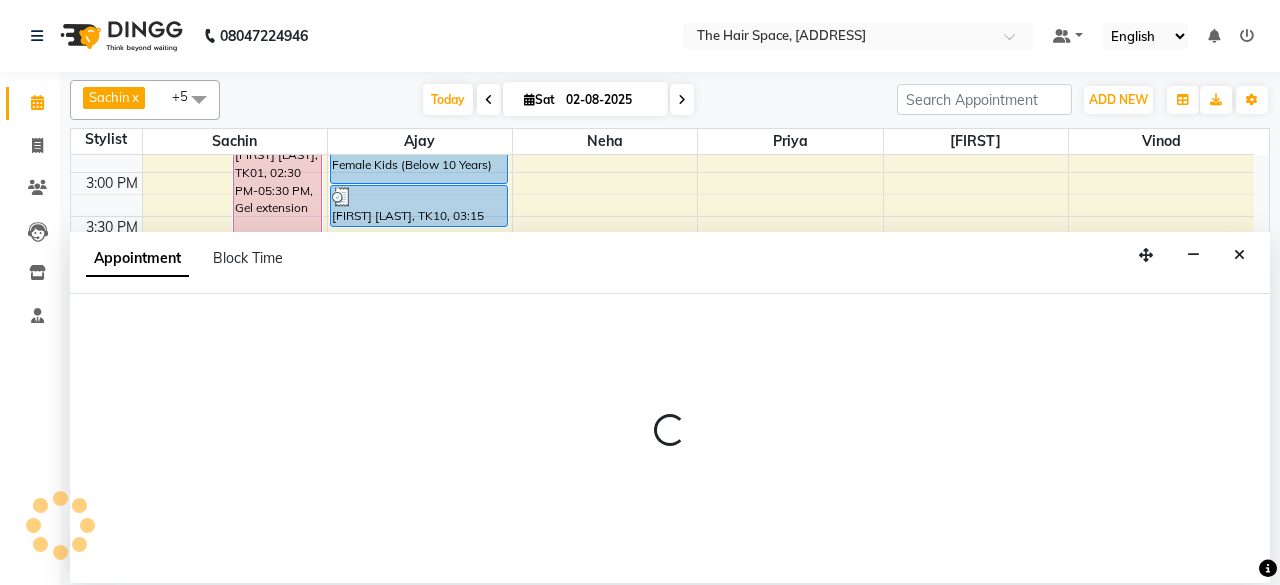 select on "52136" 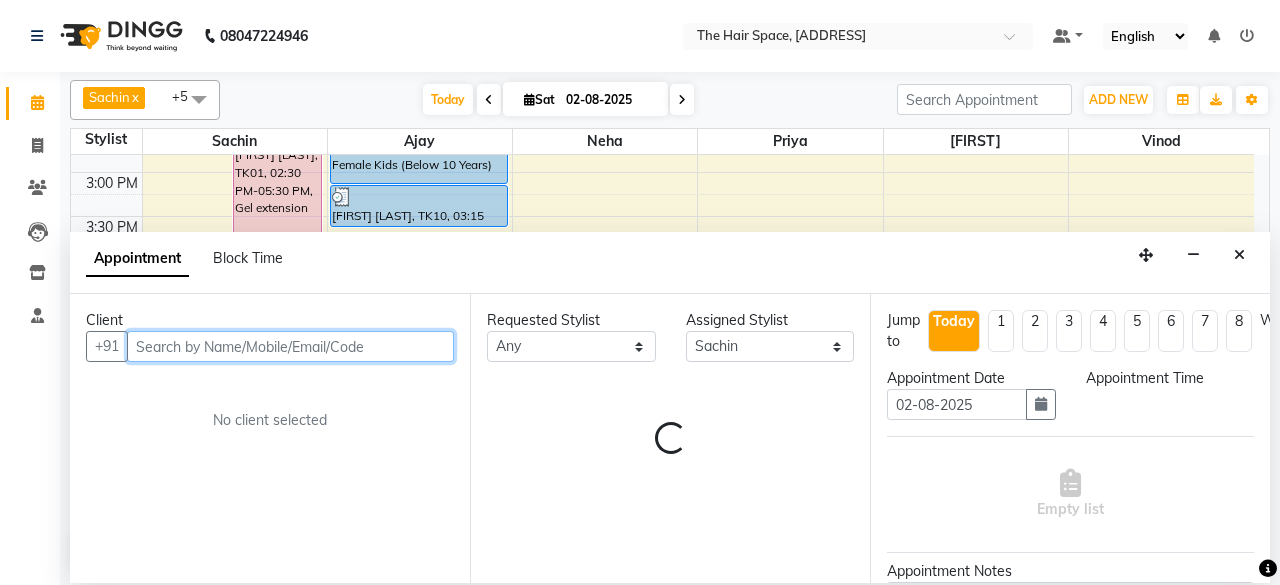 select on "1080" 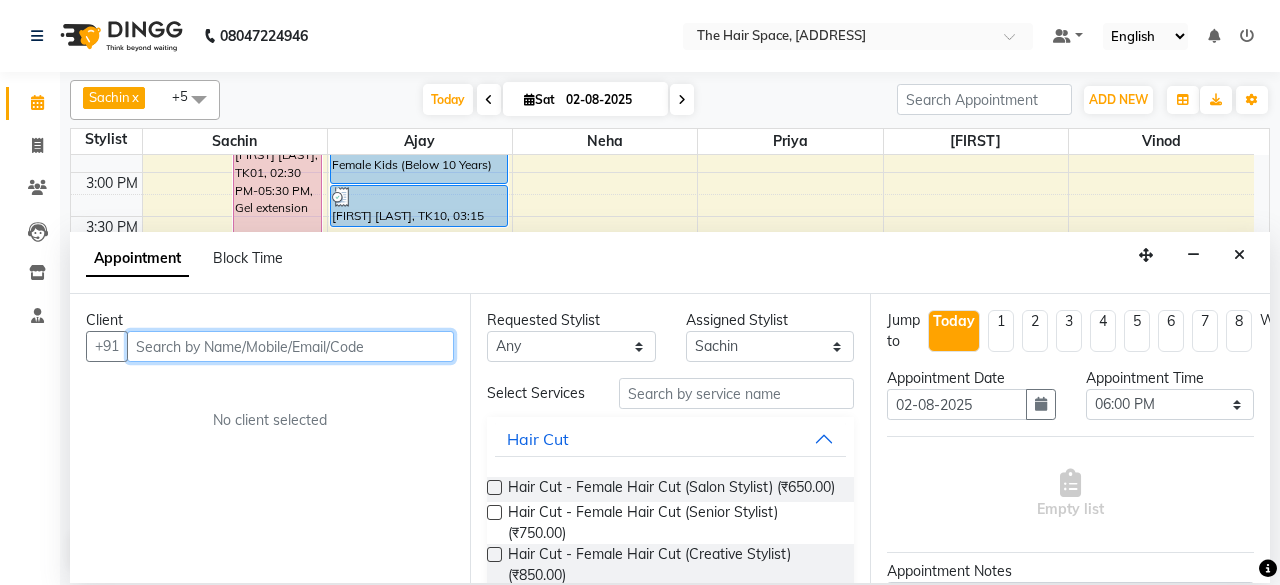 click at bounding box center (290, 346) 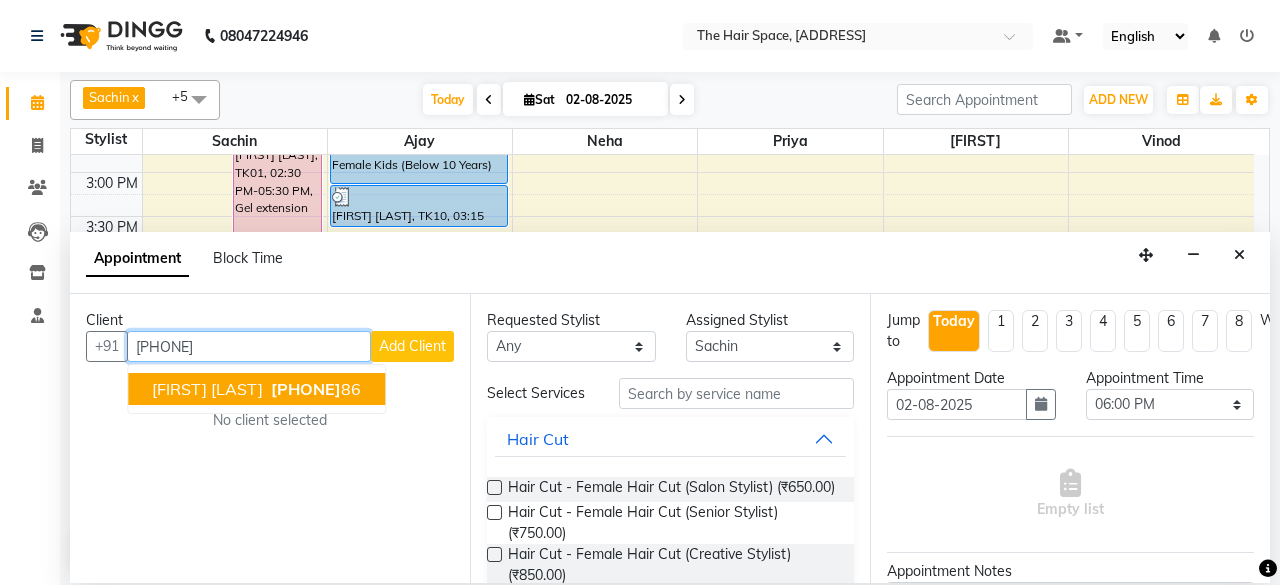 click on "[FIRST] [LAST]" at bounding box center (207, 389) 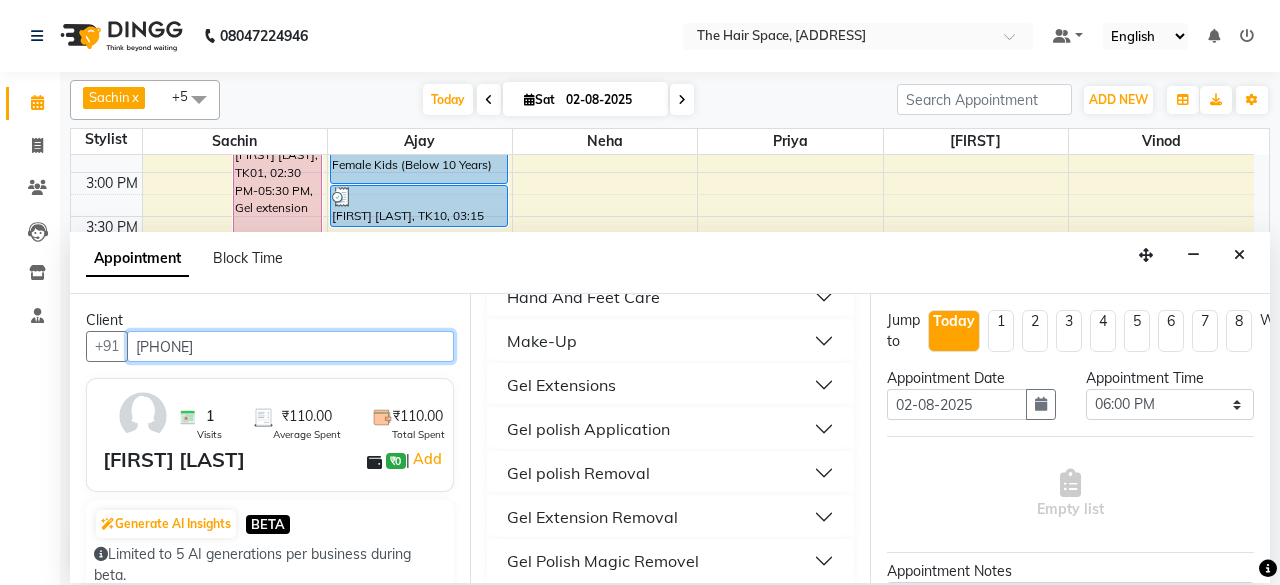 scroll, scrollTop: 1413, scrollLeft: 0, axis: vertical 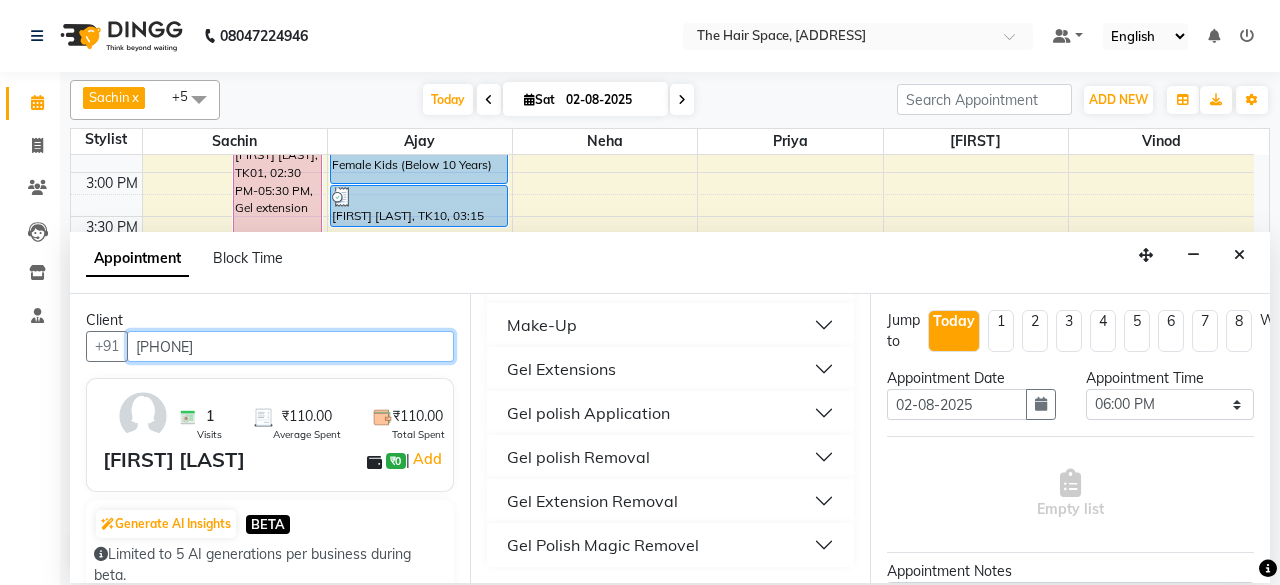 type on "[PHONE]" 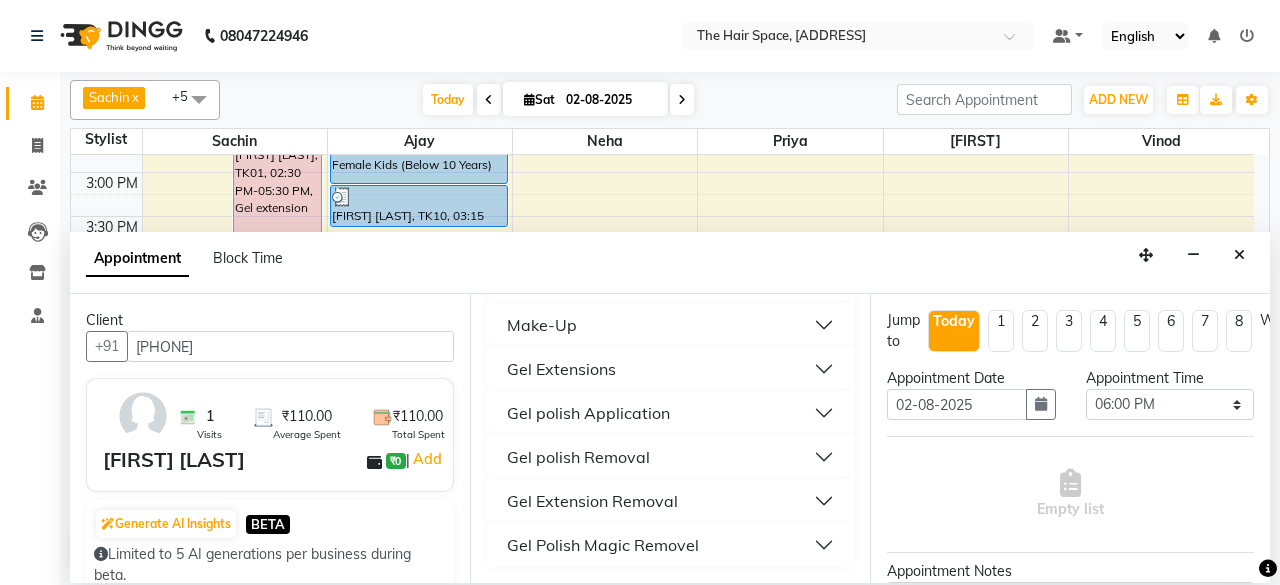 click on "Gel Extensions" at bounding box center (561, 369) 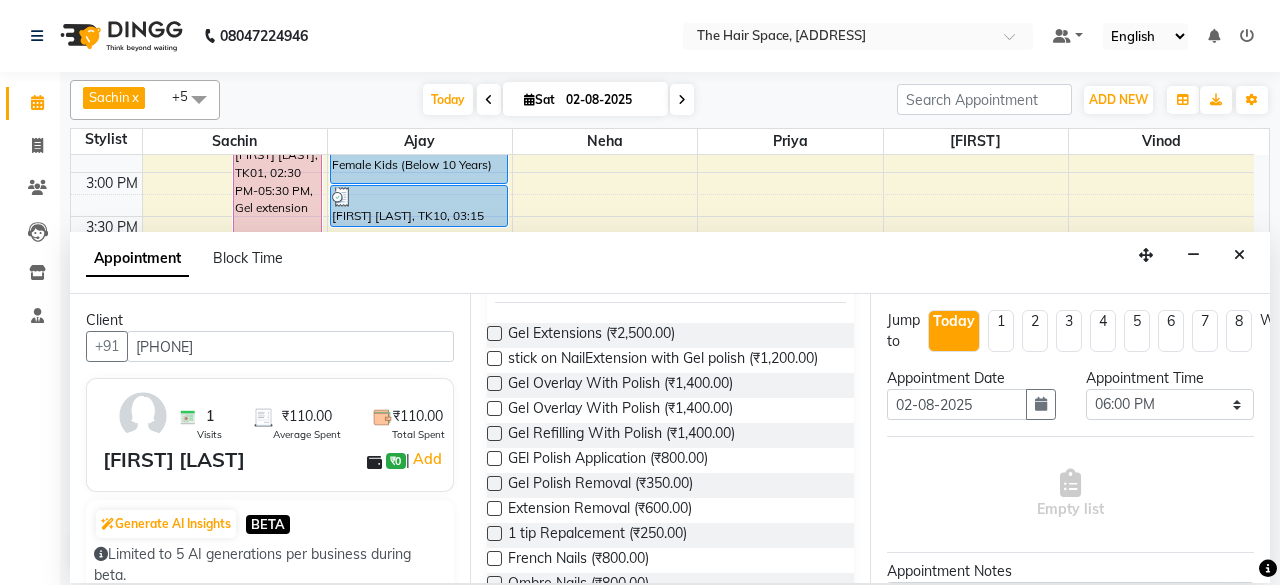 click at bounding box center (494, 333) 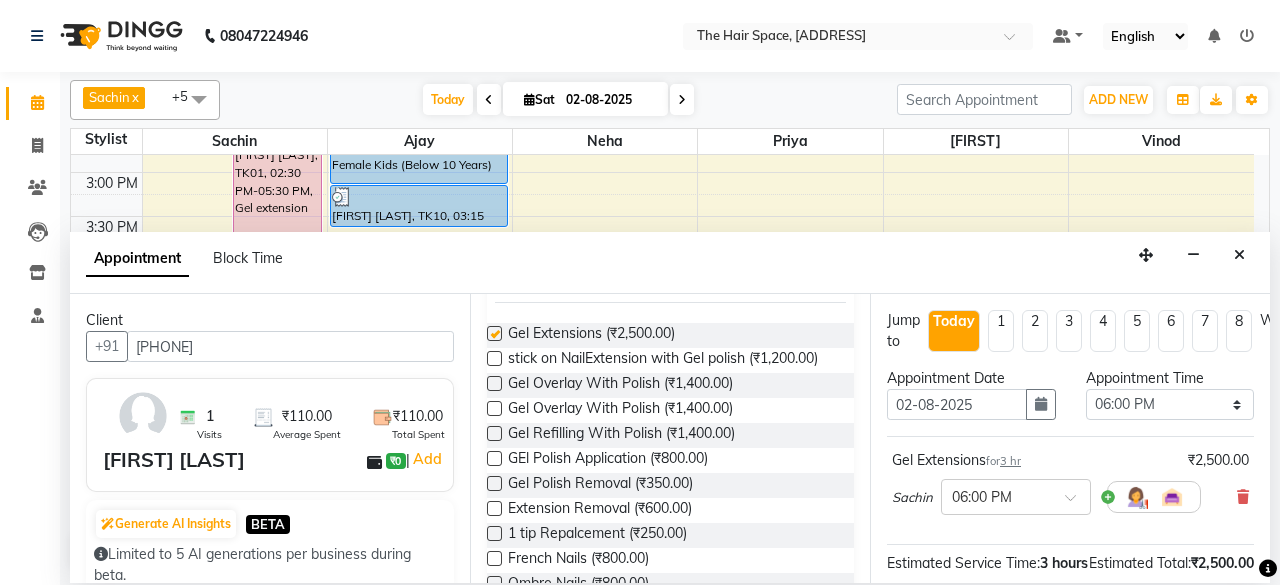 checkbox on "false" 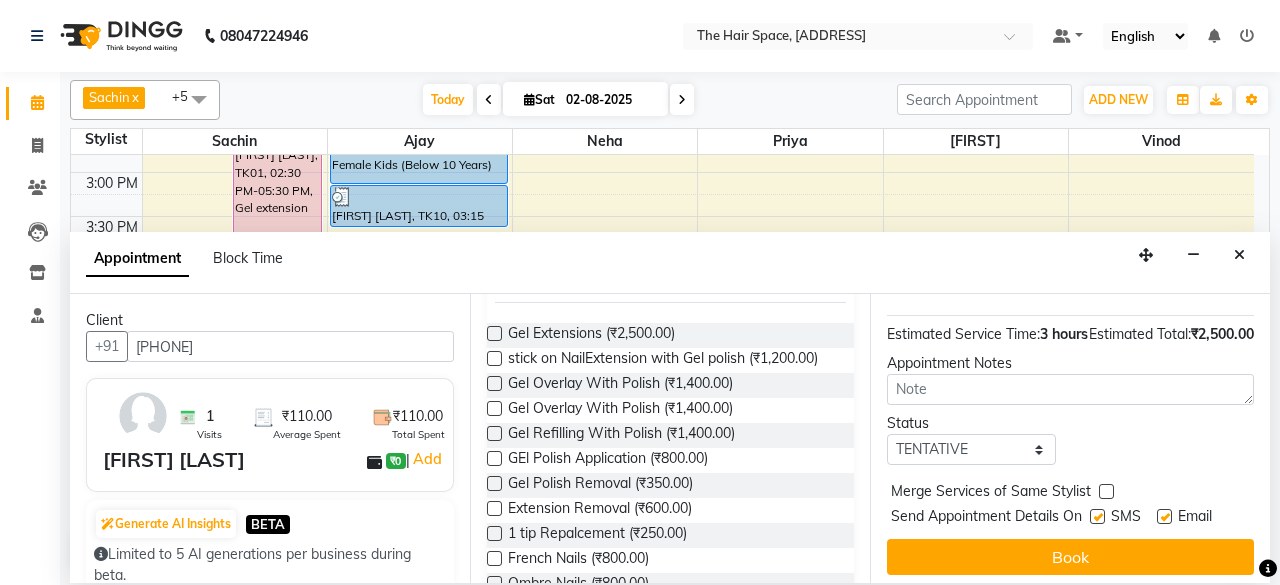 scroll, scrollTop: 272, scrollLeft: 0, axis: vertical 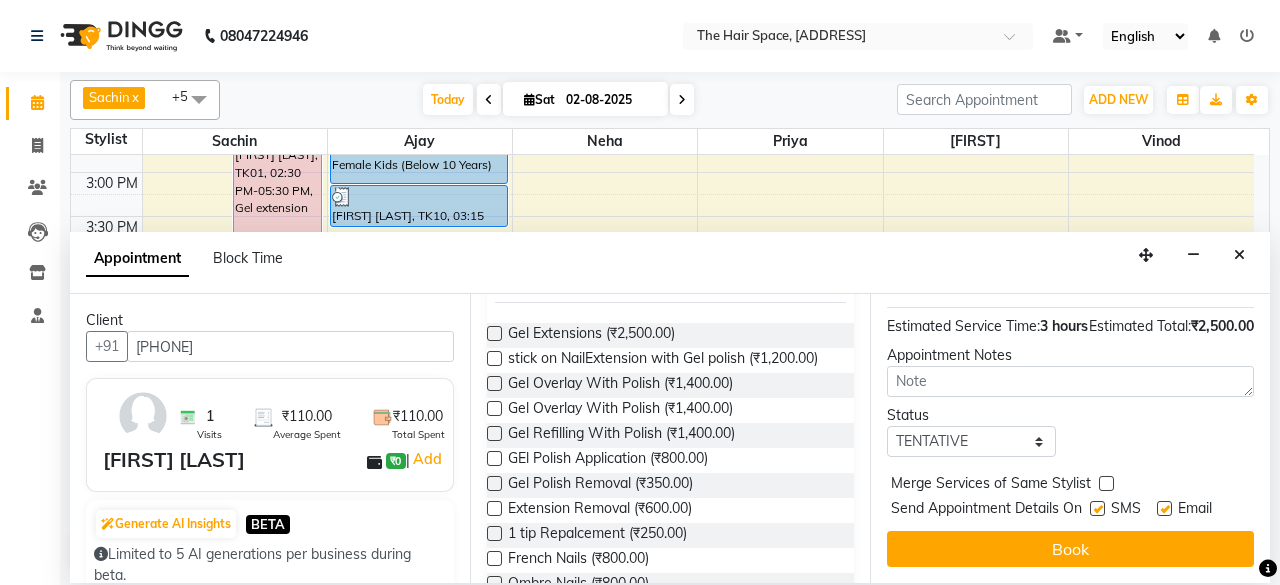 click at bounding box center (1097, 508) 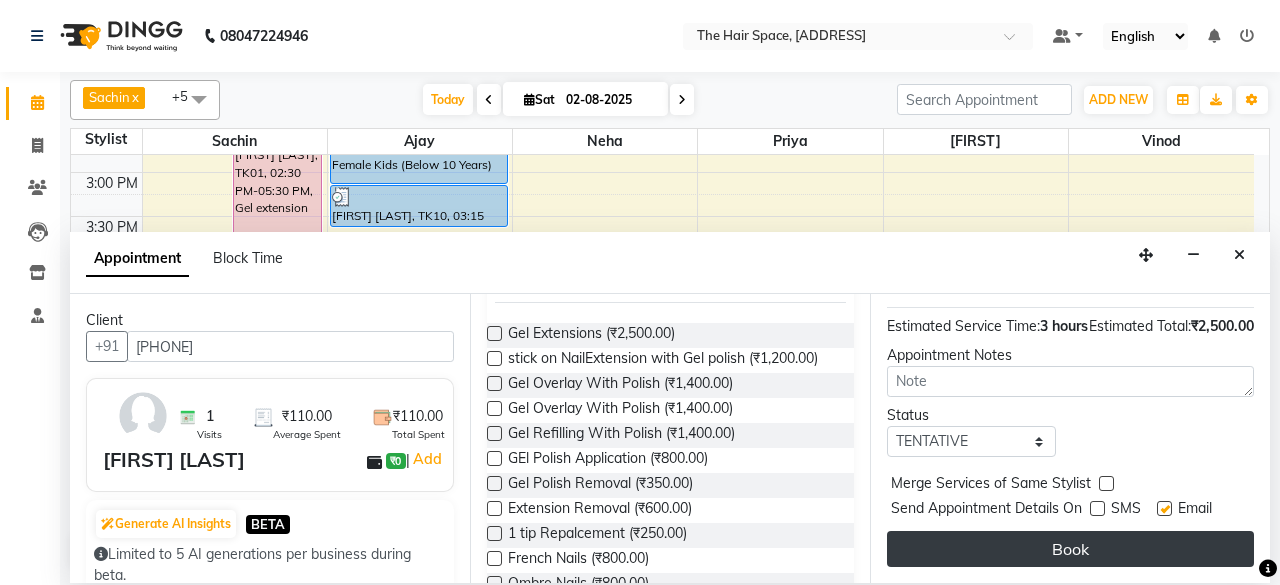 click on "Book" at bounding box center [1070, 549] 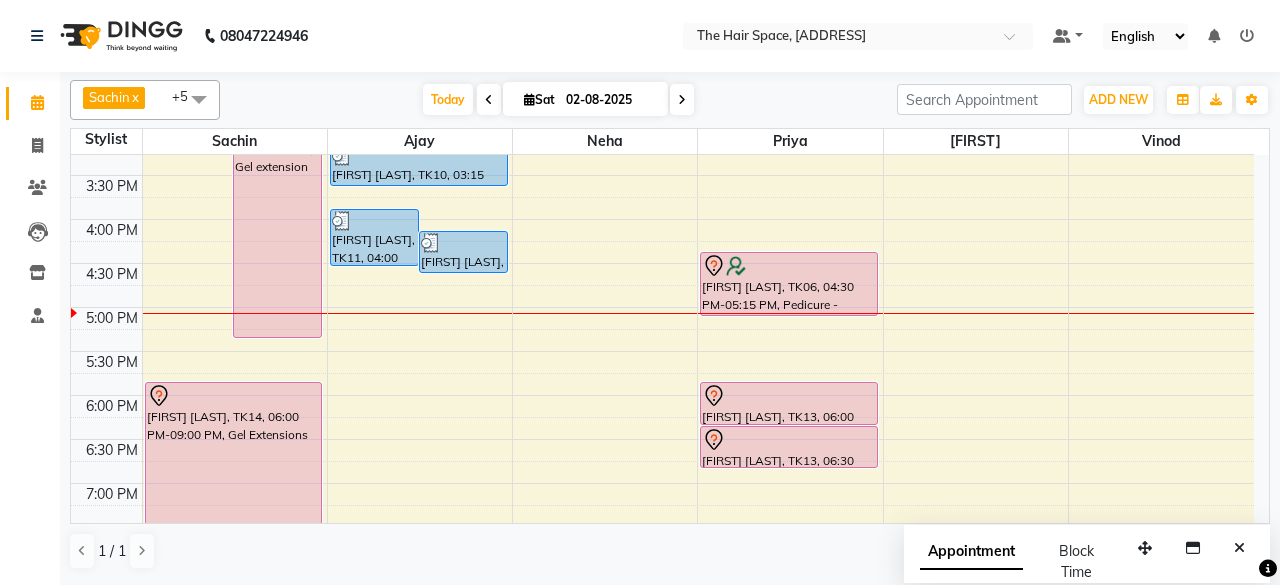 scroll, scrollTop: 629, scrollLeft: 0, axis: vertical 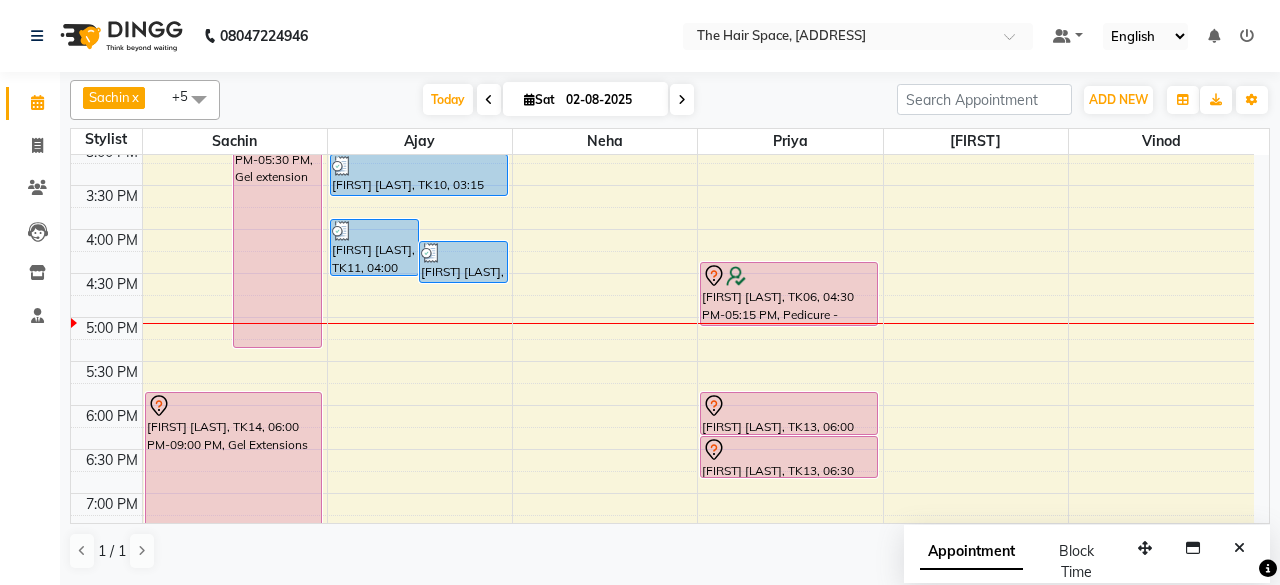 click at bounding box center [682, 99] 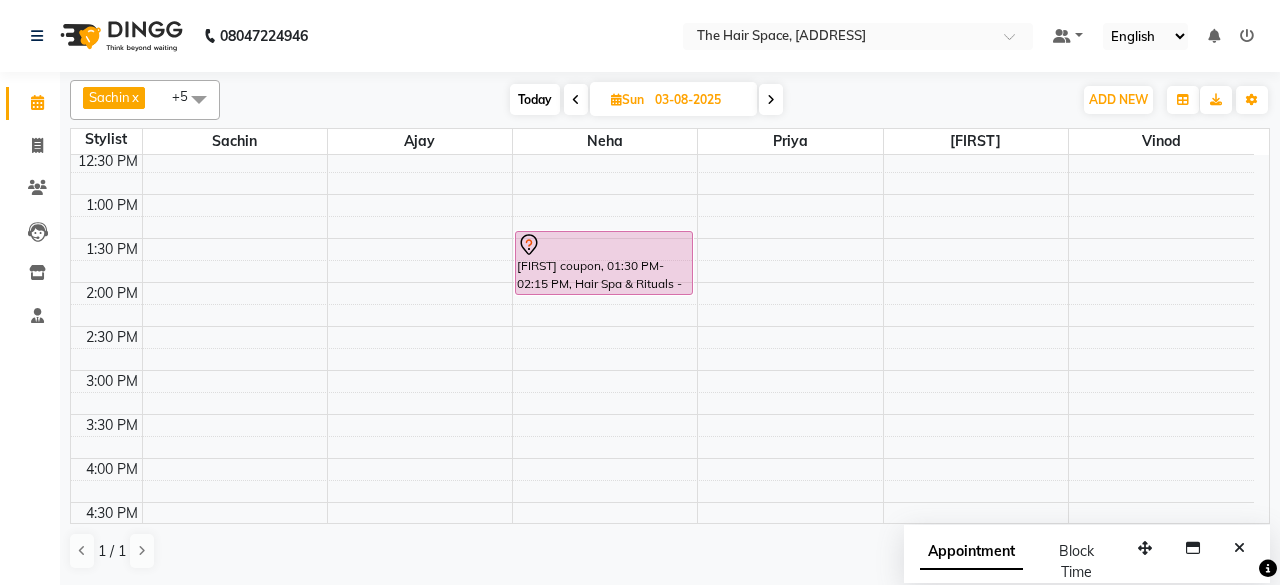 scroll, scrollTop: 629, scrollLeft: 0, axis: vertical 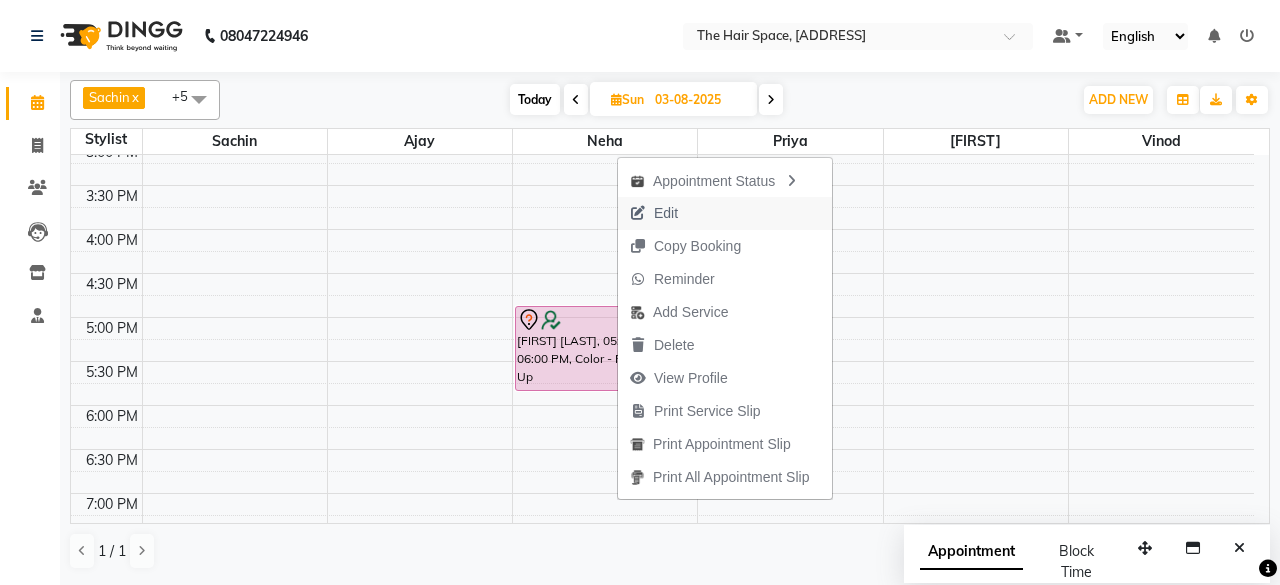 click on "Edit" at bounding box center (666, 213) 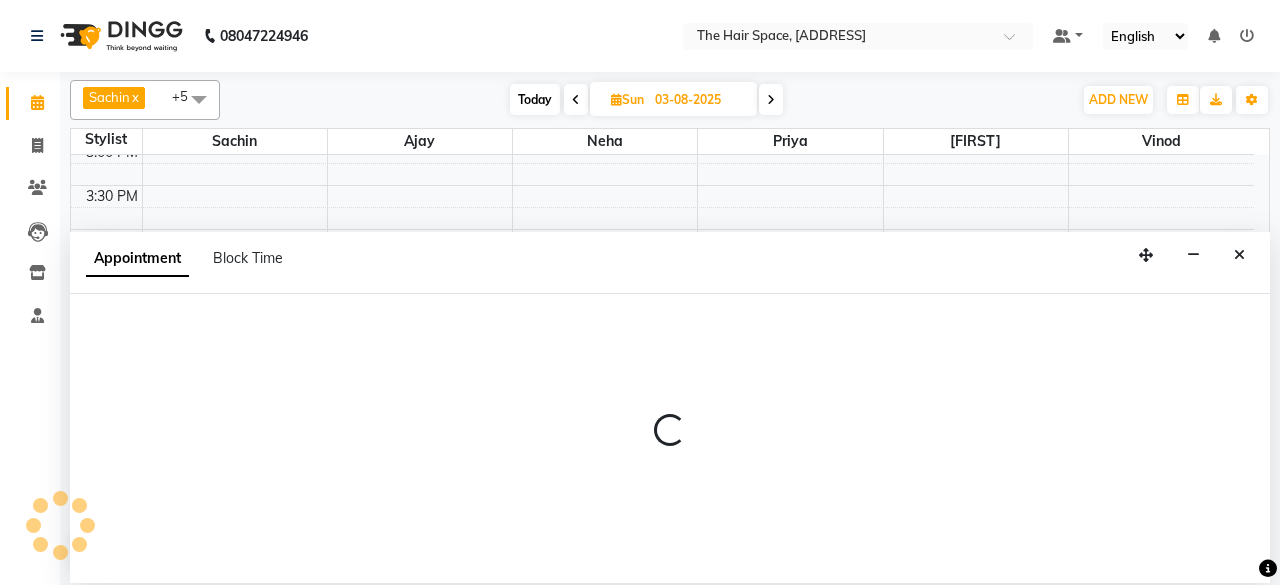 select on "tentative" 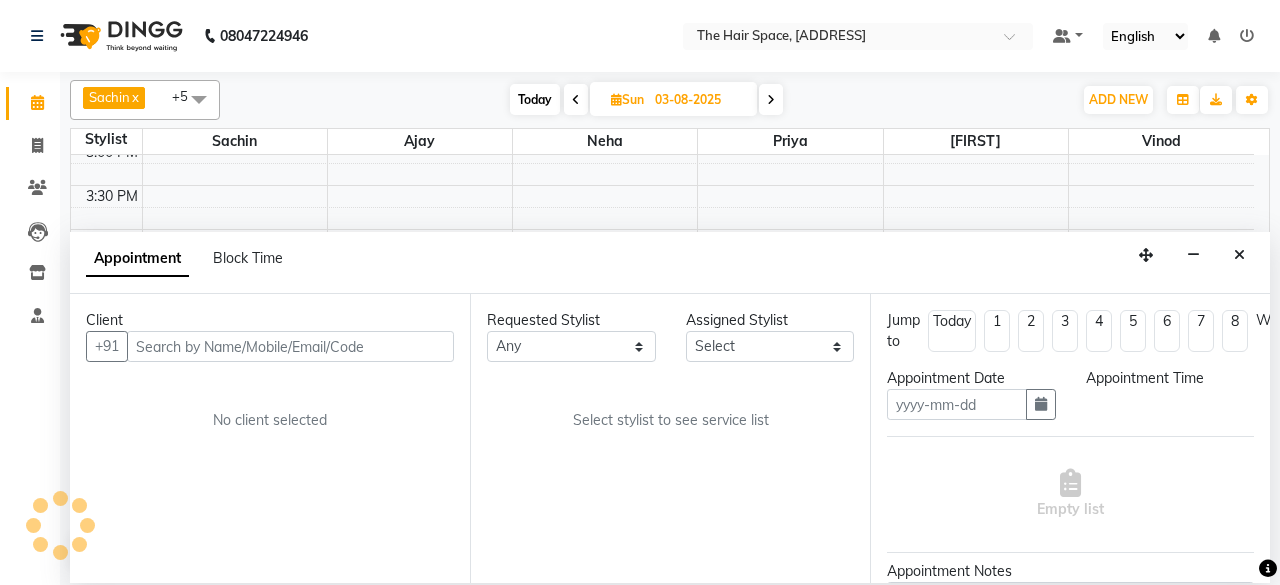 type on "03-08-2025" 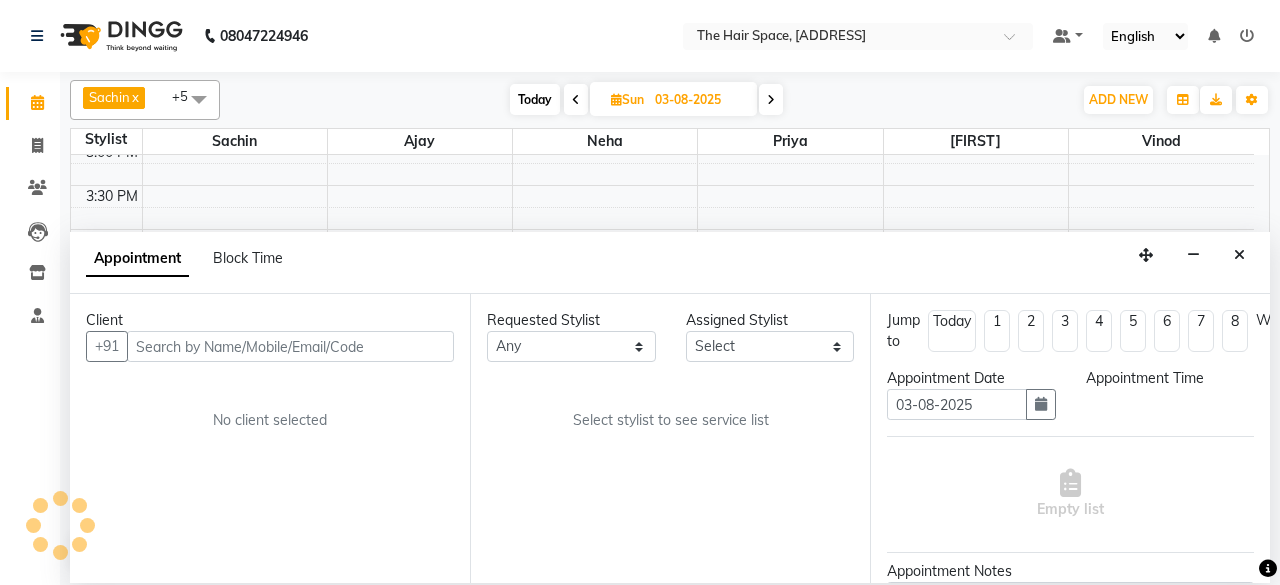 select on "78024" 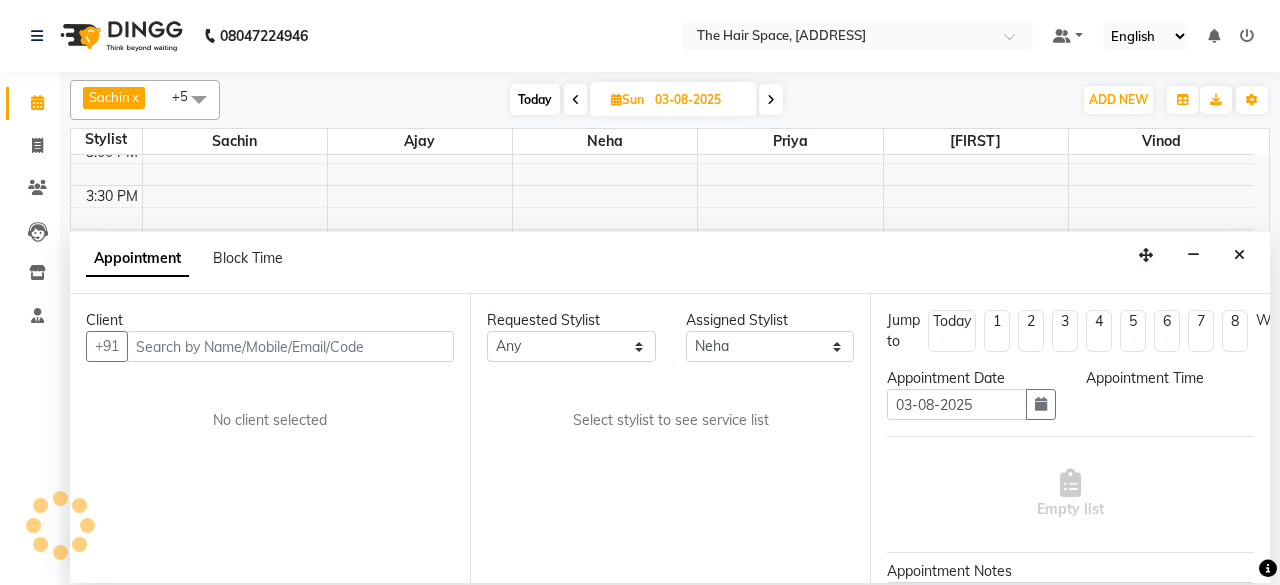scroll, scrollTop: 781, scrollLeft: 0, axis: vertical 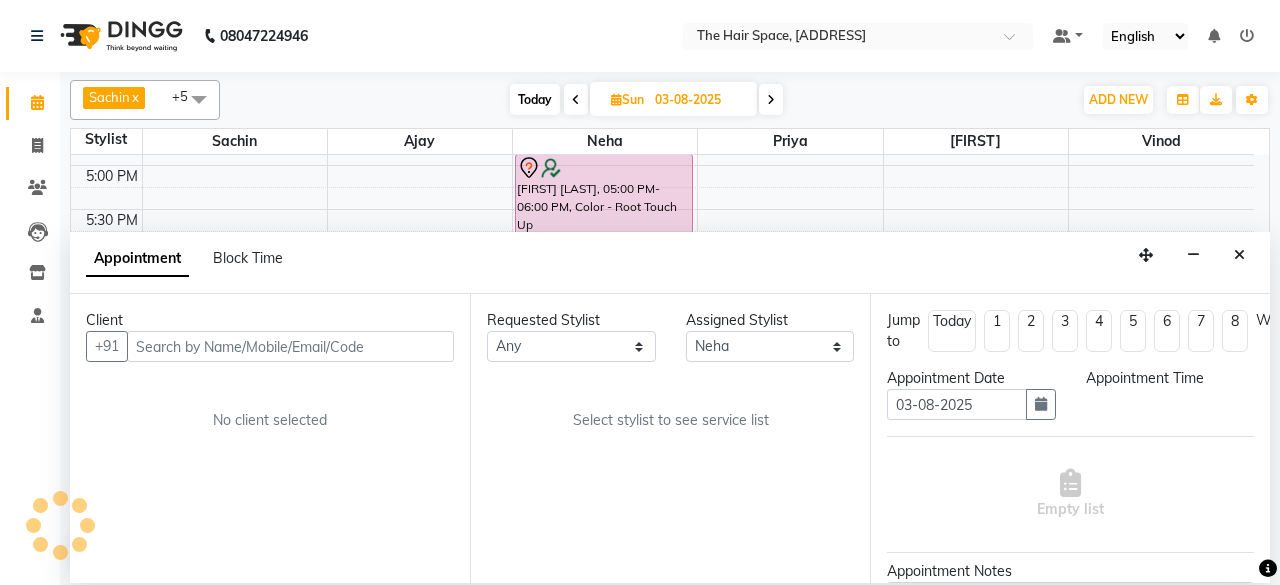 select on "1020" 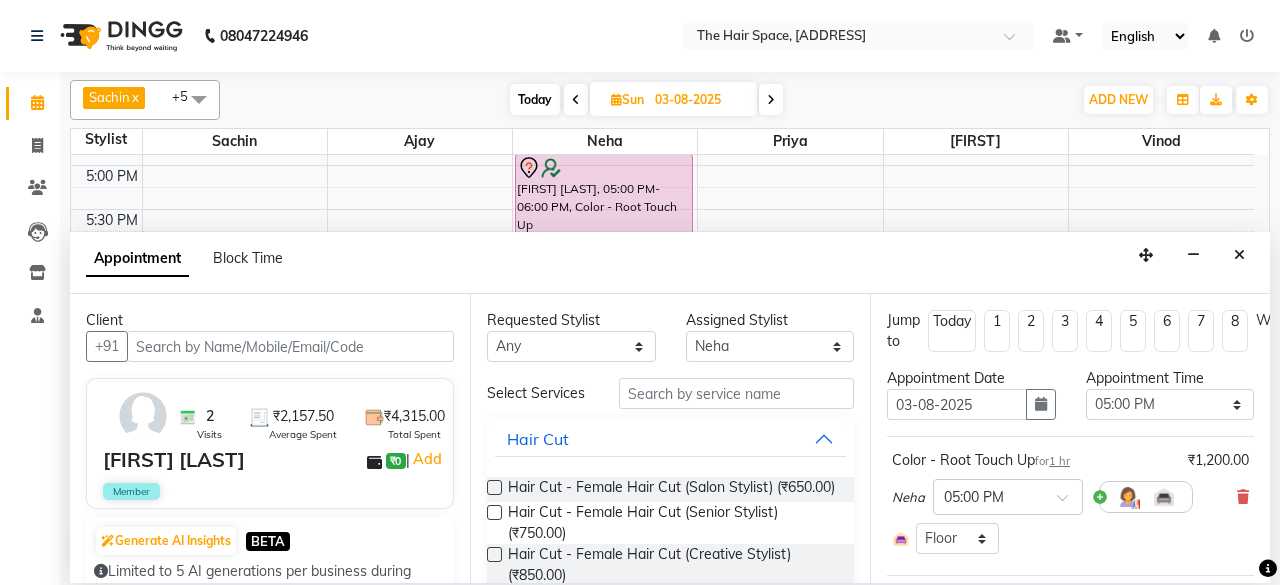 drag, startPoint x: 1026, startPoint y: 408, endPoint x: 1009, endPoint y: 412, distance: 17.464249 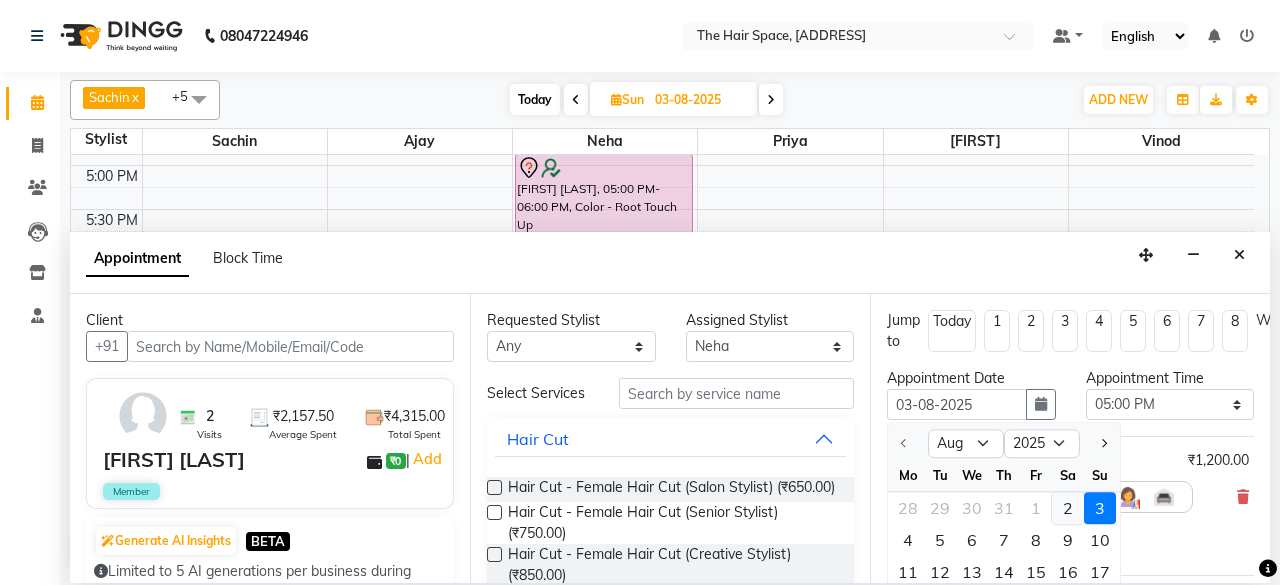 click on "2" at bounding box center [1068, 509] 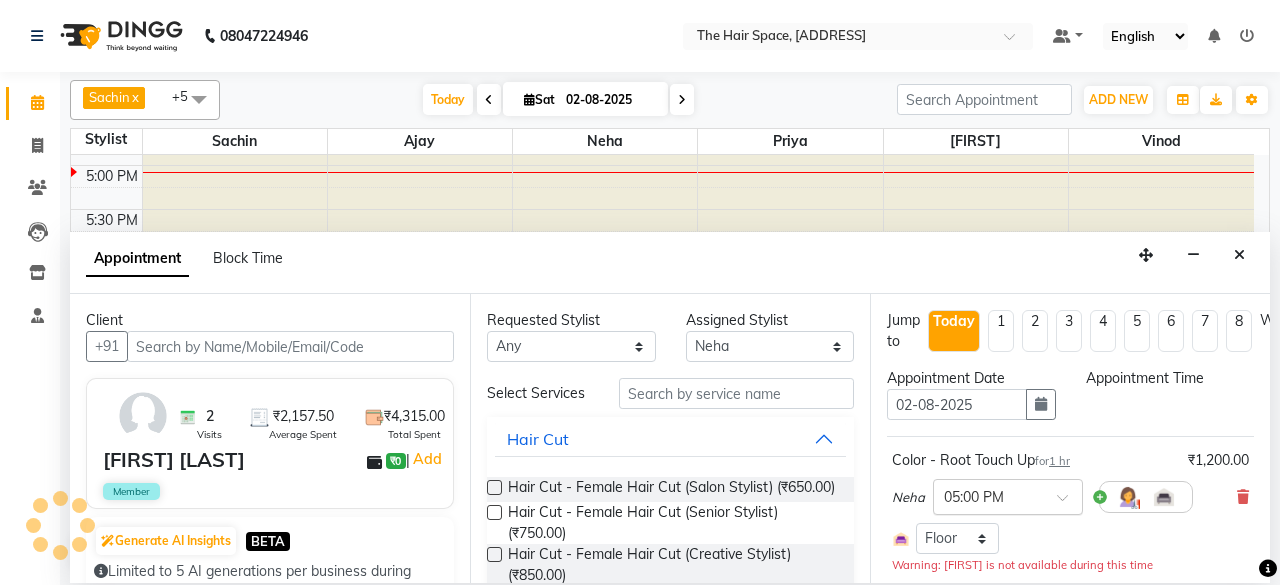 scroll, scrollTop: 0, scrollLeft: 0, axis: both 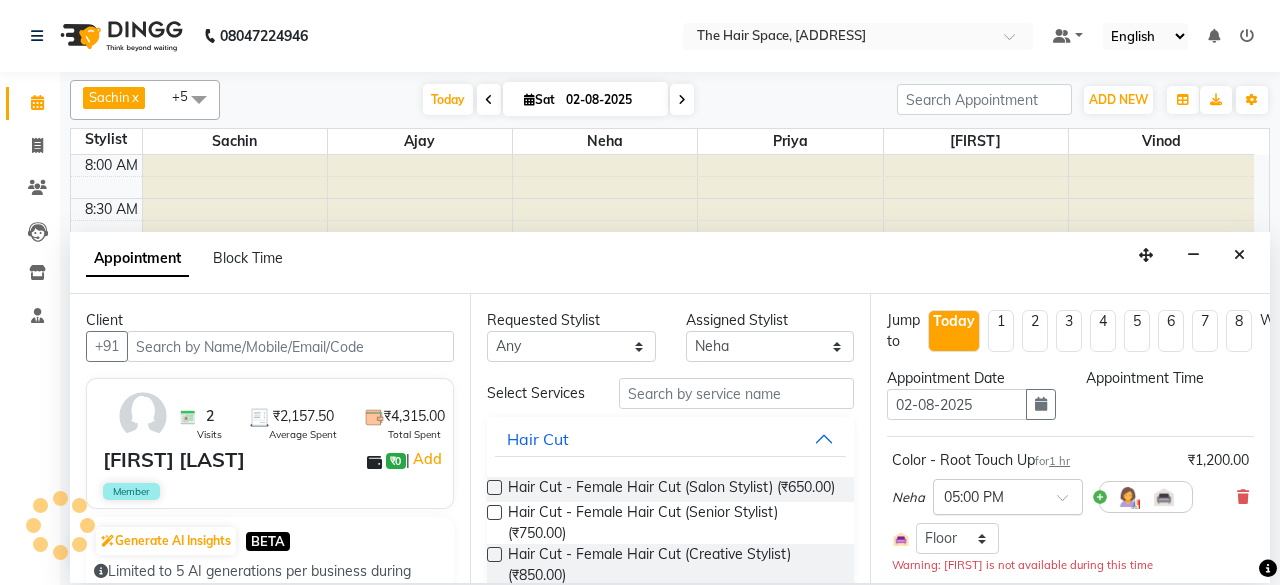 select on "1020" 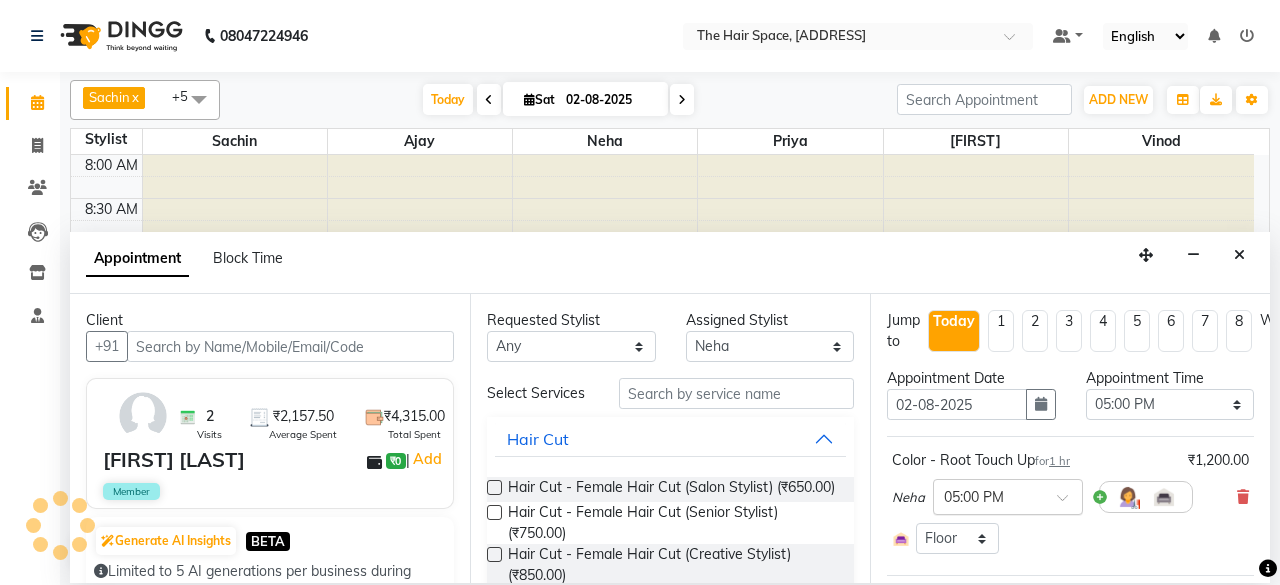 scroll, scrollTop: 781, scrollLeft: 0, axis: vertical 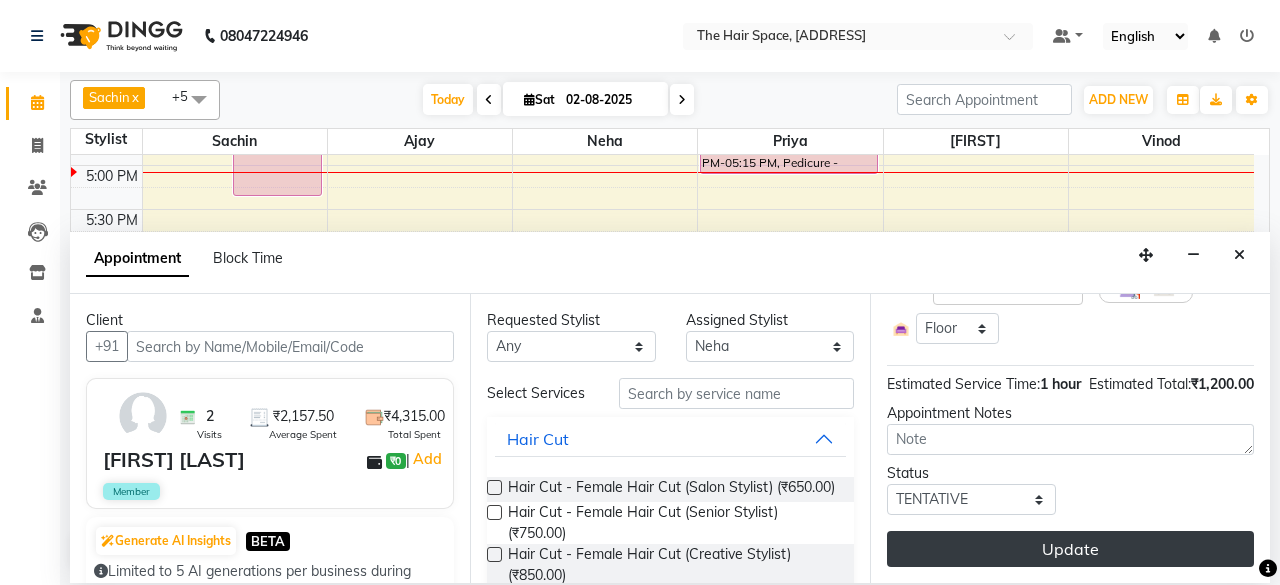 click on "Update" at bounding box center [1070, 549] 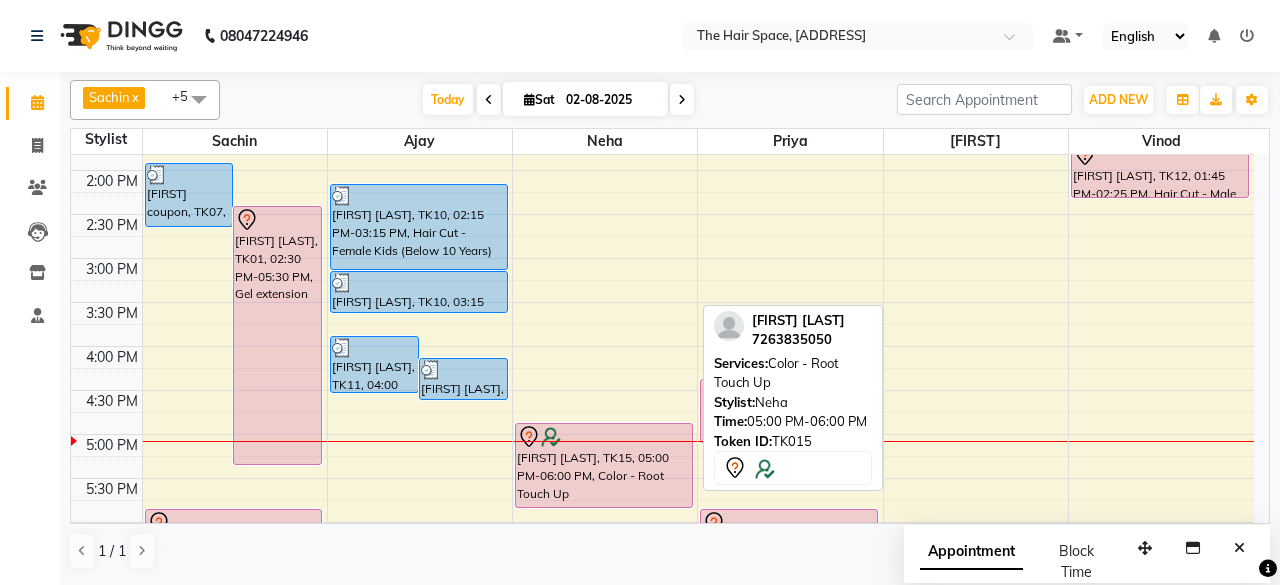 scroll, scrollTop: 481, scrollLeft: 0, axis: vertical 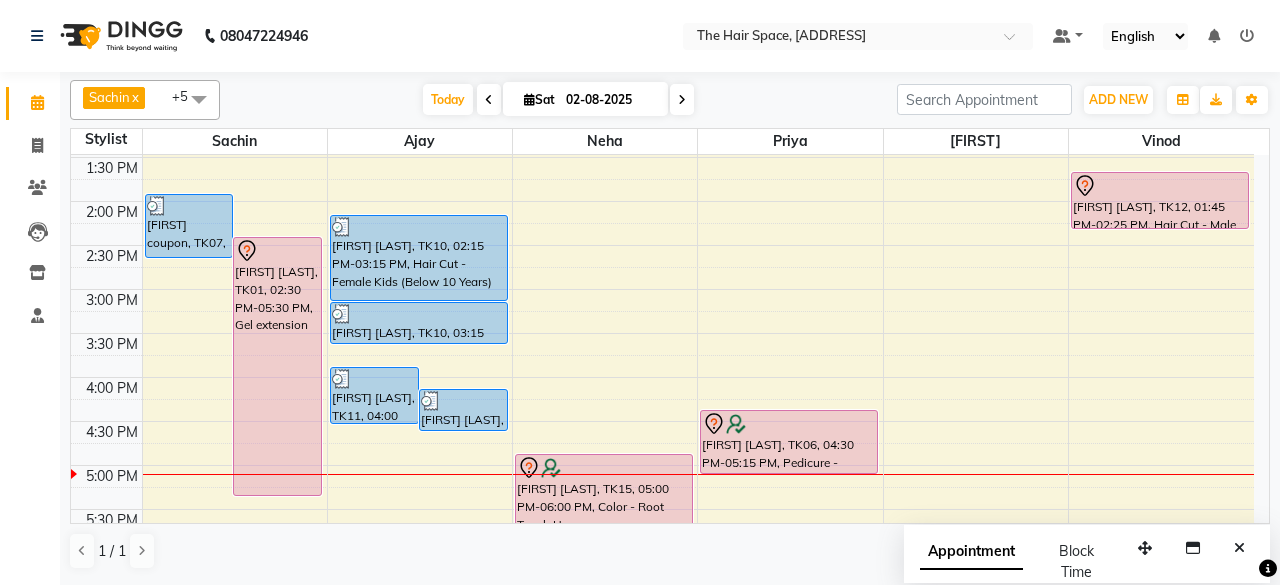 click at bounding box center (682, 99) 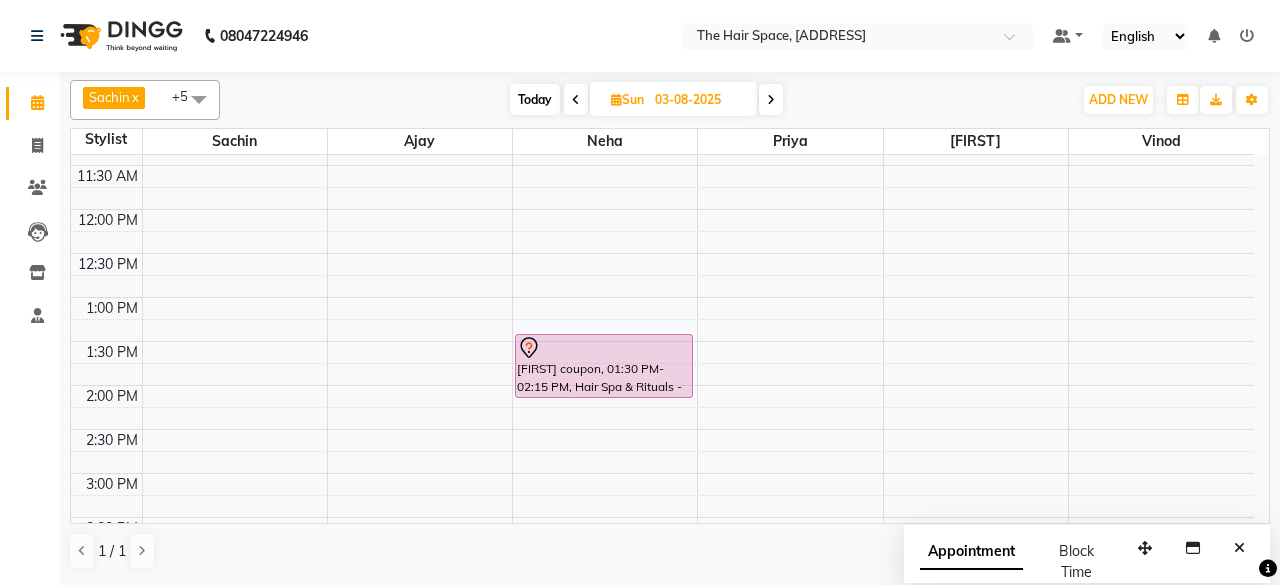 scroll, scrollTop: 300, scrollLeft: 0, axis: vertical 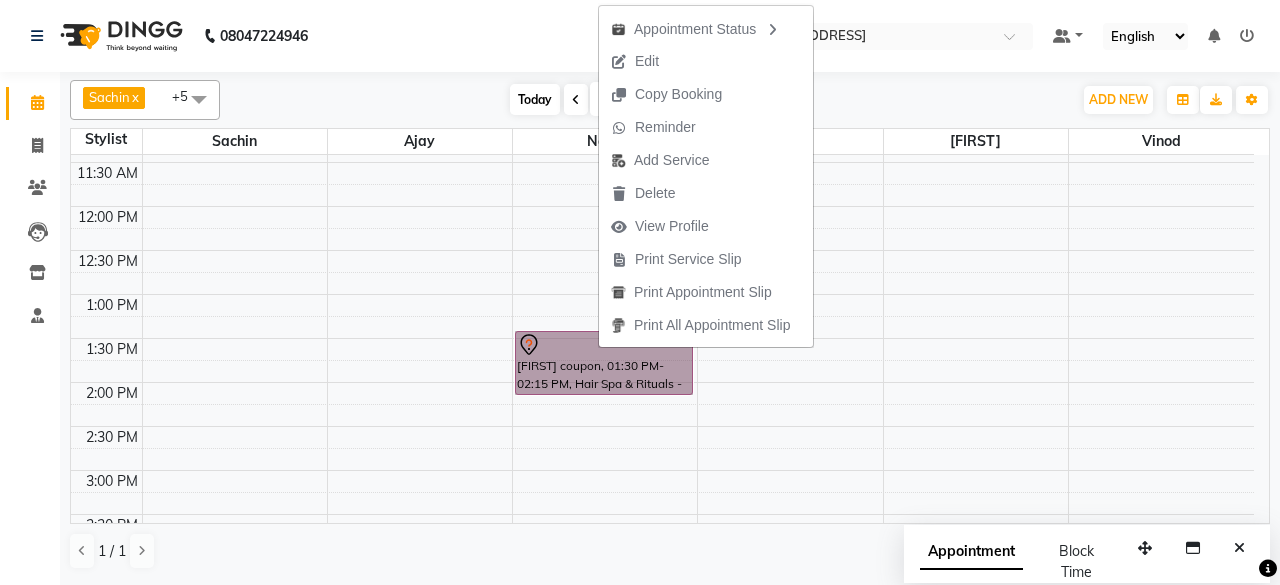 click on "8:00 AM 8:30 AM 9:00 AM 9:30 AM 10:00 AM 10:30 AM 11:00 AM 11:30 AM 12:00 PM 12:30 PM 1:00 PM 1:30 PM 2:00 PM 2:30 PM 3:00 PM 3:30 PM 4:00 PM 4:30 PM 5:00 PM 5:30 PM 6:00 PM 6:30 PM 7:00 PM 7:30 PM 8:00 PM 8:30 PM 9:00 PM 9:30 PM 10:00 PM 10:30 PM             [FIRST] coupon, 01:30 PM-02:15 PM, Hair Spa & Rituals - Exclusive" at bounding box center (662, 514) 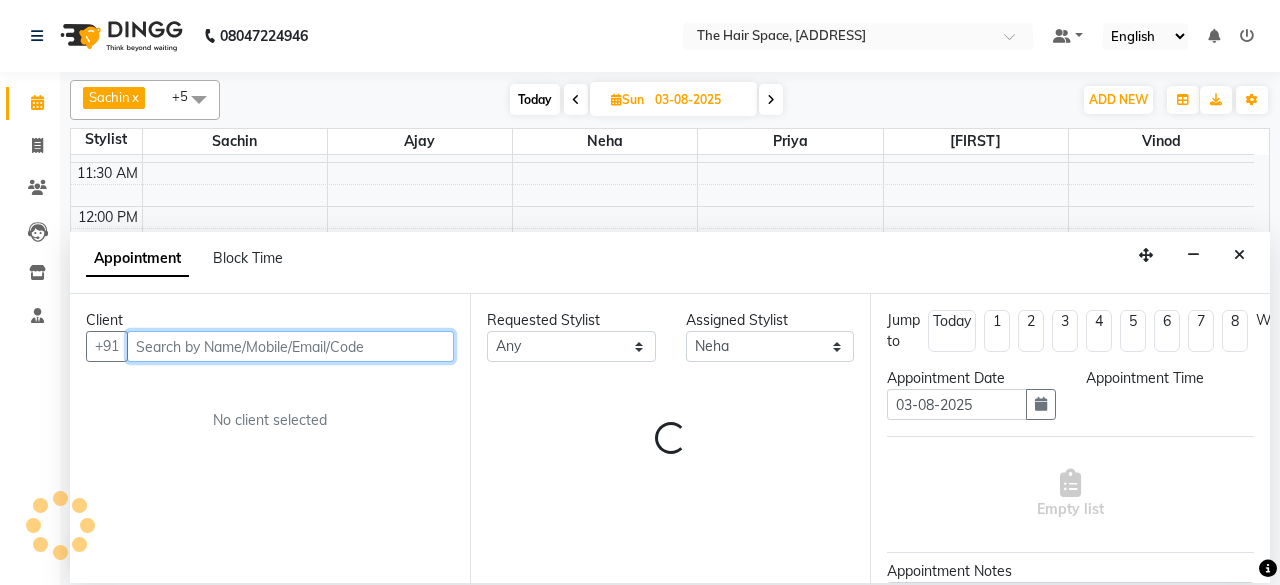 select on "750" 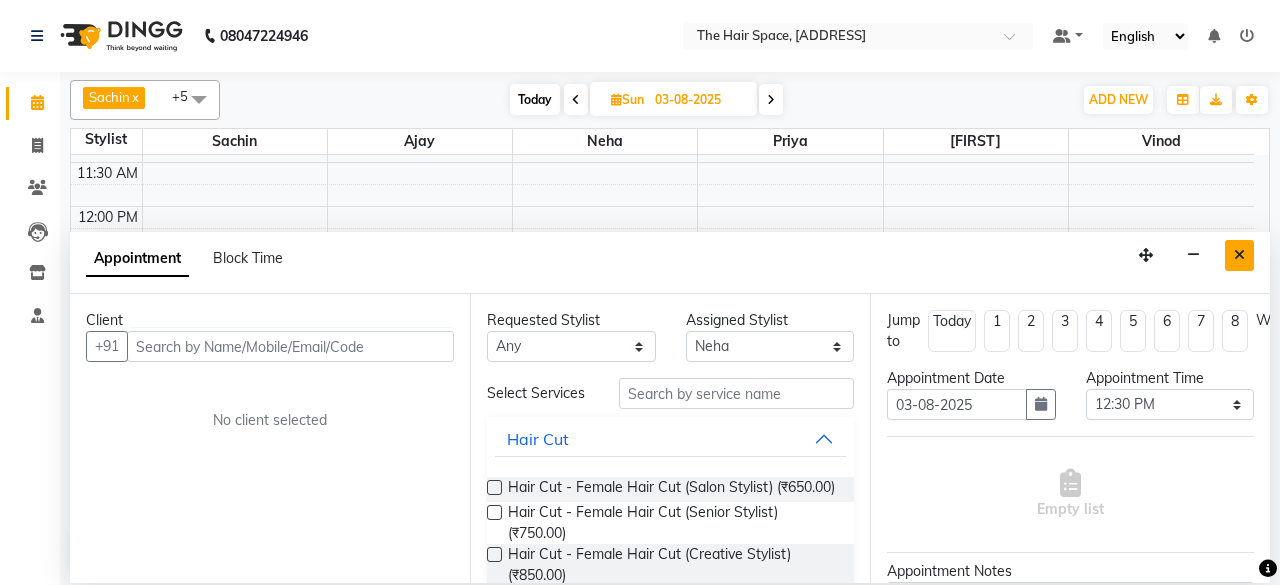 click at bounding box center [1239, 255] 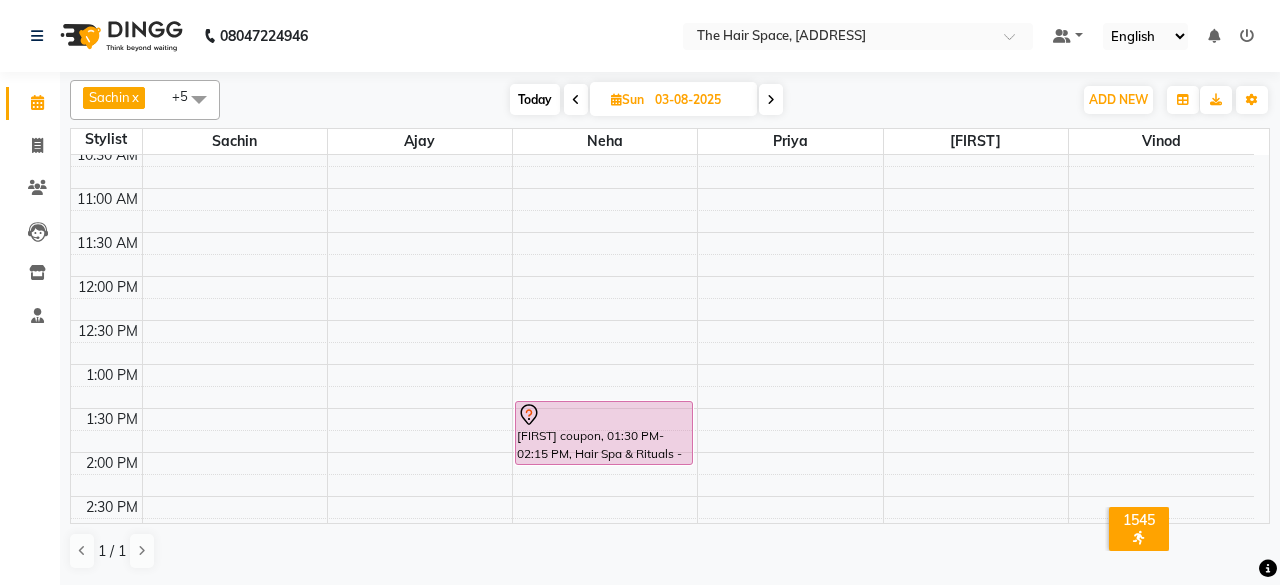 scroll, scrollTop: 129, scrollLeft: 0, axis: vertical 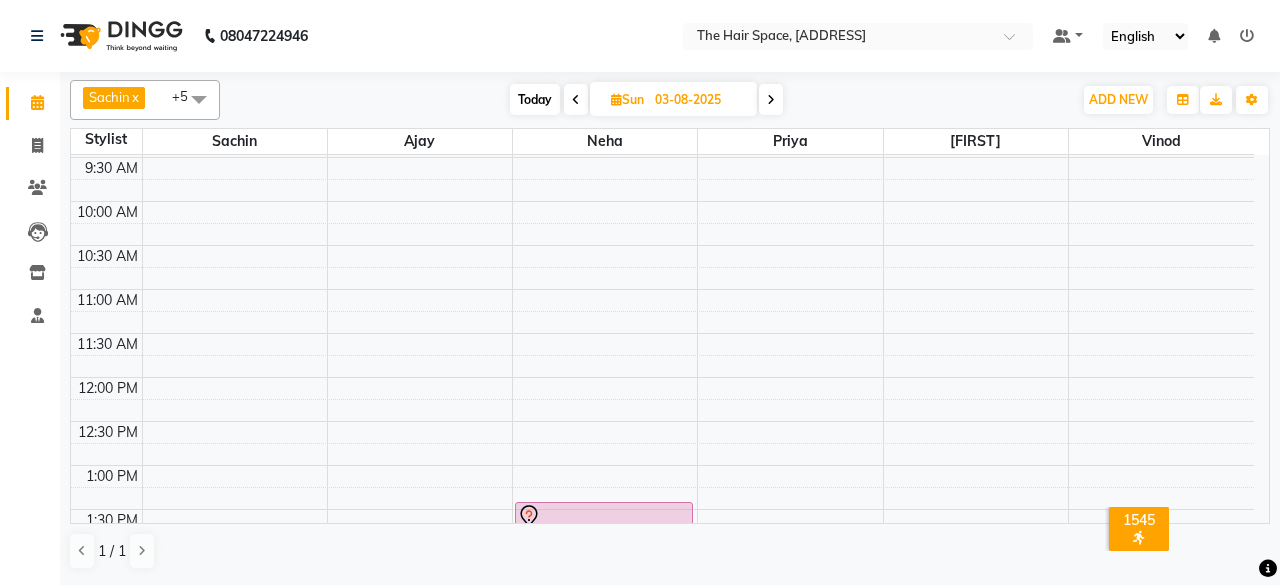 click on "Today" at bounding box center (535, 99) 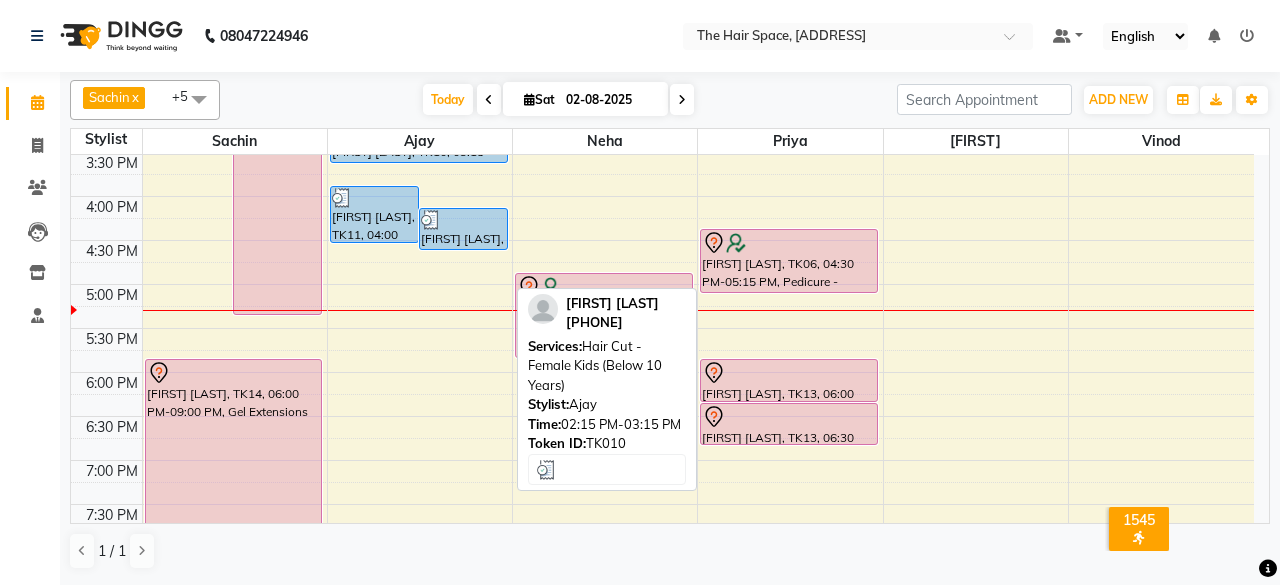 scroll, scrollTop: 781, scrollLeft: 0, axis: vertical 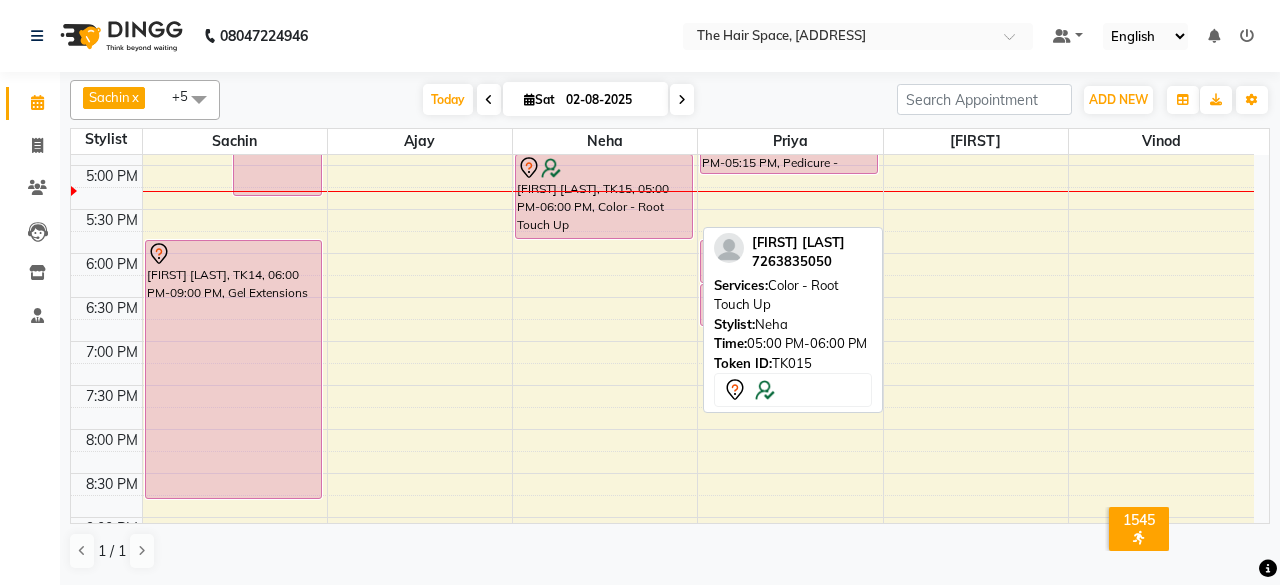 click at bounding box center (604, 168) 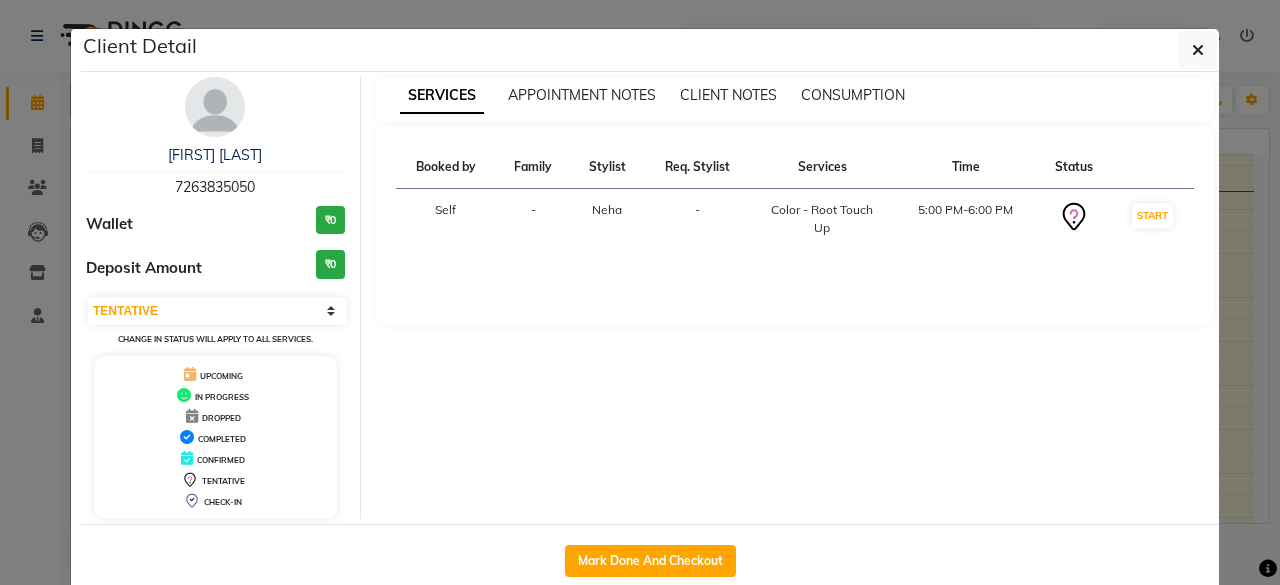 click at bounding box center (215, 107) 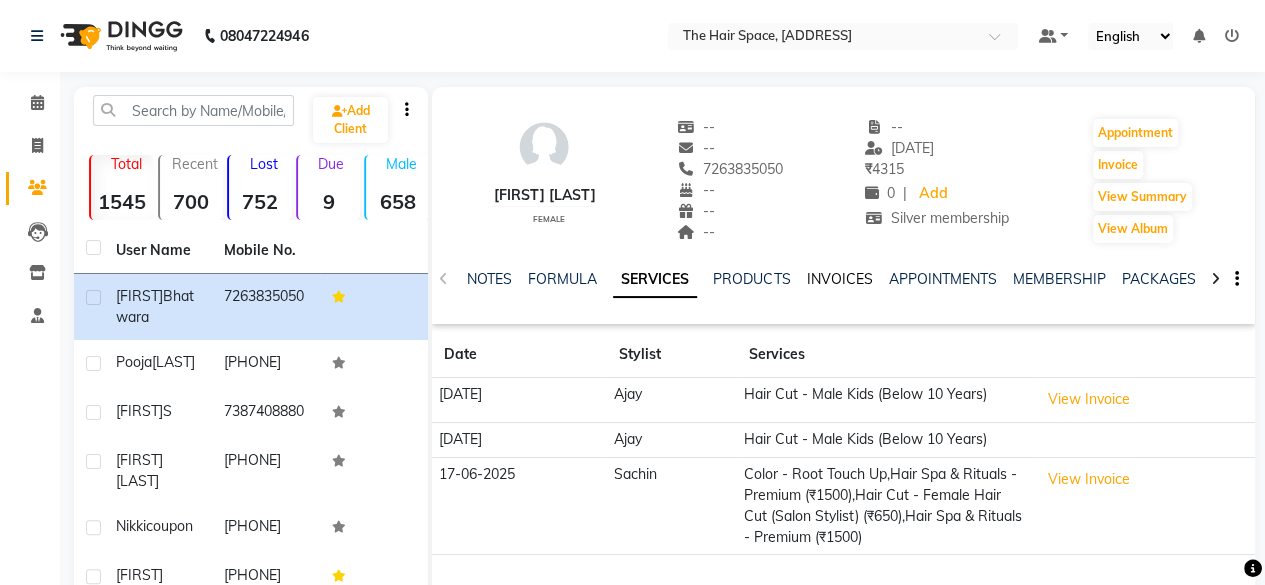click on "INVOICES" 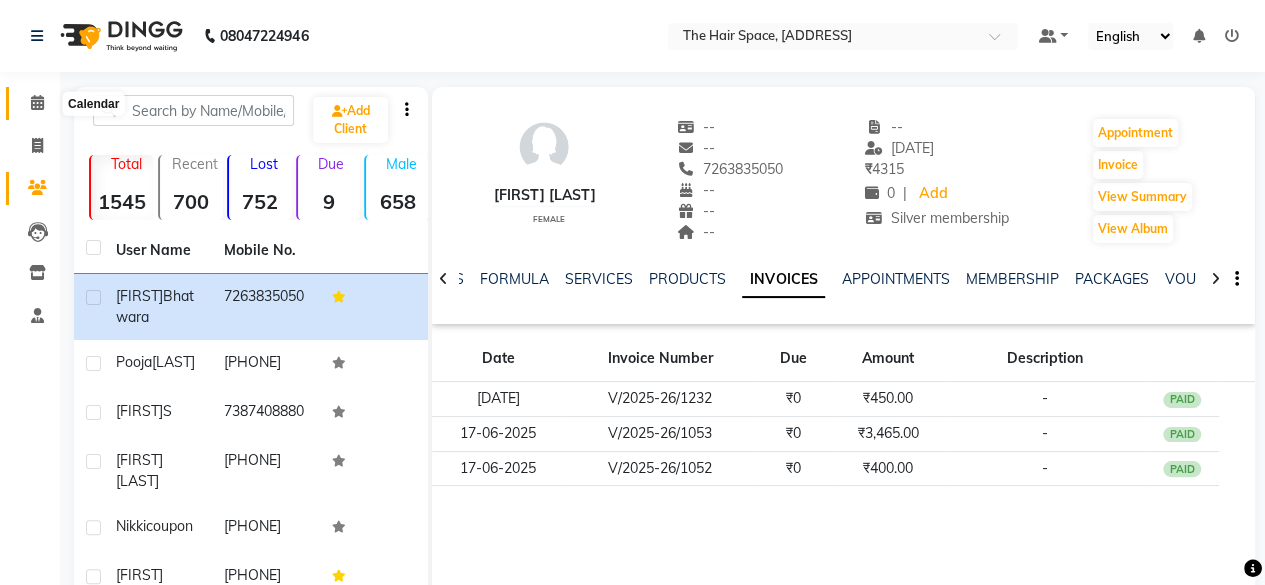 click 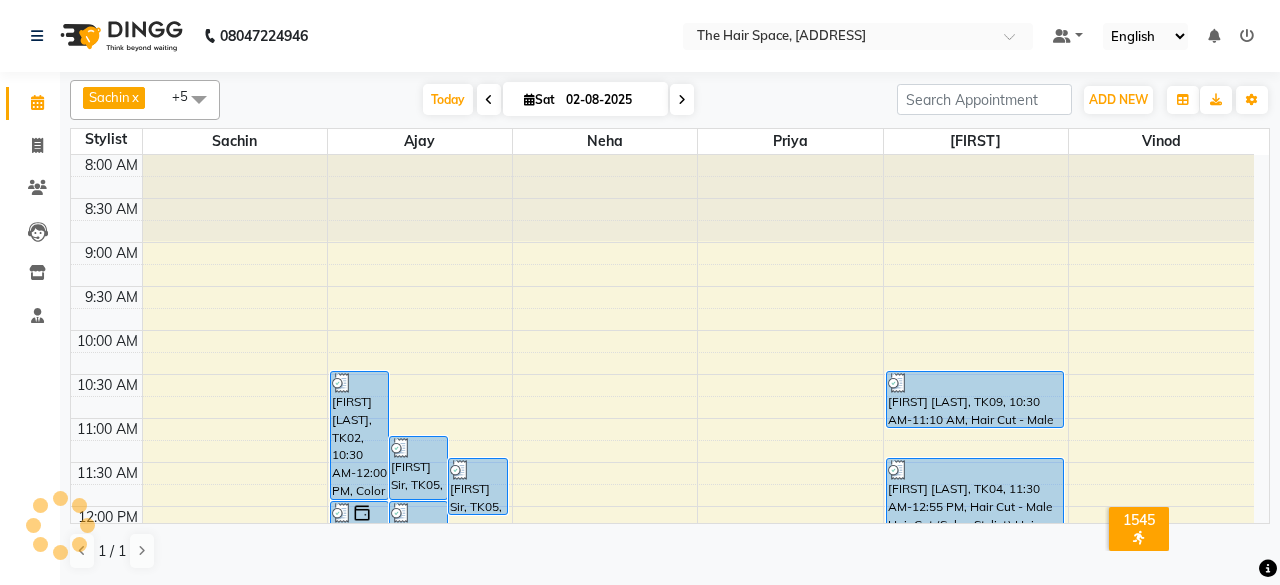 scroll, scrollTop: 0, scrollLeft: 0, axis: both 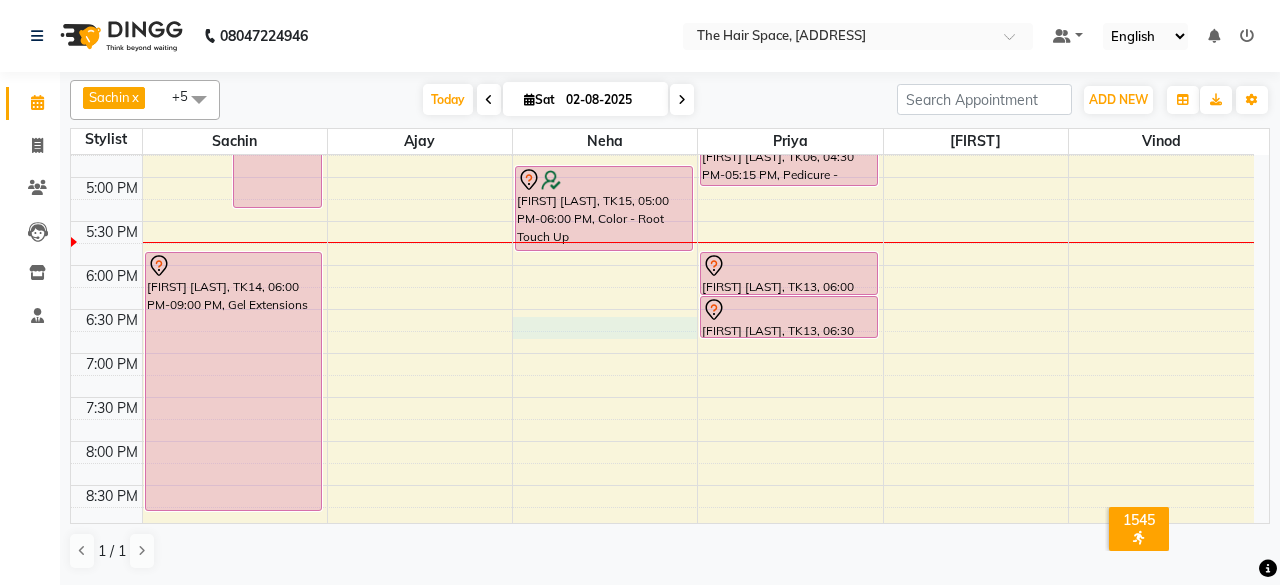 click on "8:00 AM 8:30 AM 9:00 AM 9:30 AM 10:00 AM 10:30 AM 11:00 AM 11:30 AM 12:00 PM 12:30 PM 1:00 PM 1:30 PM 2:00 PM 2:30 PM 3:00 PM 3:30 PM 4:00 PM 4:30 PM 5:00 PM 5:30 PM 6:00 PM 6:30 PM 7:00 PM 7:30 PM 8:00 PM 8:30 PM 9:00 PM 9:30 PM 10:00 PM 10:30 PM     [FIRST] [LAST] coupon, TK07, 02:00 PM-02:45 PM, D-Tan - D-Tan Face-Neck             [FIRST] [LAST], TK01, 02:30 PM-05:30 PM, Gel extension              [FIRST] [LAST], TK14, 06:00 PM-09:00 PM, Gel Extensions     [FIRST] [LAST], TK02, 10:30 AM-12:00 PM, Color - Global (₹3500)     [FIRST] Sir, TK05, 11:15 AM-12:00 PM, Hair Color - Male Global     [FIRST] Sir, TK05, 11:30 AM-12:10 PM, Hair Cut - Male Hair Cut (Salon Stylist)     [FIRST] [LAST], TK08, 12:00 PM-01:00 PM, Hair Cut - Female Hair Cut (Senior Stylist)     [FIRST] [LAST], TK03, 12:00 PM-12:40 PM, Hair Cut - Male Hair Cut (Senior Stylist)     [FIRST] [LAST], TK03, 12:45 PM-01:30 PM, Spa & Rituals - Male Premium     [FIRST] [LAST], TK11, 04:00 PM-04:40 PM, Hair Cut - Male Hair Cut (Senior Stylist)" at bounding box center [662, 45] 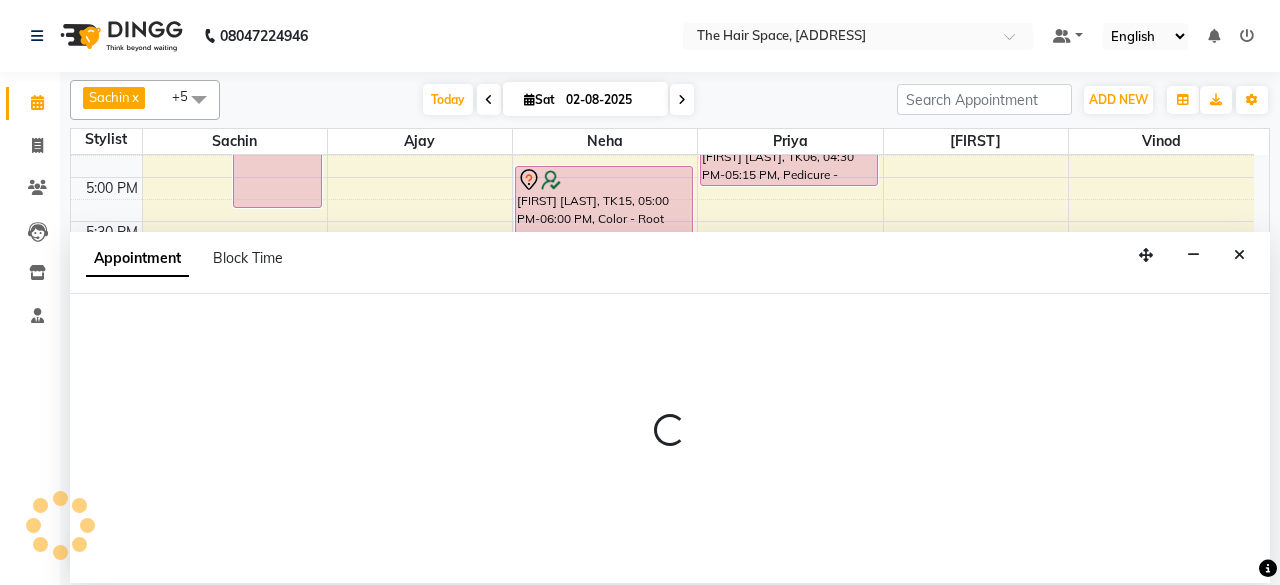 select on "78024" 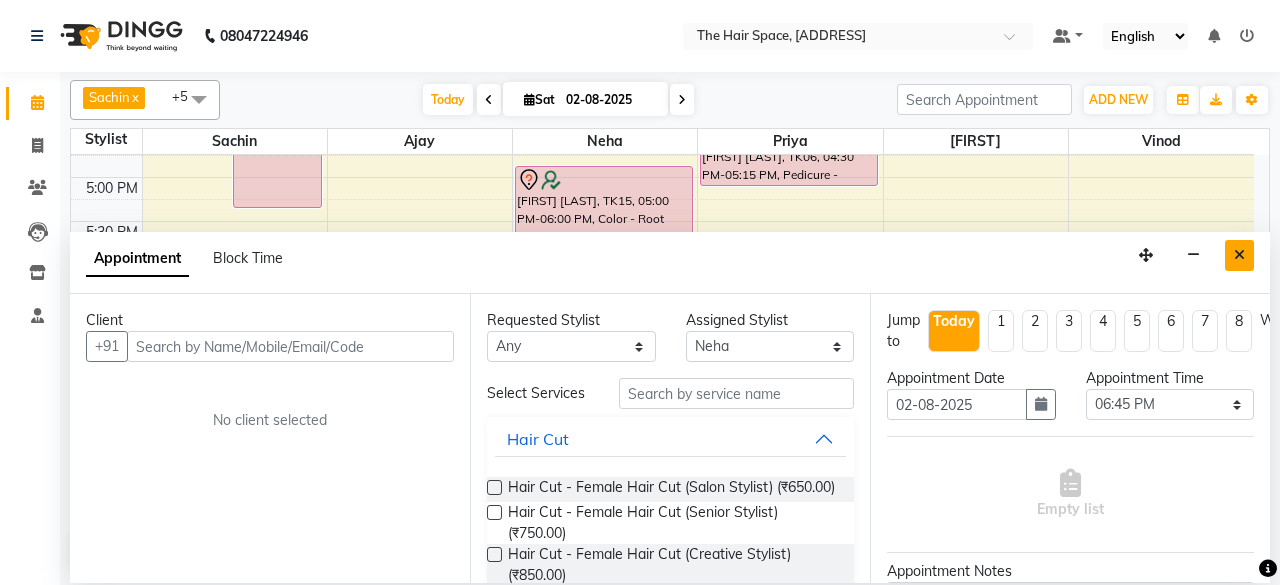 click at bounding box center [1239, 255] 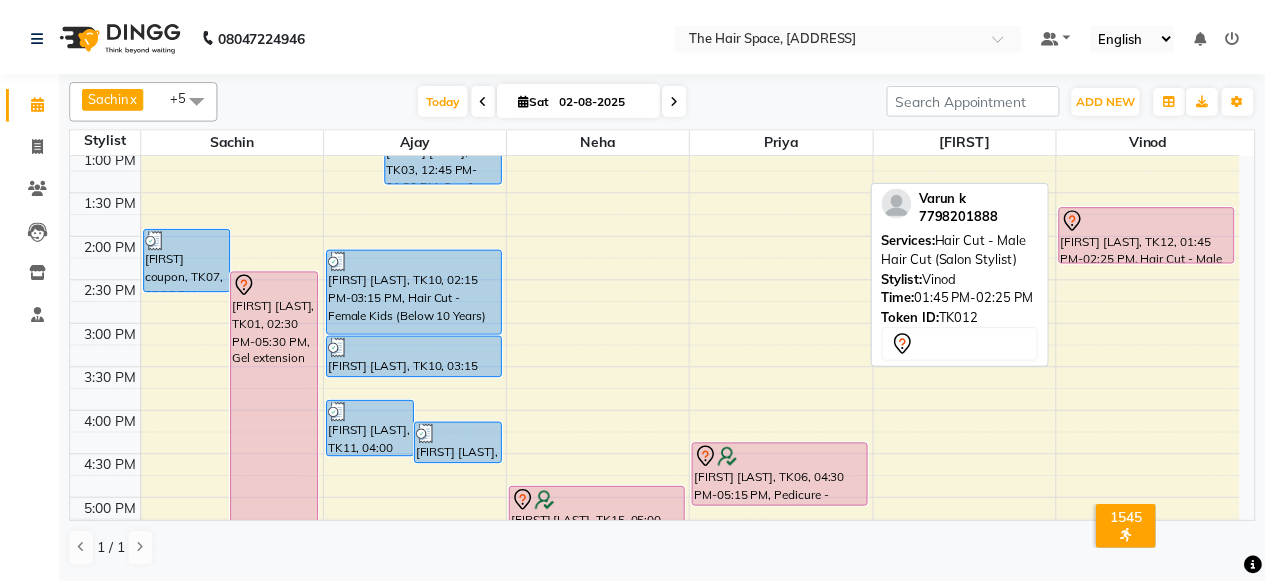 scroll, scrollTop: 416, scrollLeft: 0, axis: vertical 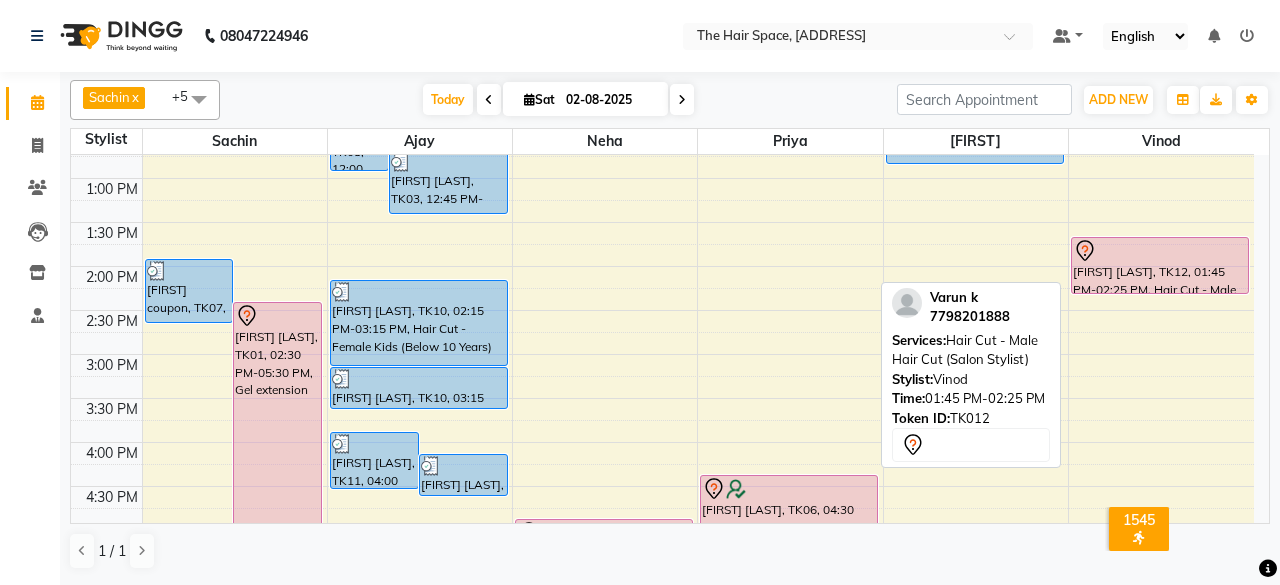 click at bounding box center [1160, 251] 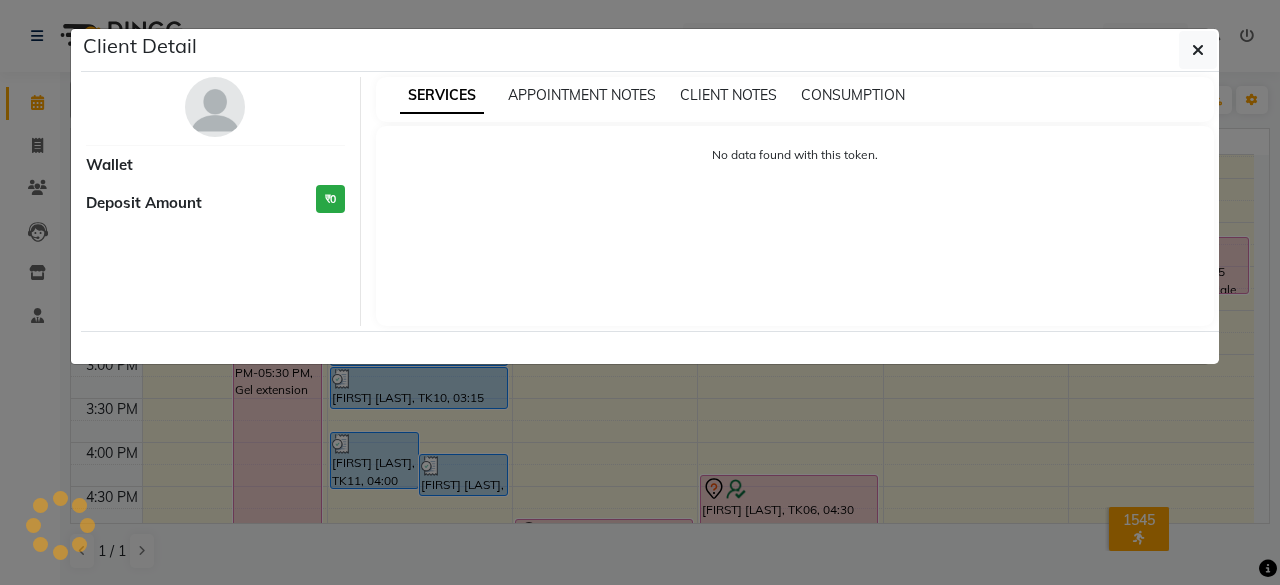 select on "7" 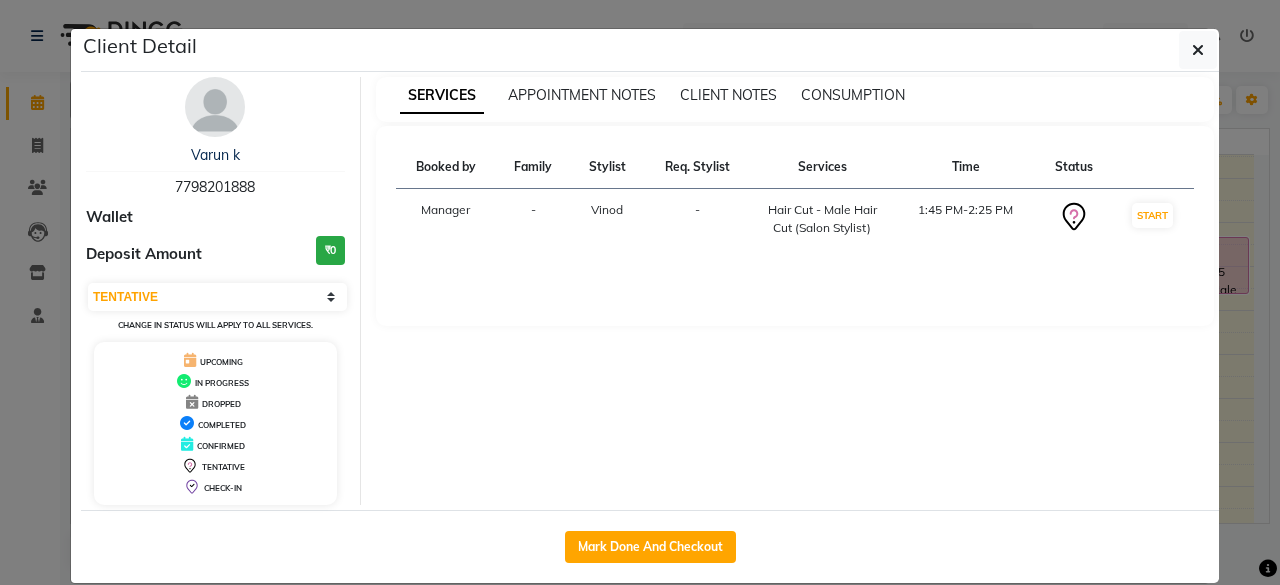 click on "Mark Done And Checkout" 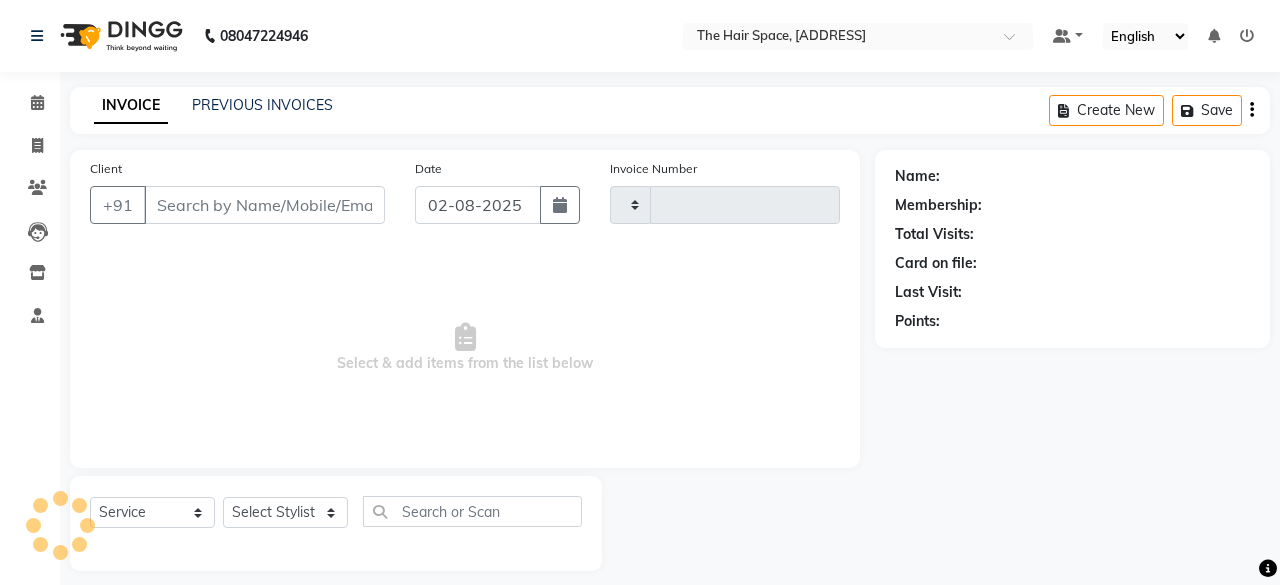 type on "1676" 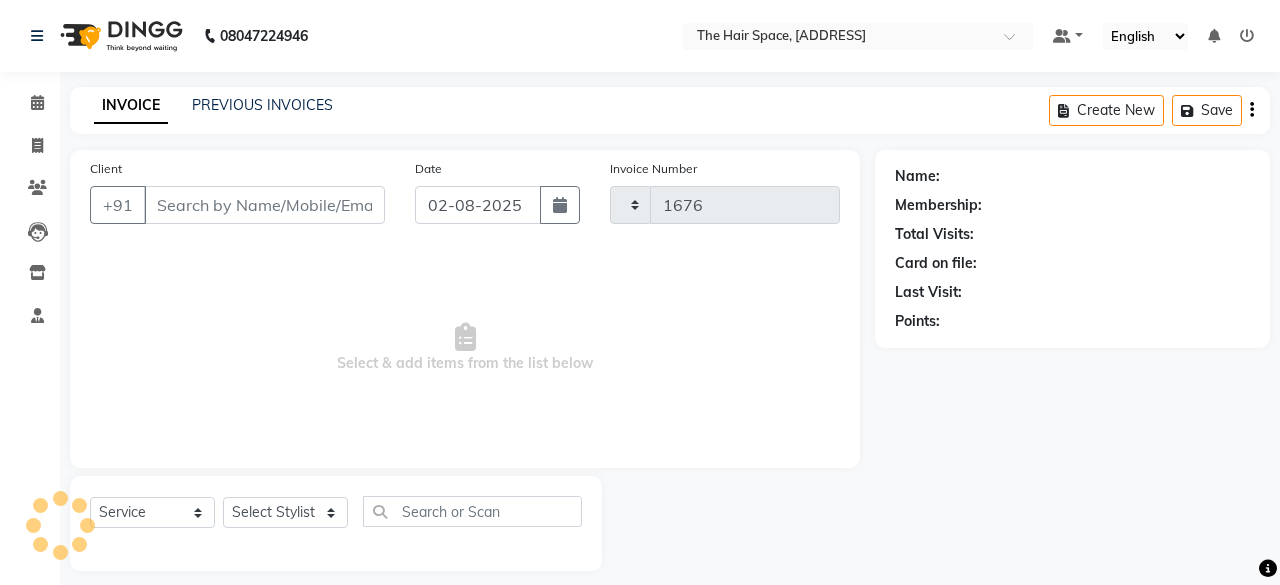 select on "6697" 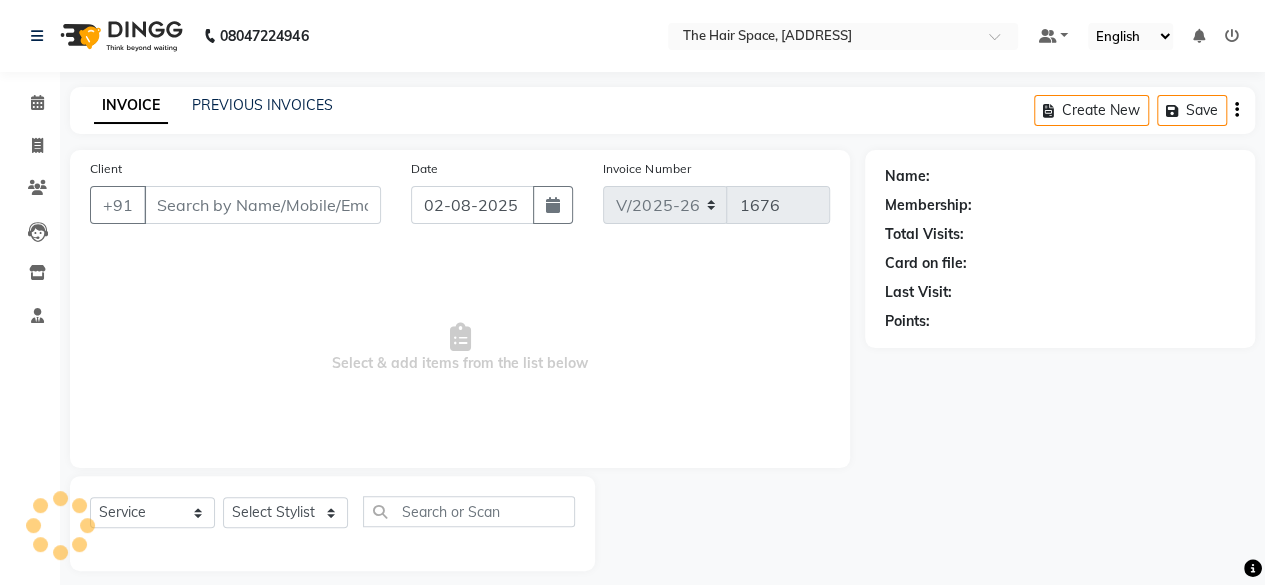 type on "7798201888" 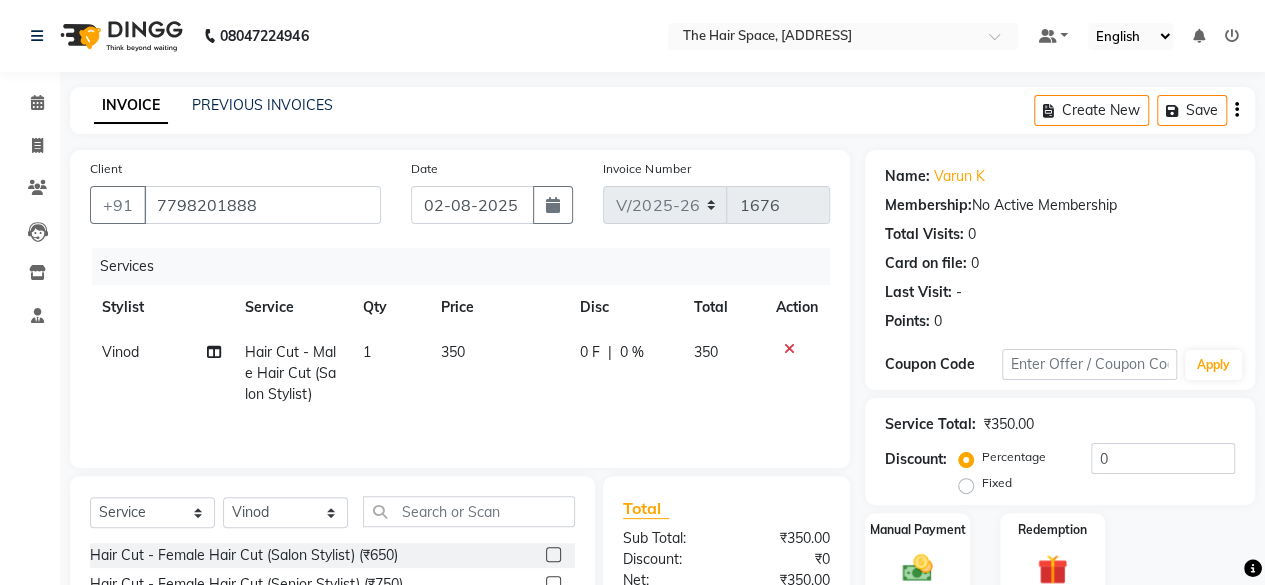 click on "350" 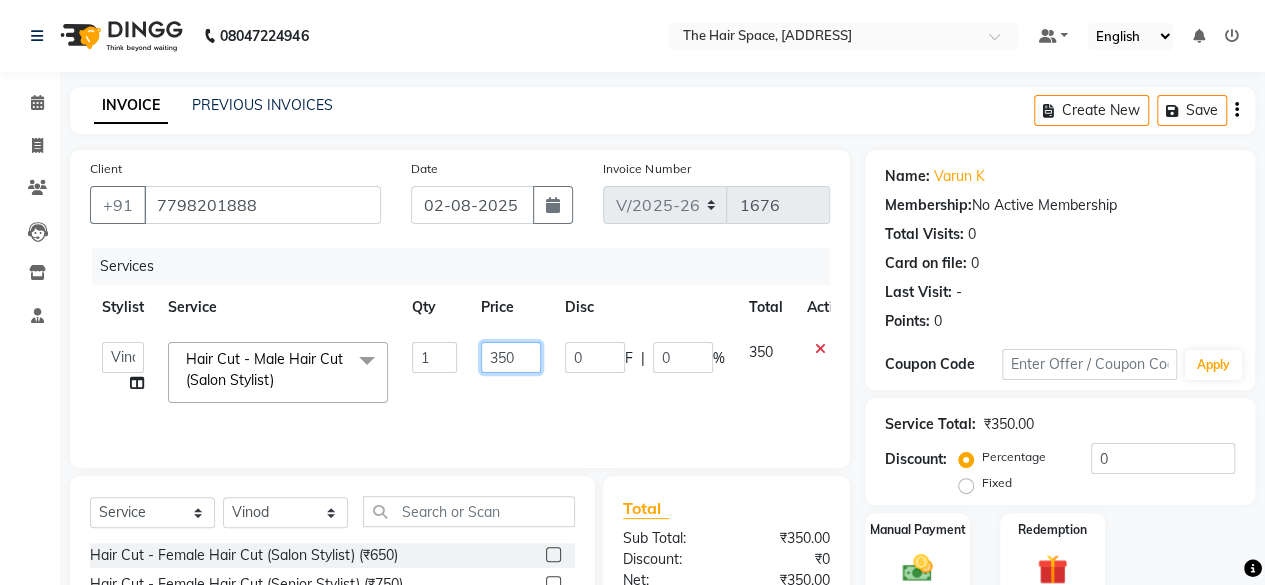 click on "350" 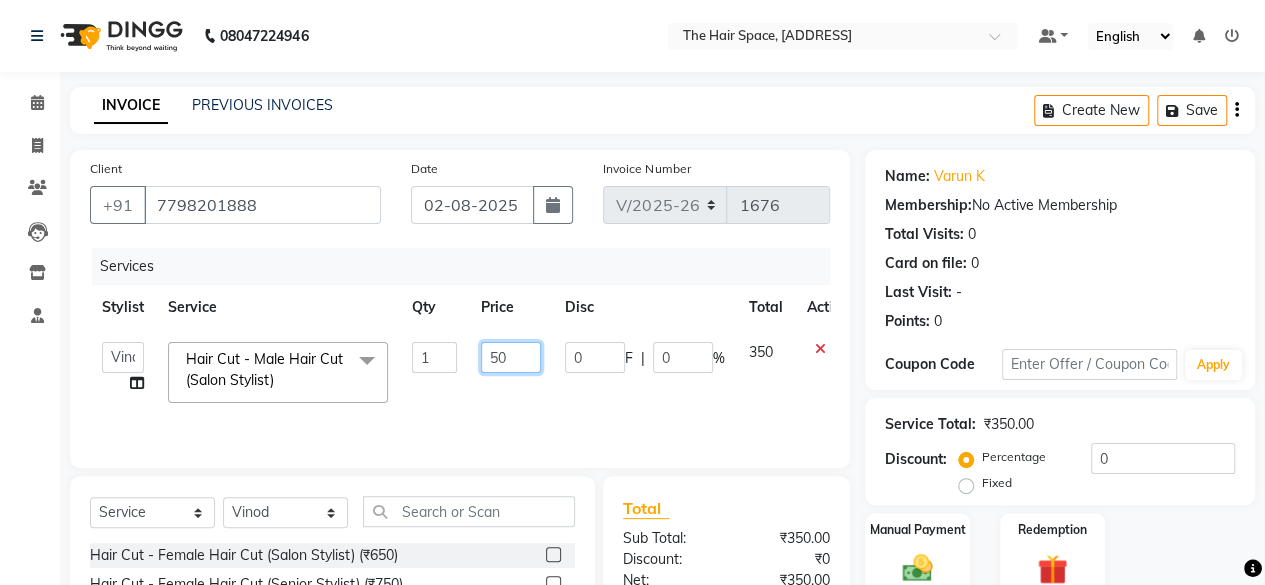 type on "450" 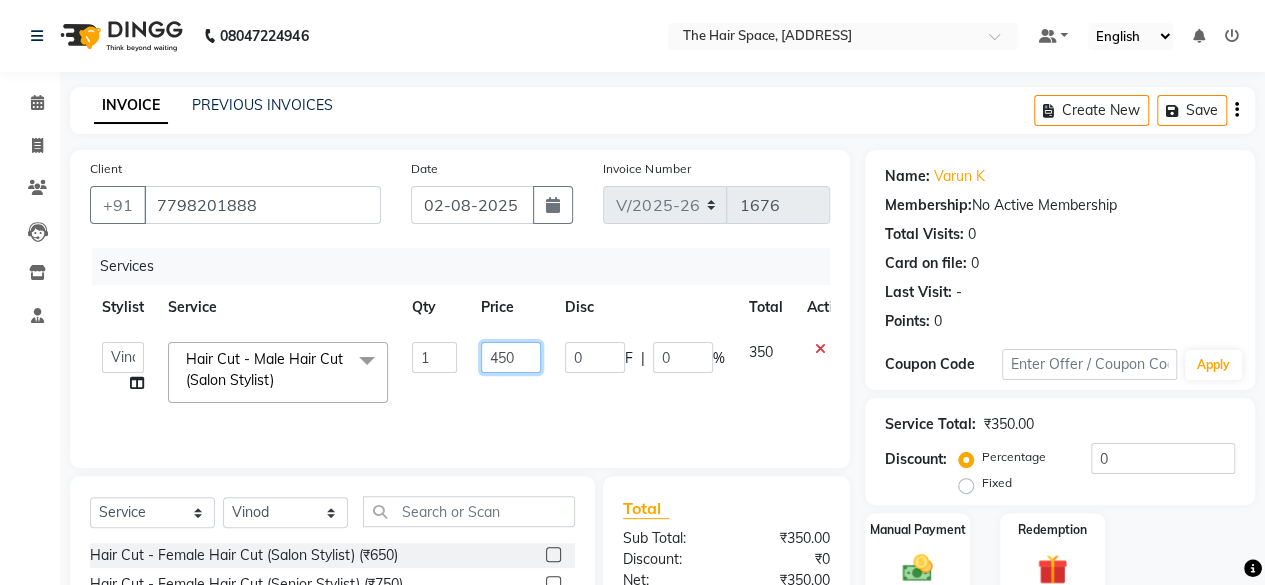 scroll, scrollTop: 215, scrollLeft: 0, axis: vertical 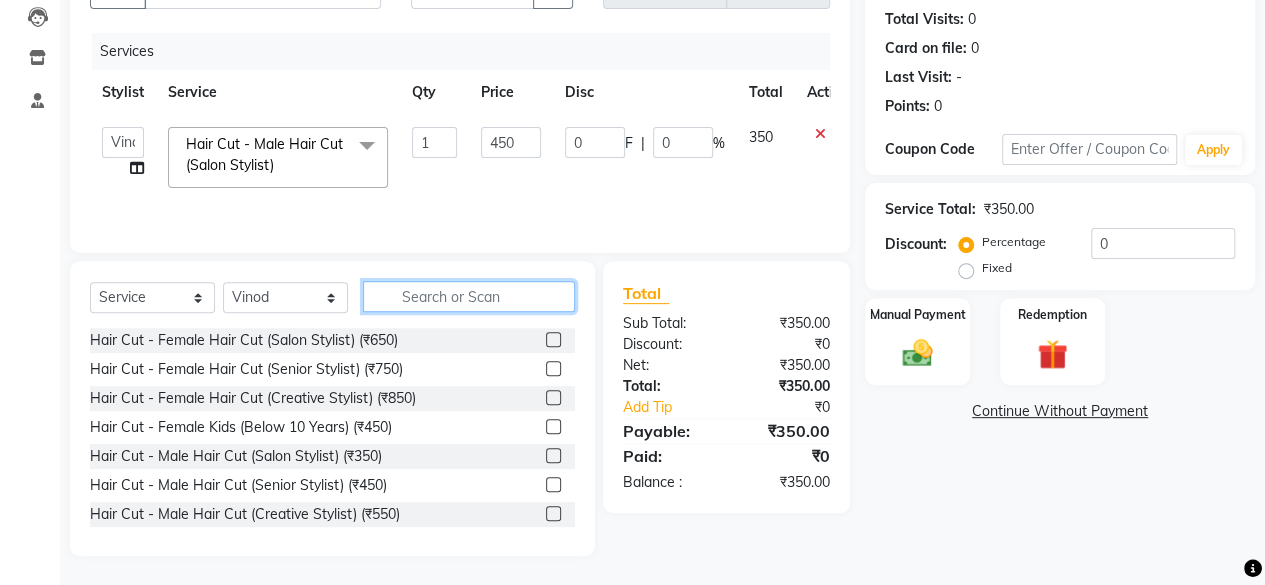 click 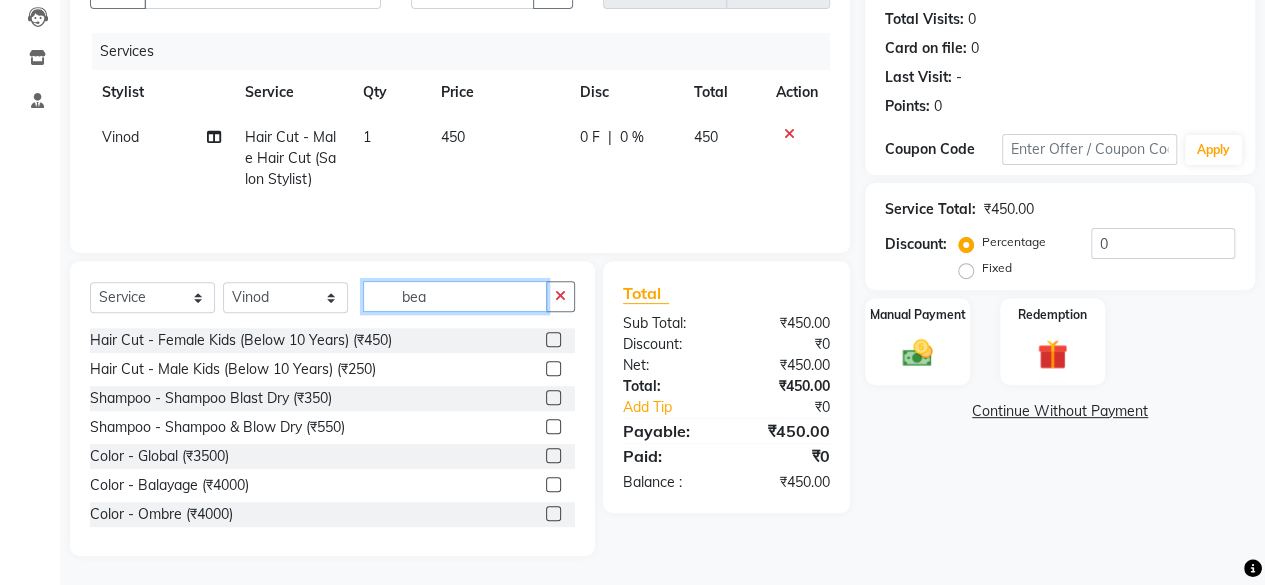 scroll, scrollTop: 172, scrollLeft: 0, axis: vertical 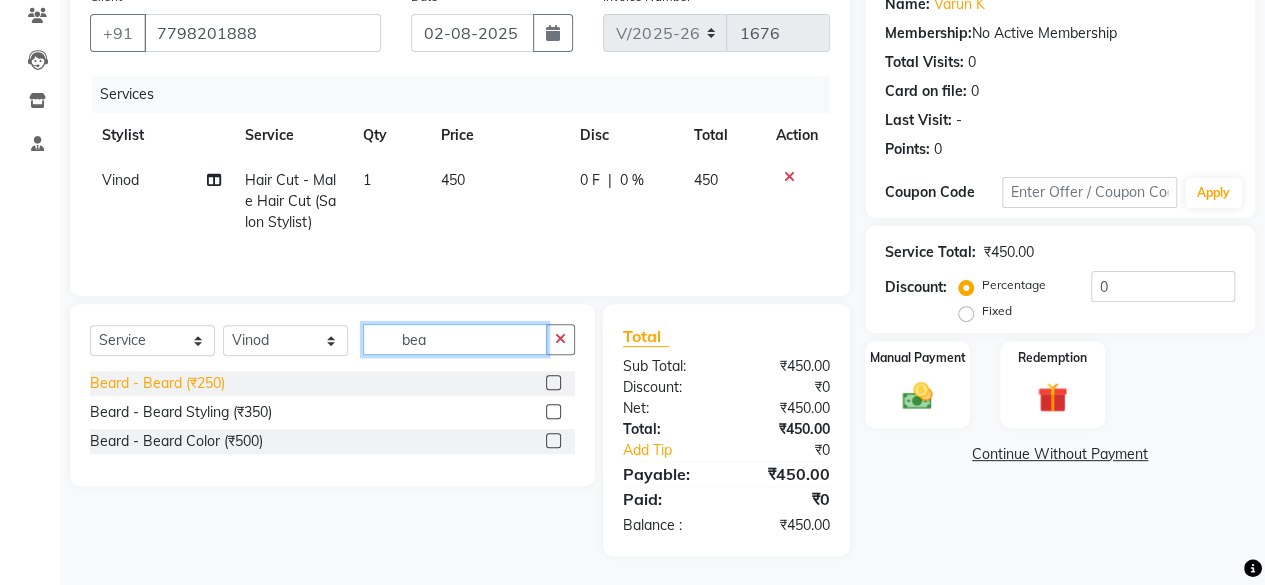 type on "bea" 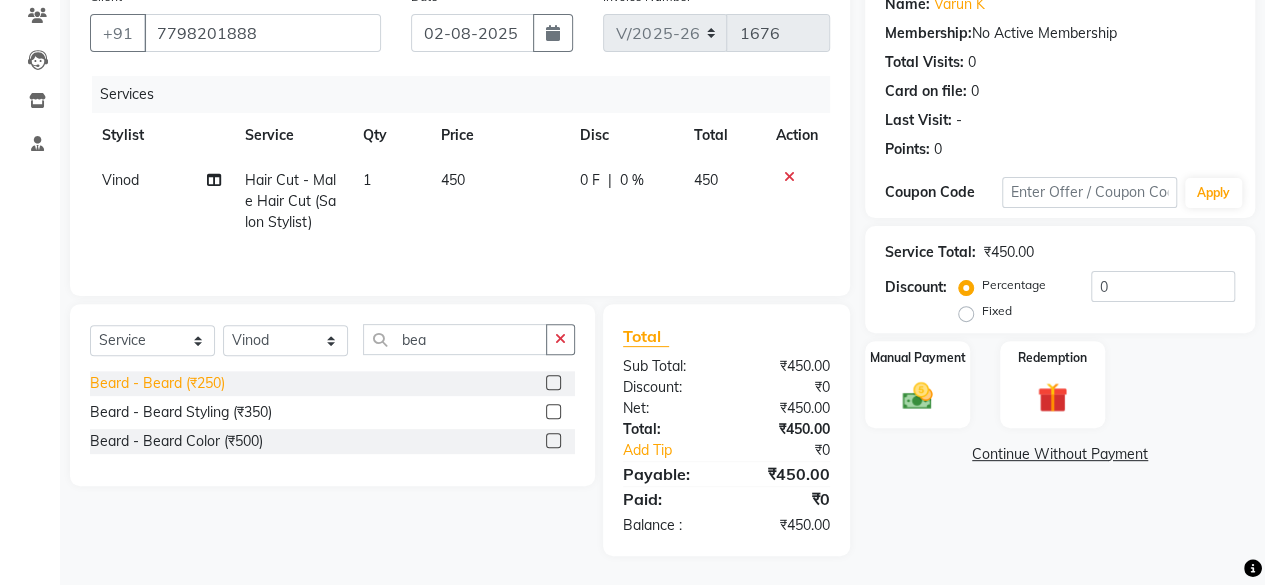 click on "Beard - Beard (₹250)" 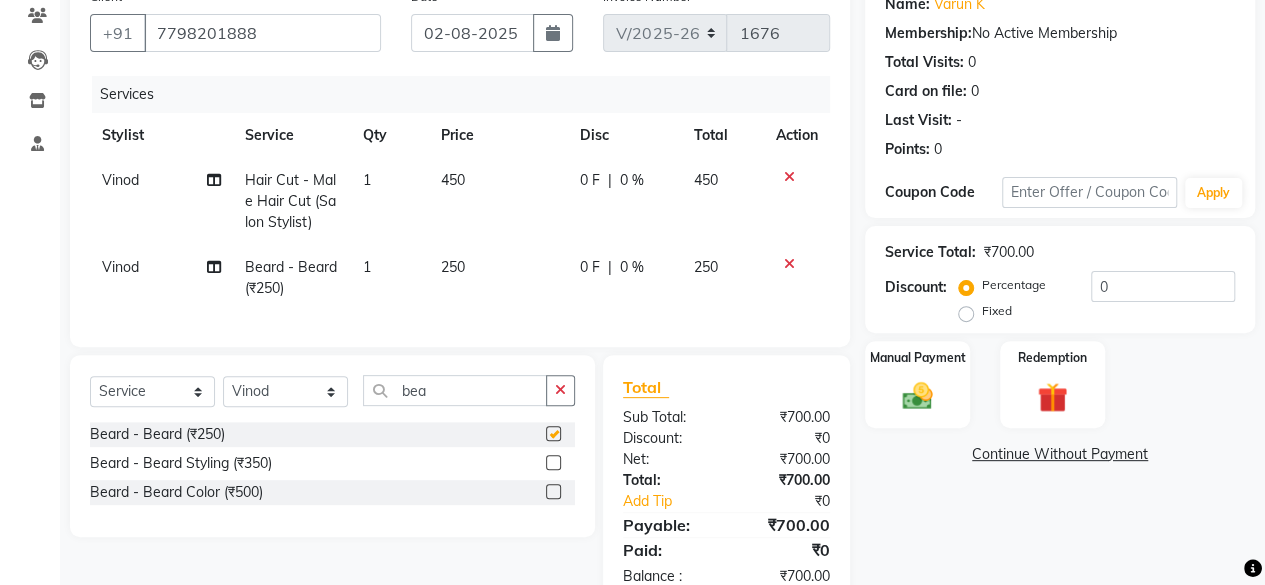 checkbox on "false" 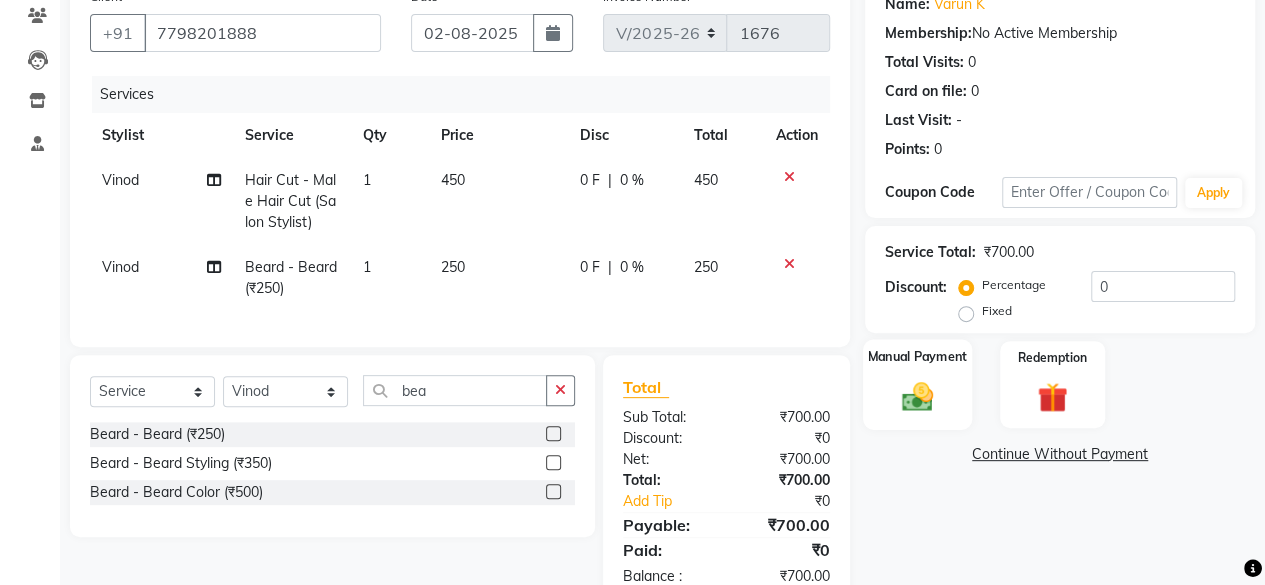 click 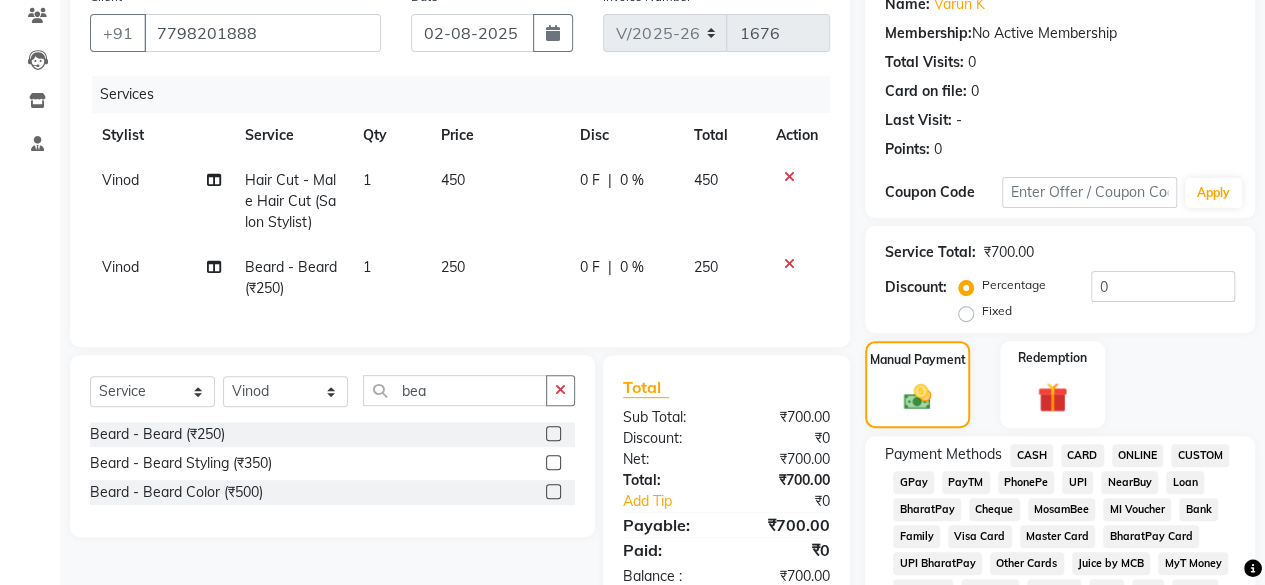 click on "GPay" 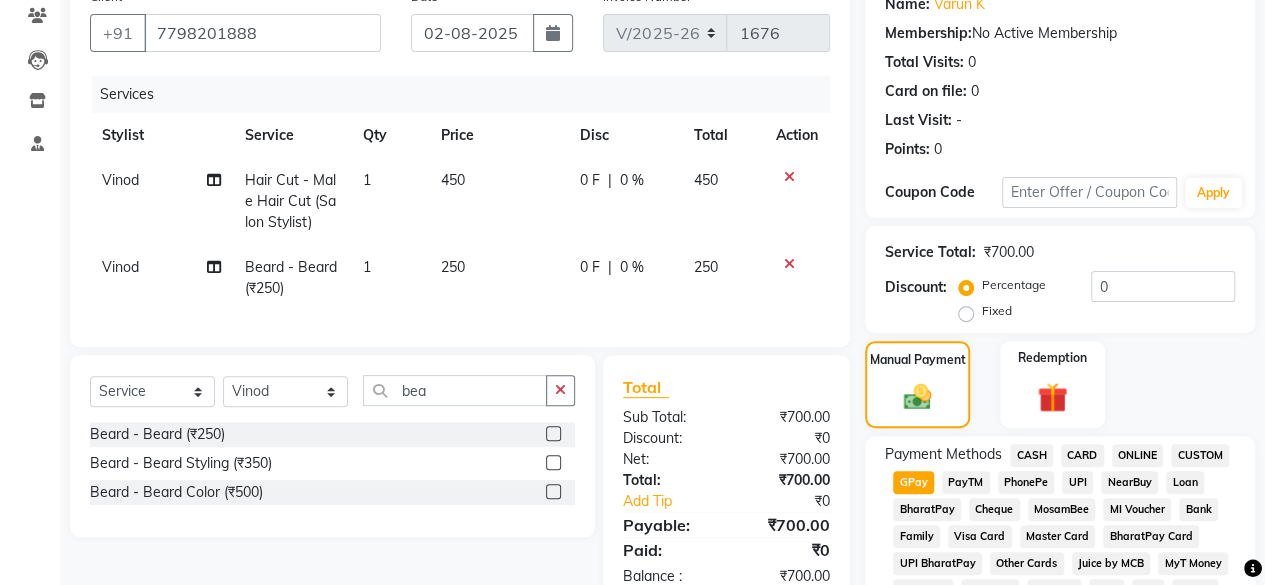 click on "Add Payment" 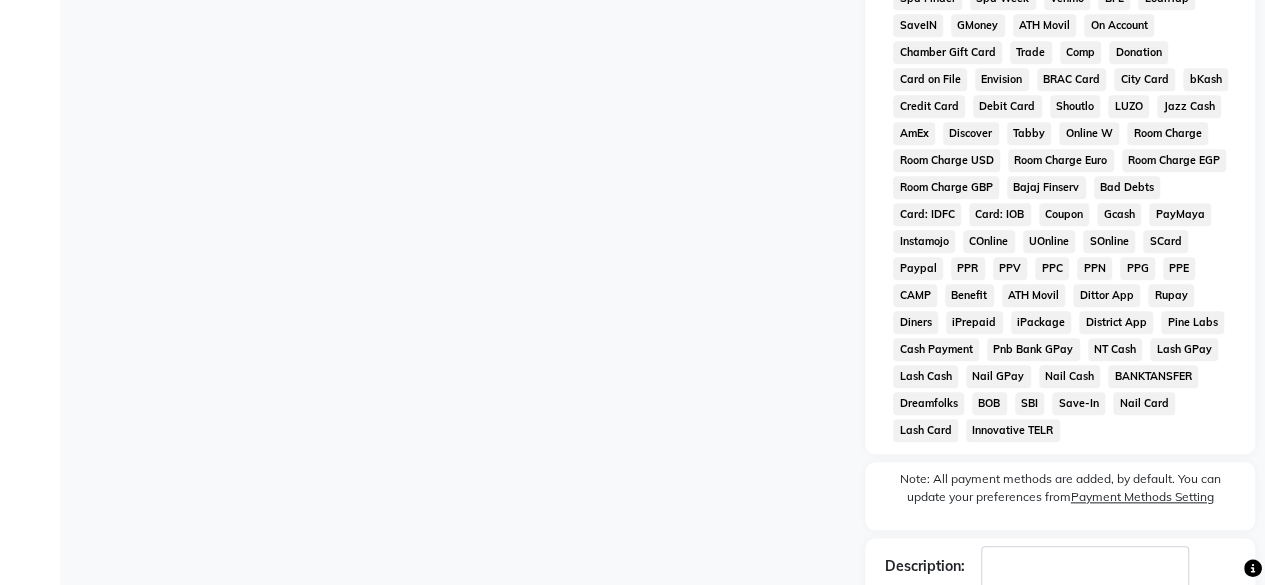 scroll, scrollTop: 1006, scrollLeft: 0, axis: vertical 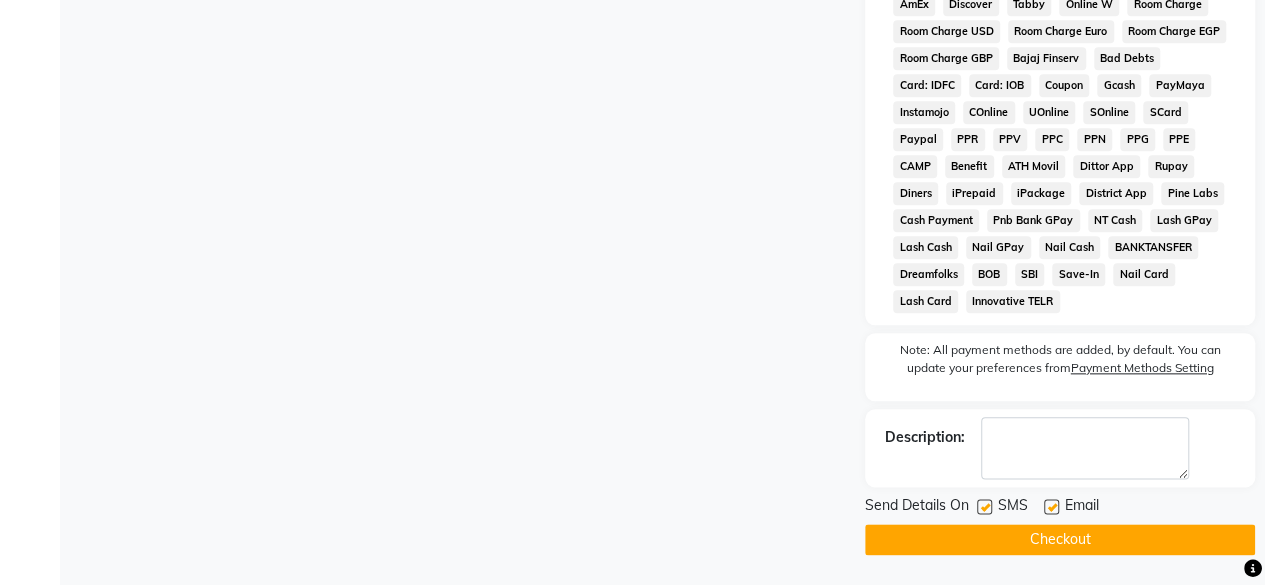 drag, startPoint x: 987, startPoint y: 503, endPoint x: 1002, endPoint y: 515, distance: 19.209373 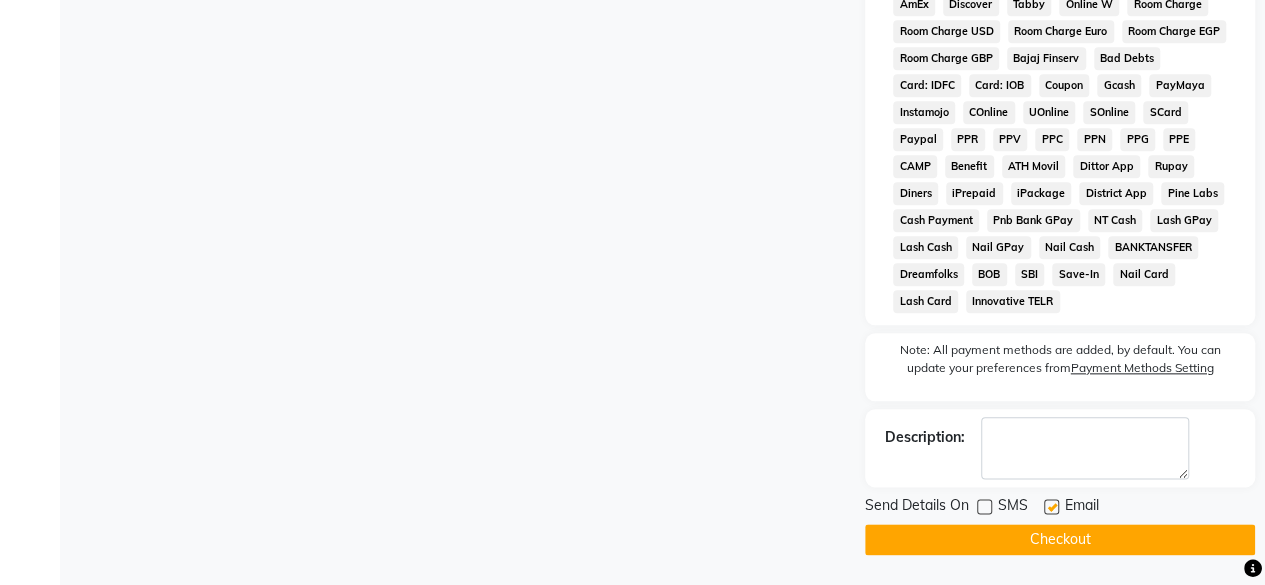 drag, startPoint x: 1050, startPoint y: 505, endPoint x: 1050, endPoint y: 517, distance: 12 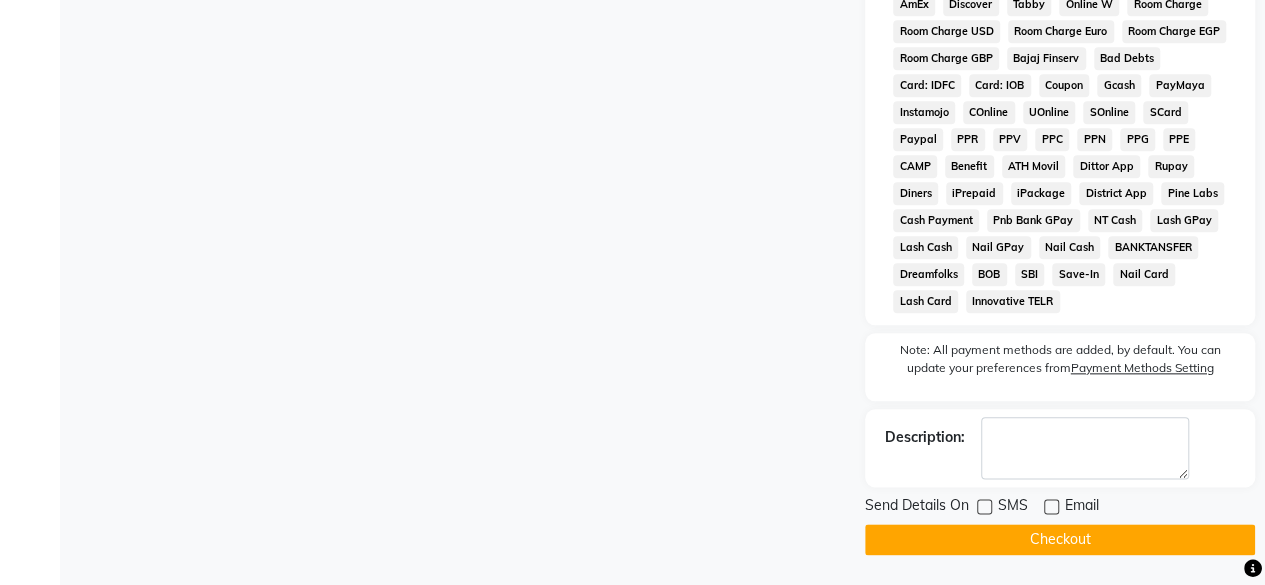 drag, startPoint x: 1050, startPoint y: 535, endPoint x: 1033, endPoint y: 543, distance: 18.788294 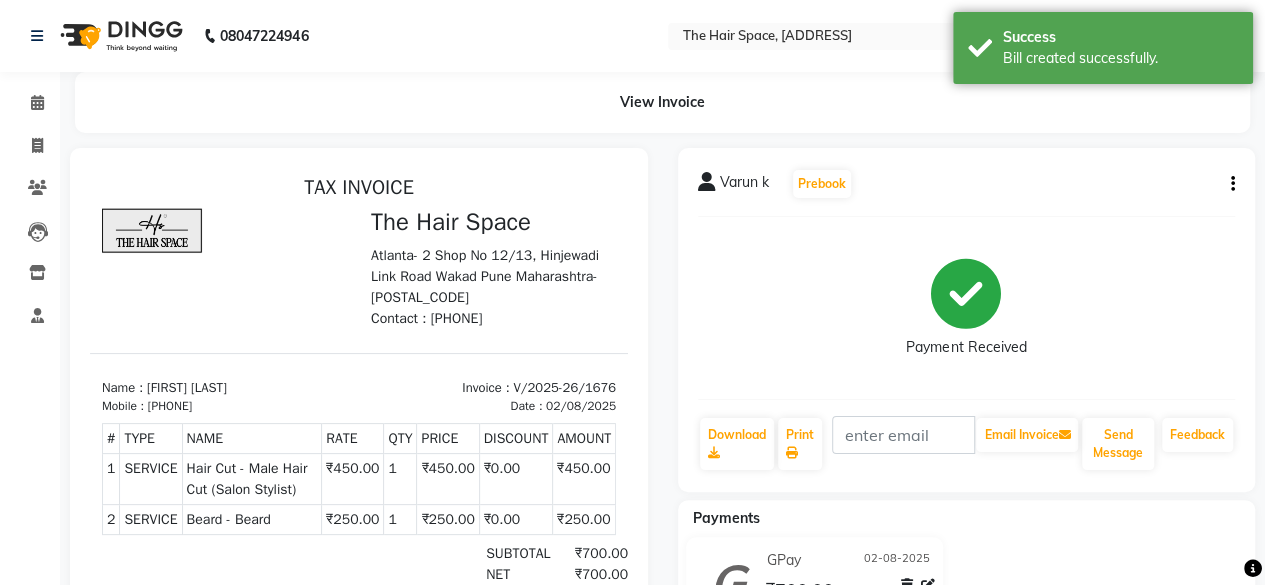 scroll, scrollTop: 0, scrollLeft: 0, axis: both 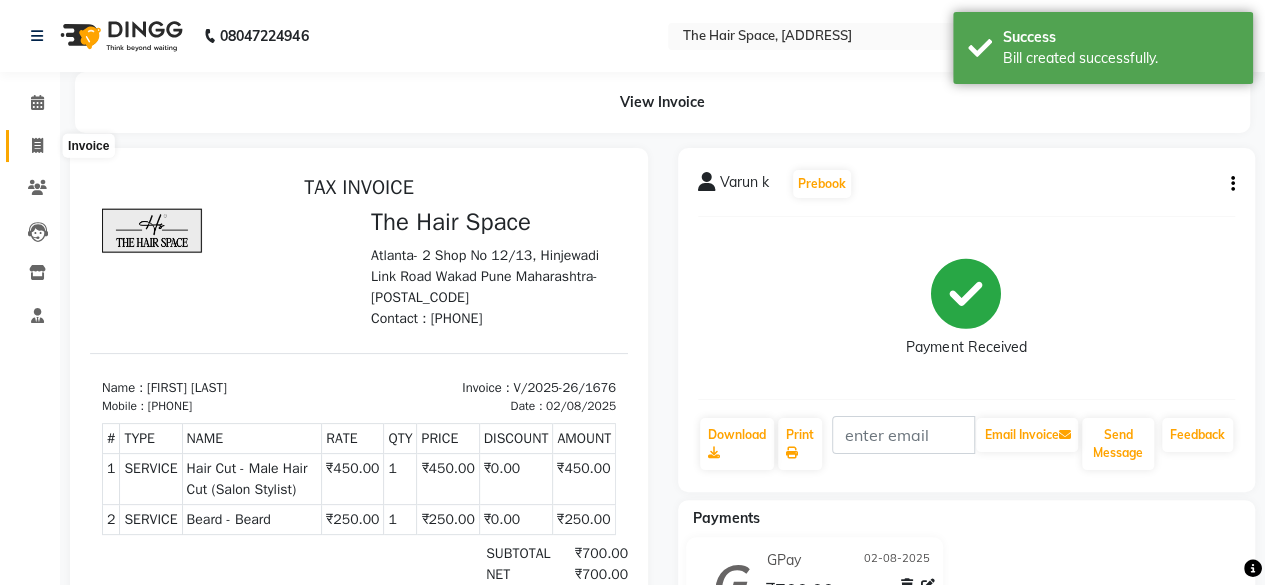 click 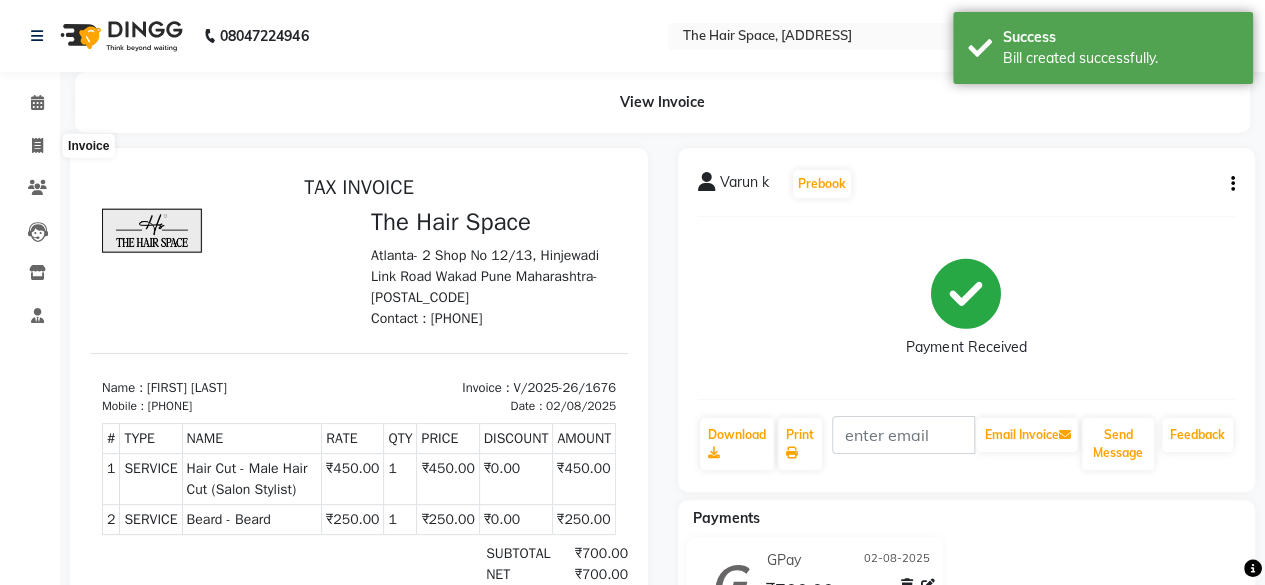 select on "service" 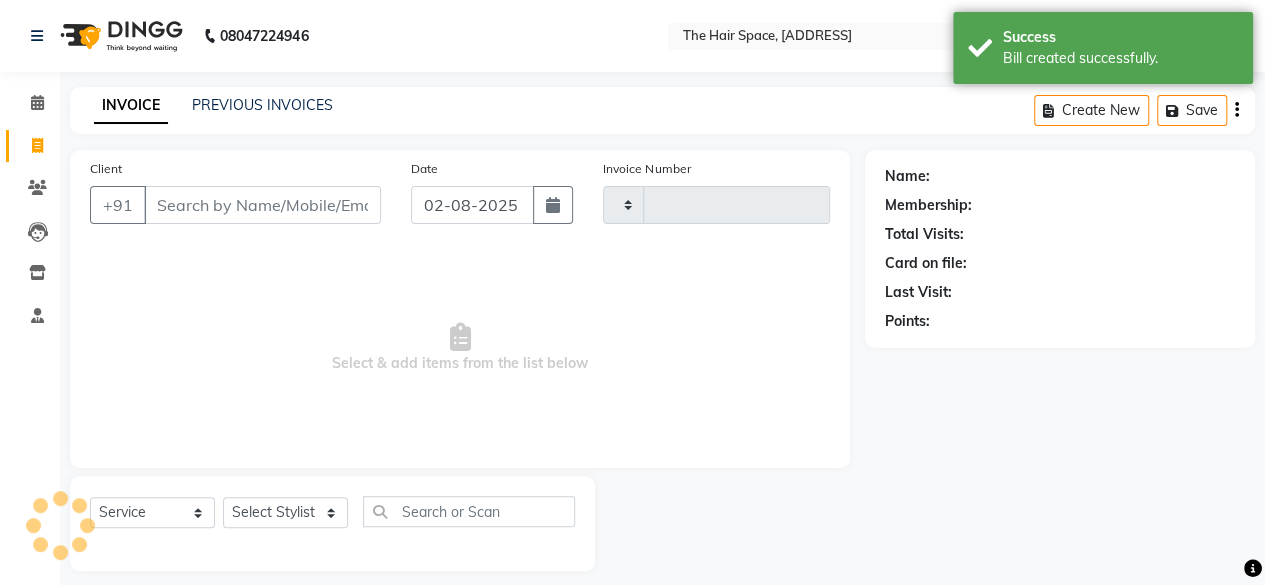 scroll, scrollTop: 15, scrollLeft: 0, axis: vertical 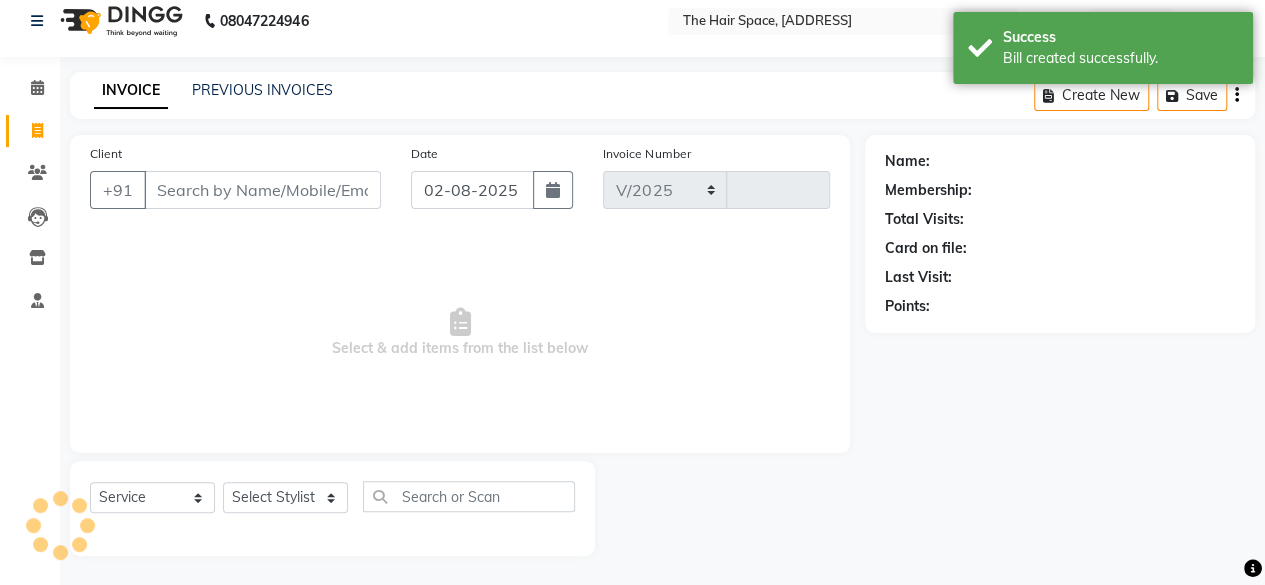 select on "6697" 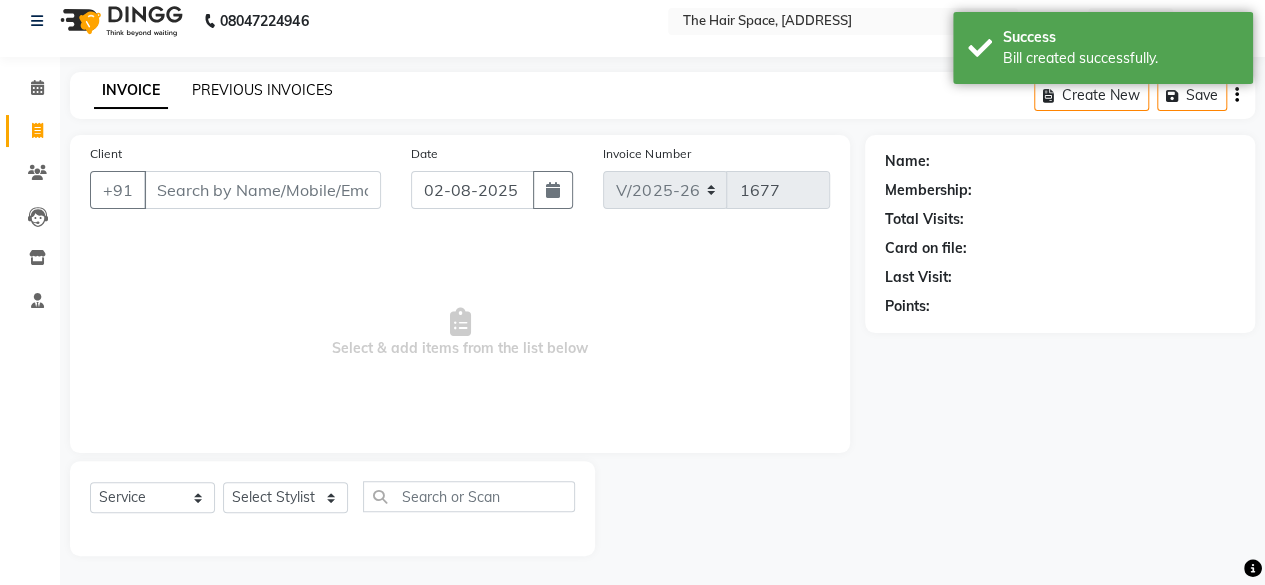 click on "PREVIOUS INVOICES" 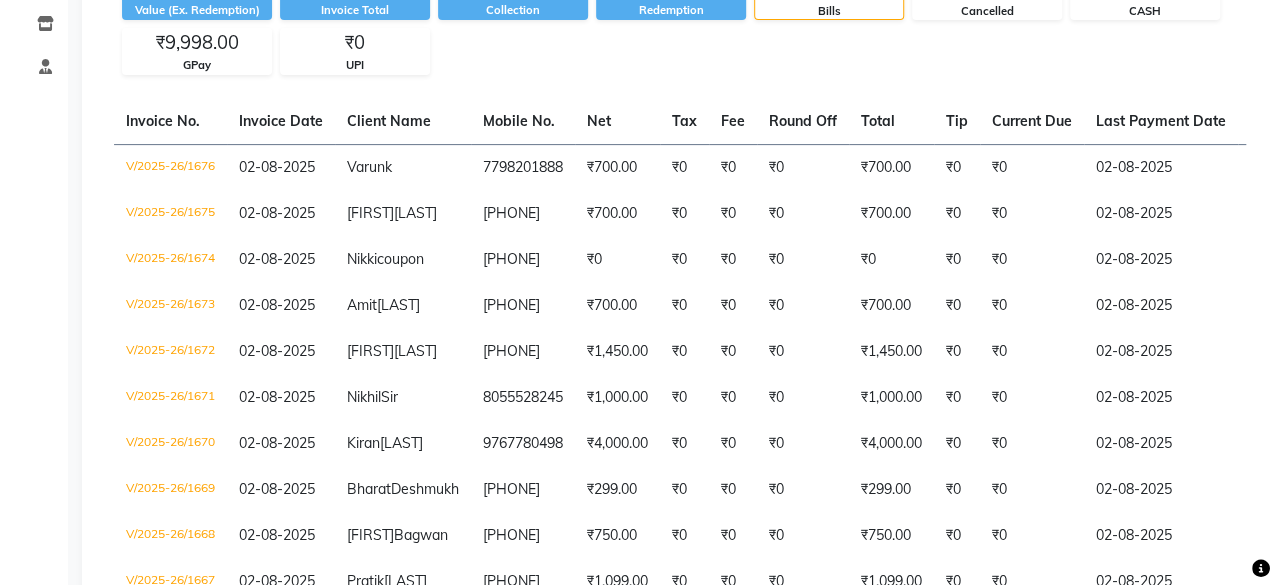 scroll, scrollTop: 0, scrollLeft: 0, axis: both 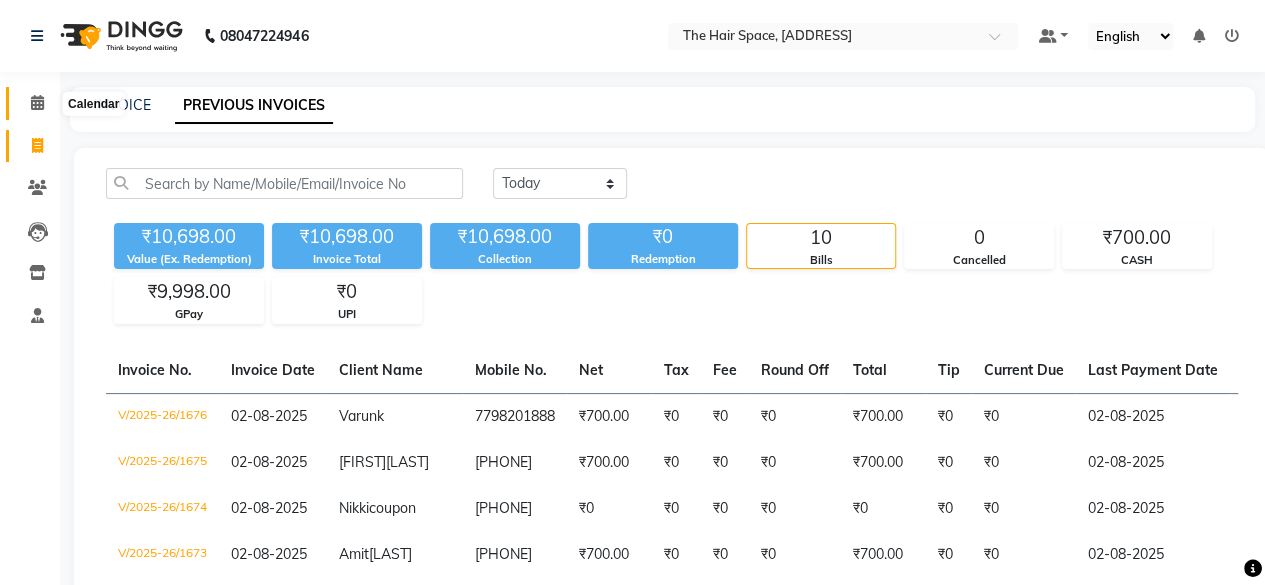 click 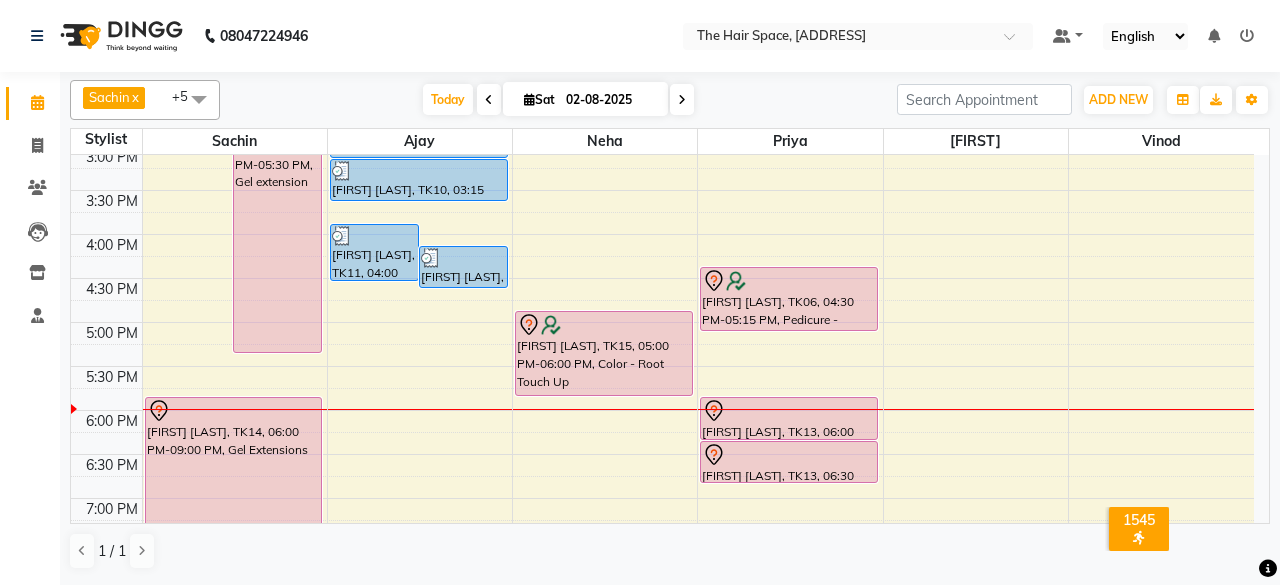 scroll, scrollTop: 529, scrollLeft: 0, axis: vertical 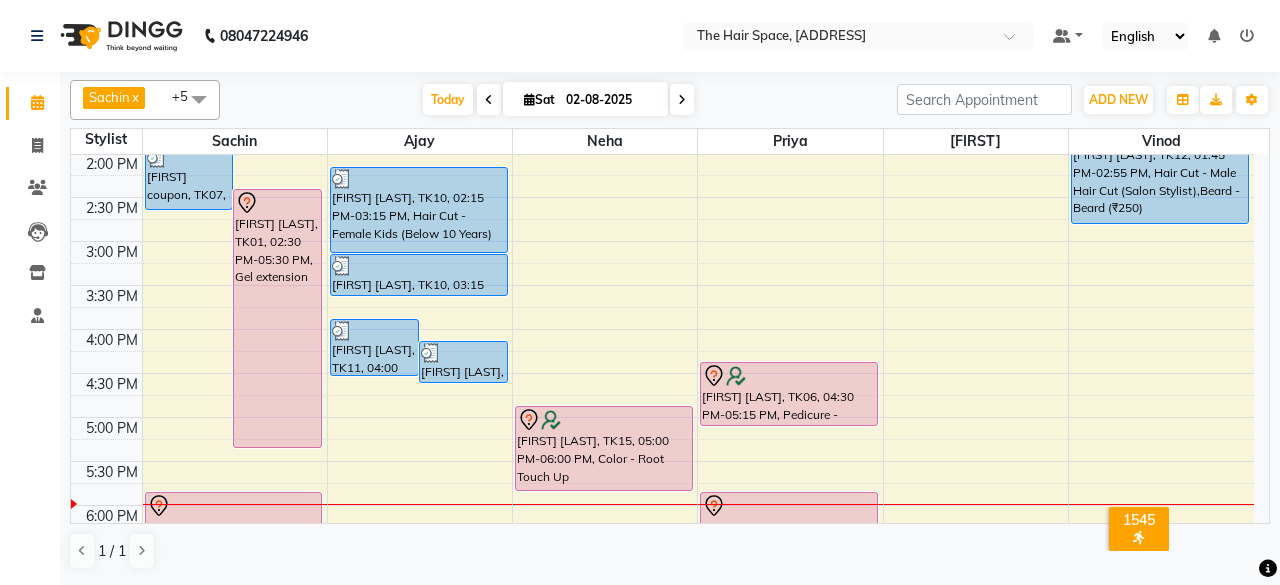 click on "8:00 AM 8:30 AM 9:00 AM 9:30 AM 10:00 AM 10:30 AM 11:00 AM 11:30 AM 12:00 PM 12:30 PM 1:00 PM 1:30 PM 2:00 PM 2:30 PM 3:00 PM 3:30 PM 4:00 PM 4:30 PM 5:00 PM 5:30 PM 6:00 PM 6:30 PM 7:00 PM 7:30 PM 8:00 PM 8:30 PM 9:00 PM 9:30 PM 10:00 PM 10:30 PM     [FIRST] [LAST] coupon, TK07, 02:00 PM-02:45 PM, D-Tan - D-Tan Face-Neck             [FIRST] [LAST], TK01, 02:30 PM-05:30 PM, Gel extension              [FIRST] [LAST], TK14, 06:00 PM-09:00 PM, Gel Extensions     [FIRST] [LAST], TK02, 10:30 AM-12:00 PM, Color - Global (₹3500)     [FIRST] Sir, TK05, 11:15 AM-12:00 PM, Hair Color - Male Global     [FIRST] Sir, TK05, 11:30 AM-12:10 PM, Hair Cut - Male Hair Cut (Salon Stylist)     [FIRST] [LAST], TK08, 12:00 PM-01:00 PM, Hair Cut - Female Hair Cut (Senior Stylist)     [FIRST] [LAST], TK03, 12:00 PM-12:40 PM, Hair Cut - Male Hair Cut (Senior Stylist)     [FIRST] [LAST], TK03, 12:45 PM-01:30 PM, Spa & Rituals - Male Premium     [FIRST] [LAST], TK11, 04:00 PM-04:40 PM, Hair Cut - Male Hair Cut (Senior Stylist)" at bounding box center (662, 285) 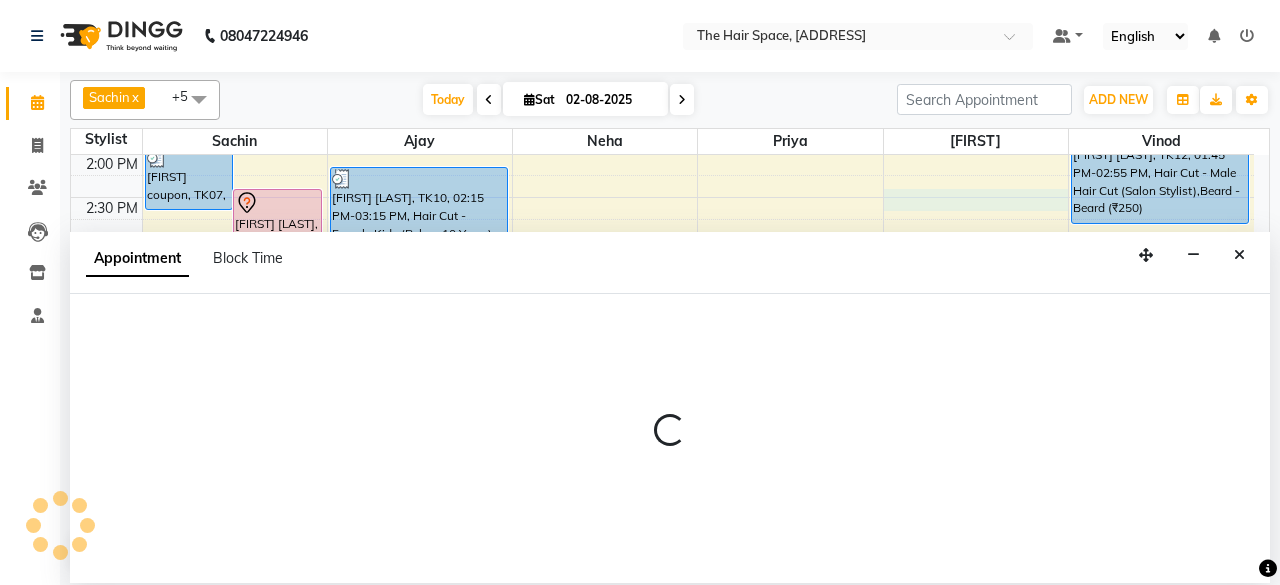 select on "84666" 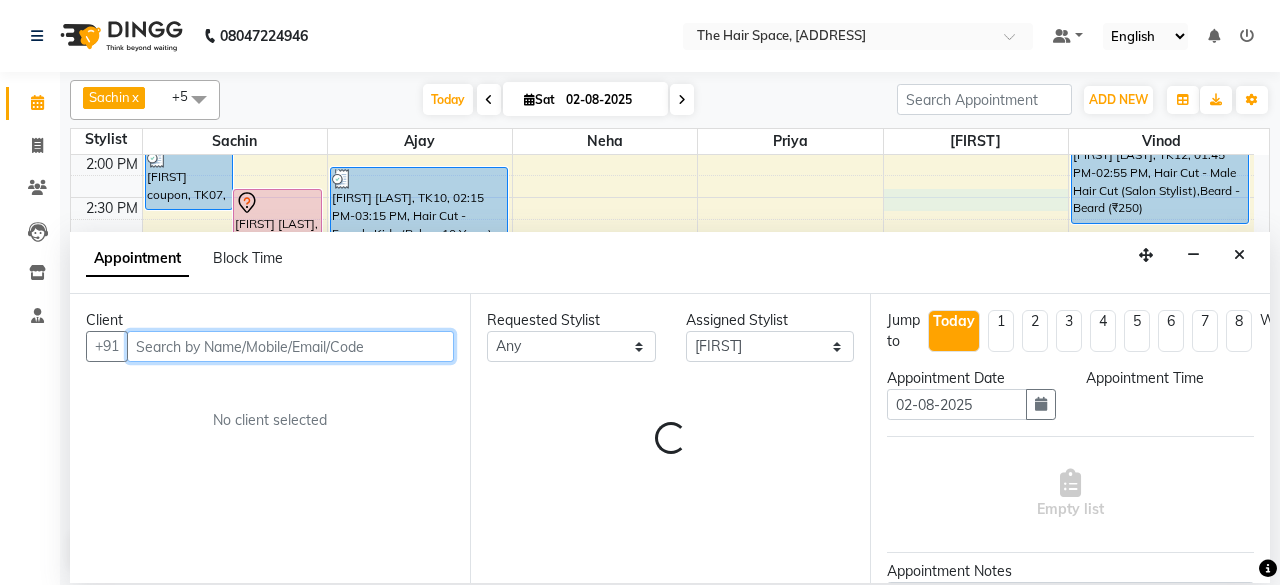 select on "870" 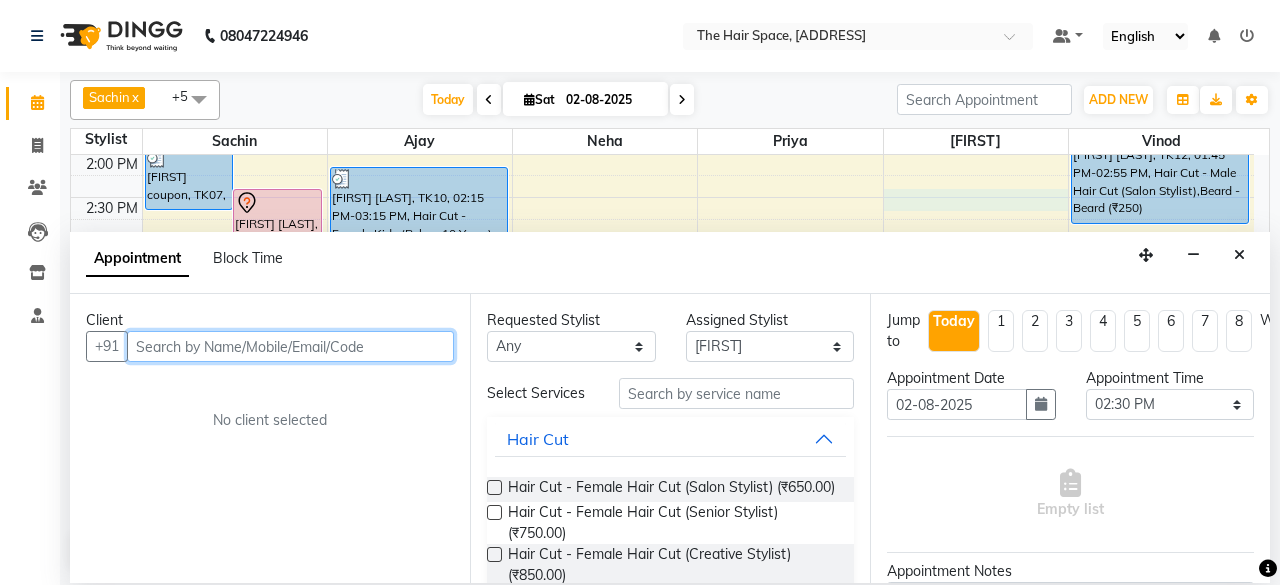 click at bounding box center [290, 346] 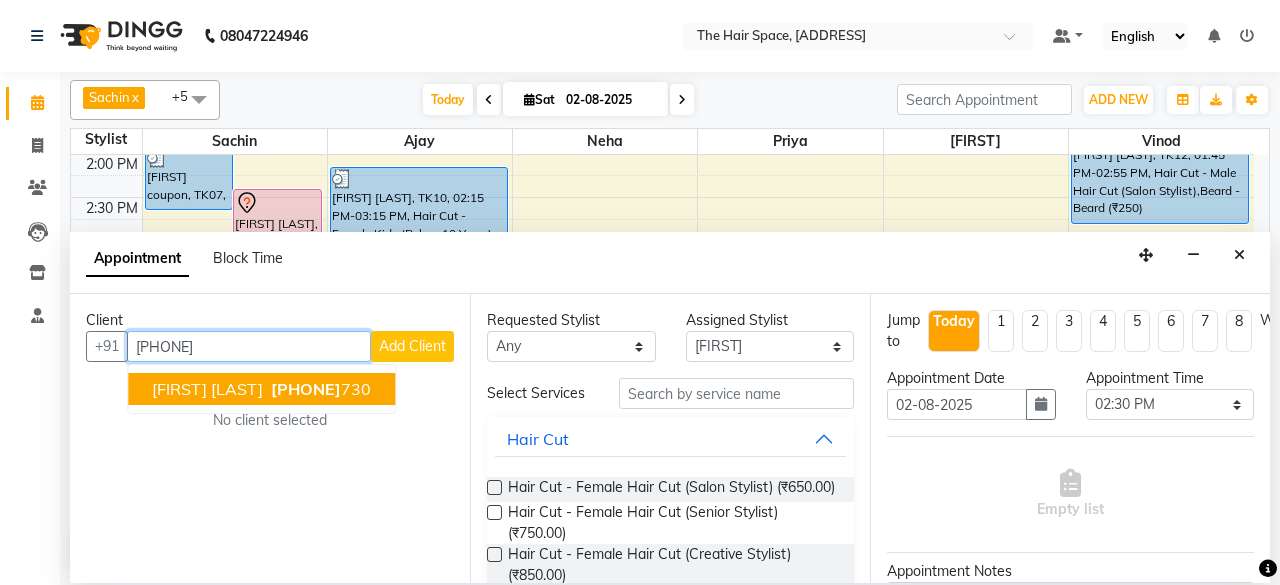 click on "[FIRST] [LAST]" at bounding box center (207, 389) 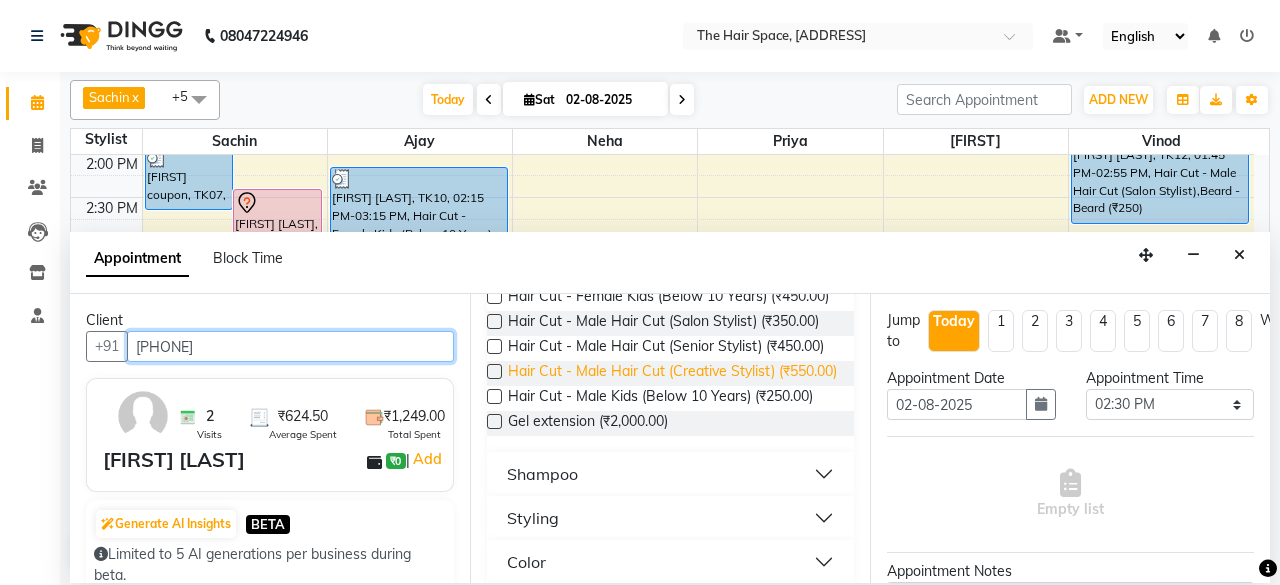 scroll, scrollTop: 200, scrollLeft: 0, axis: vertical 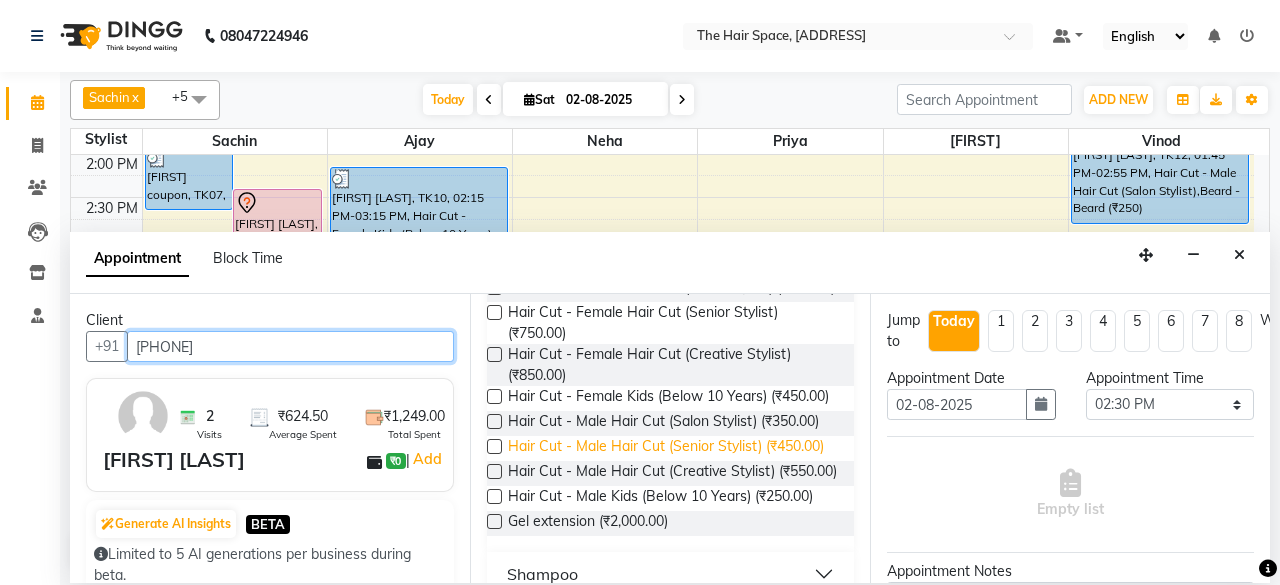 type on "[PHONE]" 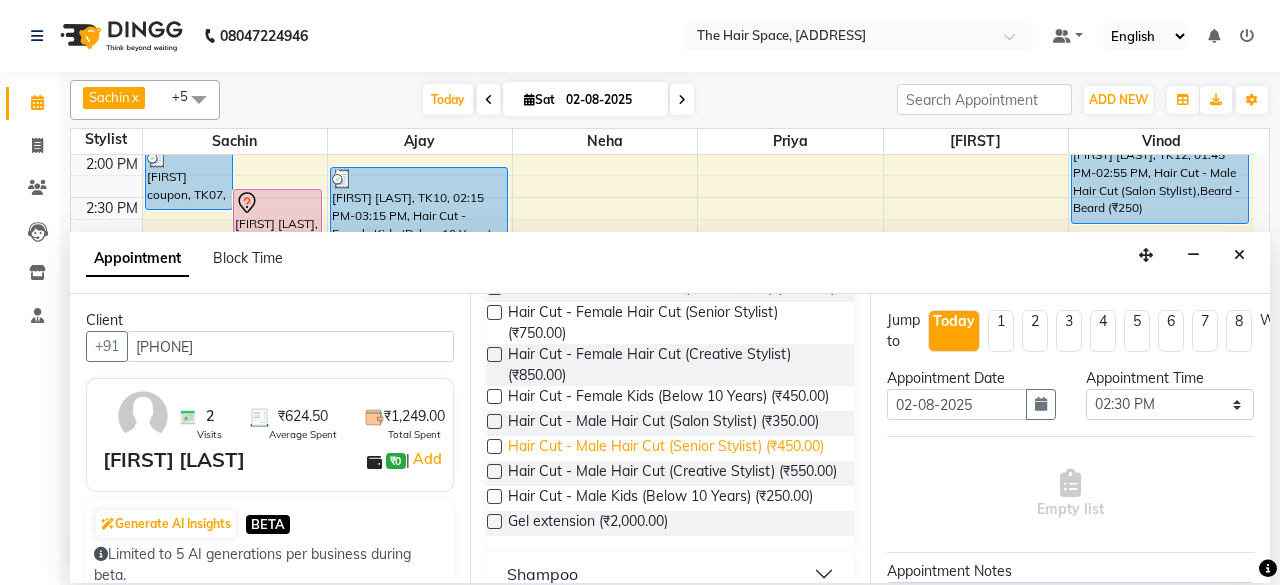 click on "Hair Cut - Male Hair Cut (Senior Stylist) (₹450.00)" at bounding box center [666, 448] 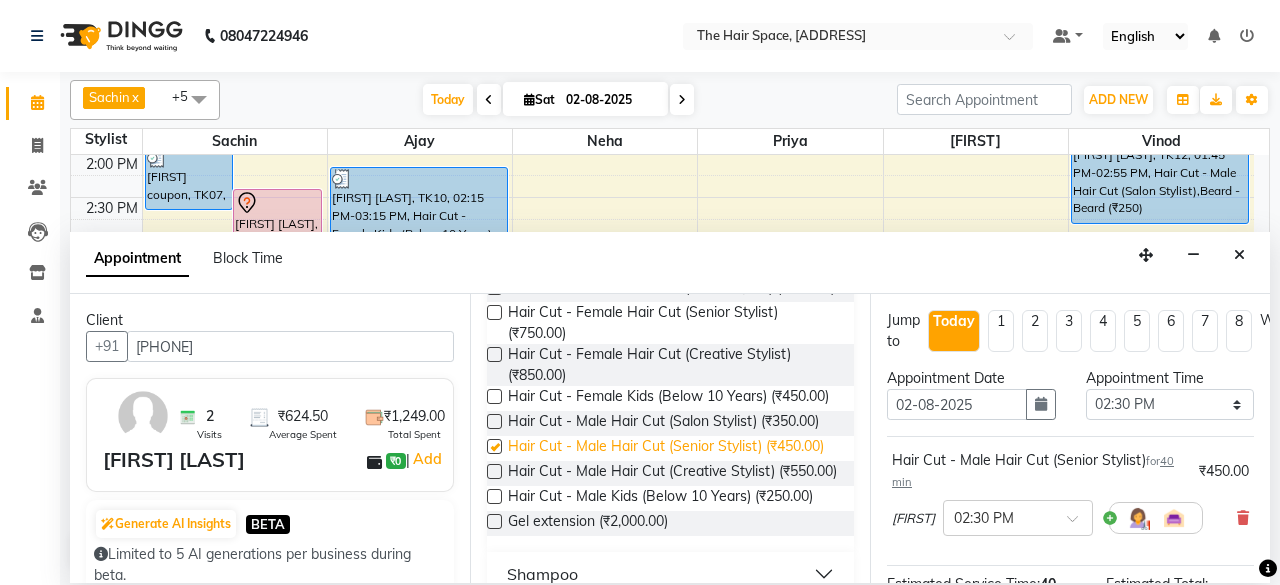 checkbox on "false" 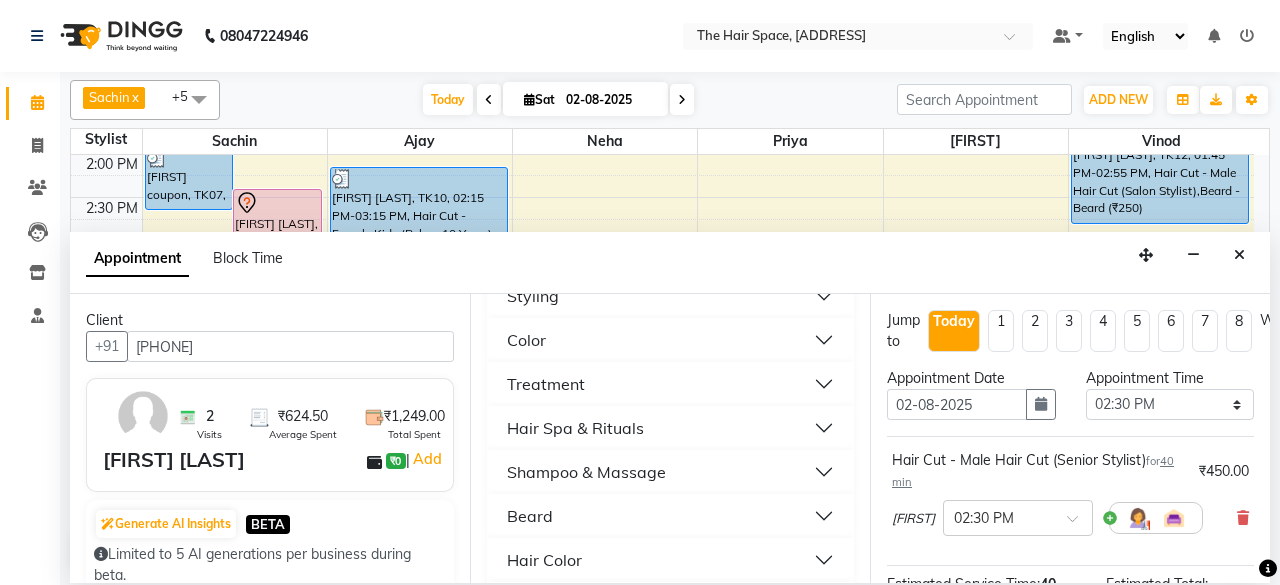 scroll, scrollTop: 600, scrollLeft: 0, axis: vertical 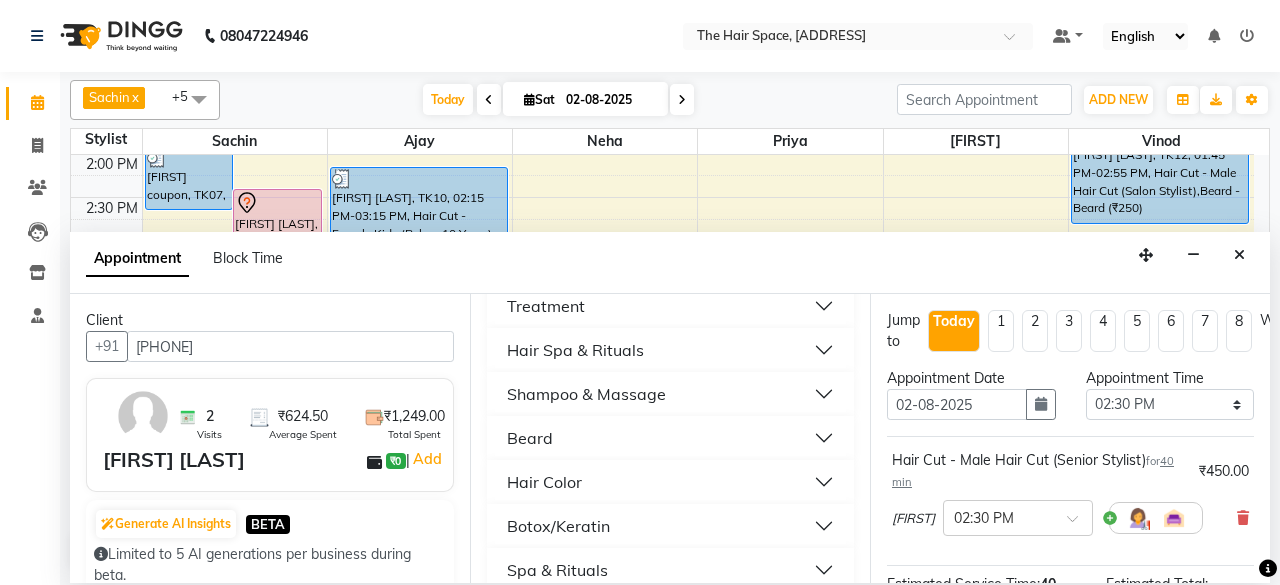 click on "Beard" at bounding box center [530, 438] 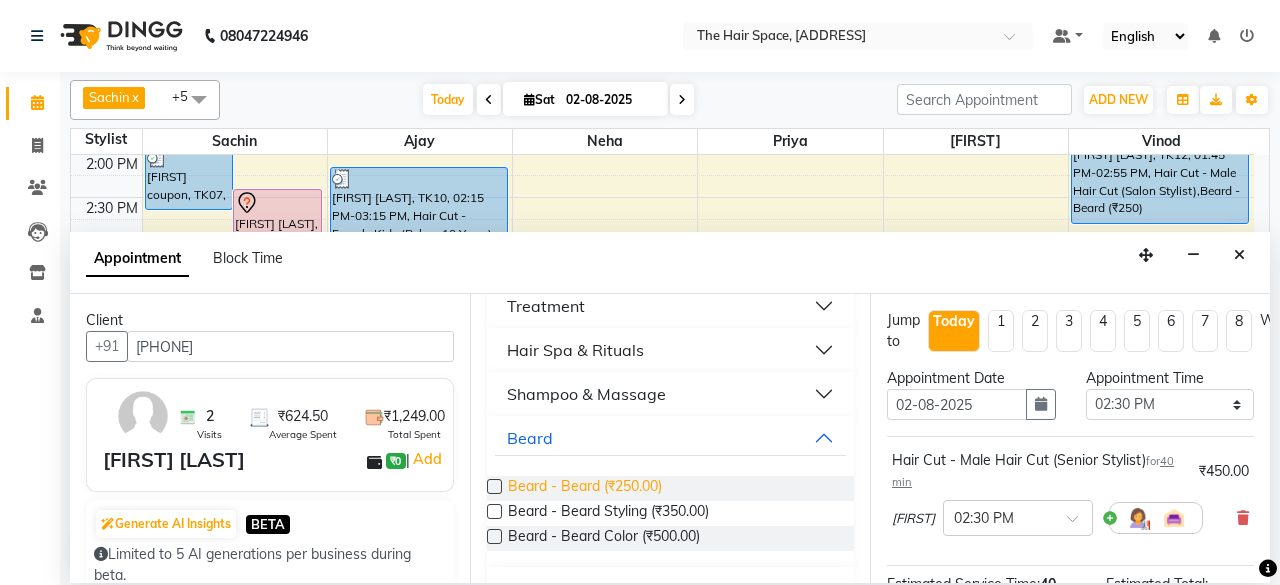 click on "Beard - Beard (₹250.00)" at bounding box center [585, 488] 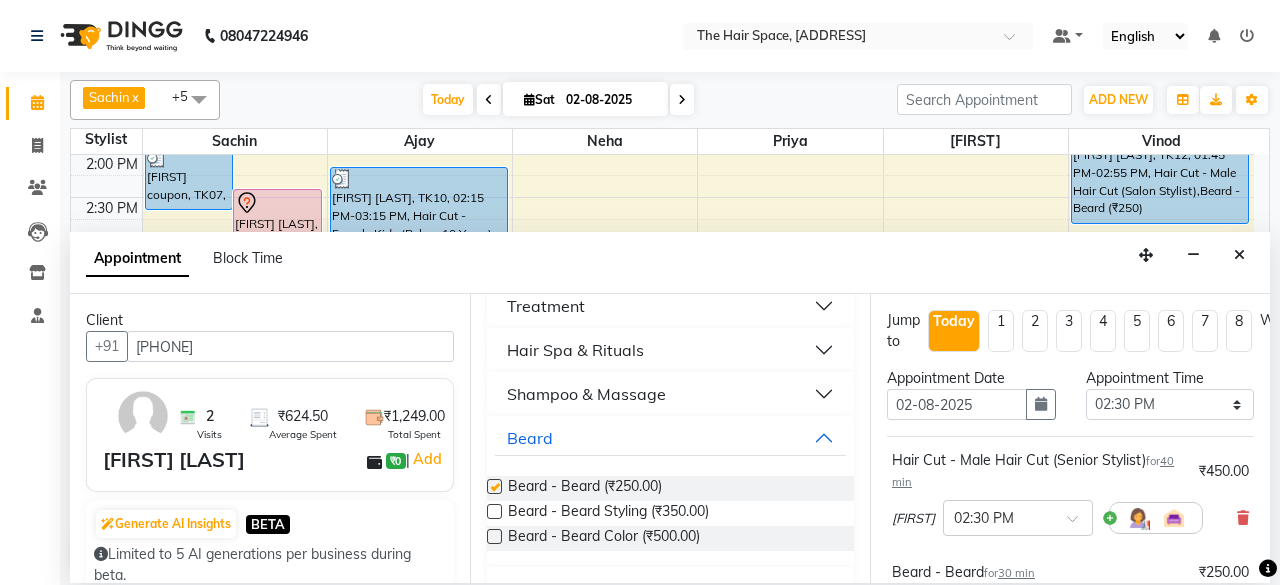 checkbox on "false" 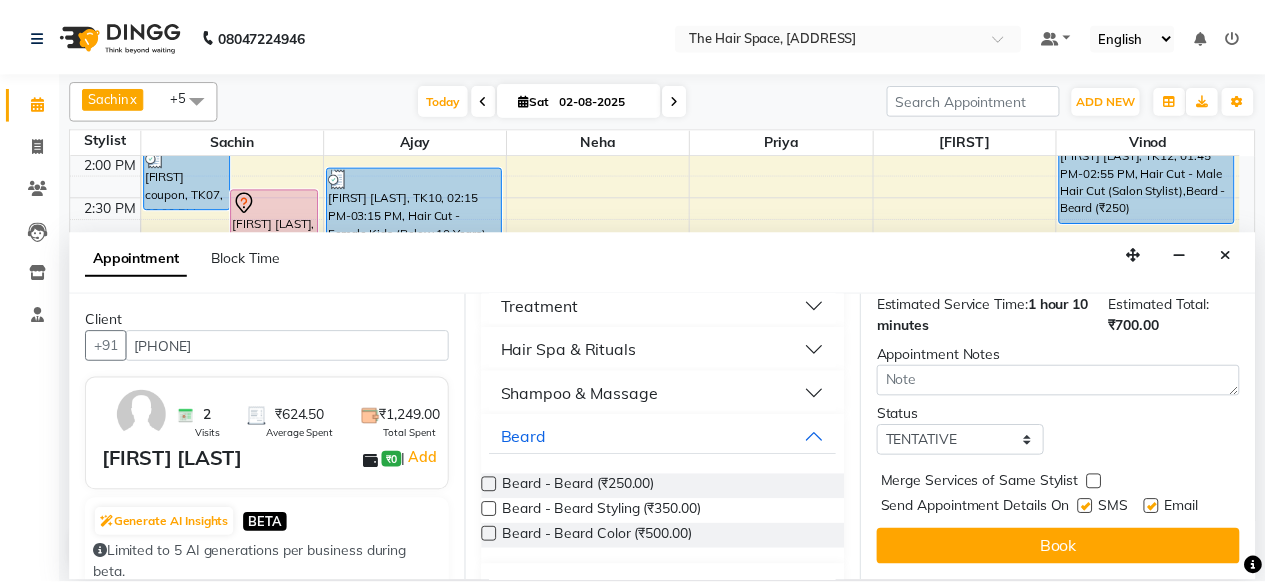 scroll, scrollTop: 384, scrollLeft: 0, axis: vertical 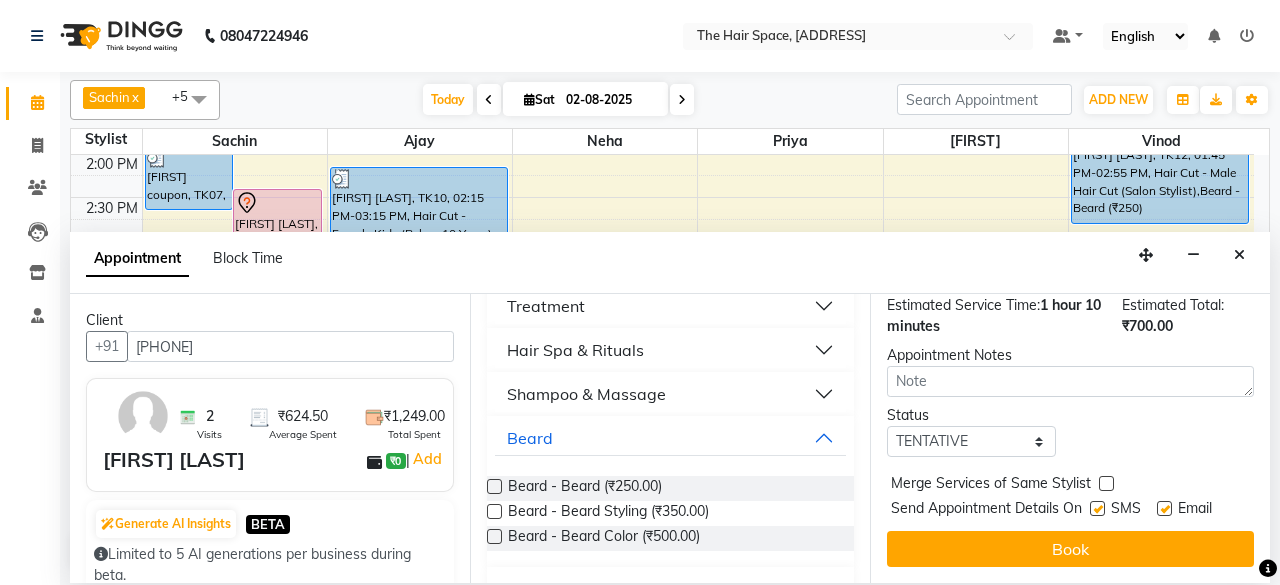 click at bounding box center [1097, 508] 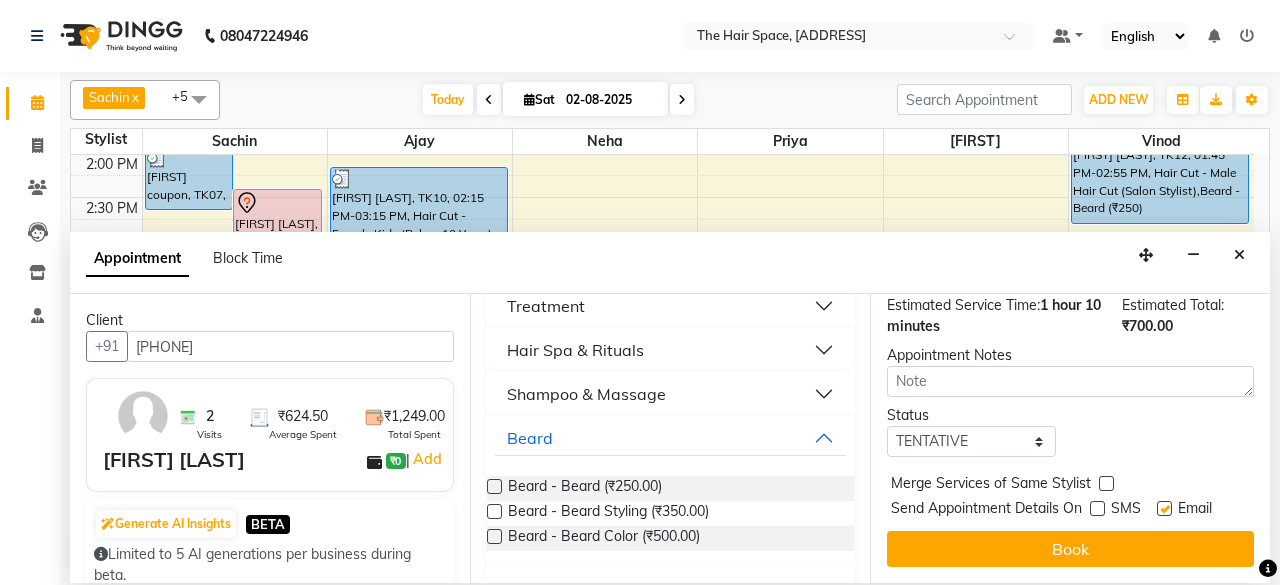 click at bounding box center [1164, 508] 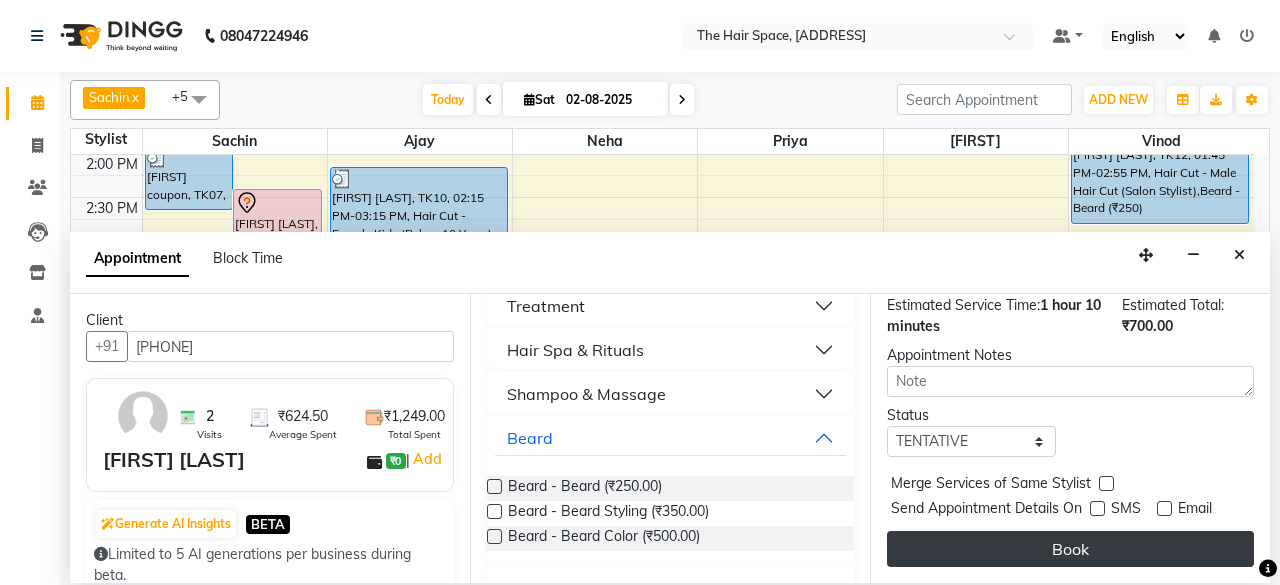 click on "Book" at bounding box center (1070, 549) 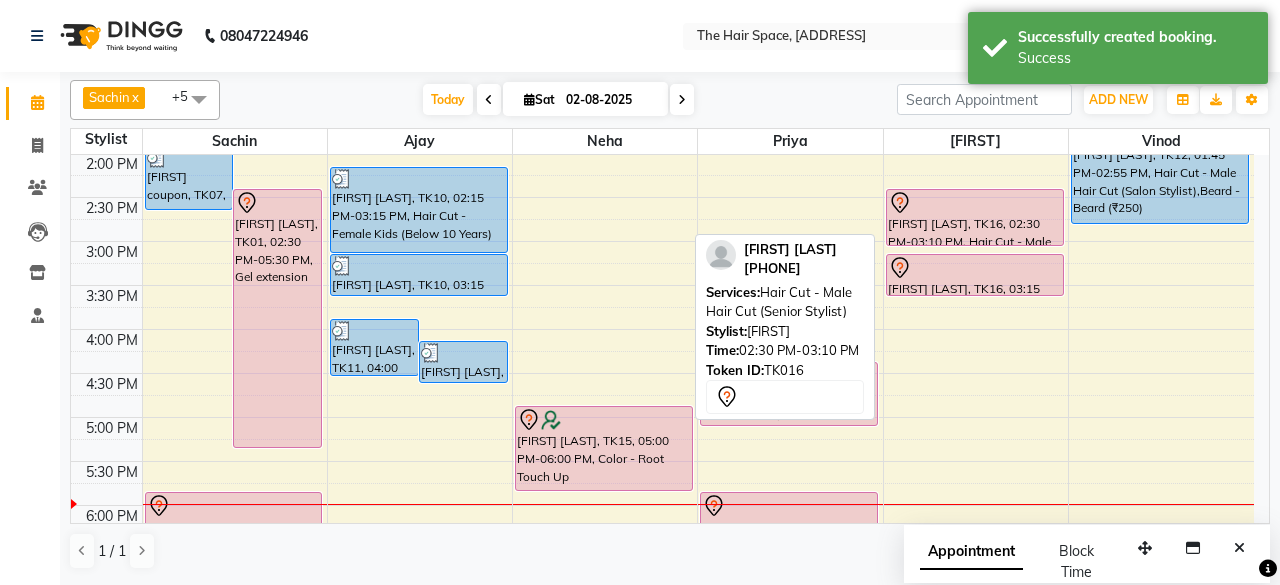 click at bounding box center (975, 203) 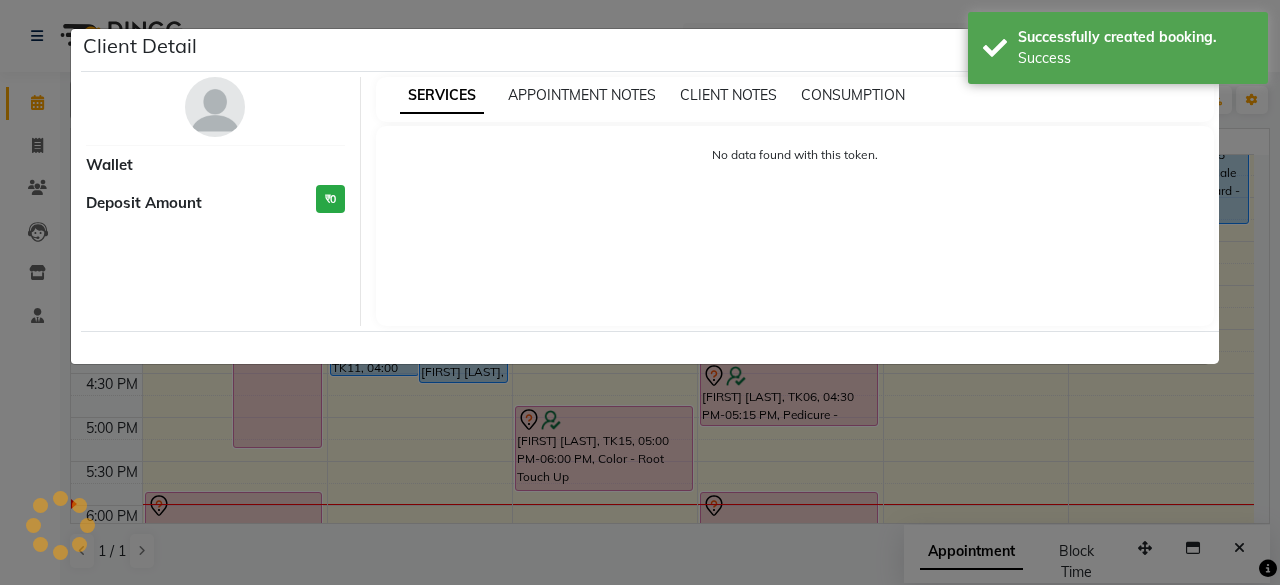 select on "7" 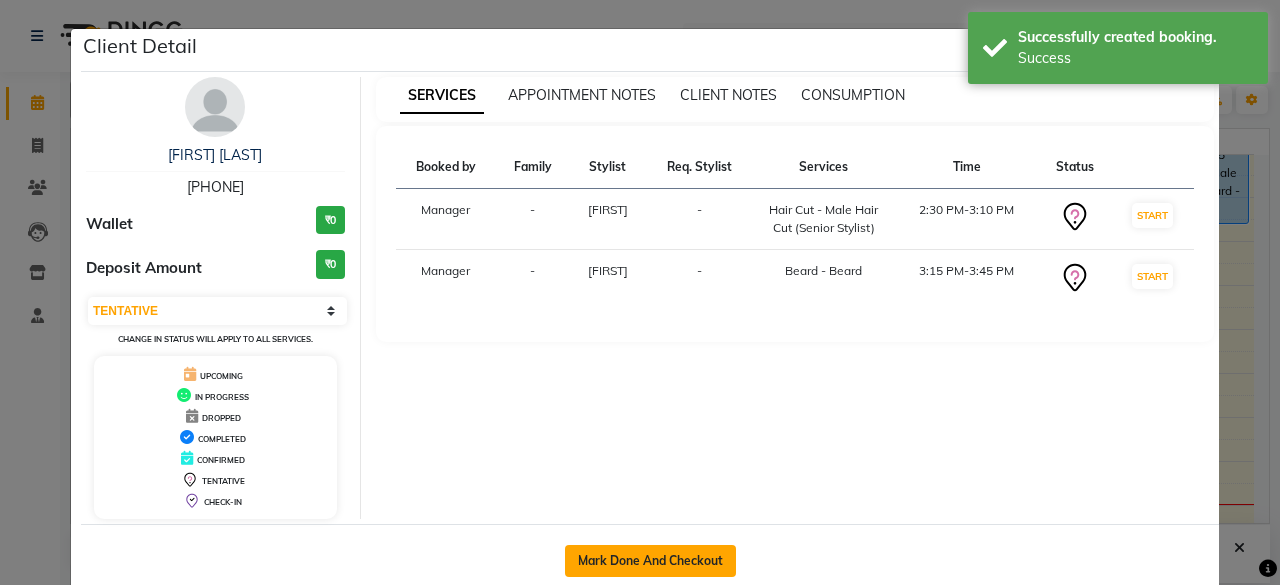 click on "Mark Done And Checkout" 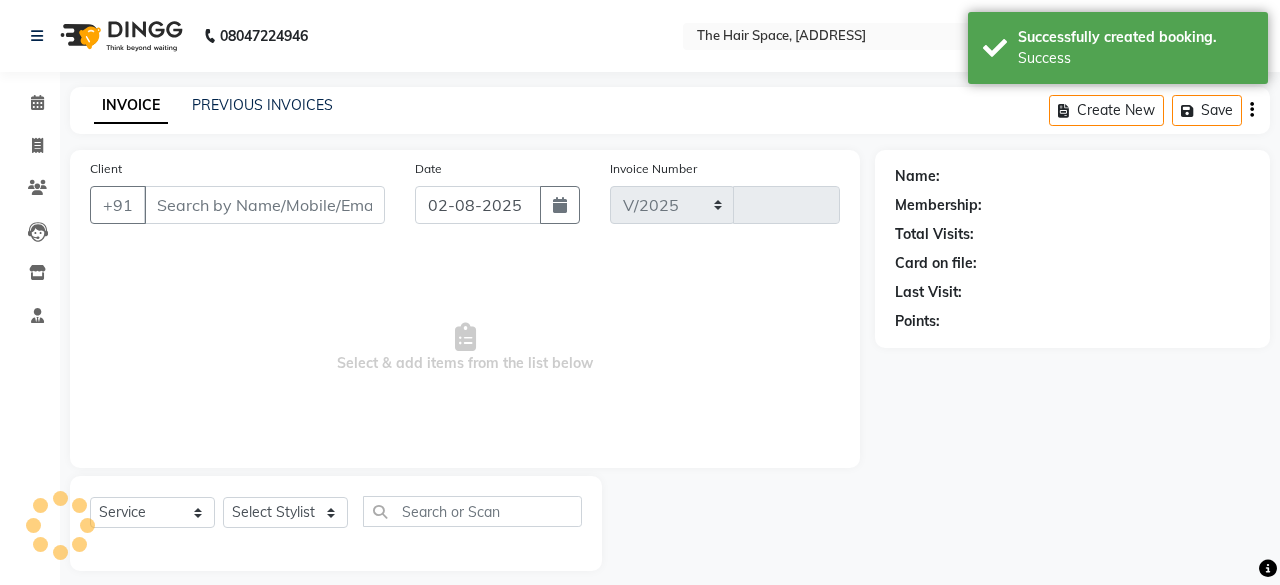 select on "6697" 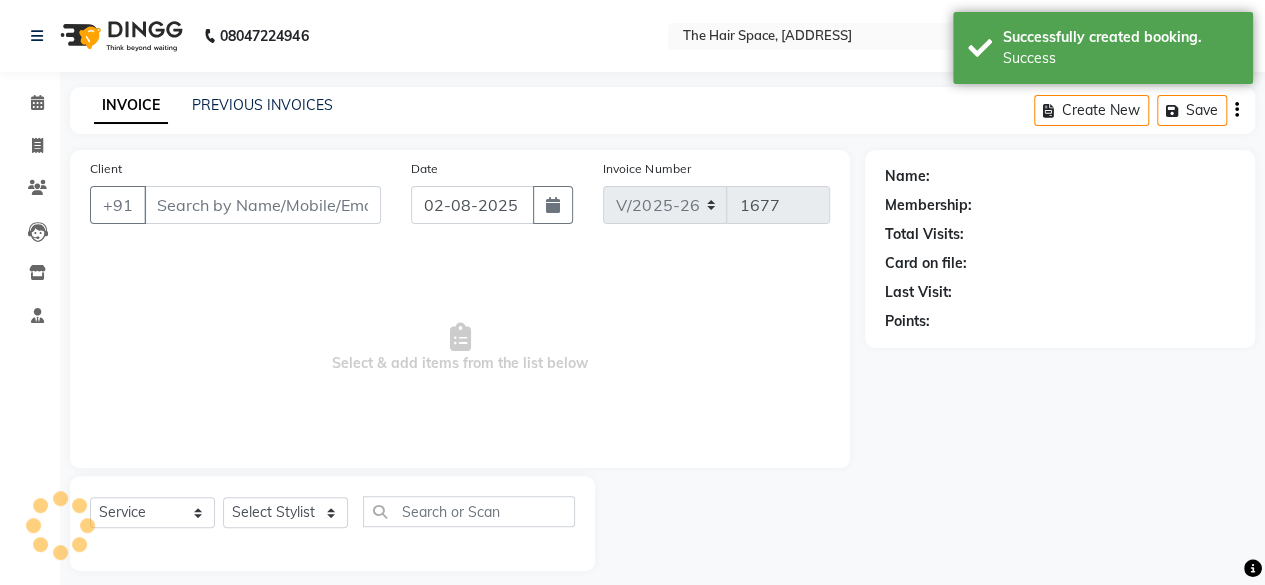 type on "[PHONE]" 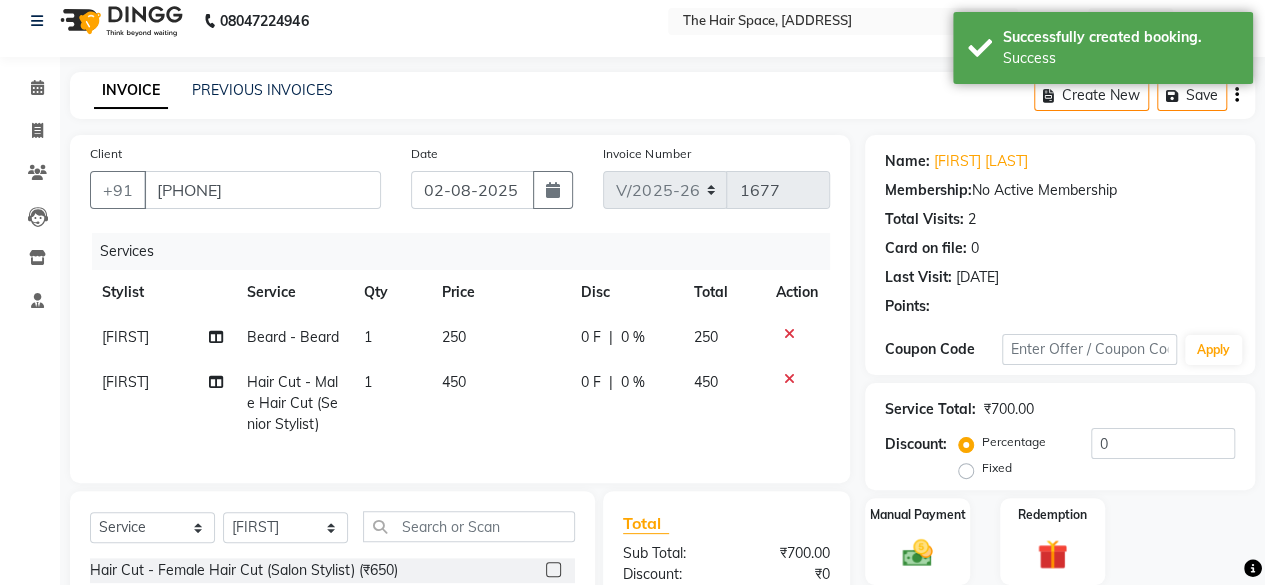scroll, scrollTop: 260, scrollLeft: 0, axis: vertical 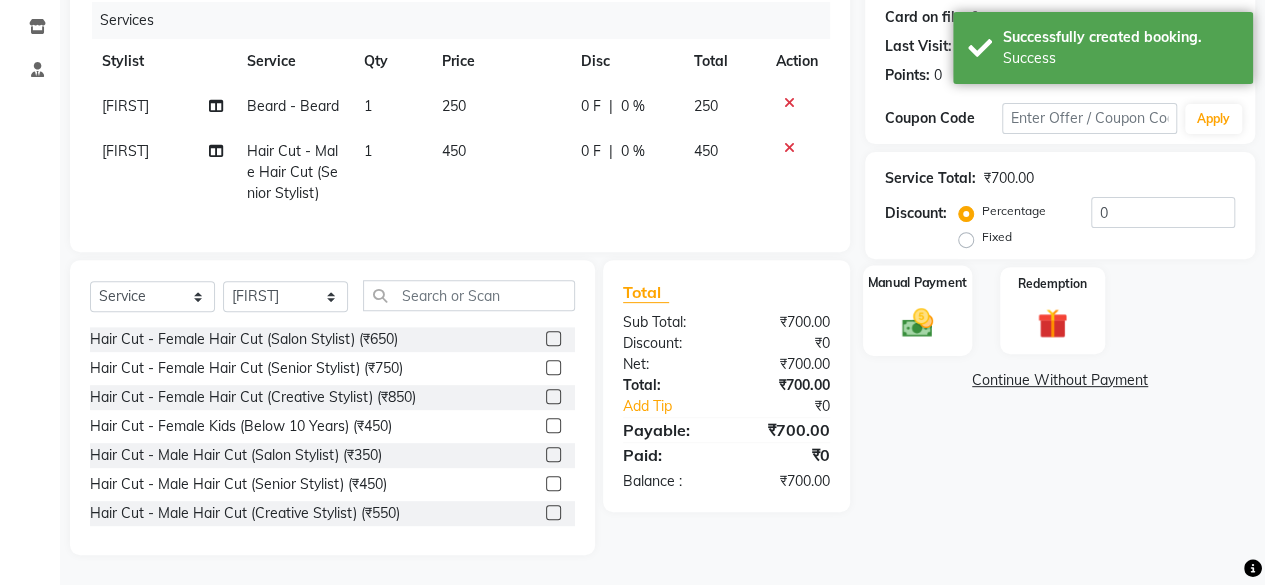 drag, startPoint x: 864, startPoint y: 313, endPoint x: 916, endPoint y: 337, distance: 57.271286 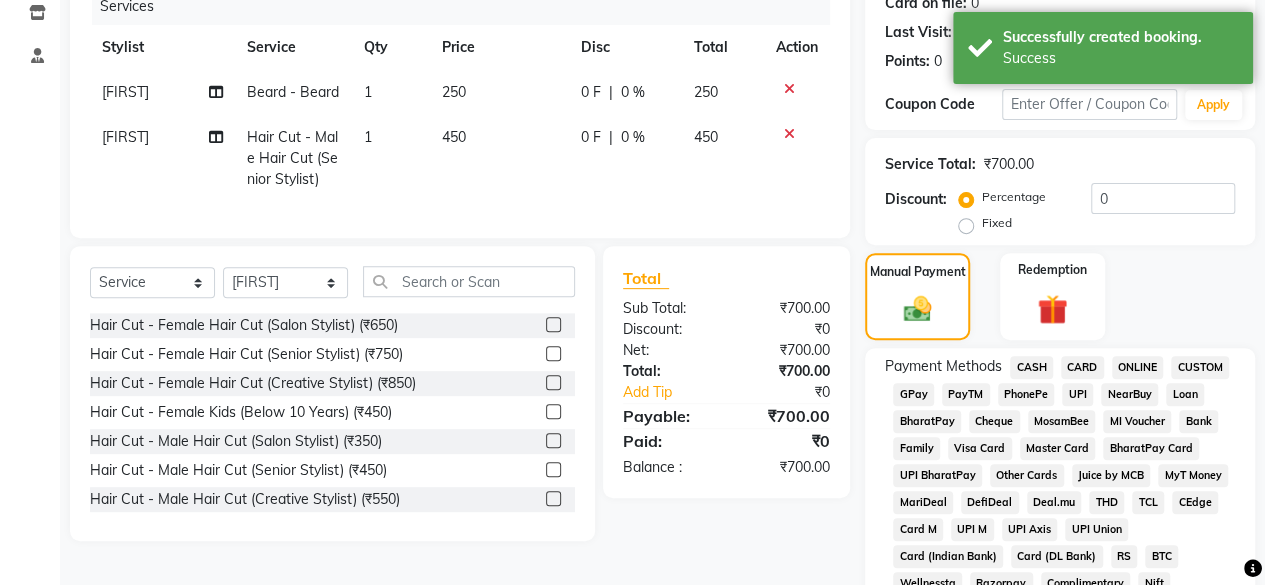 click on "GPay" 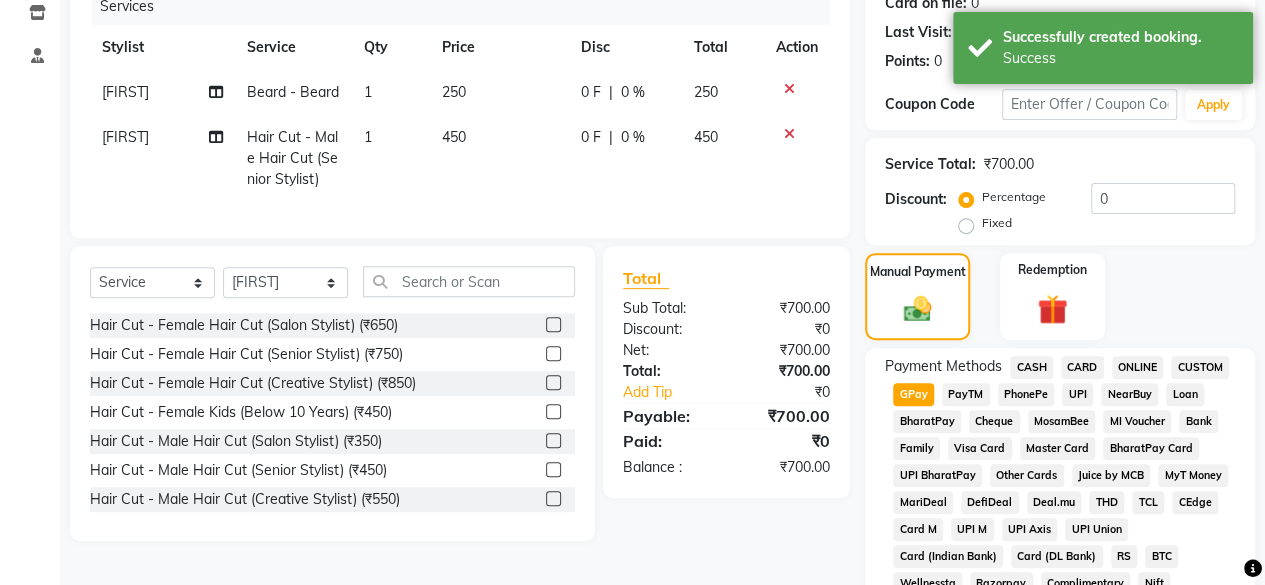scroll, scrollTop: 999, scrollLeft: 0, axis: vertical 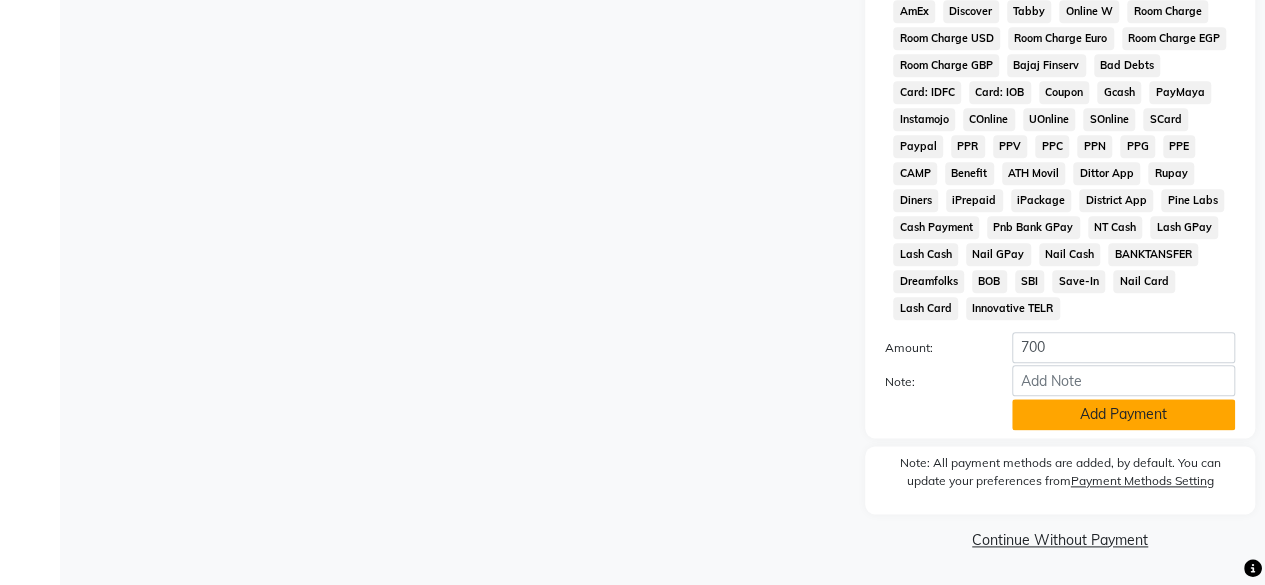 click on "Add Payment" 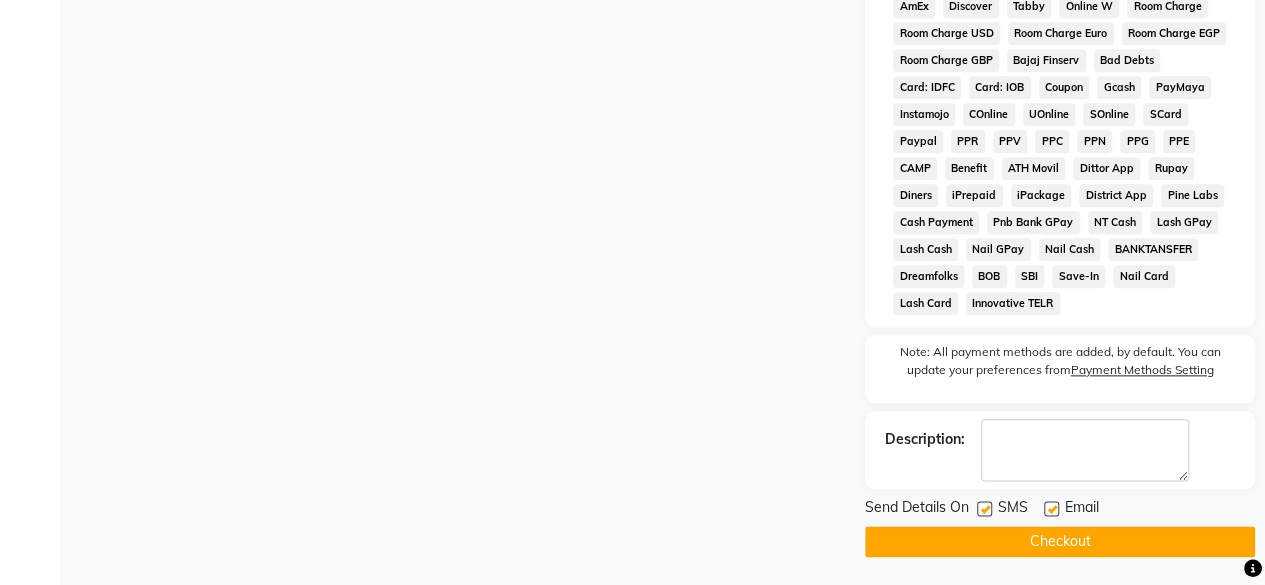 scroll, scrollTop: 1006, scrollLeft: 0, axis: vertical 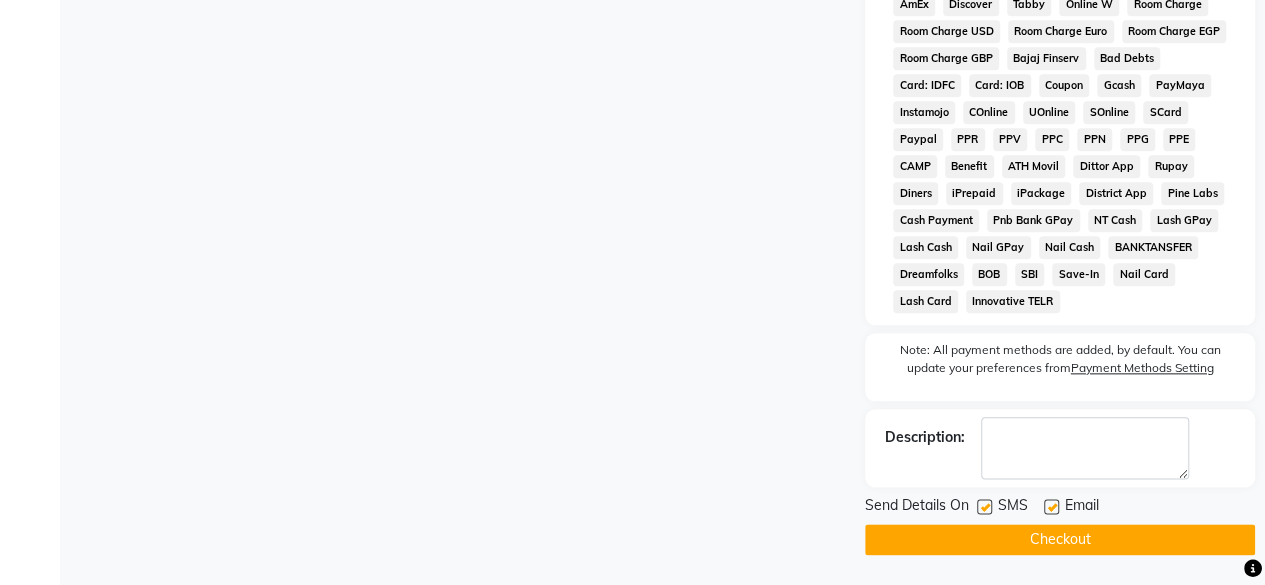 click 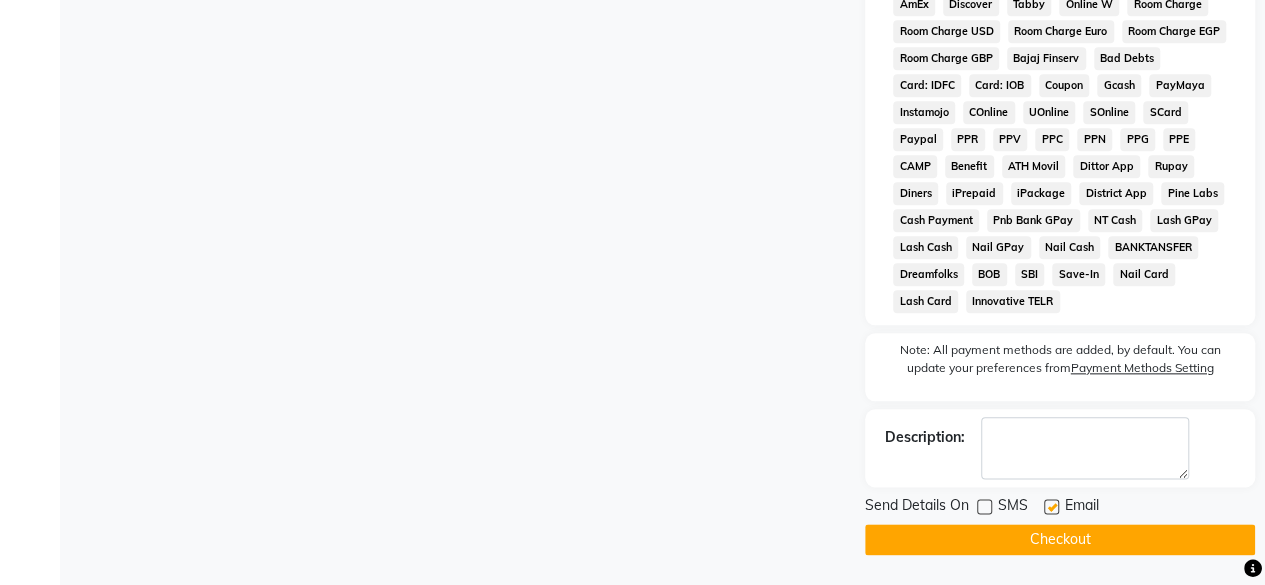 click 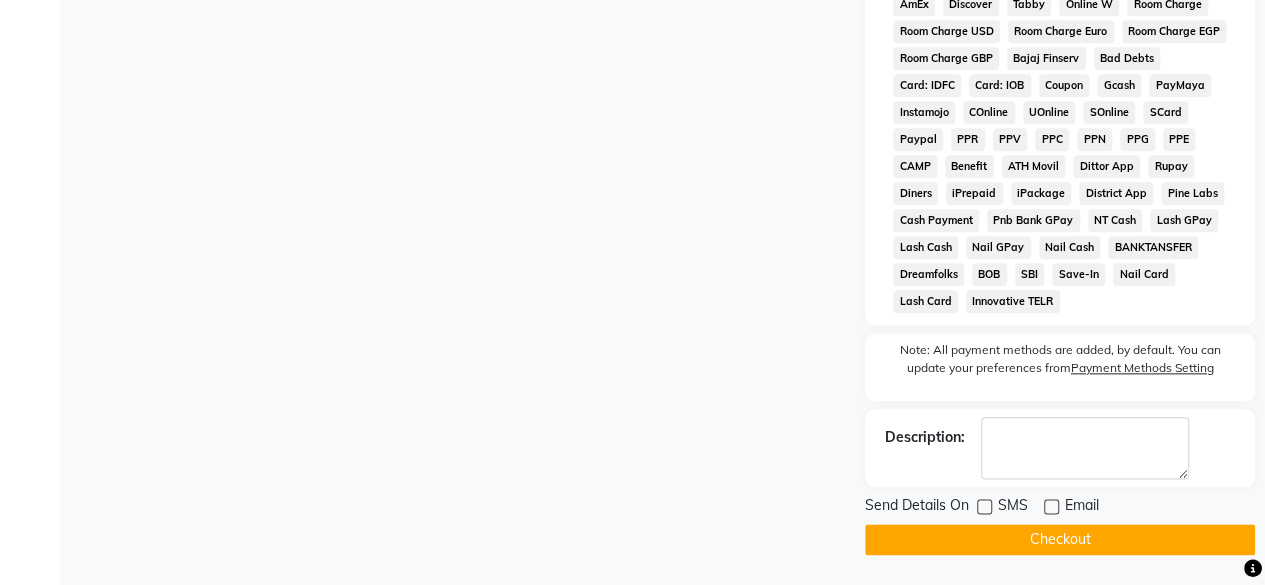 drag, startPoint x: 1041, startPoint y: 547, endPoint x: 994, endPoint y: 536, distance: 48.270073 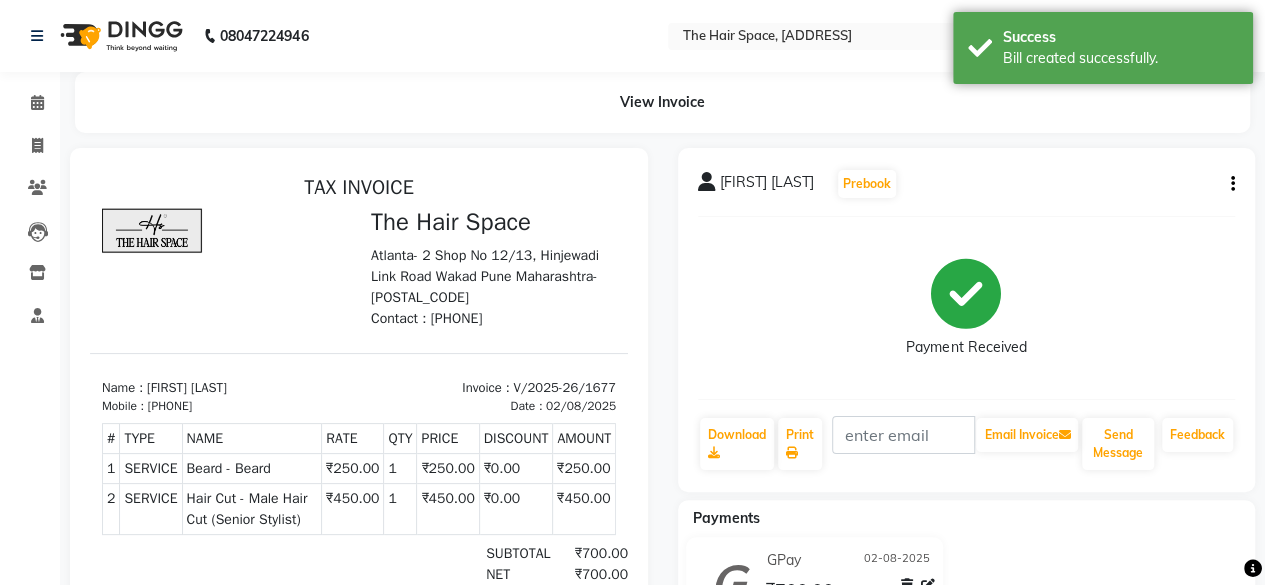 scroll, scrollTop: 0, scrollLeft: 0, axis: both 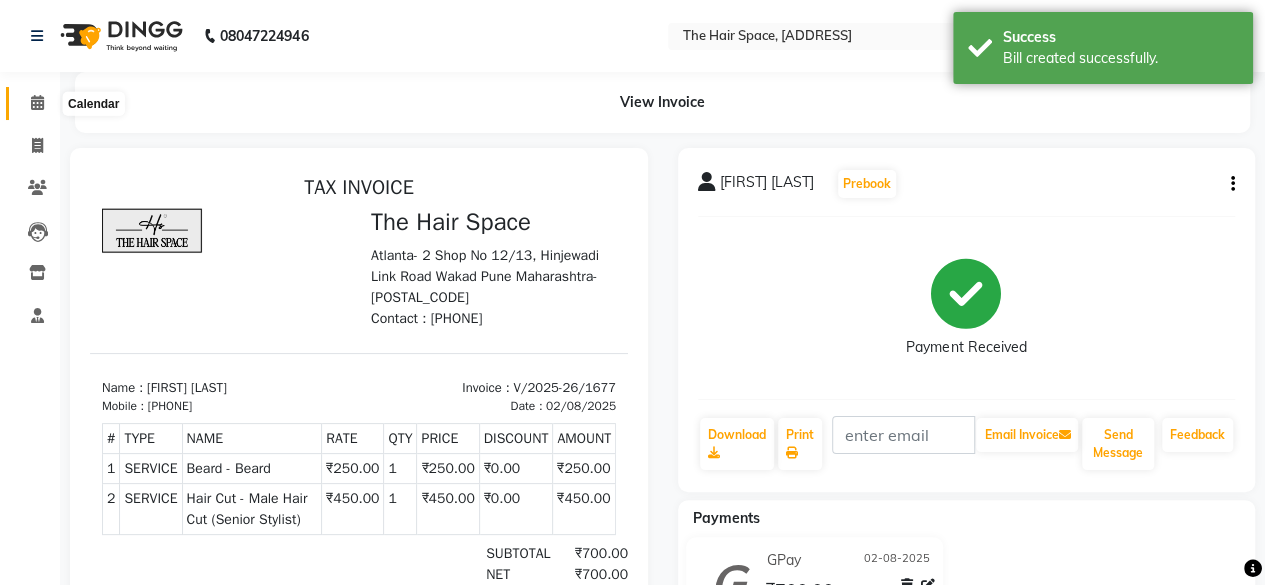 click 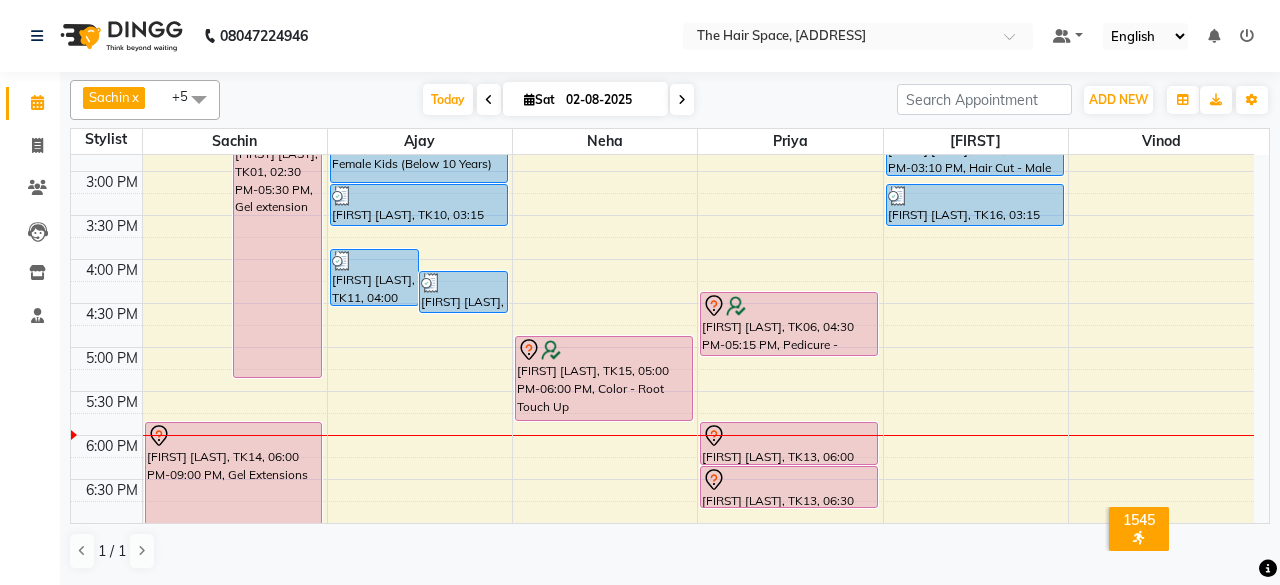 scroll, scrollTop: 568, scrollLeft: 0, axis: vertical 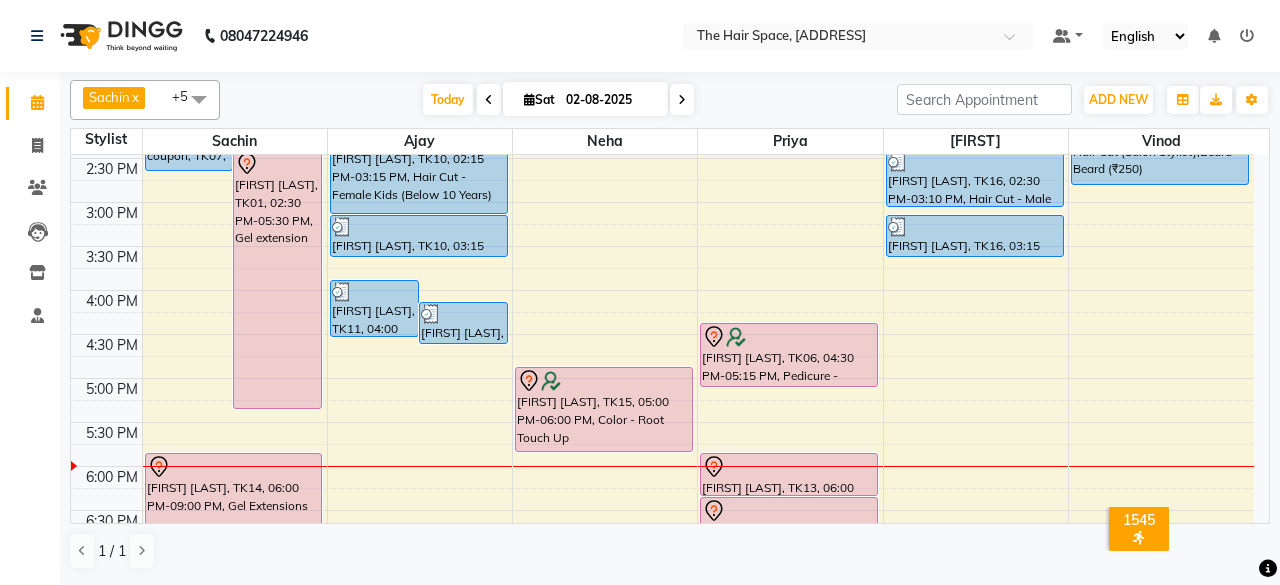 click on "8:00 AM 8:30 AM 9:00 AM 9:30 AM 10:00 AM 10:30 AM 11:00 AM 11:30 AM 12:00 PM 12:30 PM 1:00 PM 1:30 PM 2:00 PM 2:30 PM 3:00 PM 3:30 PM 4:00 PM 4:30 PM 5:00 PM 5:30 PM 6:00 PM 6:30 PM 7:00 PM 7:30 PM 8:00 PM 8:30 PM 9:00 PM 9:30 PM 10:00 PM 10:30 PM     [FIRST] [LAST] coupon, TK07, 02:00 PM-02:45 PM, D-Tan - D-Tan Face-Neck             [FIRST] [LAST], TK01, 02:30 PM-05:30 PM, Gel extension              [FIRST] [LAST], TK14, 06:00 PM-09:00 PM, Gel Extensions     [FIRST] [LAST], TK02, 10:30 AM-12:00 PM, Color - Global (₹3500)     [FIRST] Sir, TK05, 11:15 AM-12:00 PM, Hair Color - Male Global     [FIRST] Sir, TK05, 11:30 AM-12:10 PM, Hair Cut - Male Hair Cut (Salon Stylist)     [FIRST] [LAST], TK08, 12:00 PM-01:00 PM, Hair Cut - Female Hair Cut (Senior Stylist)     [FIRST] [LAST], TK03, 12:00 PM-12:40 PM, Hair Cut - Male Hair Cut (Senior Stylist)     [FIRST] [LAST], TK03, 12:45 PM-01:30 PM, Spa & Rituals - Male Premium     [FIRST] [LAST], TK11, 04:00 PM-04:40 PM, Hair Cut - Male Hair Cut (Senior Stylist)" at bounding box center (662, 246) 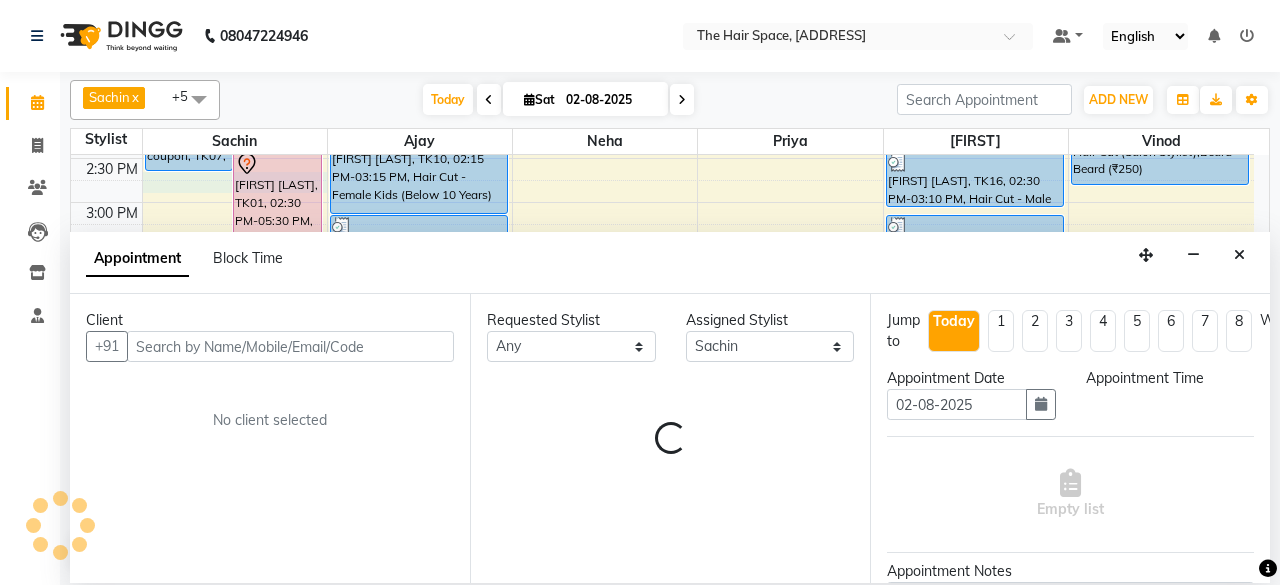 select on "885" 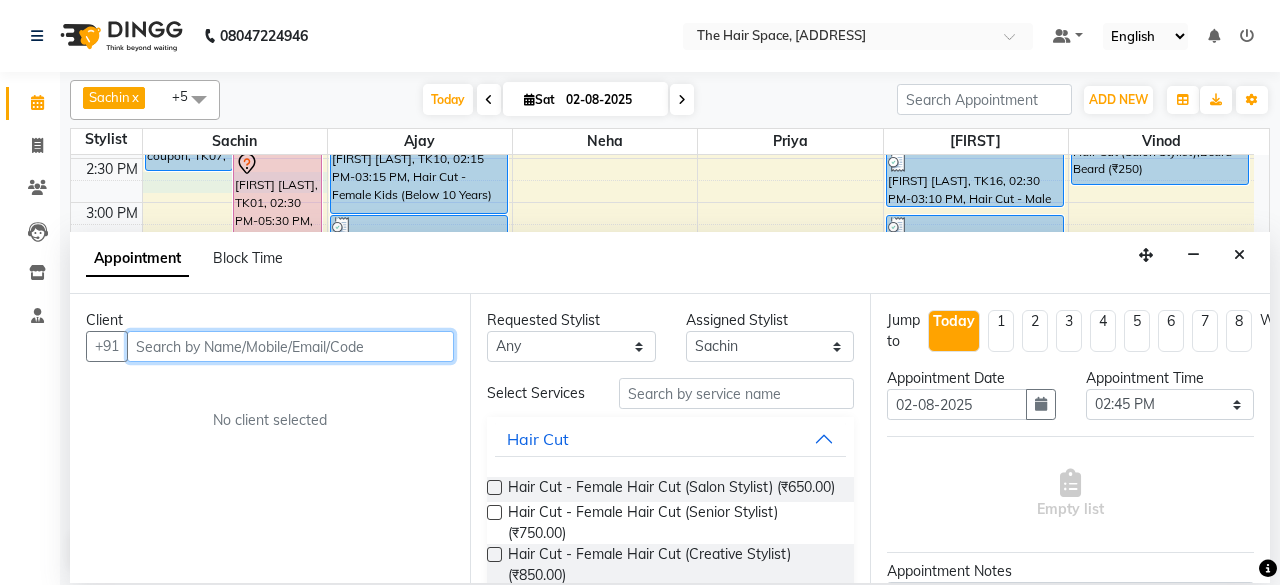 click at bounding box center [290, 346] 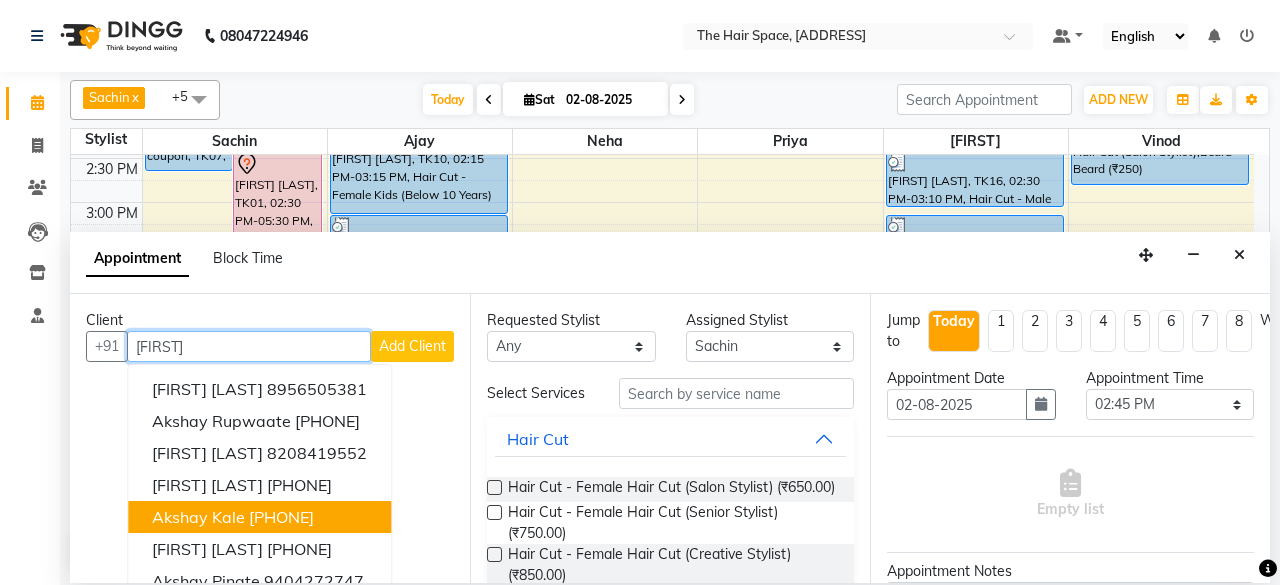 drag, startPoint x: 240, startPoint y: 507, endPoint x: 262, endPoint y: 509, distance: 22.090721 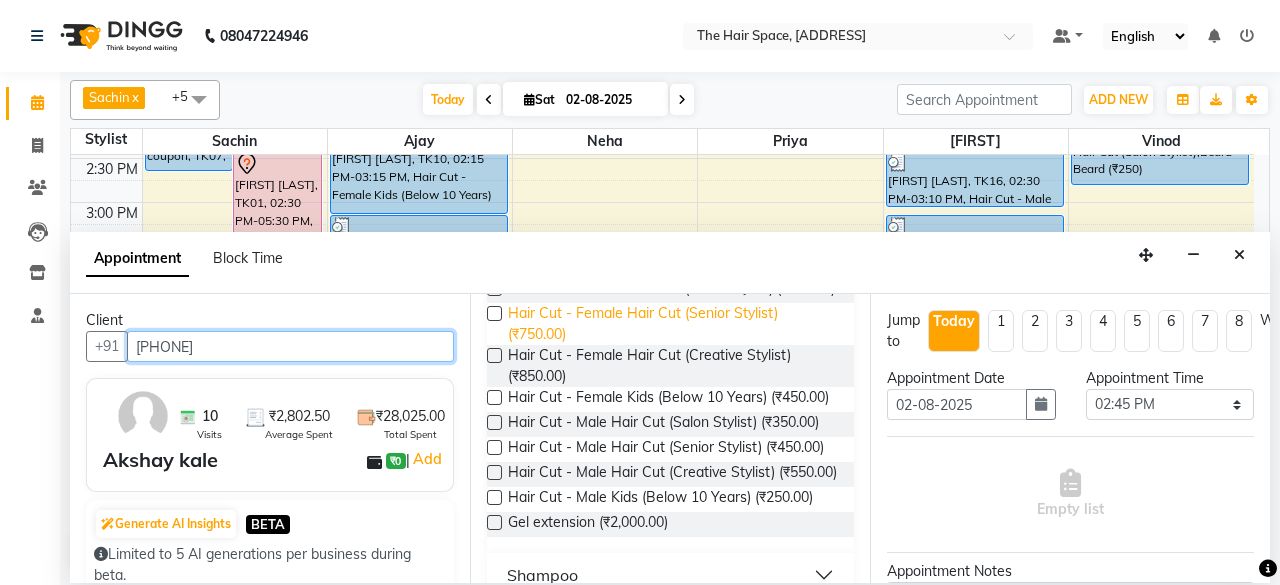 scroll, scrollTop: 200, scrollLeft: 0, axis: vertical 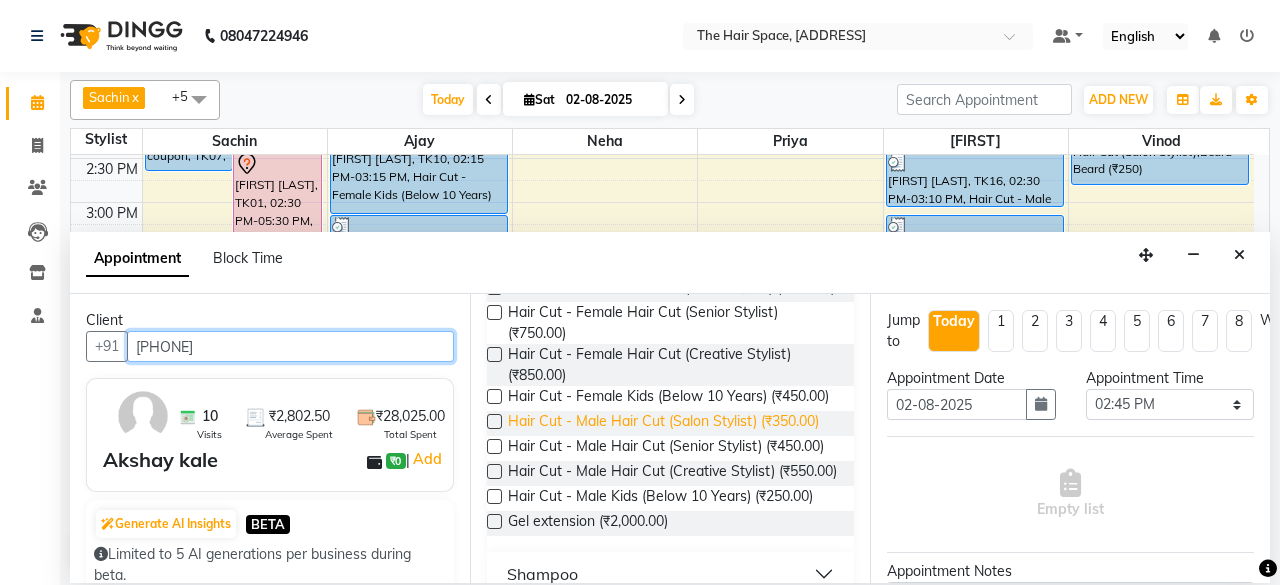 type on "[PHONE]" 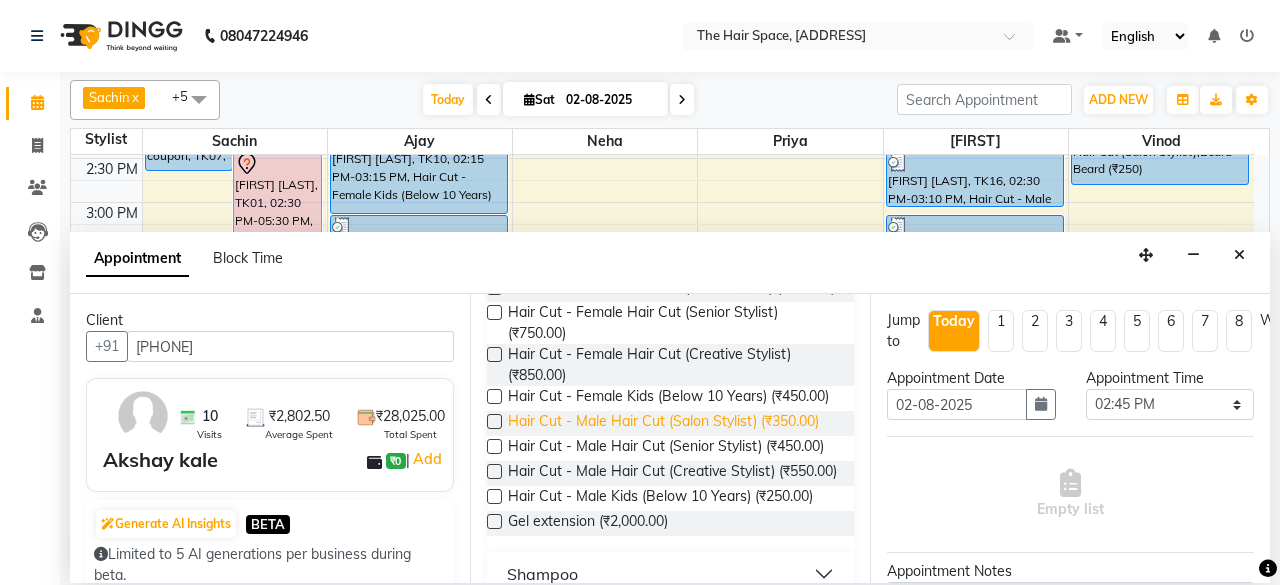 click on "Hair Cut - Male Hair Cut (Salon Stylist) (₹350.00)" at bounding box center [663, 423] 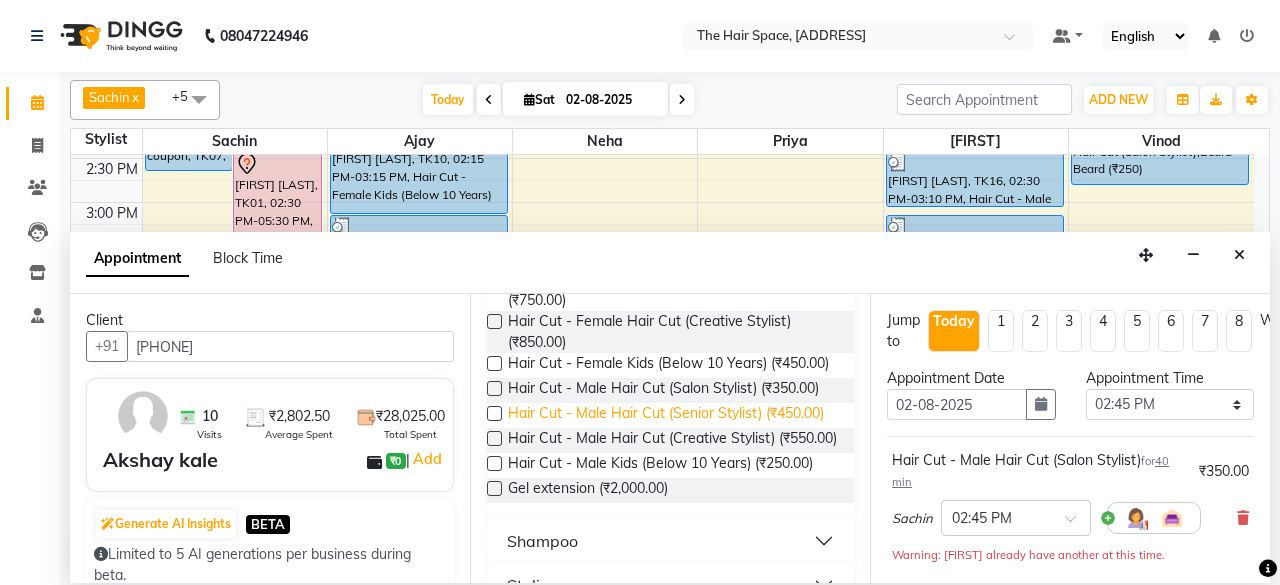 scroll, scrollTop: 200, scrollLeft: 0, axis: vertical 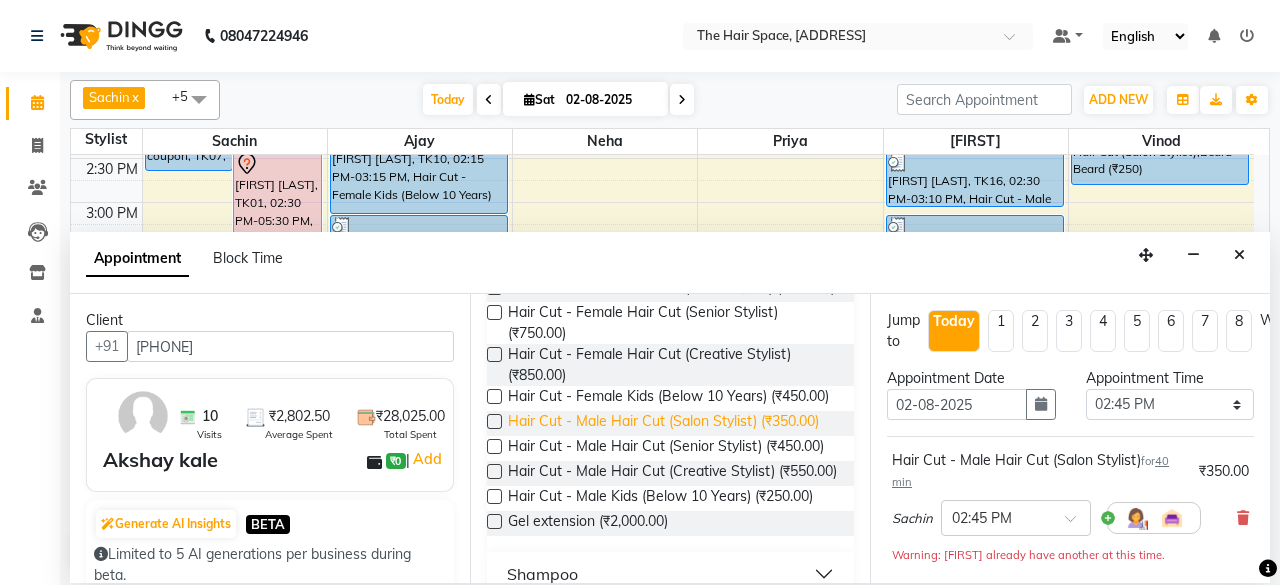 click on "Hair Cut - Male Hair Cut (Salon Stylist) (₹350.00)" at bounding box center (663, 423) 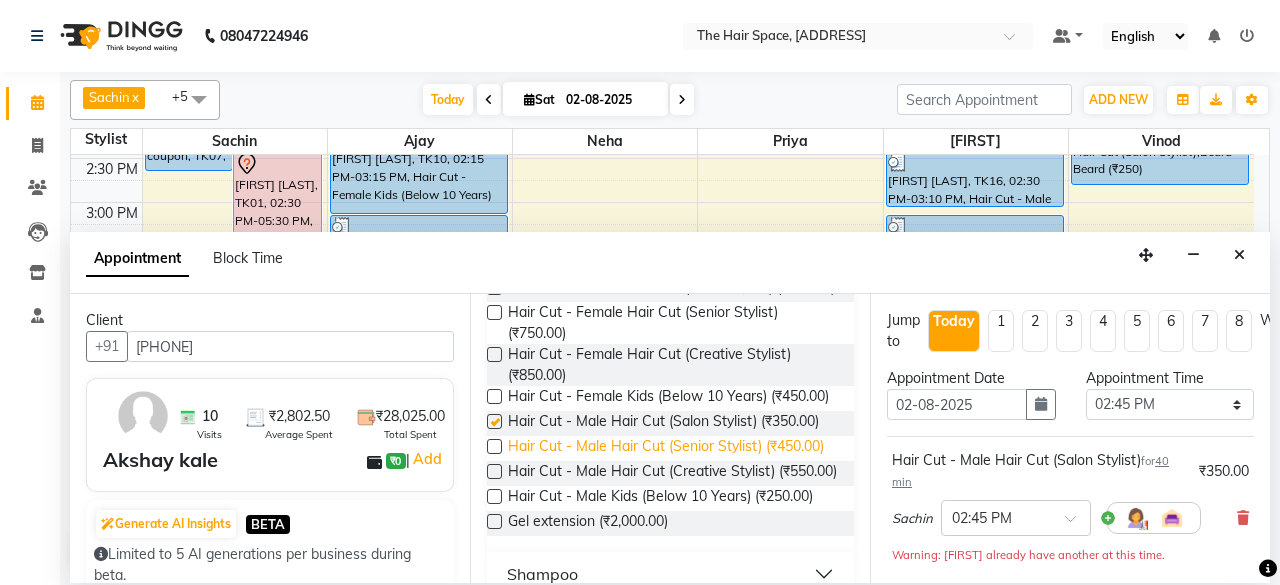 checkbox on "false" 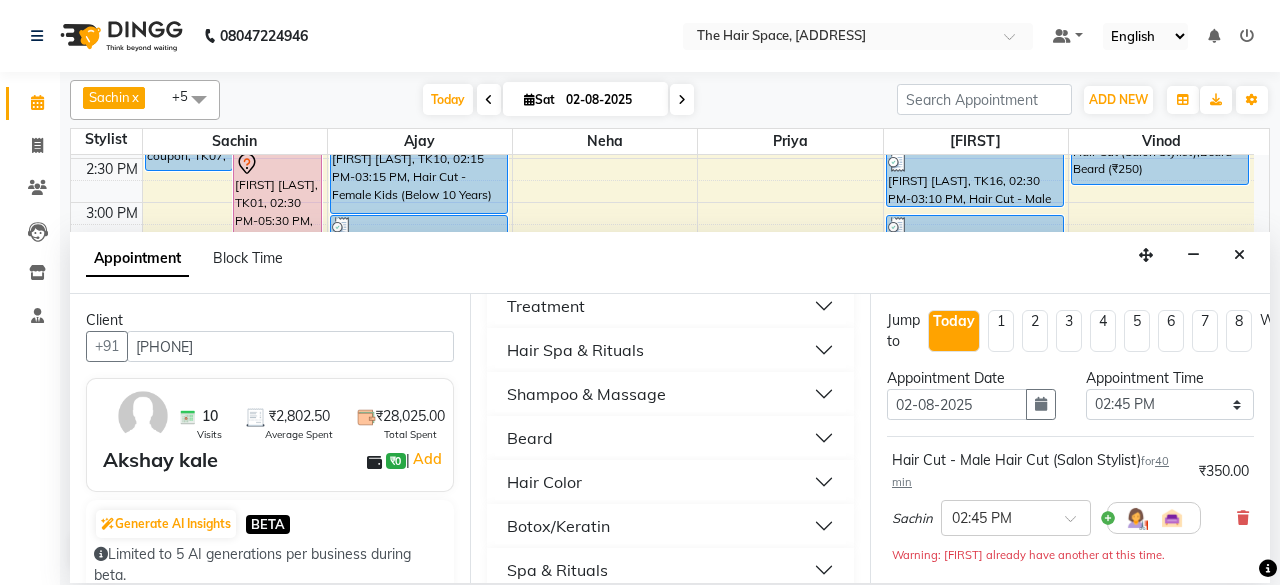 scroll, scrollTop: 700, scrollLeft: 0, axis: vertical 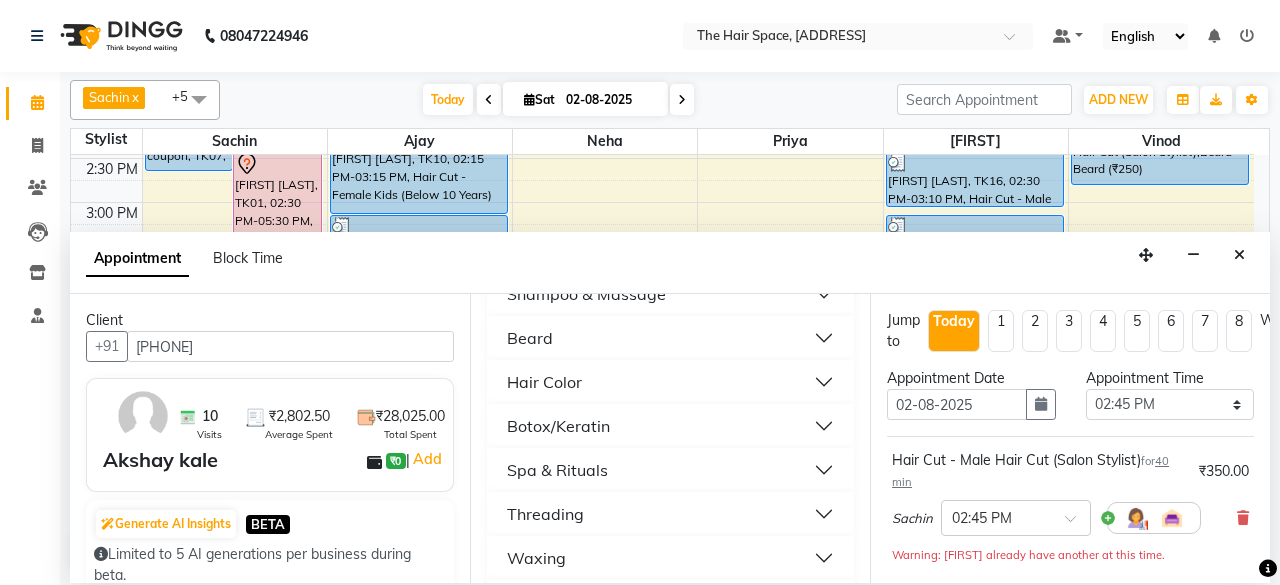 click on "Beard" at bounding box center (530, 338) 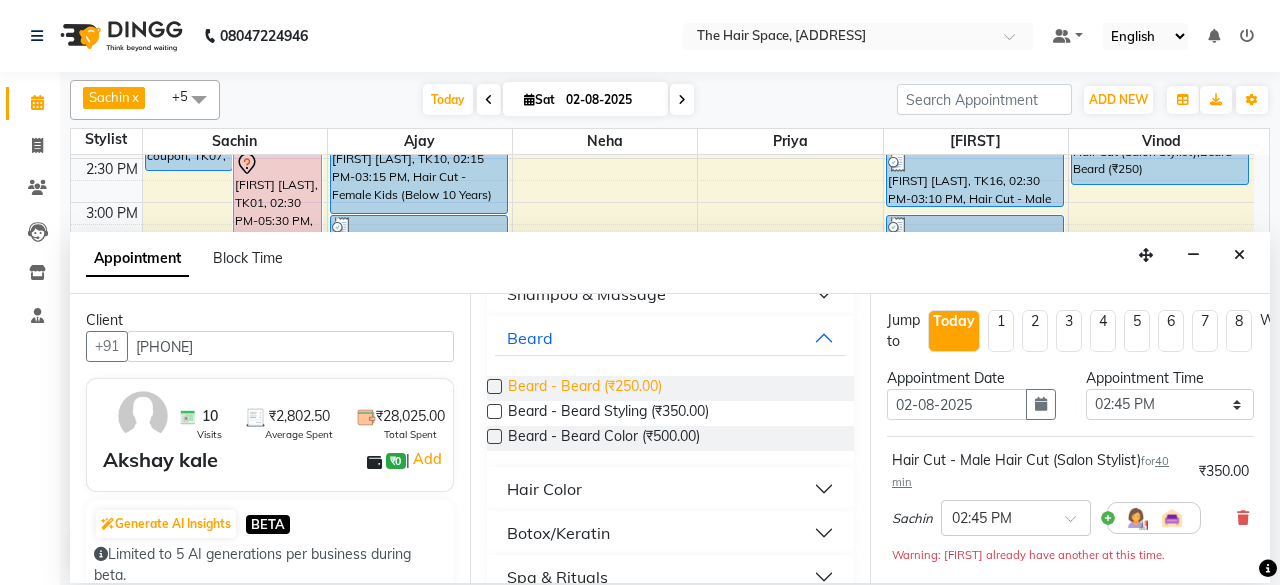 click on "Beard - Beard (₹250.00)" at bounding box center [585, 388] 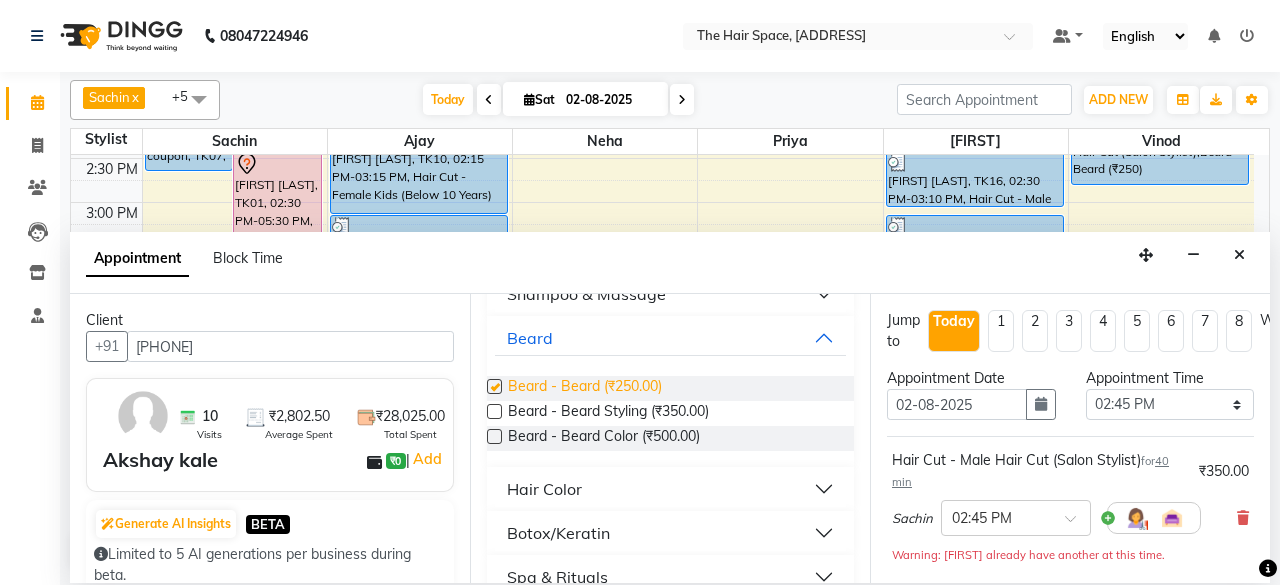 checkbox on "false" 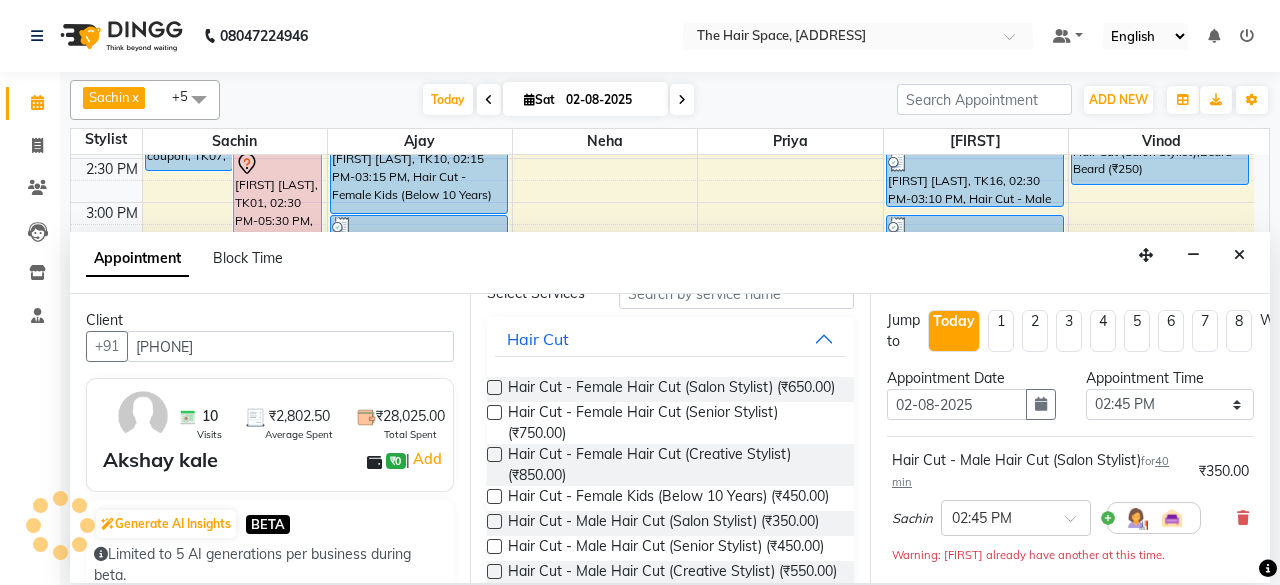 scroll, scrollTop: 0, scrollLeft: 0, axis: both 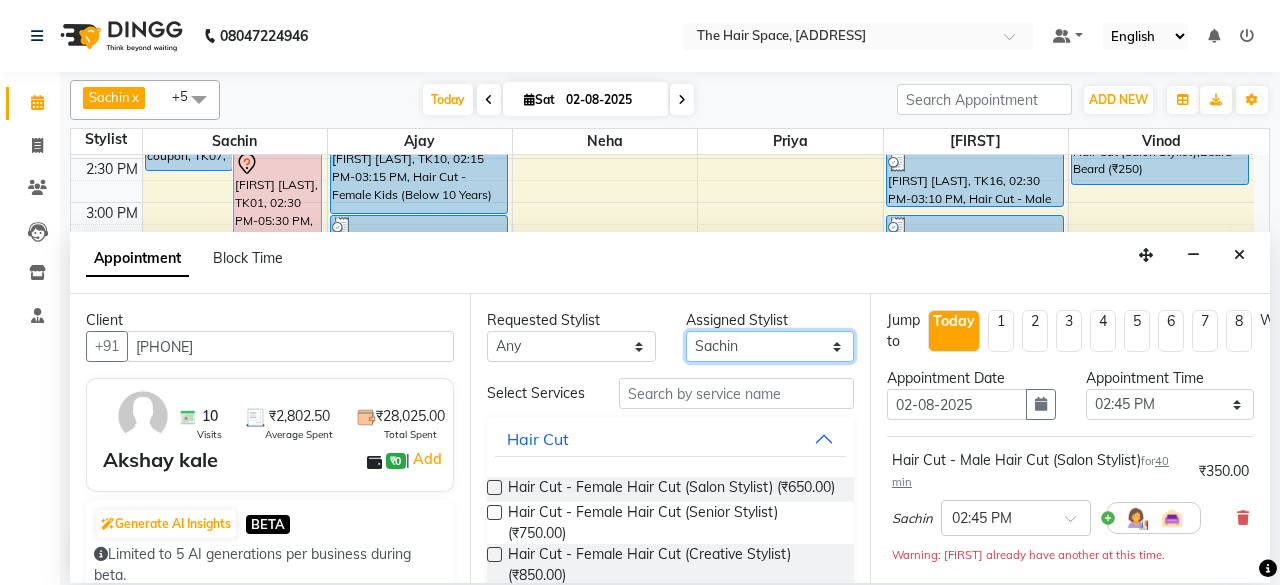 drag, startPoint x: 750, startPoint y: 346, endPoint x: 751, endPoint y: 357, distance: 11.045361 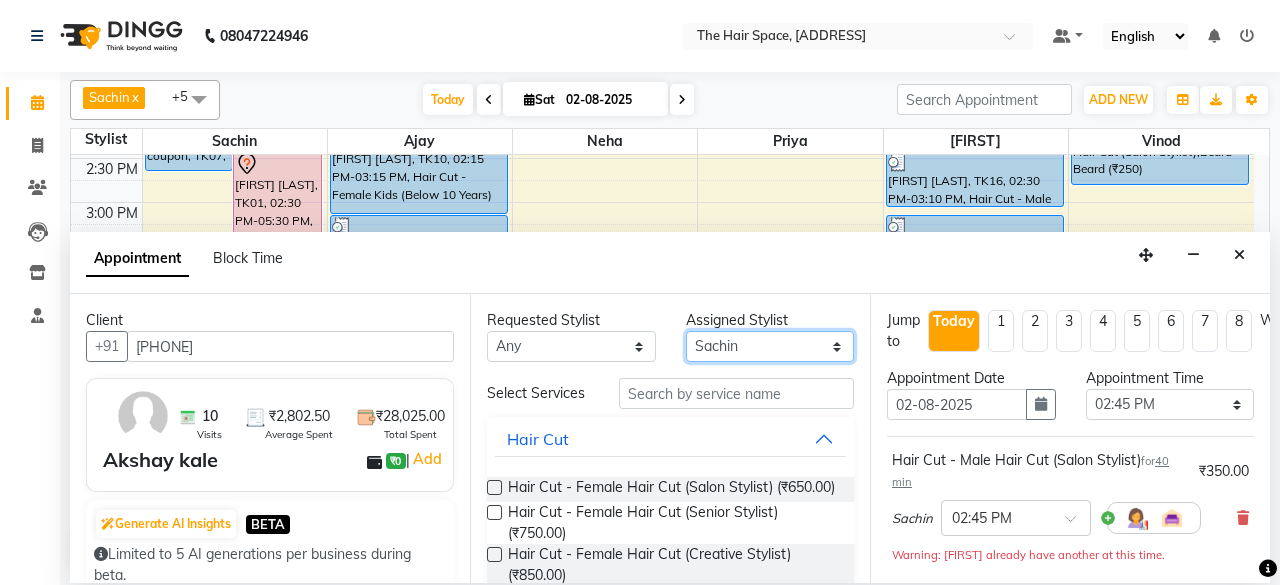 select on "84666" 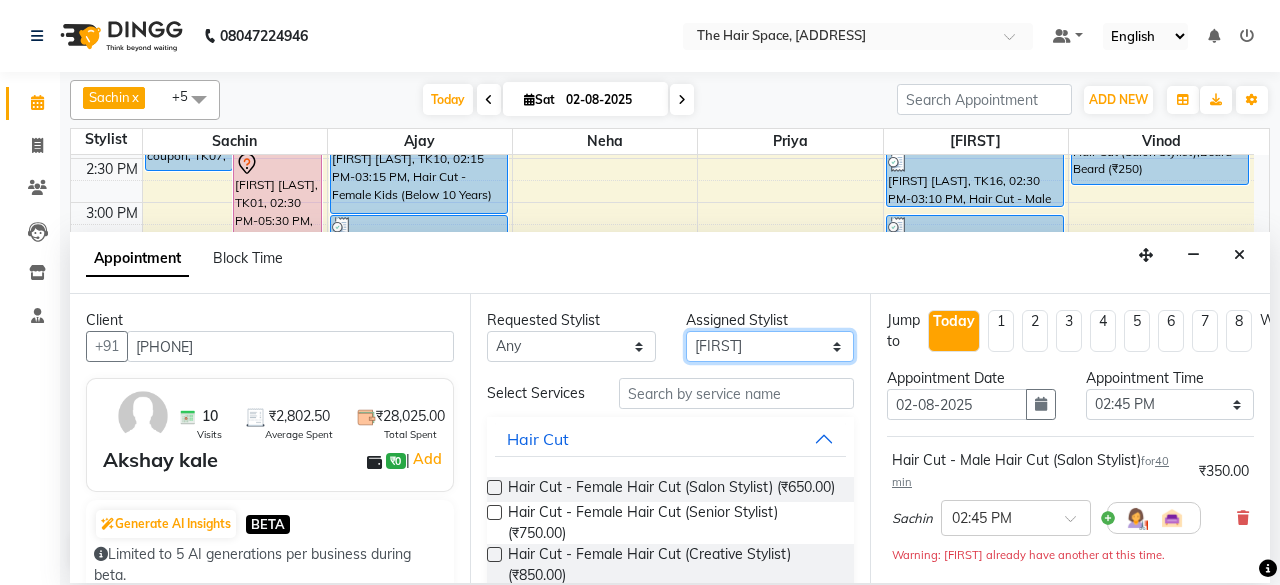 click on "Select [FIRST] [LAST] [FIRST] [FIRST] [FIRST] [FIRST] [FIRST] [FIRST] [FIRST] [FIRST]" at bounding box center (770, 346) 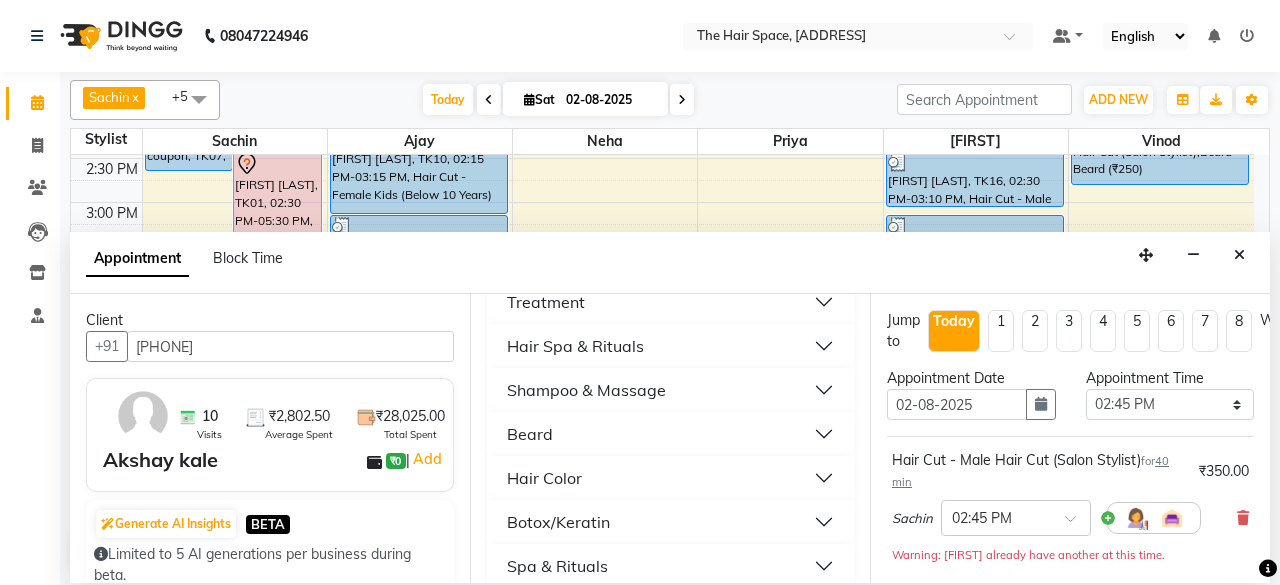 scroll, scrollTop: 600, scrollLeft: 0, axis: vertical 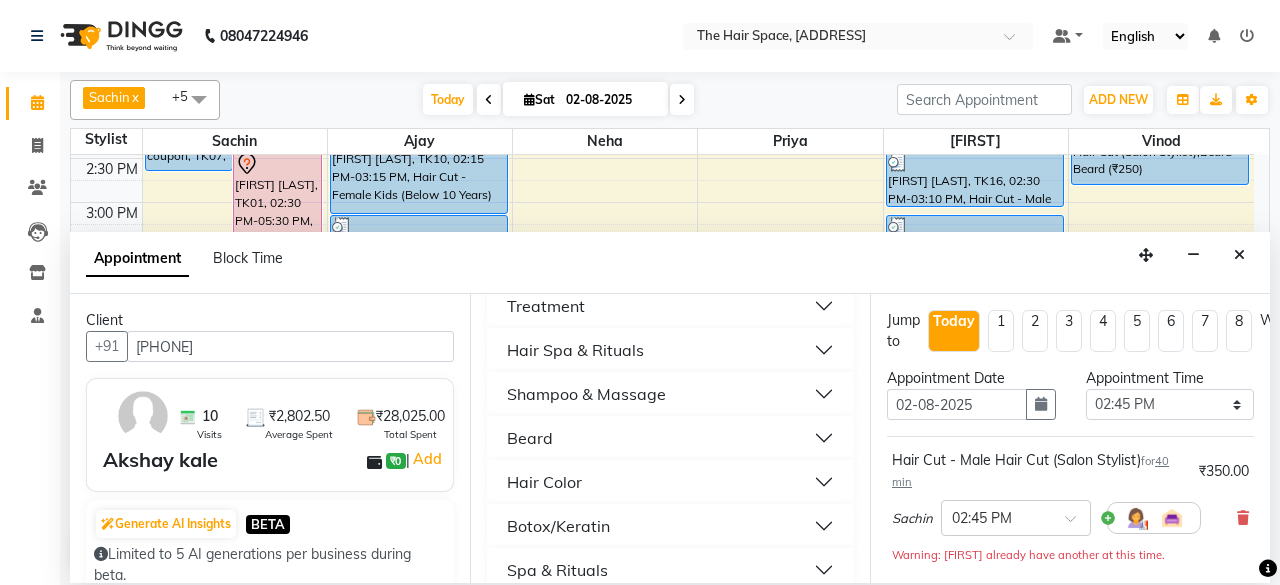 click on "Beard" at bounding box center [530, 438] 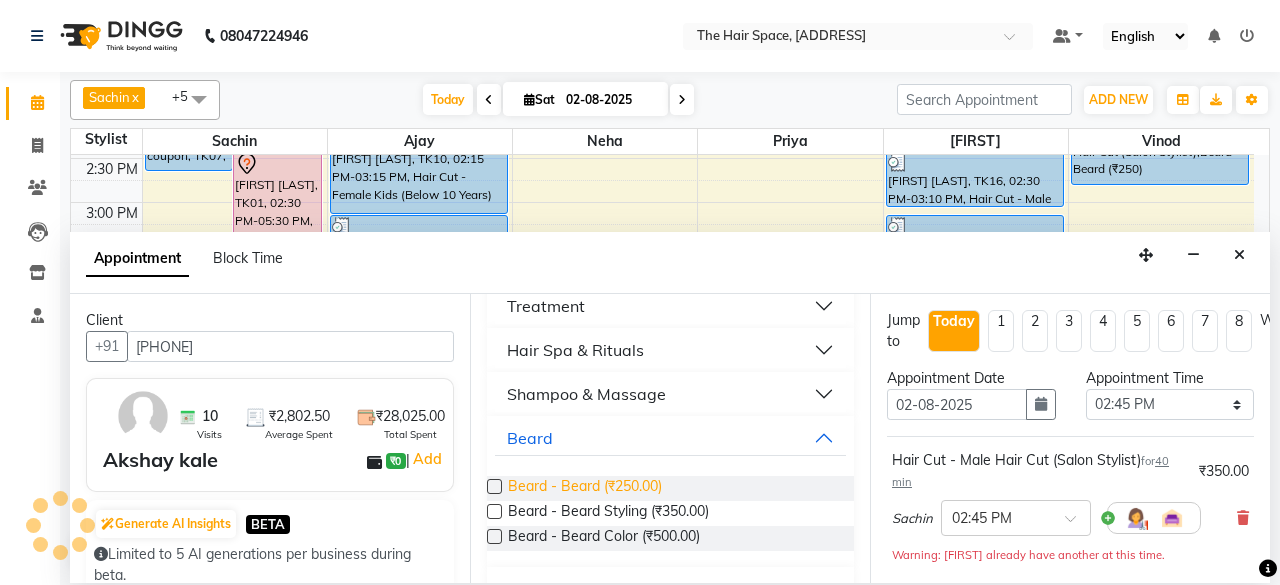 click on "Beard - Beard (₹250.00)" at bounding box center (585, 488) 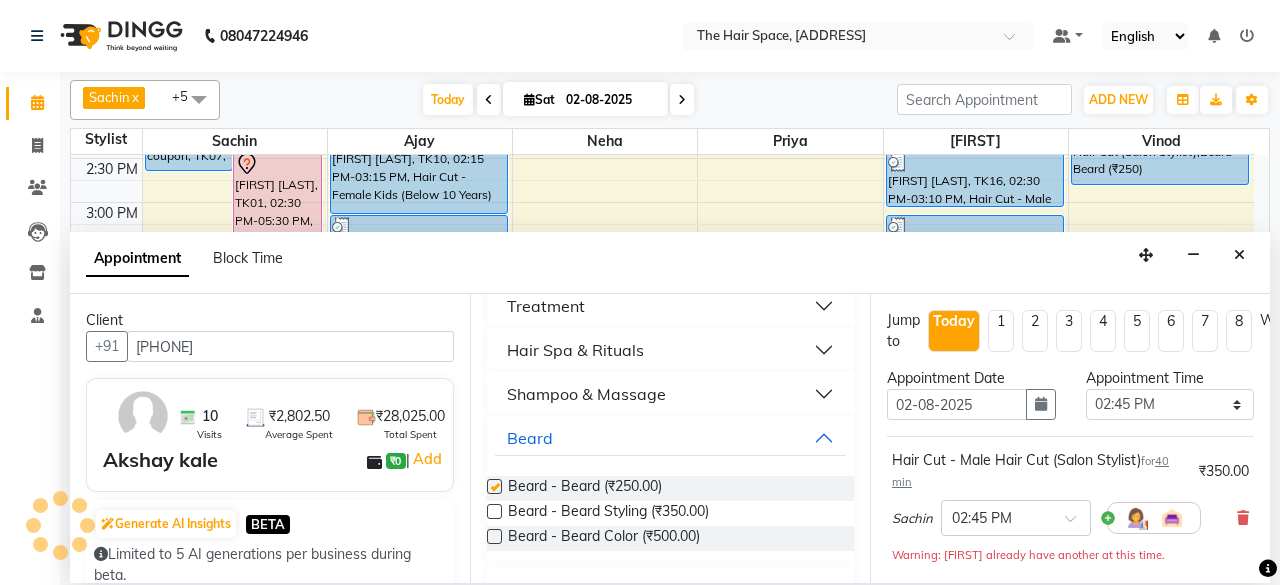 checkbox on "false" 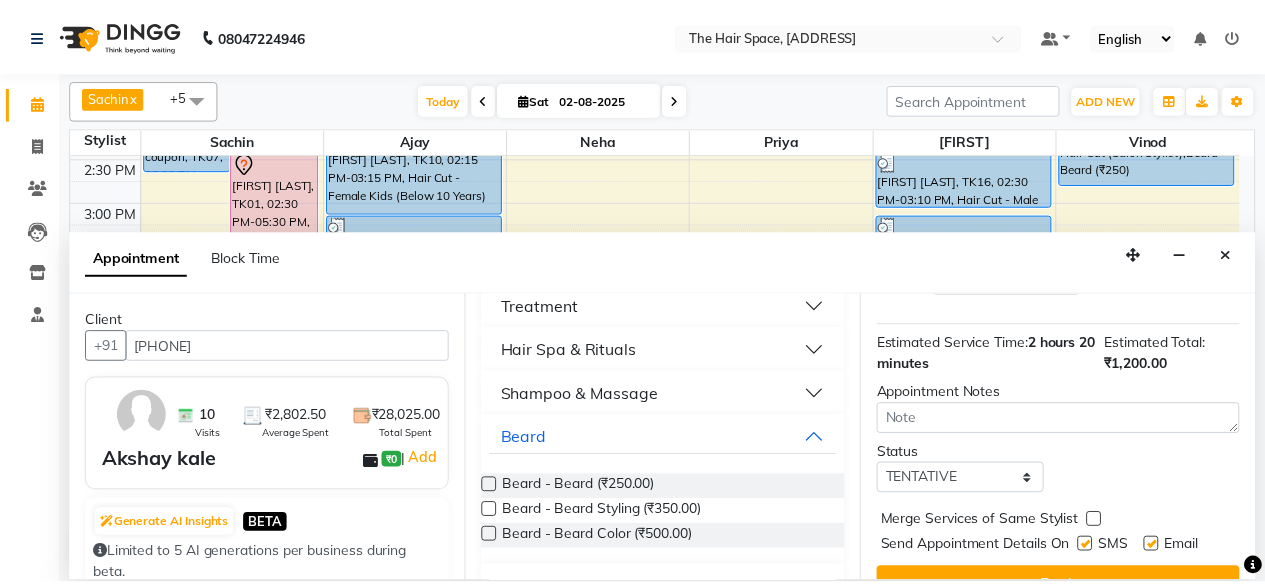 scroll, scrollTop: 608, scrollLeft: 0, axis: vertical 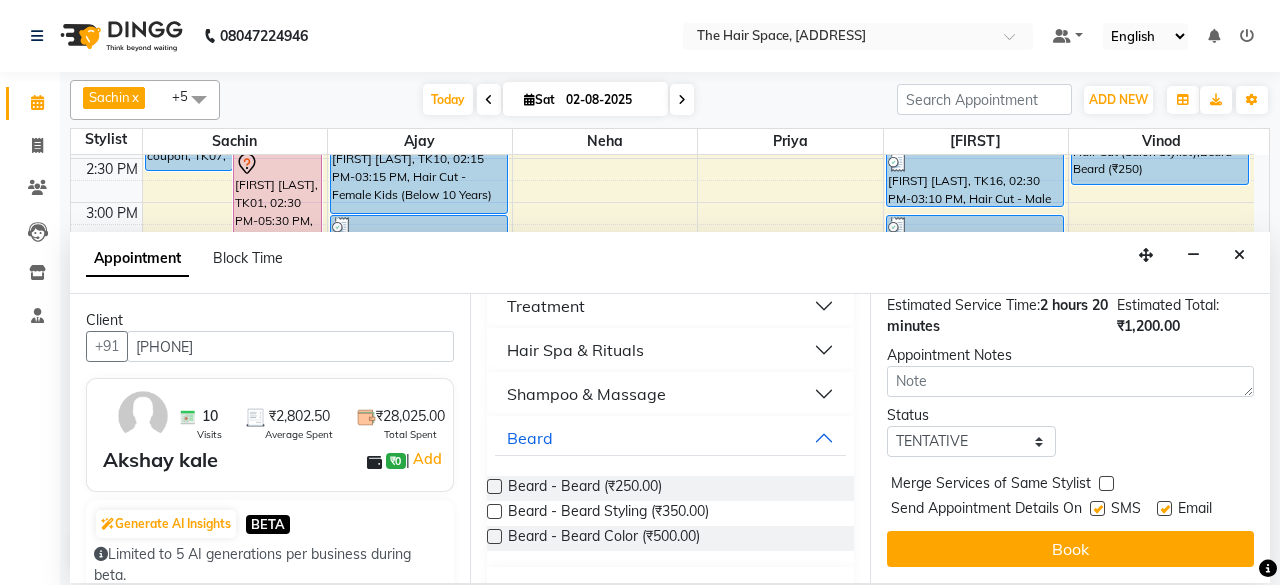 click at bounding box center (1097, 508) 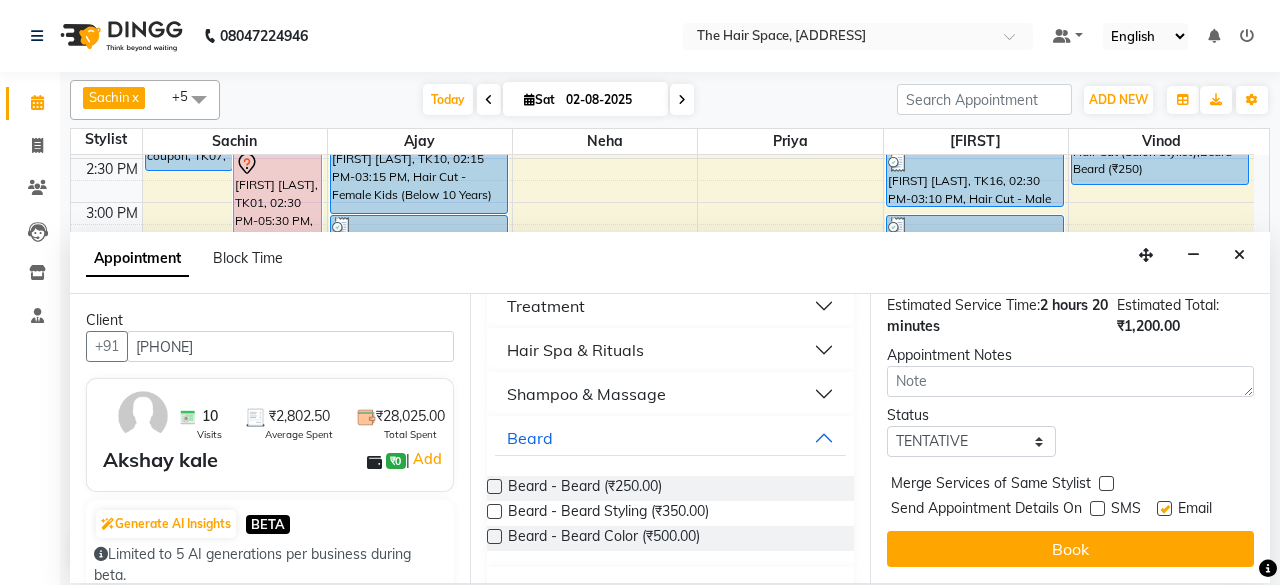 click at bounding box center (1164, 508) 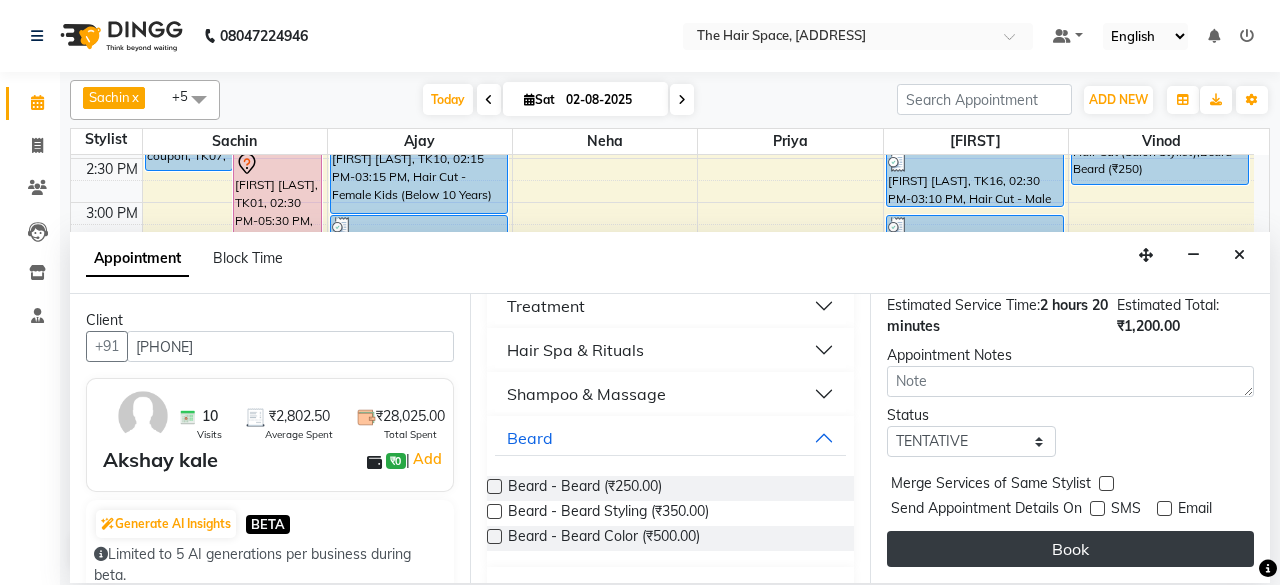 click on "Book" at bounding box center [1070, 549] 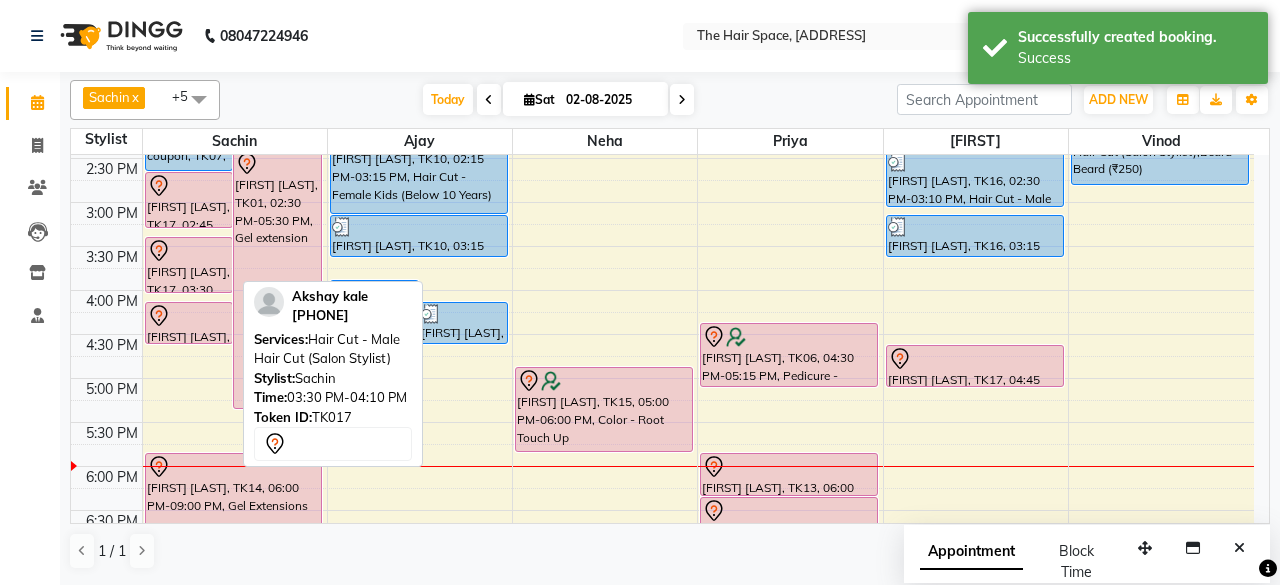 click on "[FIRST] [LAST], TK17, 03:30 PM-04:10 PM, Hair Cut - Male Hair Cut (Salon Stylist)" at bounding box center (189, 265) 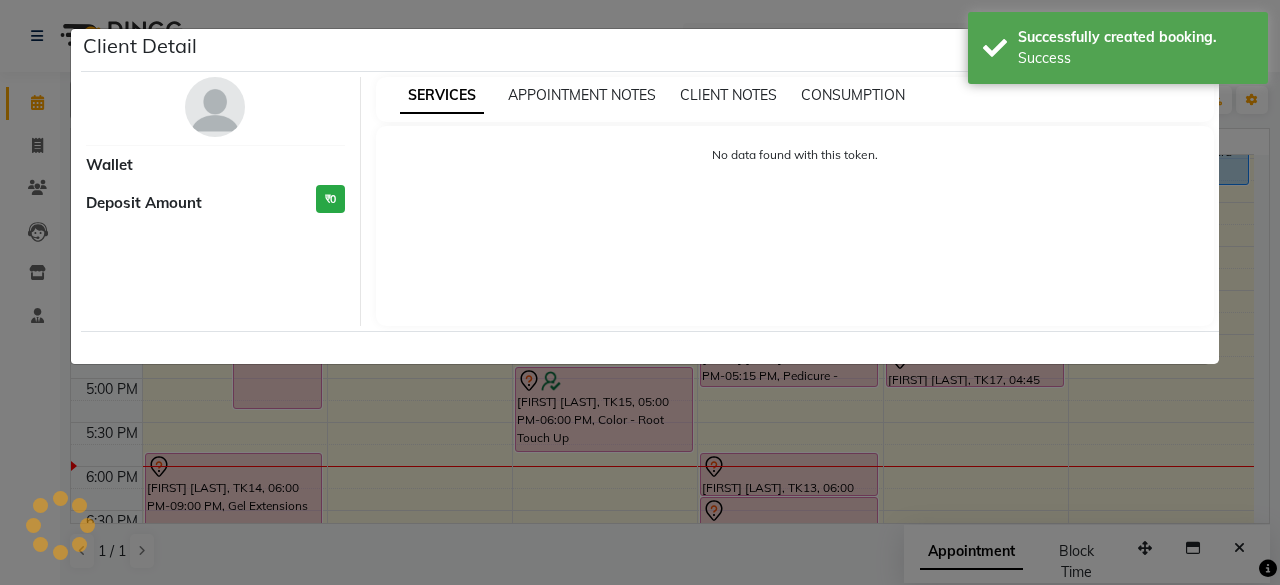 select on "7" 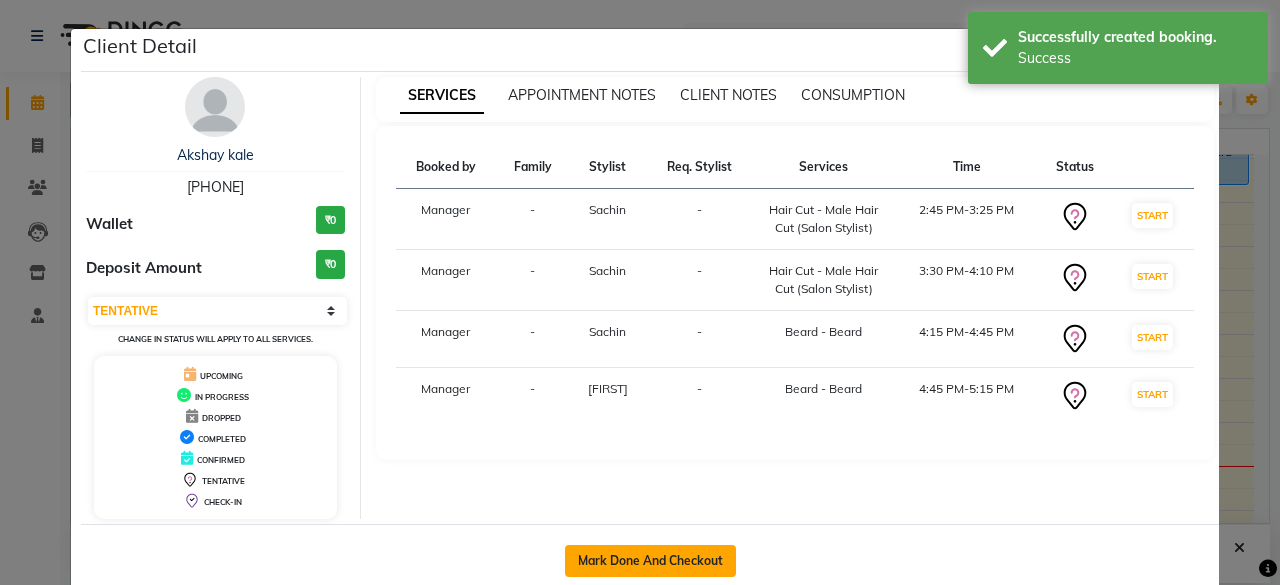 drag, startPoint x: 643, startPoint y: 555, endPoint x: 565, endPoint y: 532, distance: 81.32035 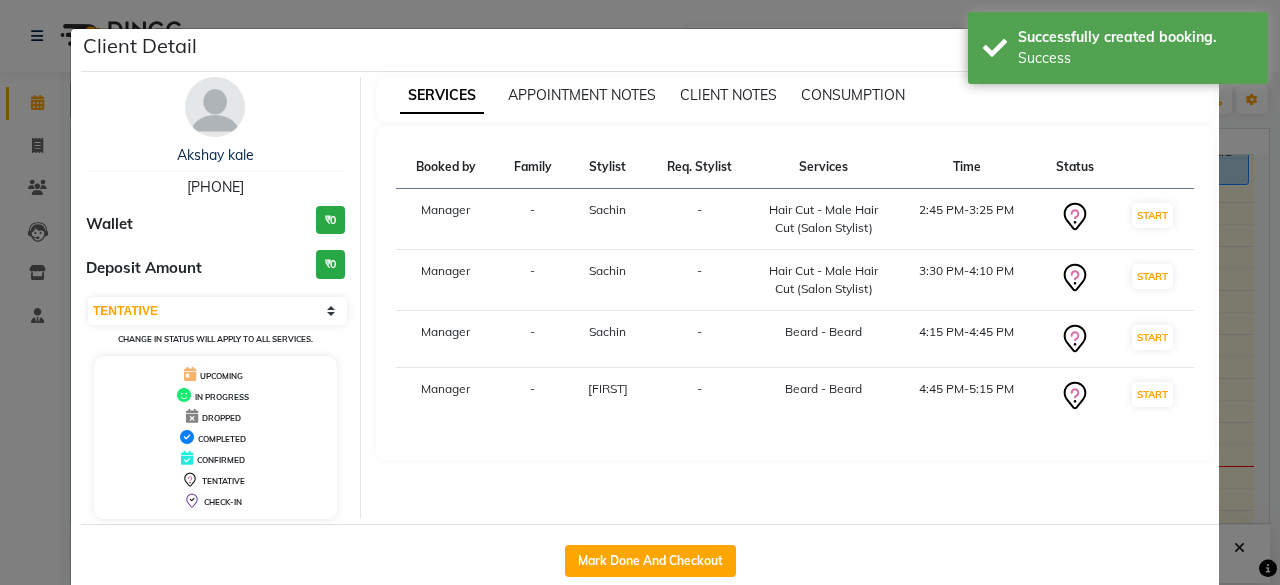 click on "Mark Done And Checkout" 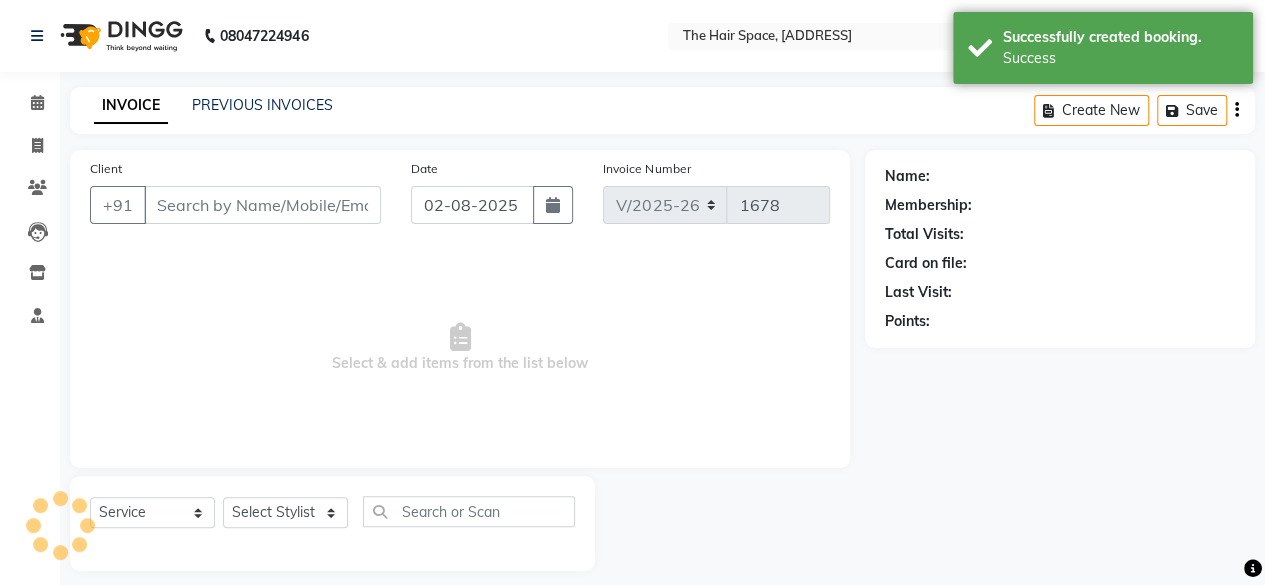 type on "[PHONE]" 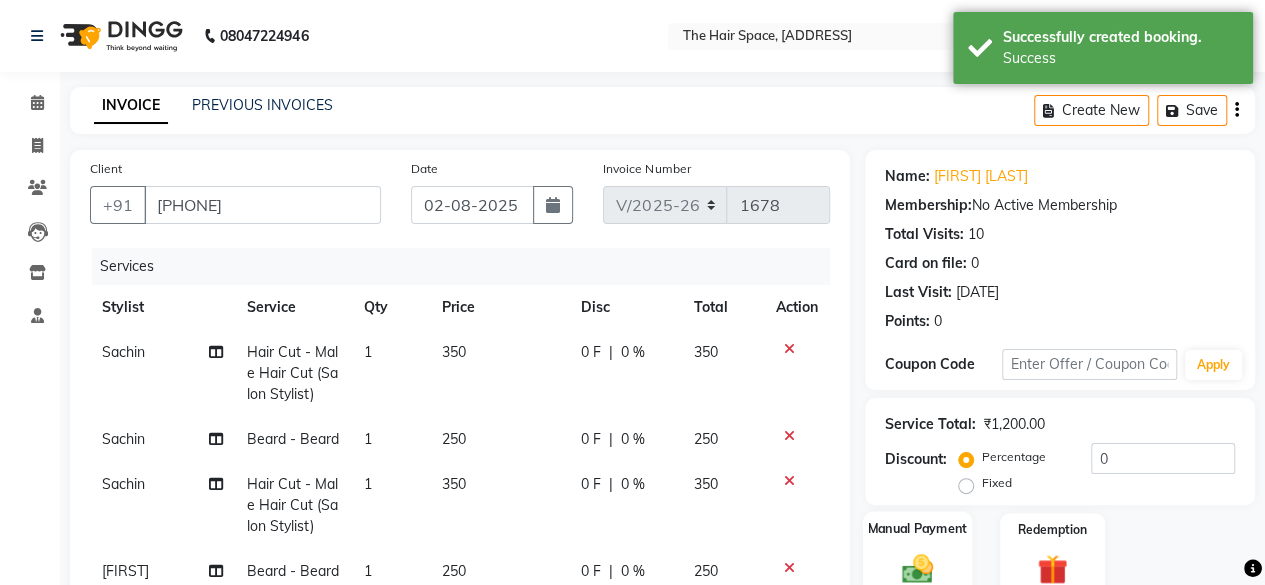 click on "Manual Payment" 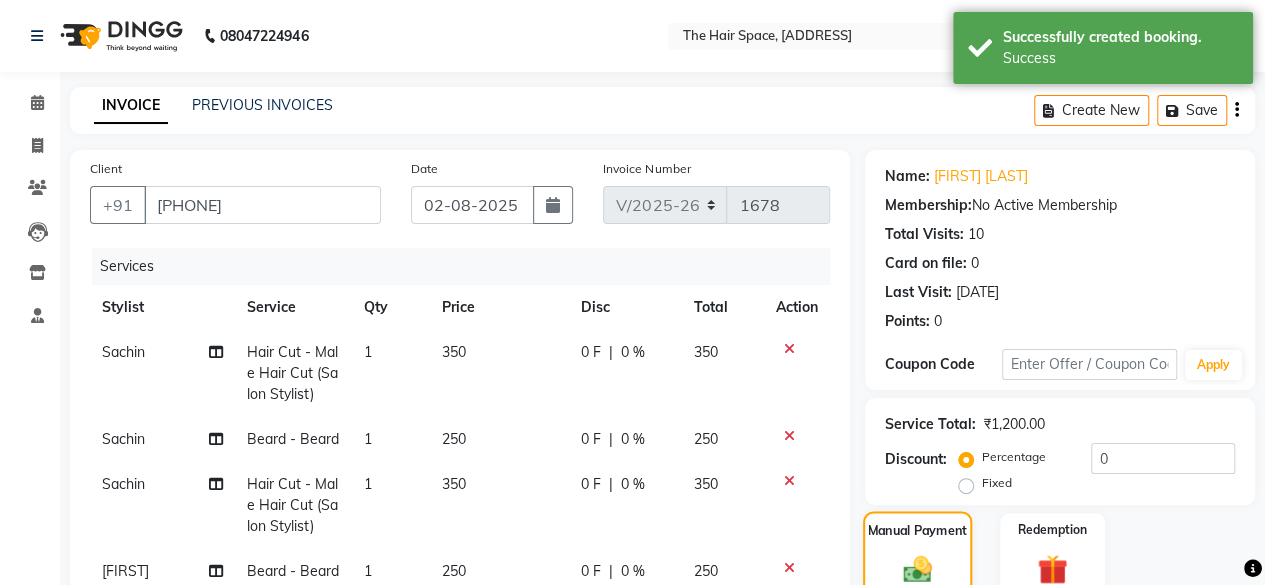 scroll, scrollTop: 392, scrollLeft: 0, axis: vertical 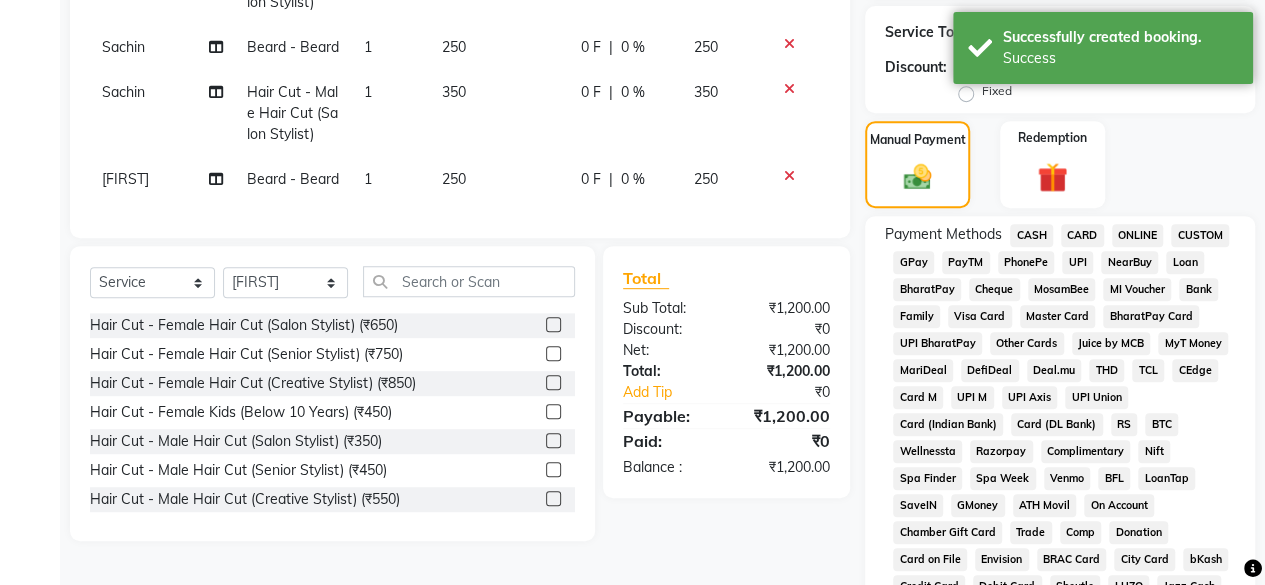 click on "CASH" 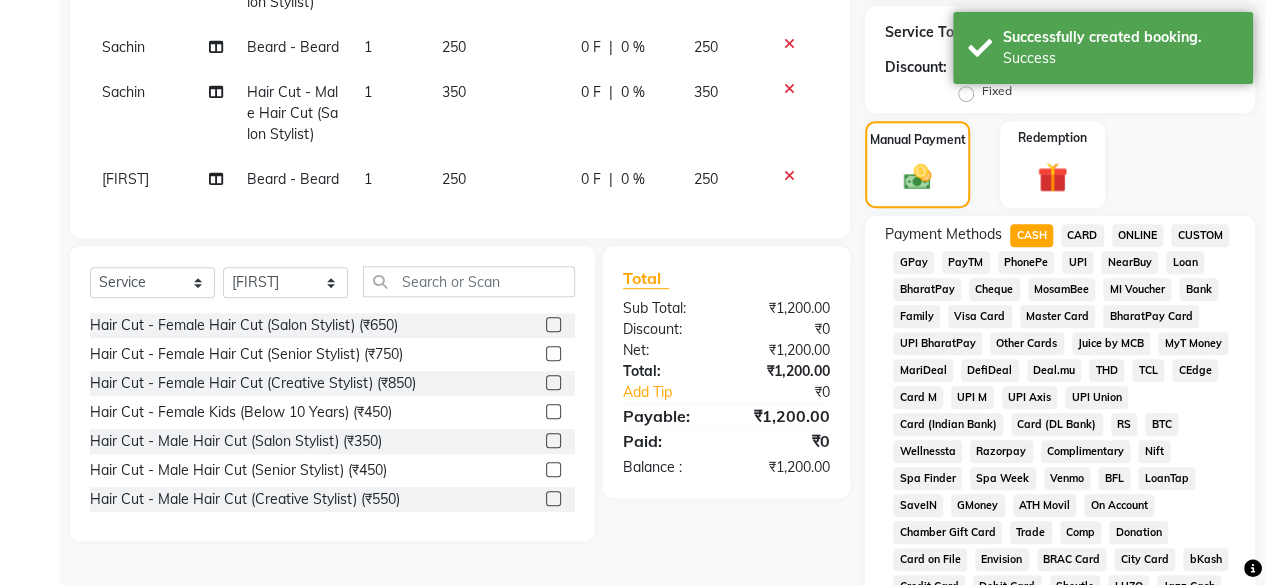 scroll, scrollTop: 999, scrollLeft: 0, axis: vertical 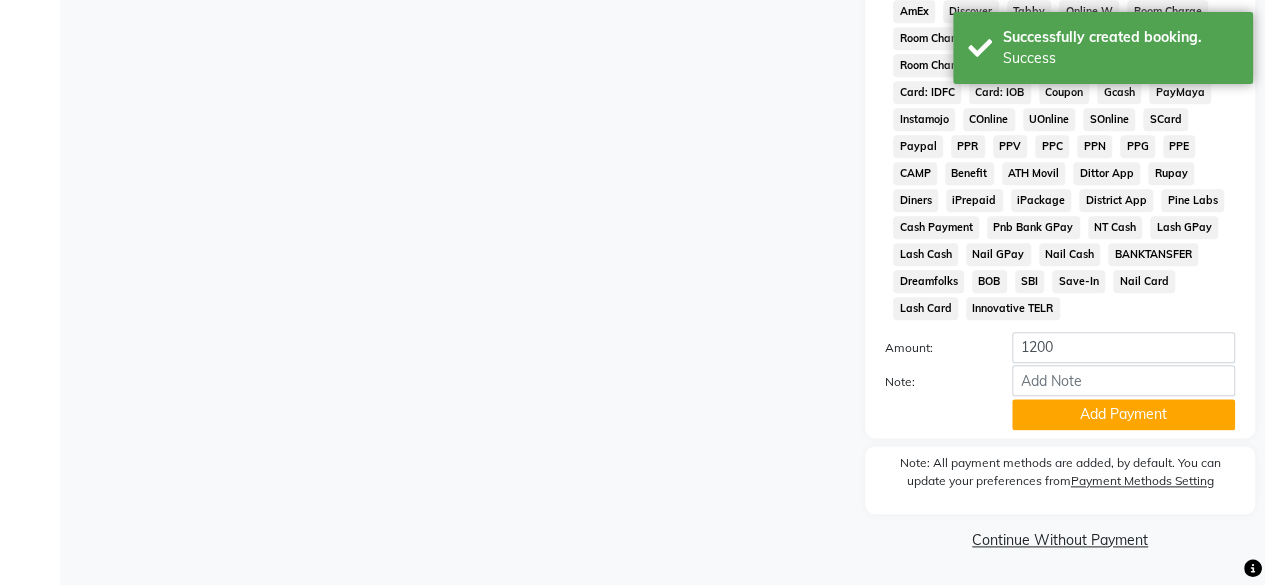 click on "Add Payment" 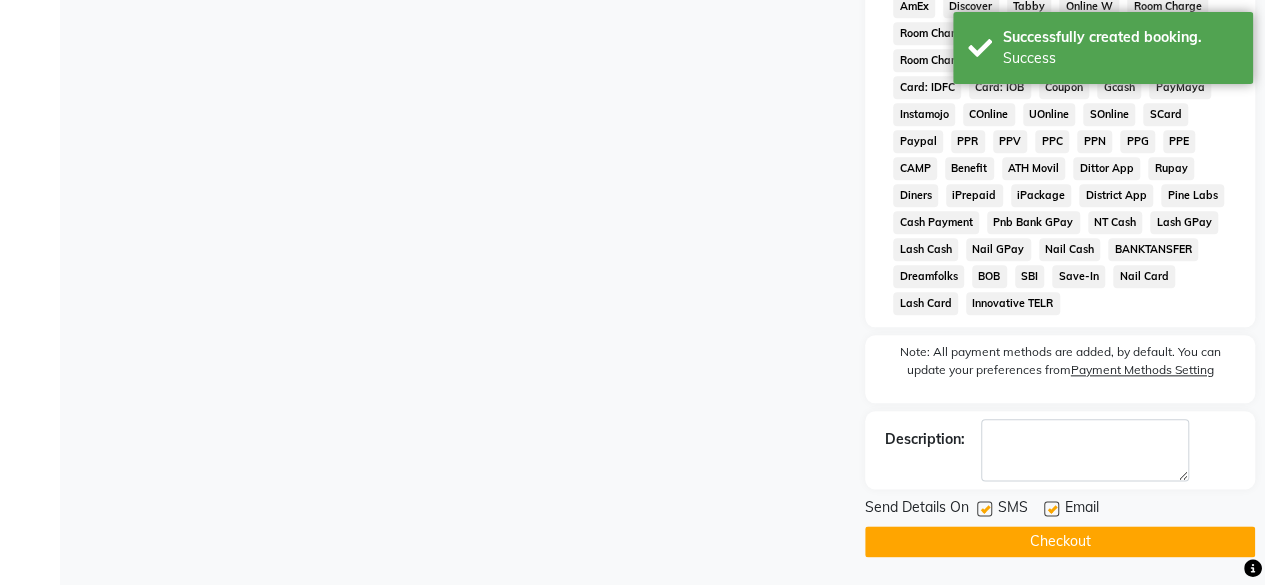click 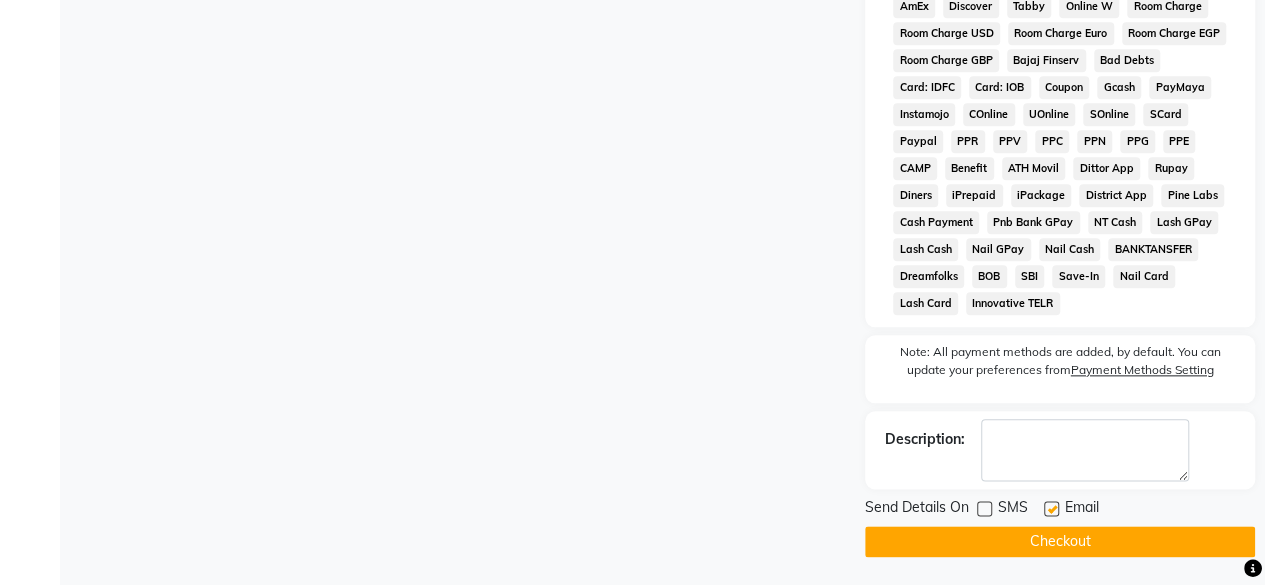 scroll, scrollTop: 1006, scrollLeft: 0, axis: vertical 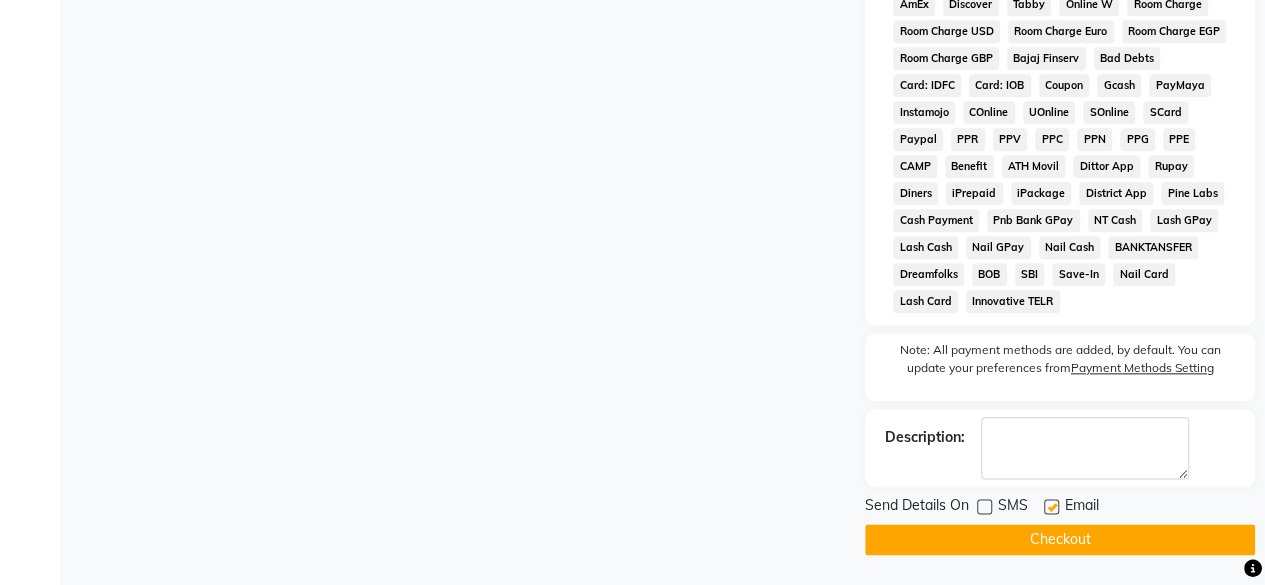 drag, startPoint x: 1047, startPoint y: 502, endPoint x: 1046, endPoint y: 523, distance: 21.023796 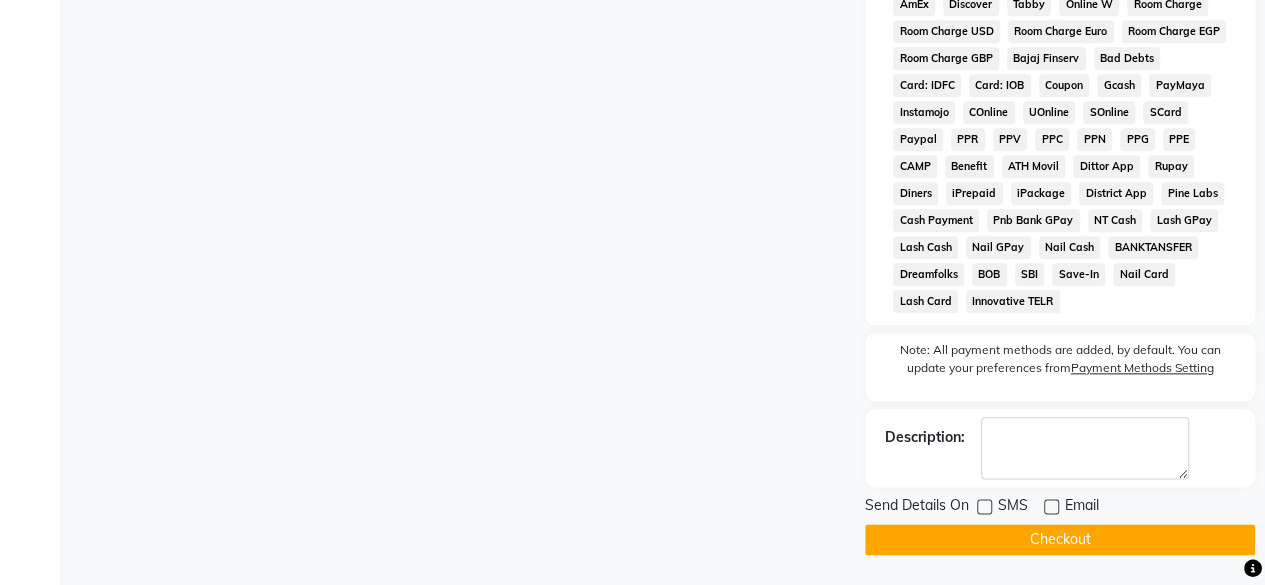 click on "Checkout" 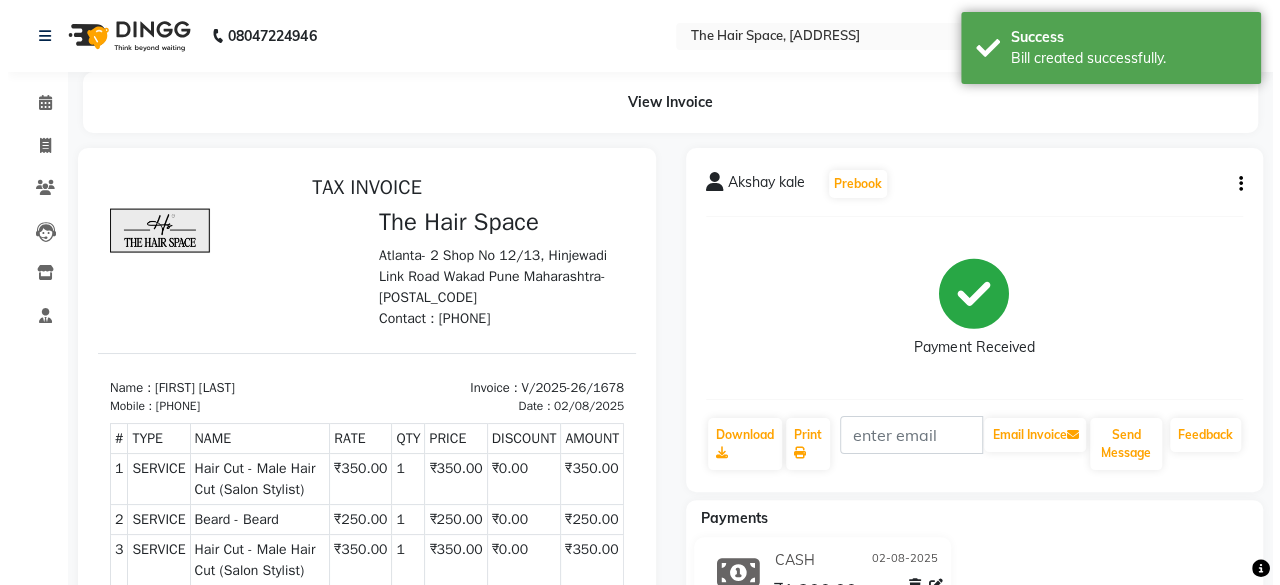 scroll, scrollTop: 0, scrollLeft: 0, axis: both 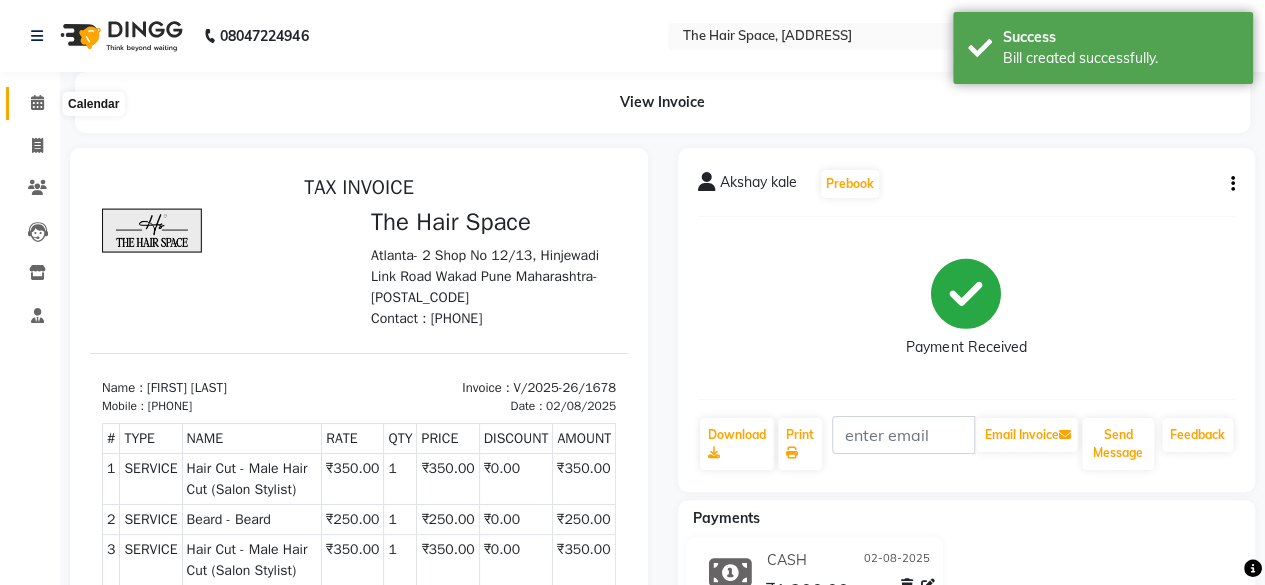 click 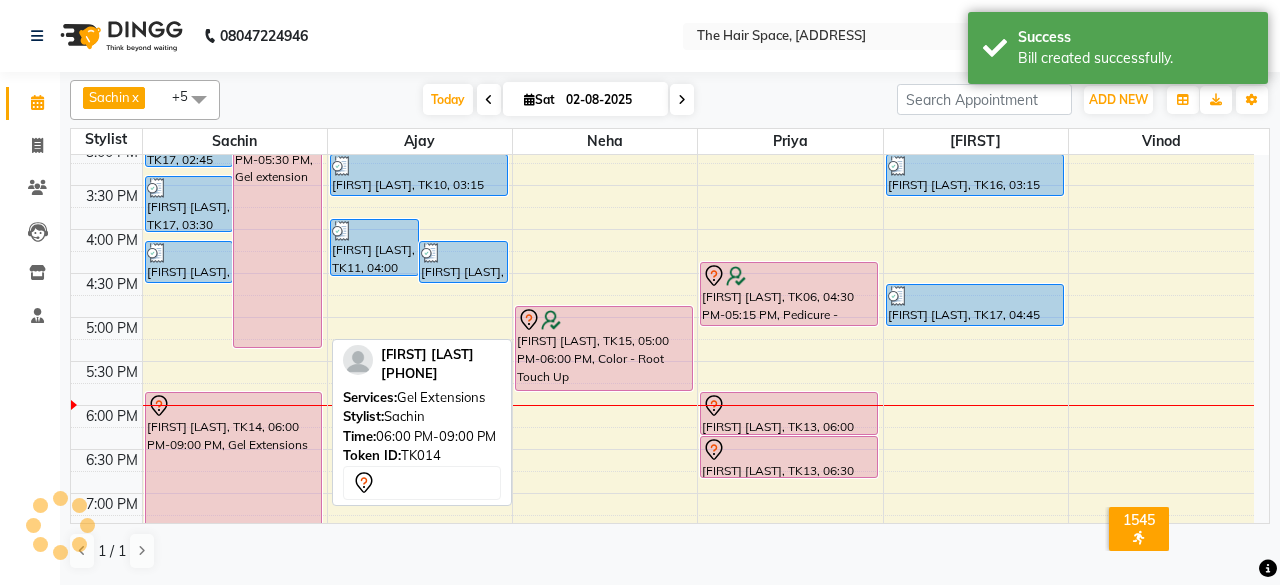 scroll, scrollTop: 529, scrollLeft: 0, axis: vertical 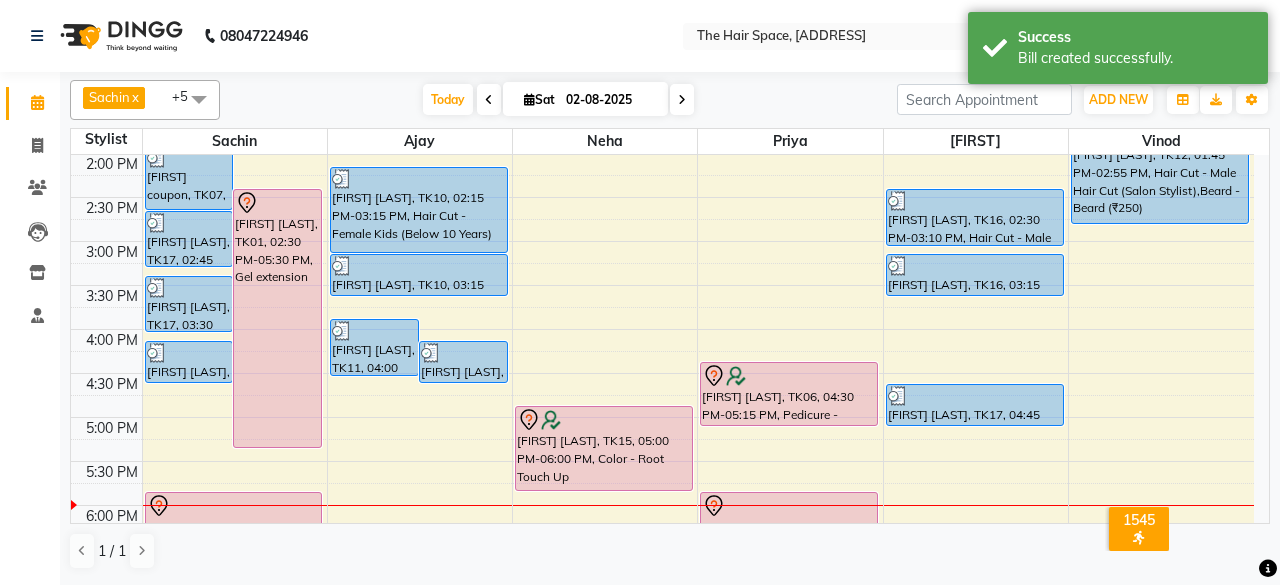 click on "[FIRST] [LAST], TK07, 02:00 PM-02:45 PM, D-Tan - D-Tan Face-Neck             [FIRST] [LAST], TK01, 02:30 PM-05:30 PM, Gel extension      [FIRST] [LAST], TK17, 02:45 PM-03:25 PM, Hair Cut - Male Hair Cut (Salon Stylist)     [FIRST] [LAST], TK17, 03:30 PM-04:10 PM, Hair Cut - Male Hair Cut (Salon Stylist)     [FIRST] [LAST], TK17, 04:15 PM-04:45 PM, Beard - Beard             [FIRST] [LAST], TK14, 06:00 PM-09:00 PM, Gel Extensions     [FIRST] [LAST], TK02, 10:30 AM-12:00 PM, Color - Global (₹3500)     [FIRST] [LAST], TK05, 11:15 AM-12:00 PM, Hair Color - Male Global     [FIRST] [LAST], TK05, 11:30 AM-12:10 PM, Hair Cut - Male Hair Cut (Salon Stylist)     [FIRST] [LAST], TK08, 12:00 PM-01:00 PM, Hair Cut - Female Hair Cut (Senior Stylist)" at bounding box center [662, 285] 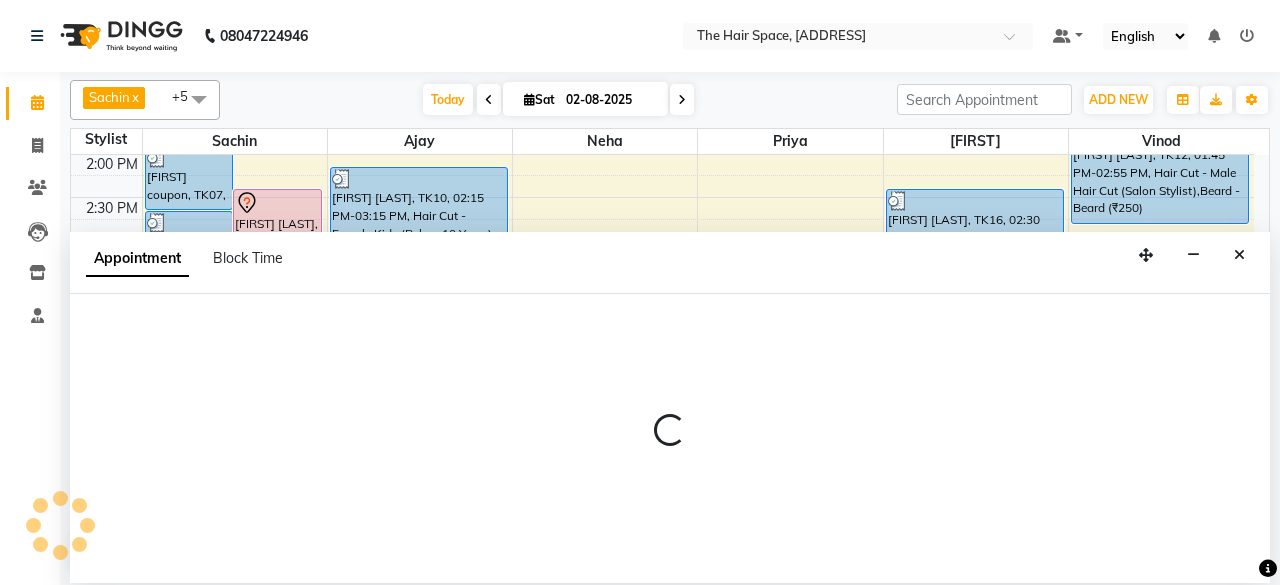 select on "52136" 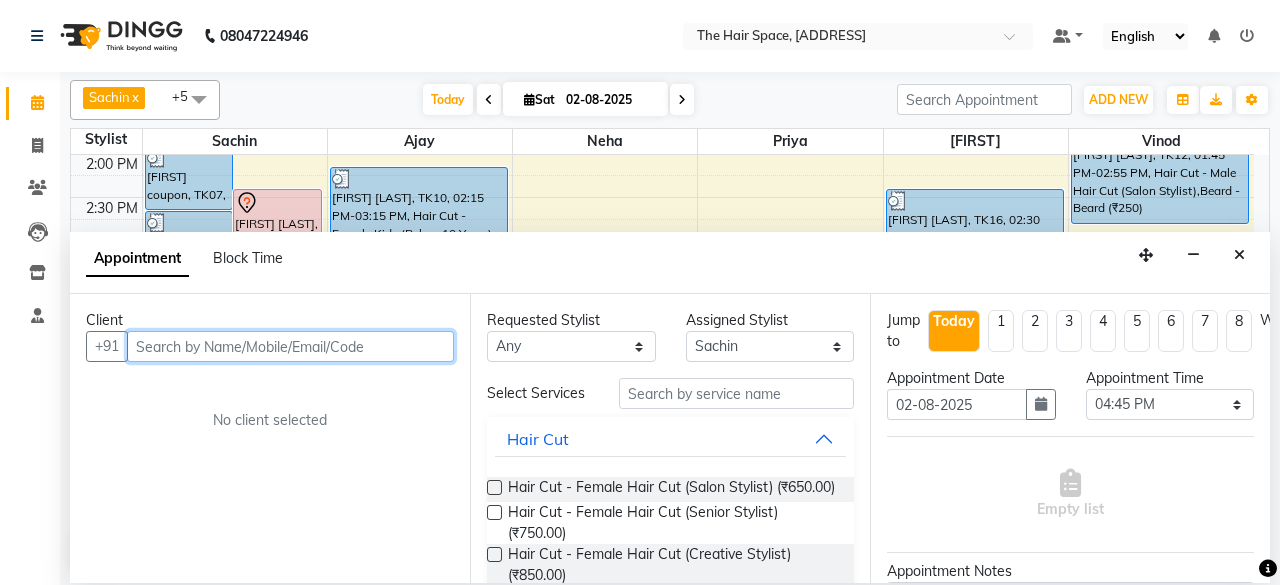 click at bounding box center (290, 346) 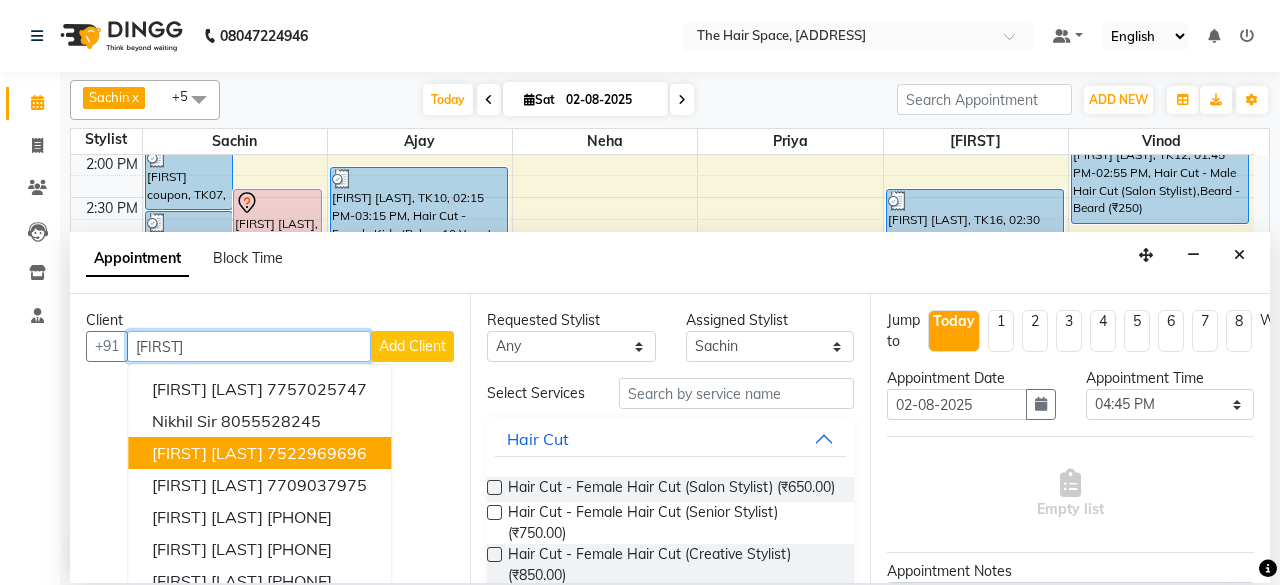 click on "[FIRST] [LAST]" at bounding box center (207, 453) 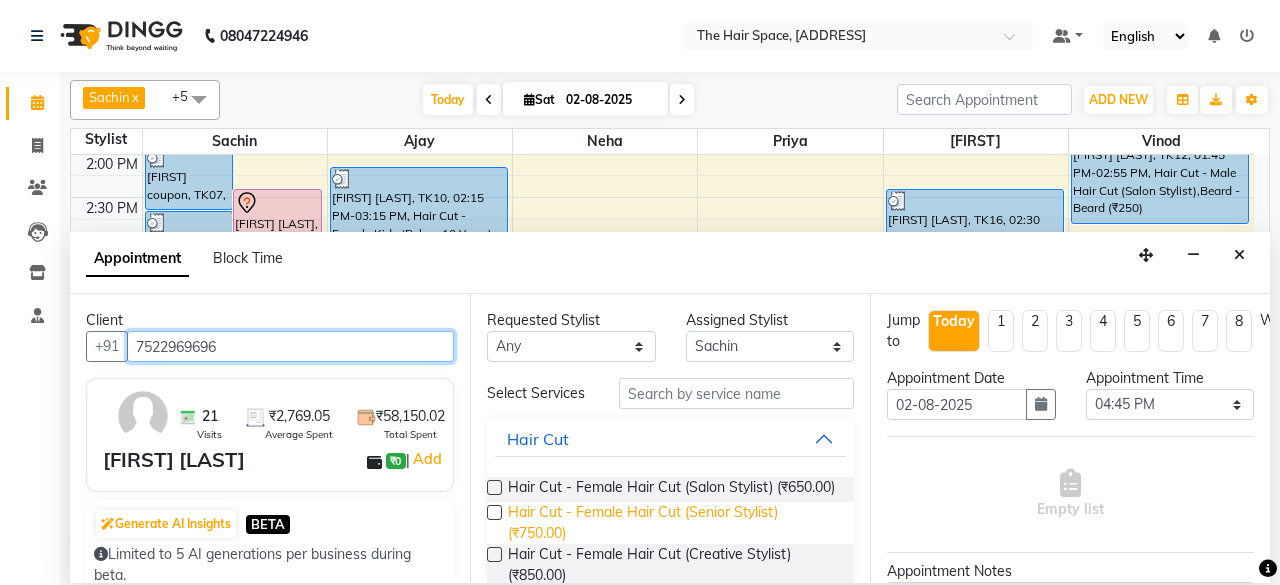 scroll, scrollTop: 300, scrollLeft: 0, axis: vertical 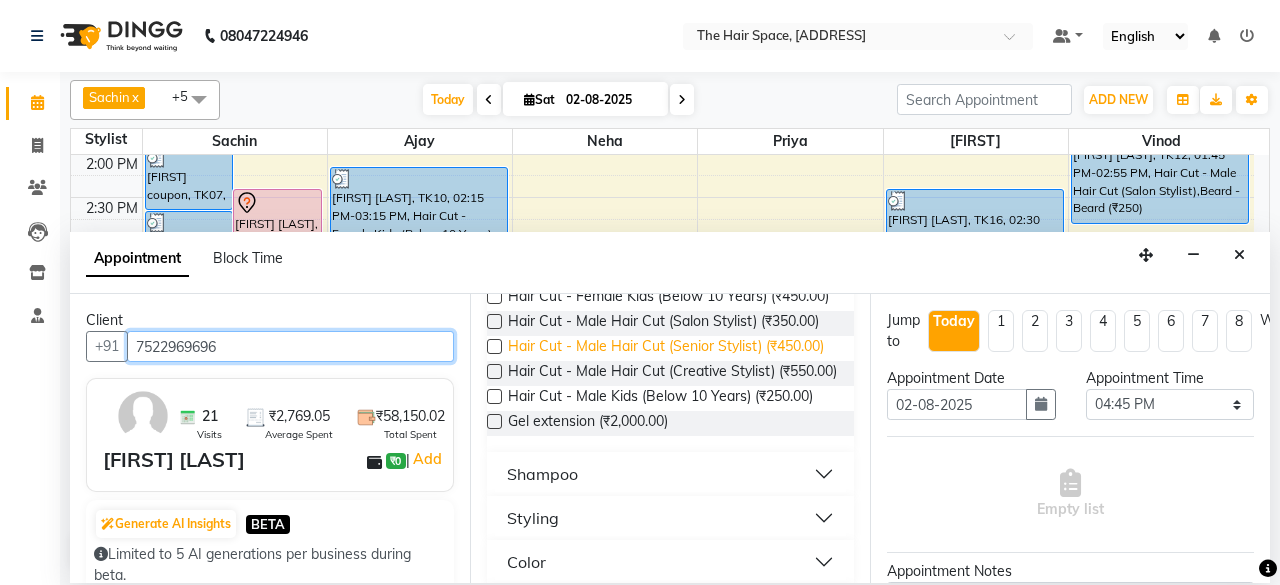 type on "7522969696" 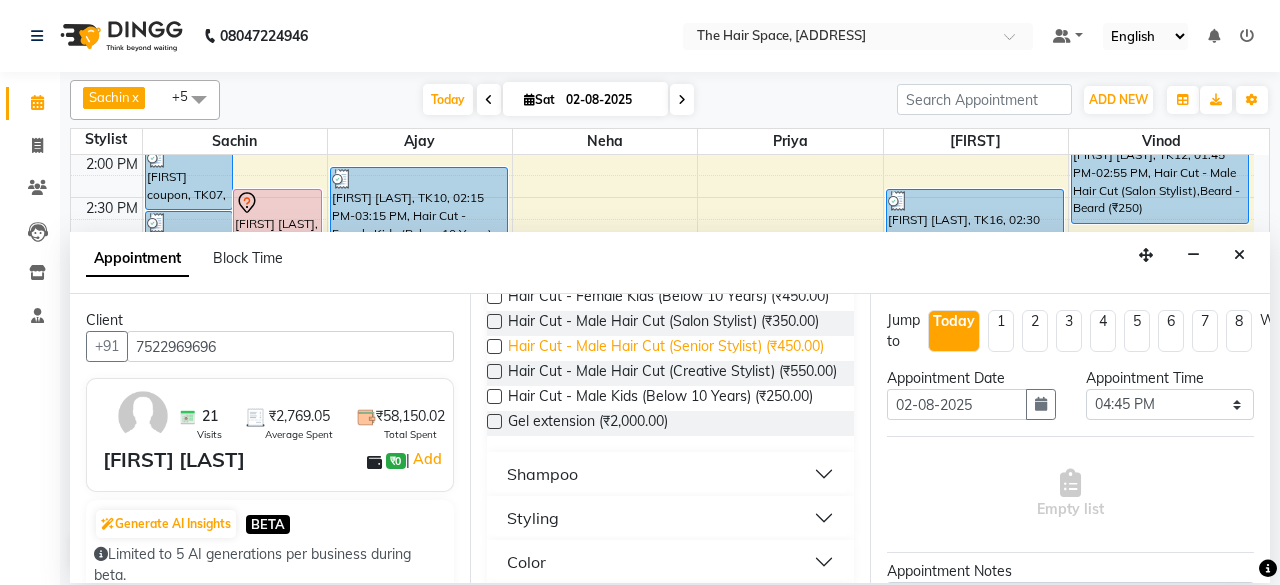 click on "Hair Cut - Male Hair Cut (Senior Stylist) (₹450.00)" at bounding box center (666, 348) 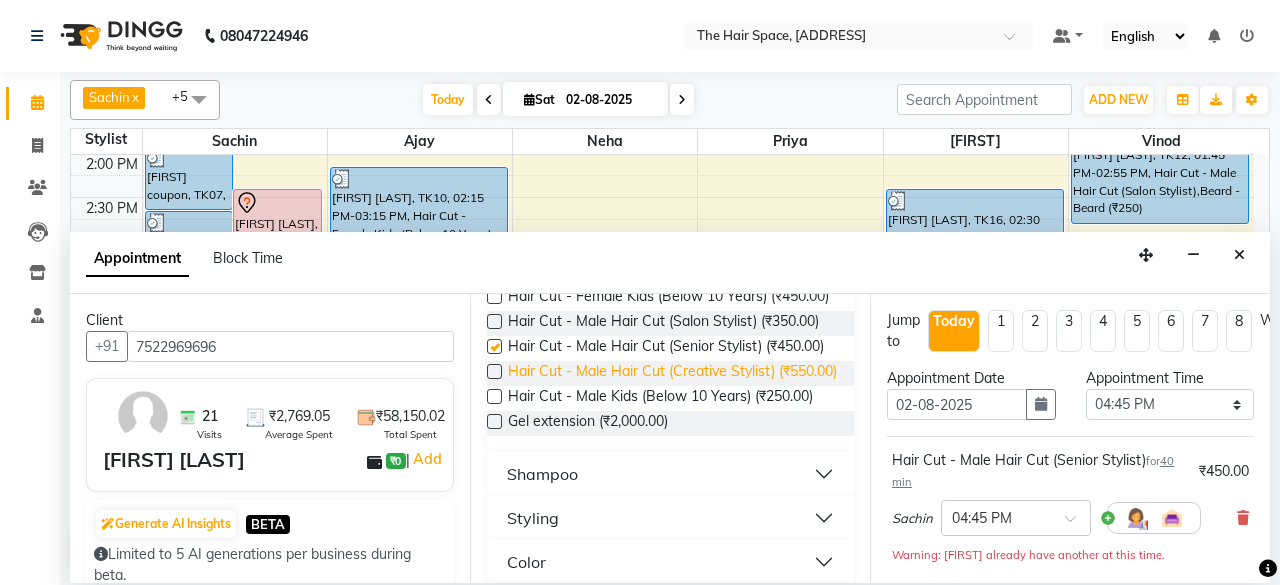 checkbox on "false" 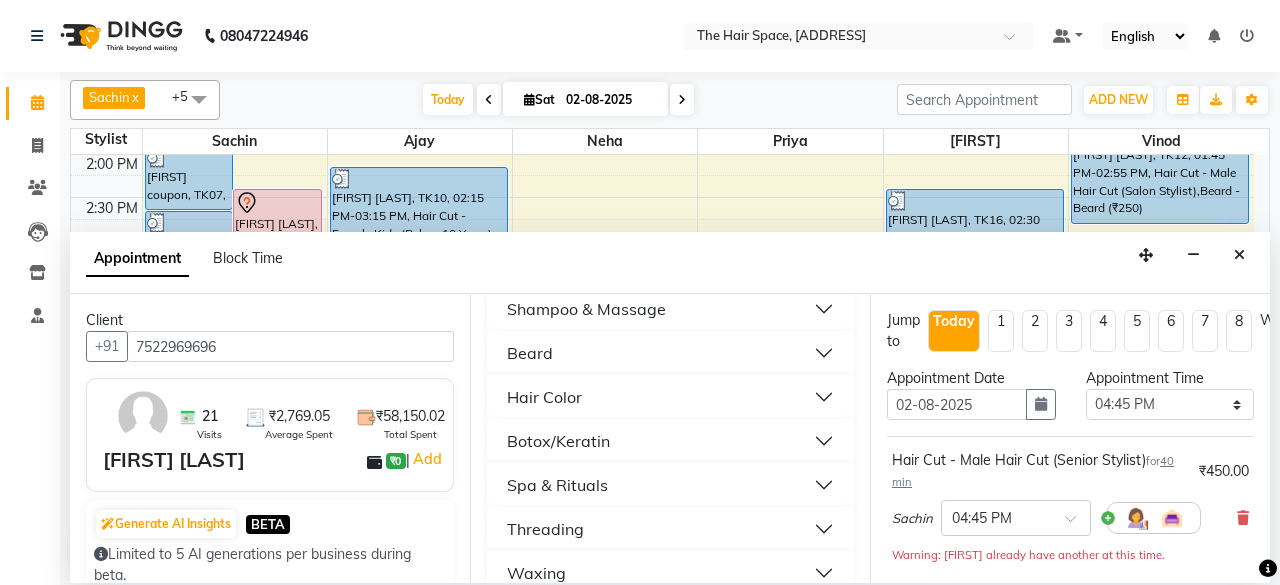 scroll, scrollTop: 900, scrollLeft: 0, axis: vertical 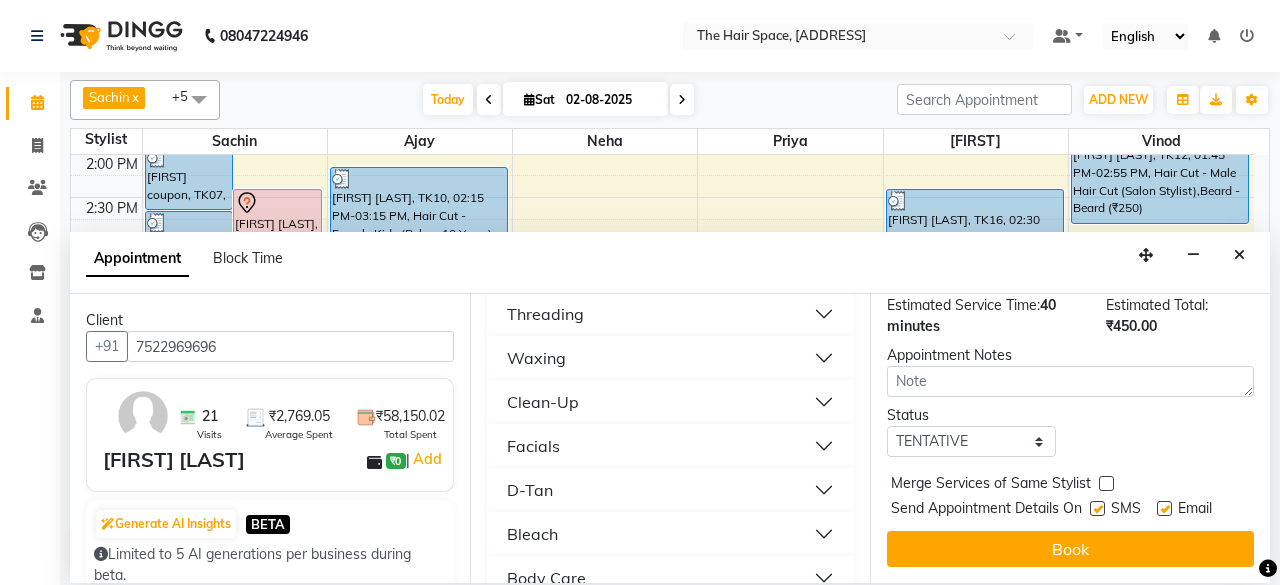 click at bounding box center (1097, 508) 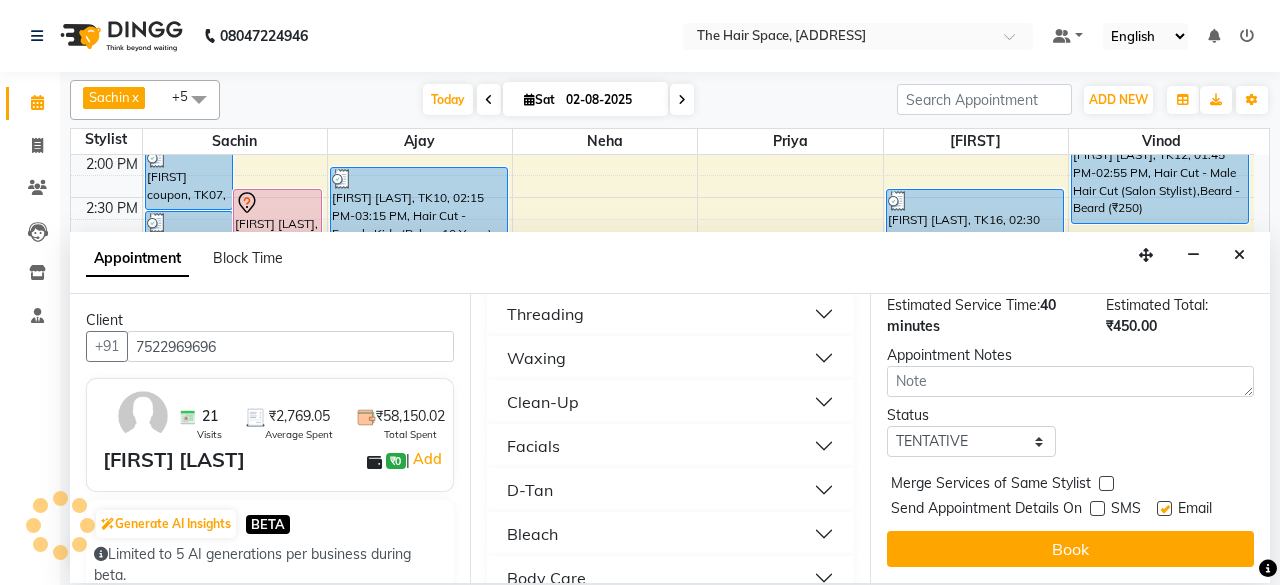 drag, startPoint x: 1168, startPoint y: 493, endPoint x: 1171, endPoint y: 515, distance: 22.203604 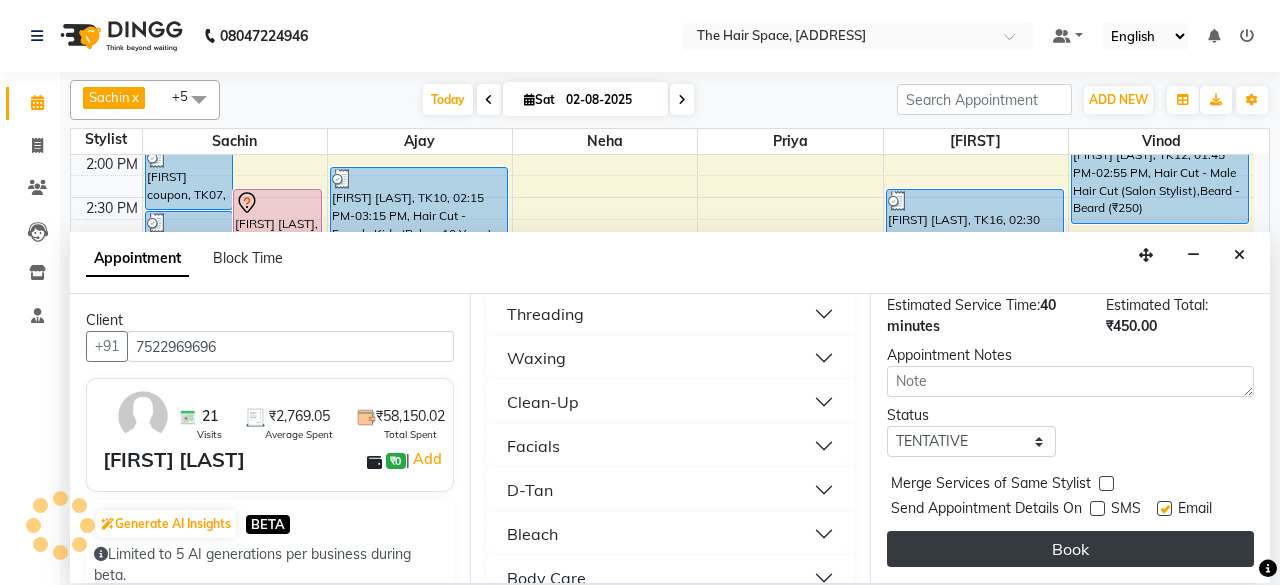 click at bounding box center [1164, 508] 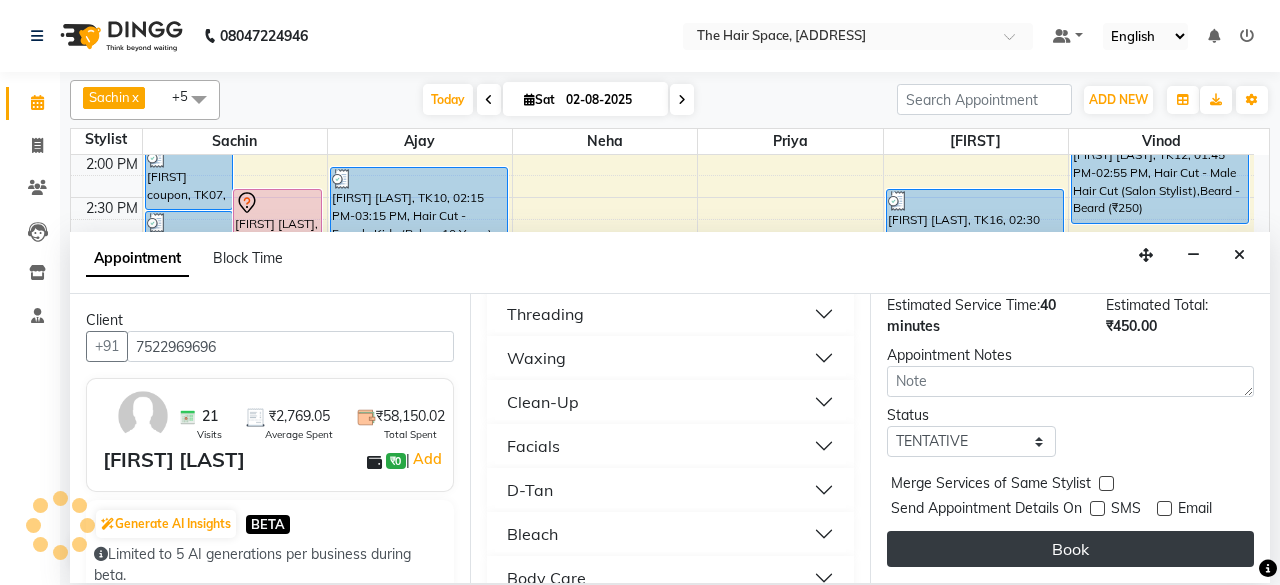click on "Book" at bounding box center (1070, 549) 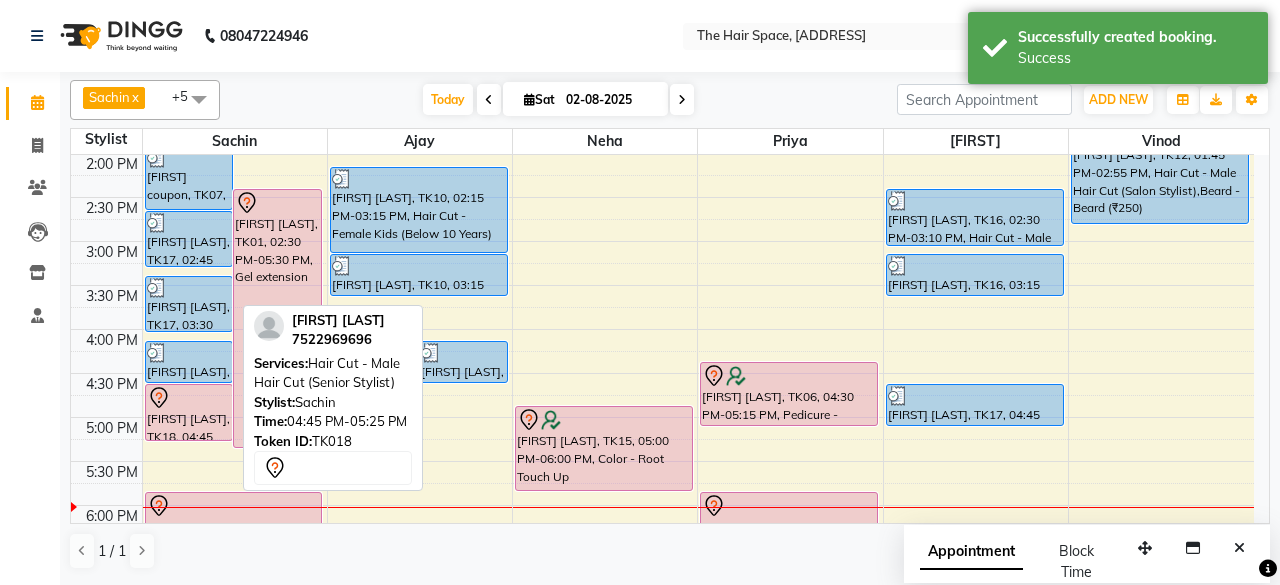 click at bounding box center (189, 398) 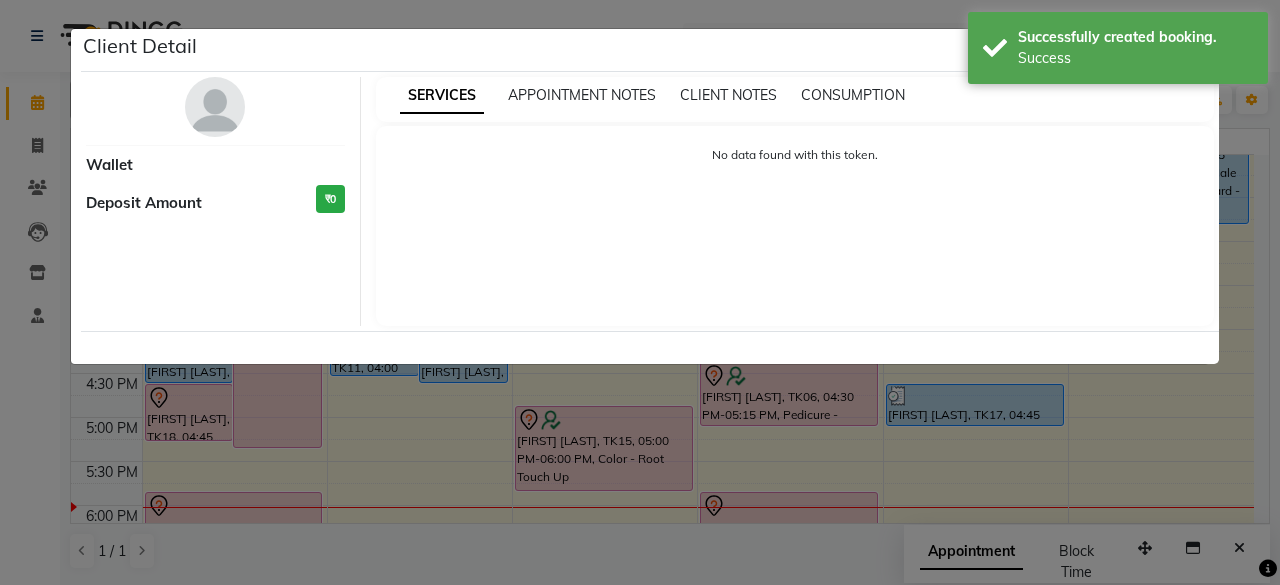 select on "7" 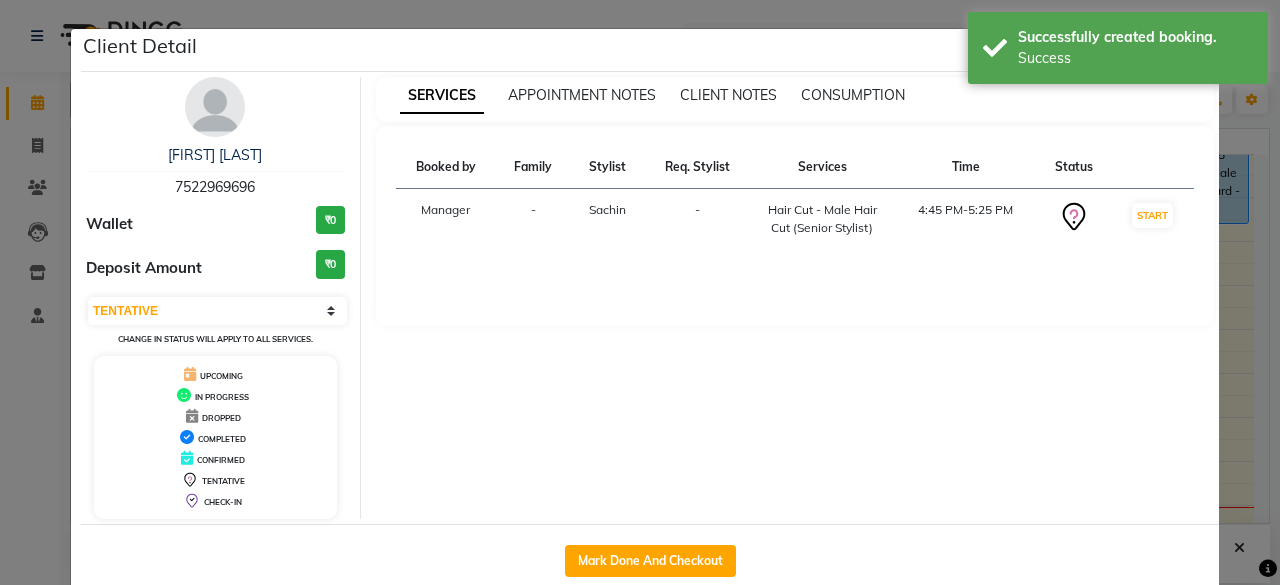 click at bounding box center (215, 107) 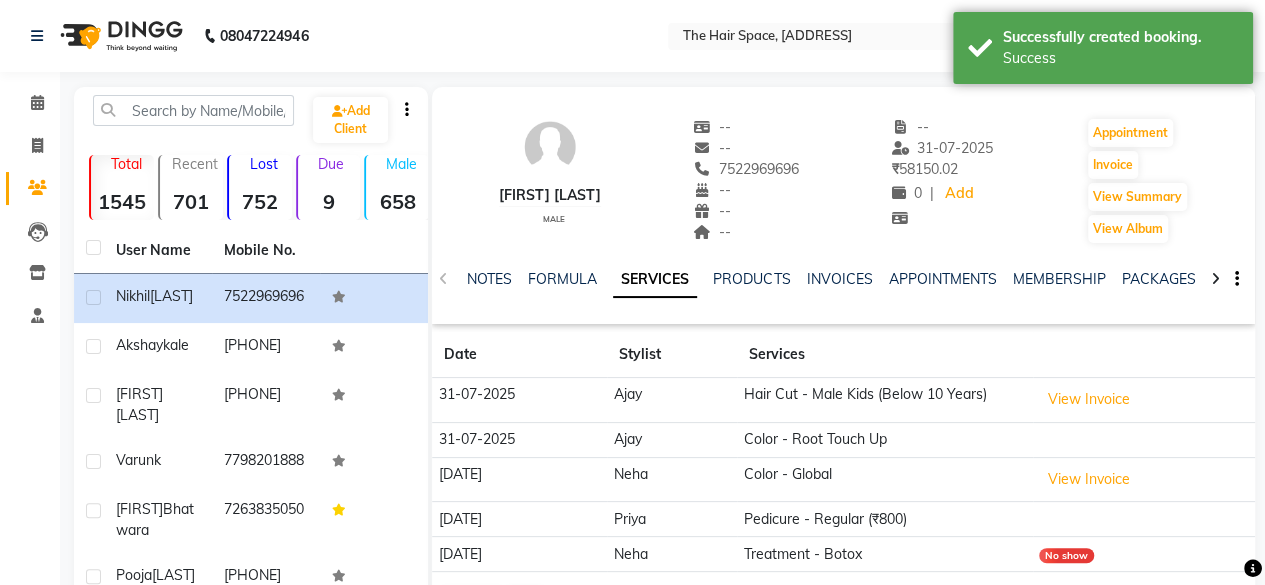 scroll, scrollTop: 200, scrollLeft: 0, axis: vertical 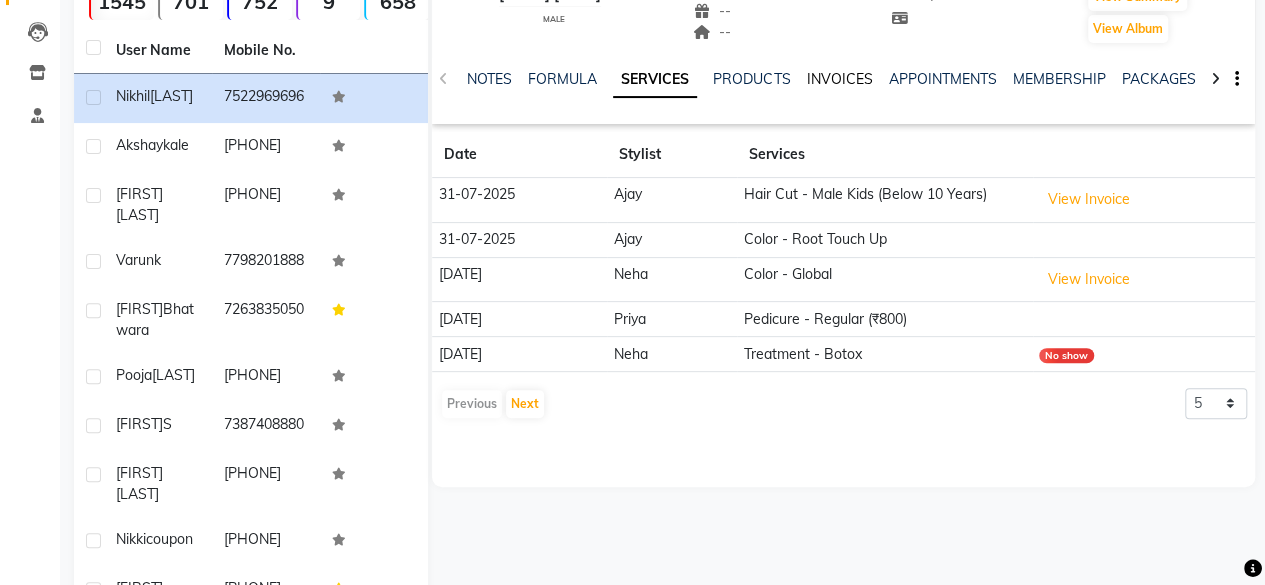 click on "INVOICES" 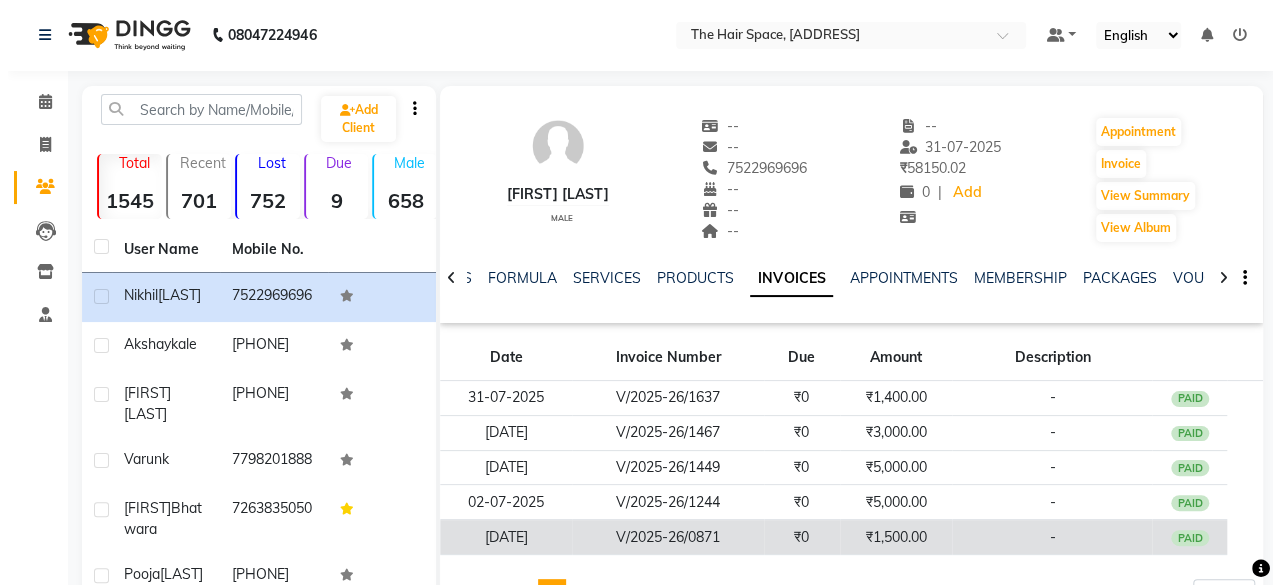 scroll, scrollTop: 200, scrollLeft: 0, axis: vertical 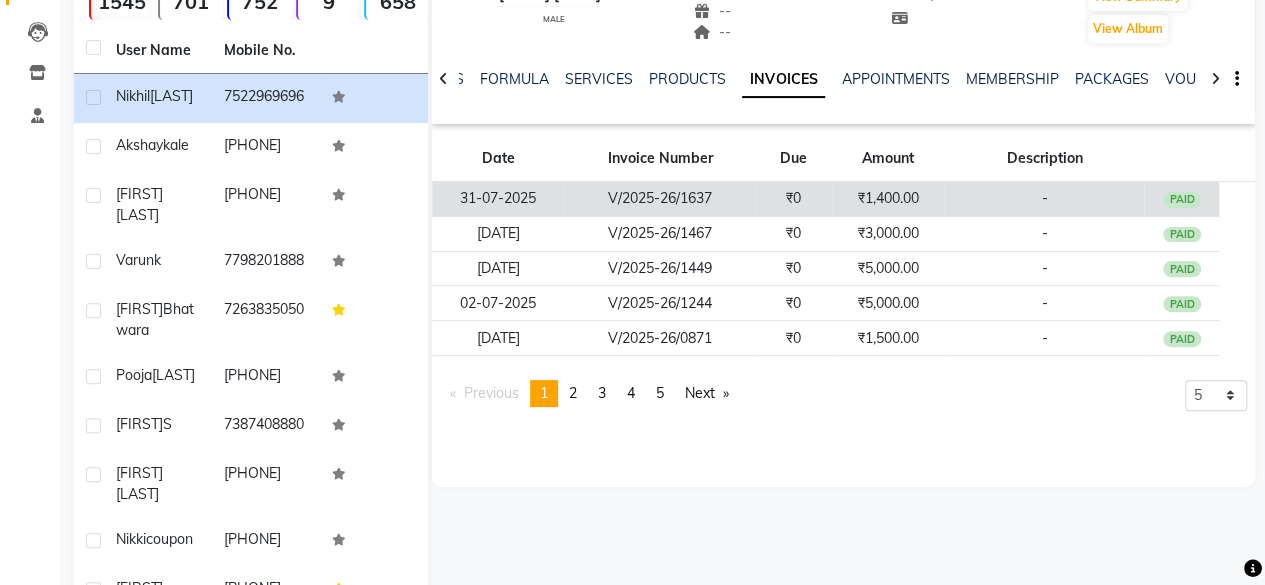 click on "V/2025-26/1637" 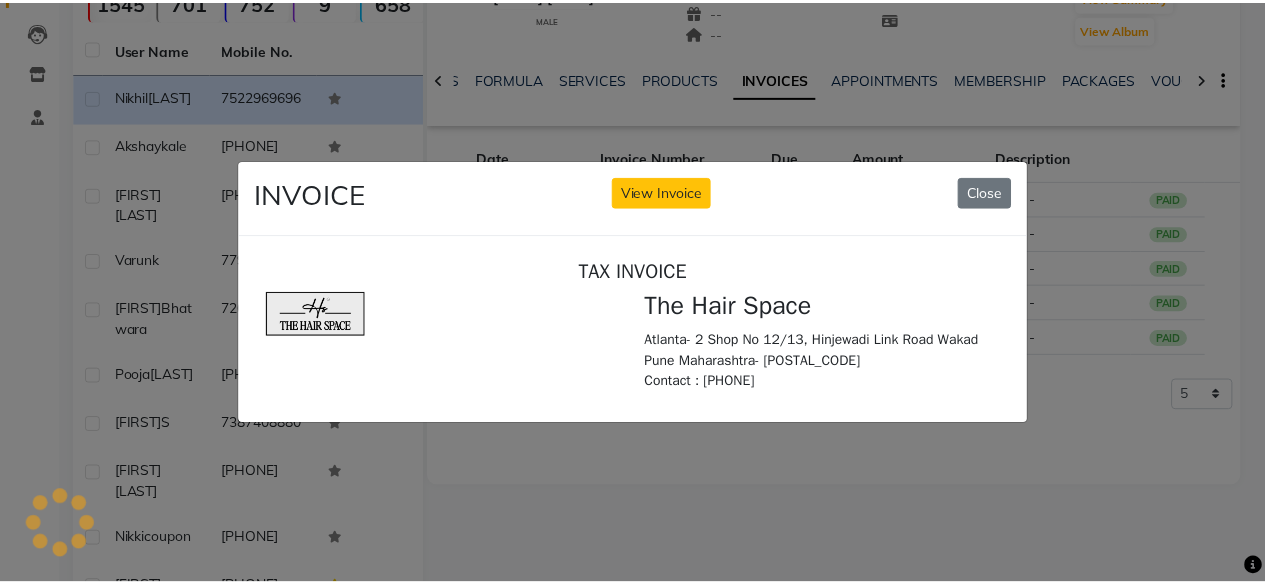 scroll, scrollTop: 0, scrollLeft: 0, axis: both 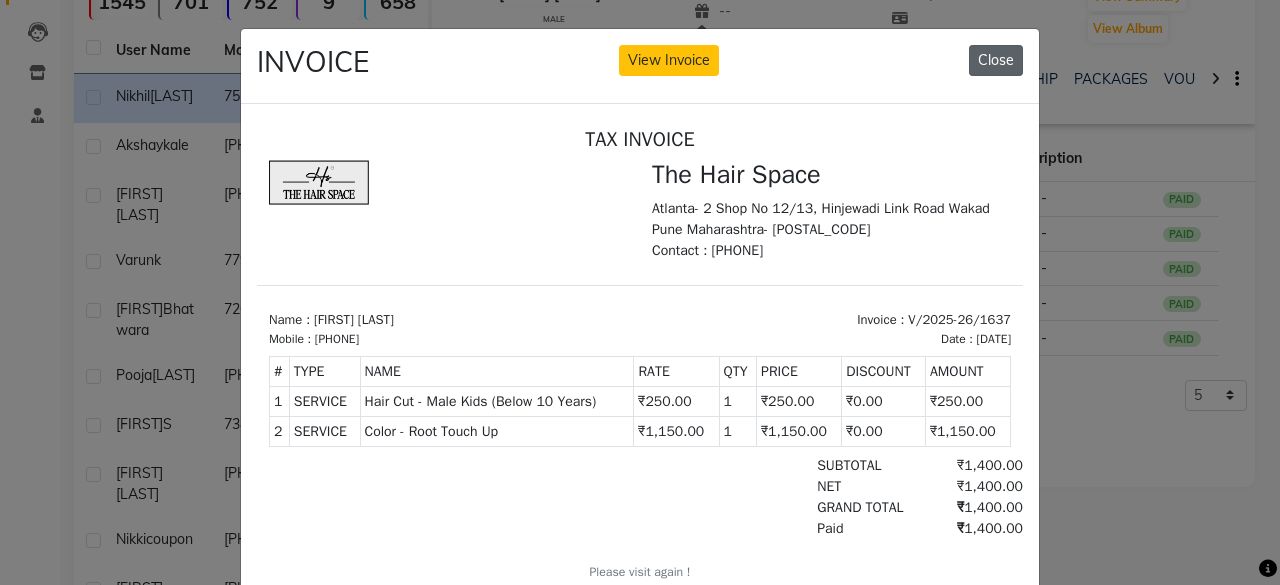 click on "Close" 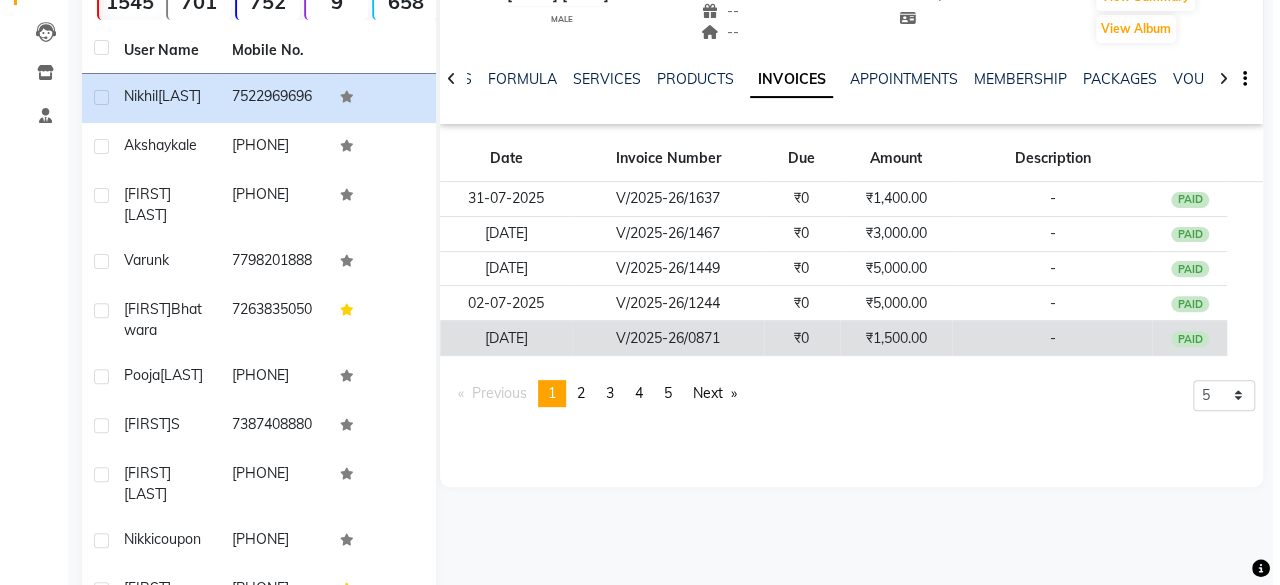 scroll, scrollTop: 100, scrollLeft: 0, axis: vertical 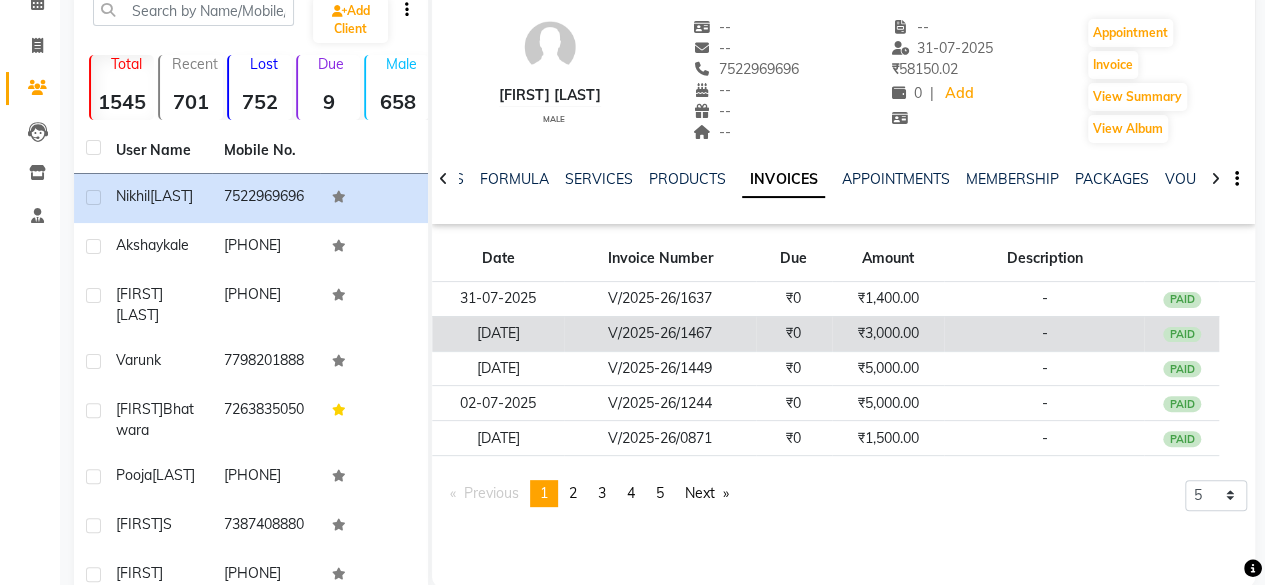 click on "V/2025-26/1467" 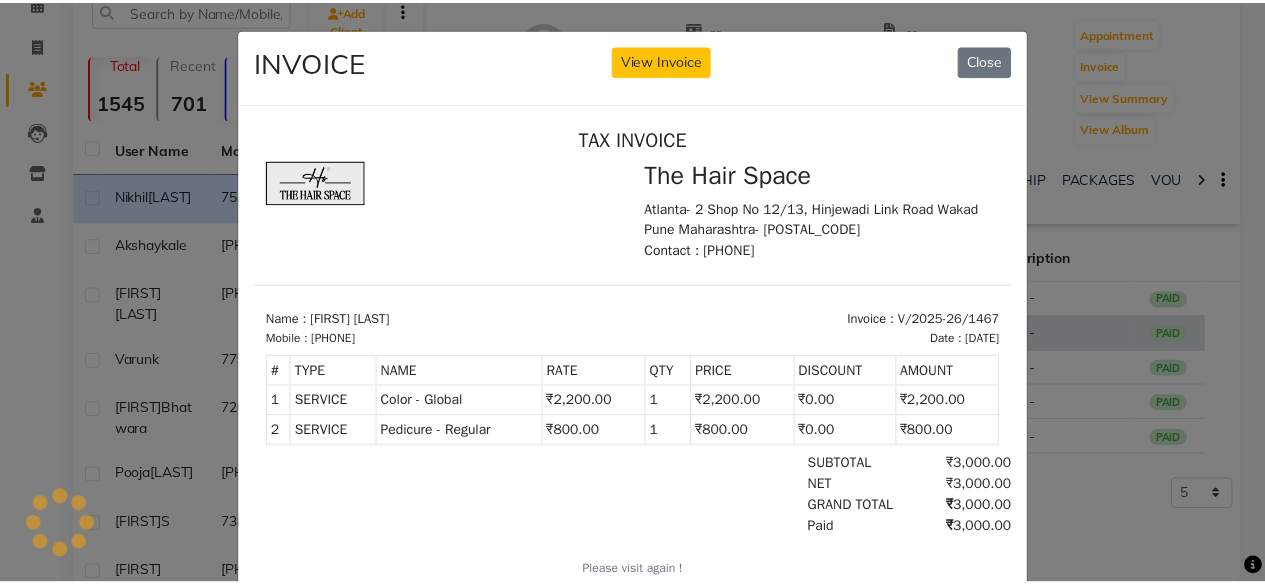 scroll, scrollTop: 0, scrollLeft: 0, axis: both 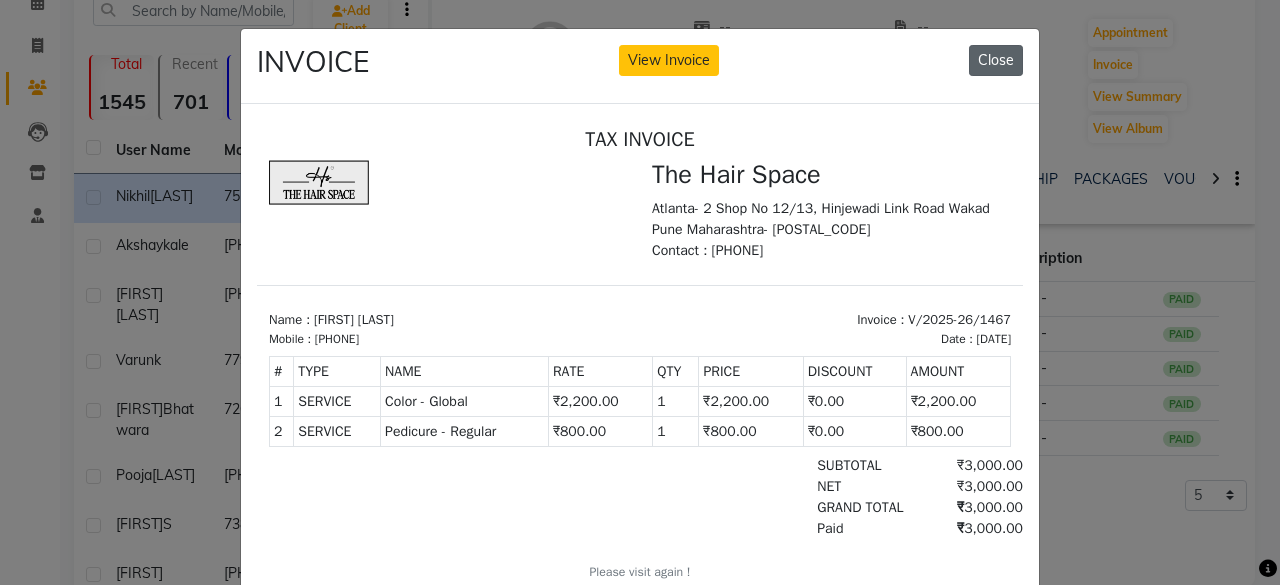 click on "Close" 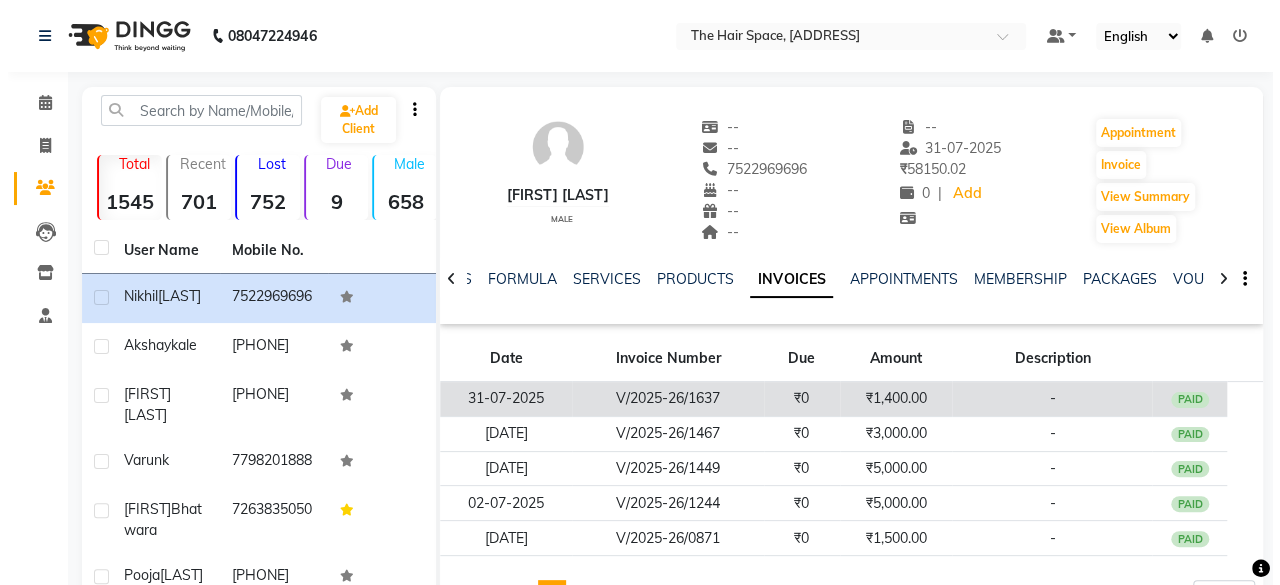 scroll, scrollTop: 200, scrollLeft: 0, axis: vertical 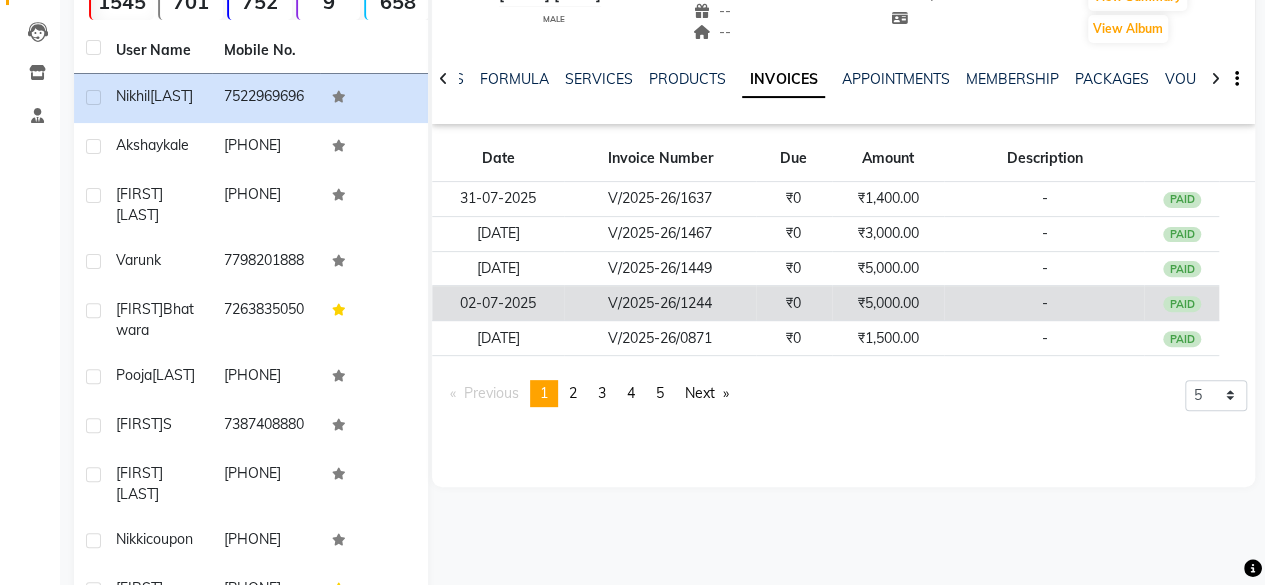 click on "V/2025-26/1244" 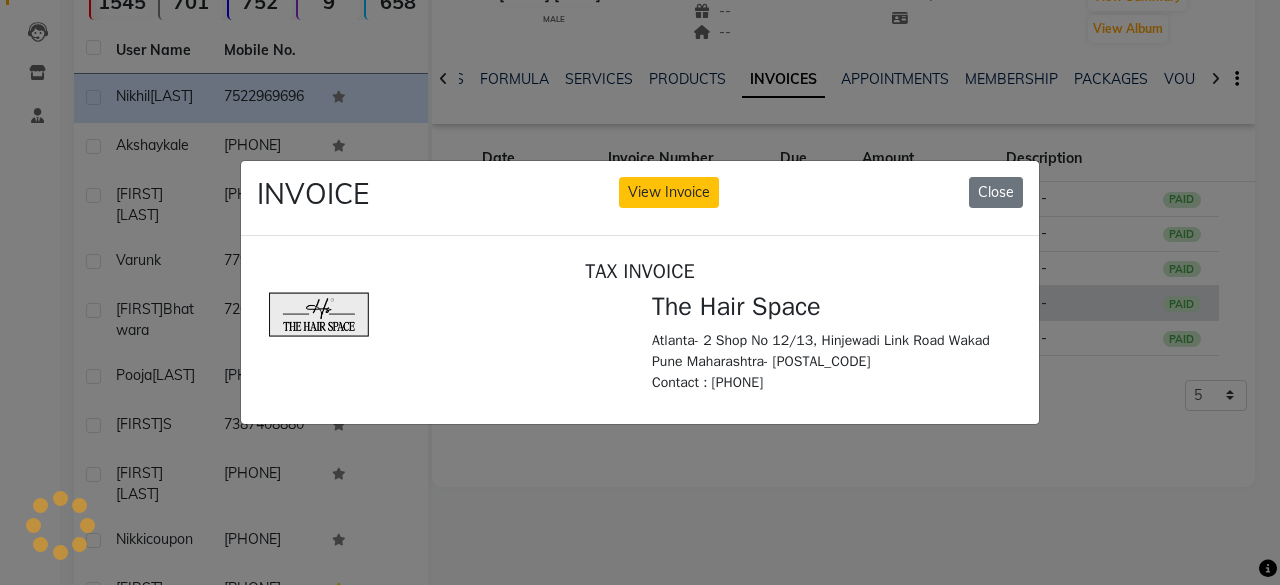 scroll, scrollTop: 0, scrollLeft: 0, axis: both 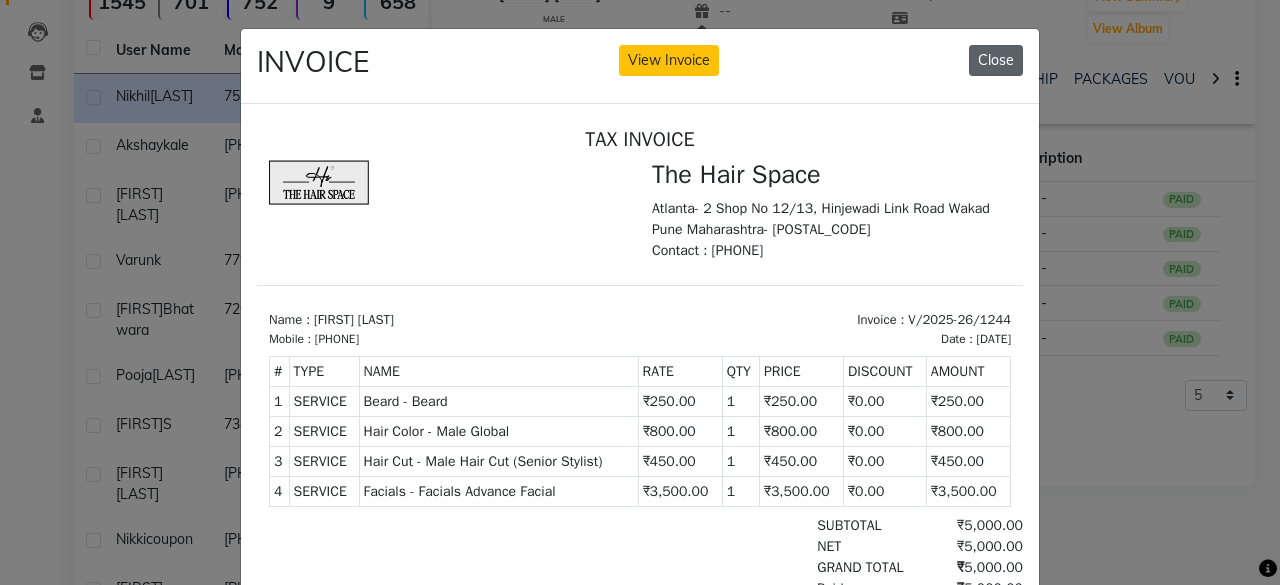 click on "Close" 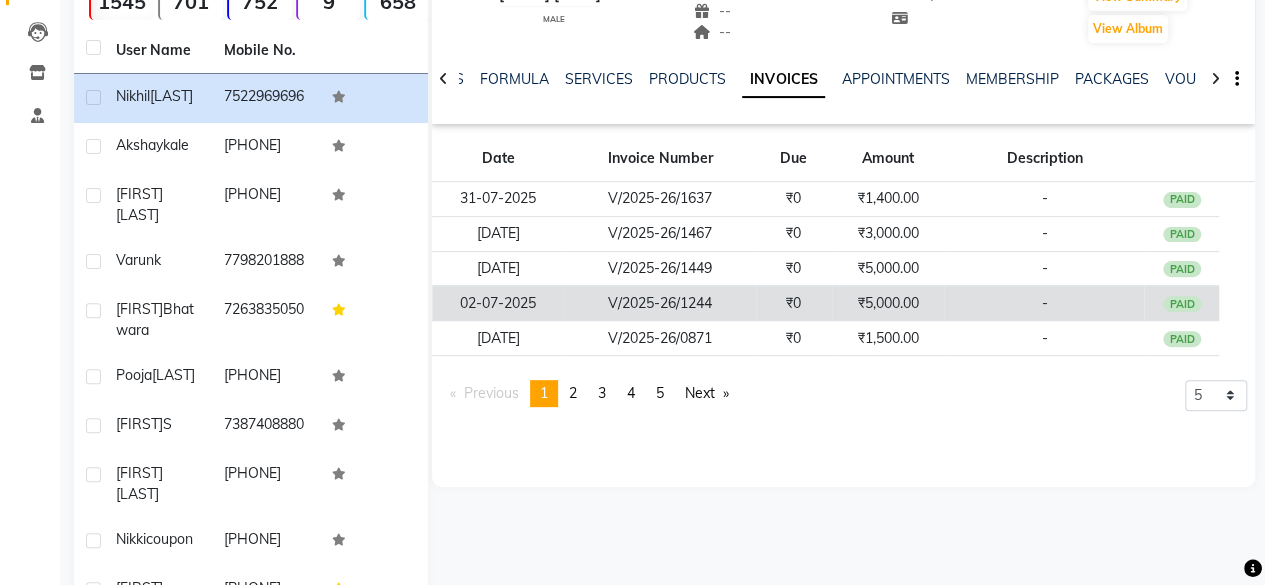 click on "V/2025-26/1244" 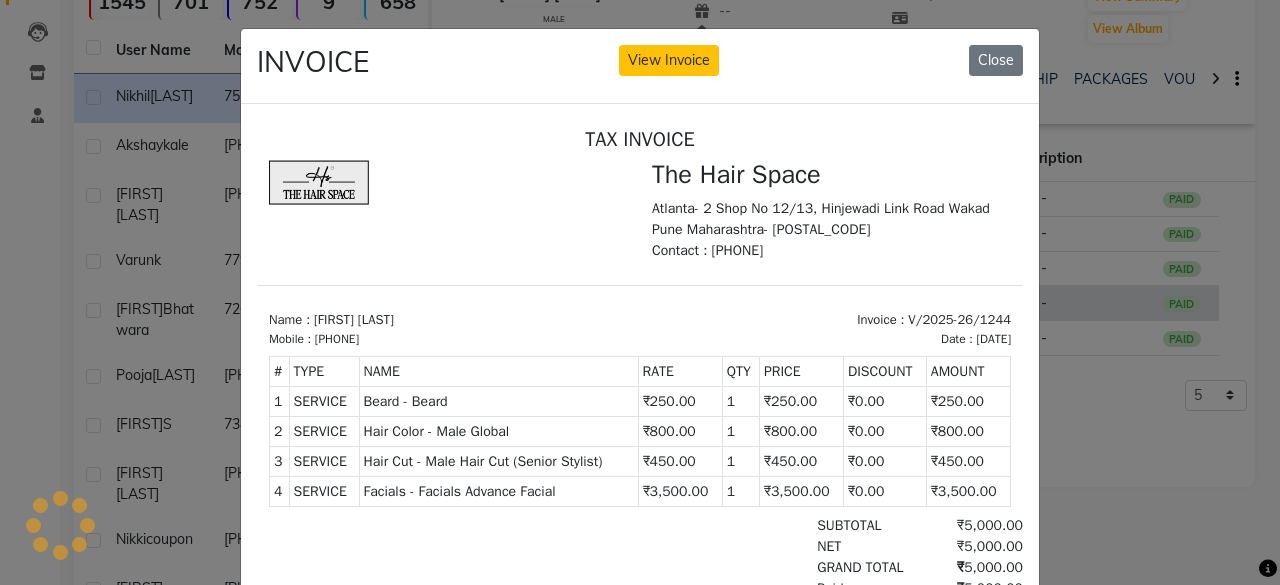 scroll, scrollTop: 0, scrollLeft: 0, axis: both 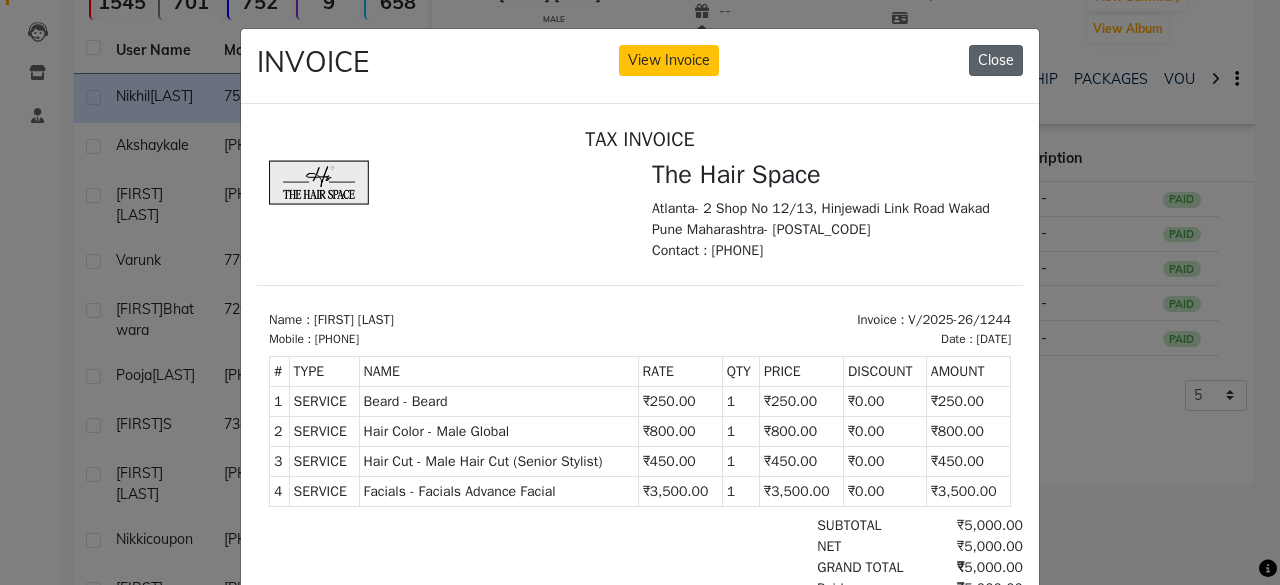 click on "Close" 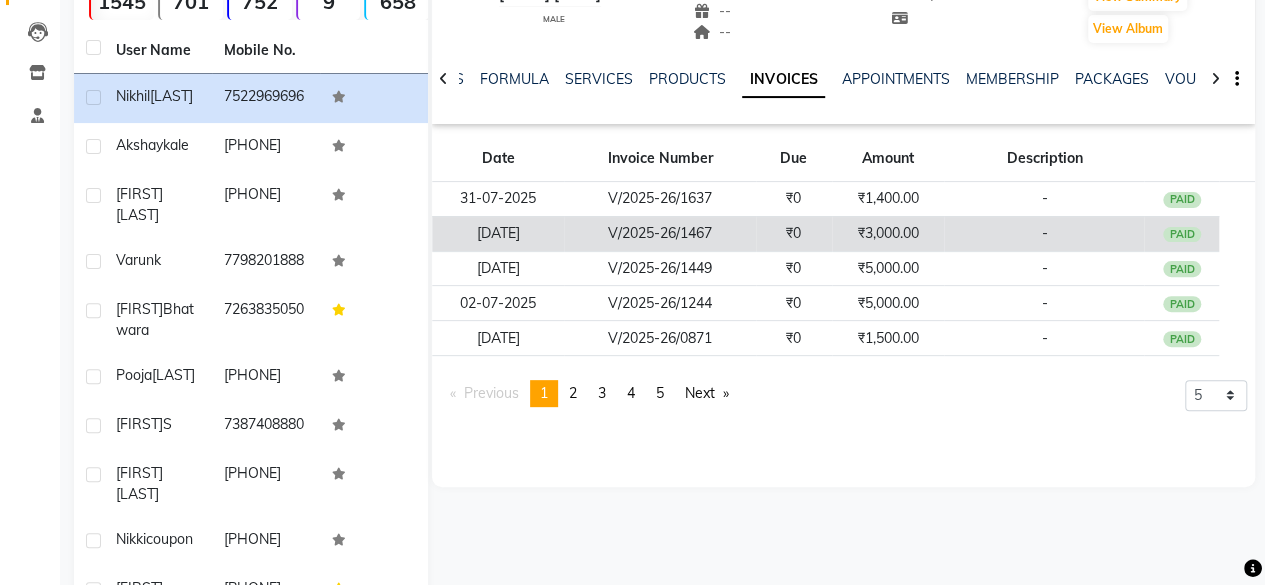 click on "V/2025-26/1467" 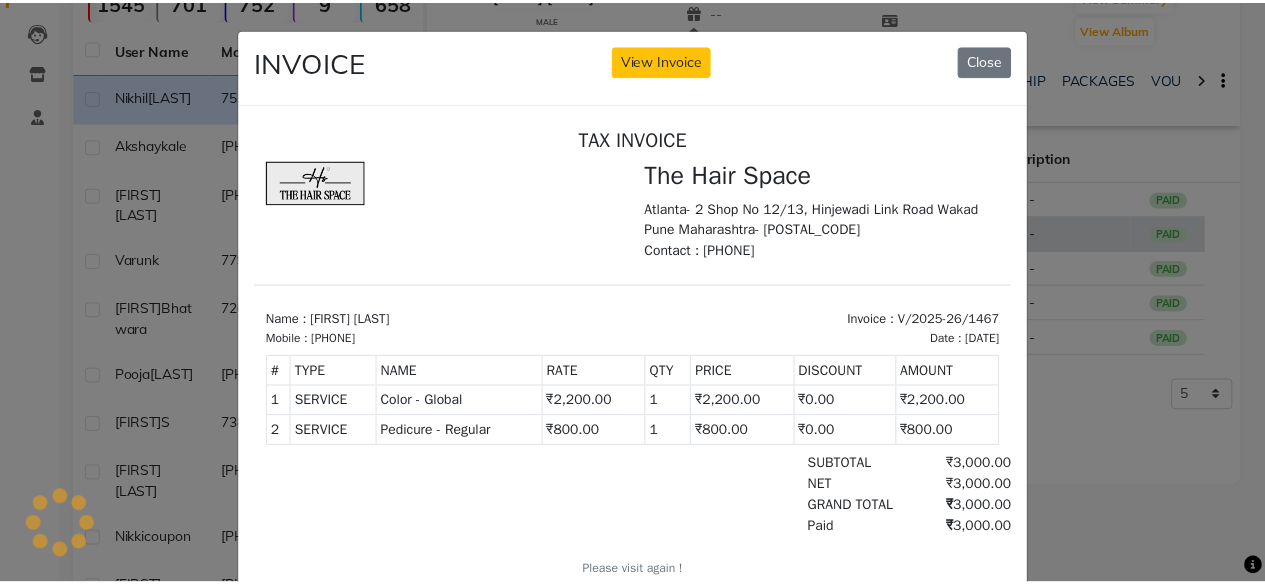 scroll, scrollTop: 0, scrollLeft: 0, axis: both 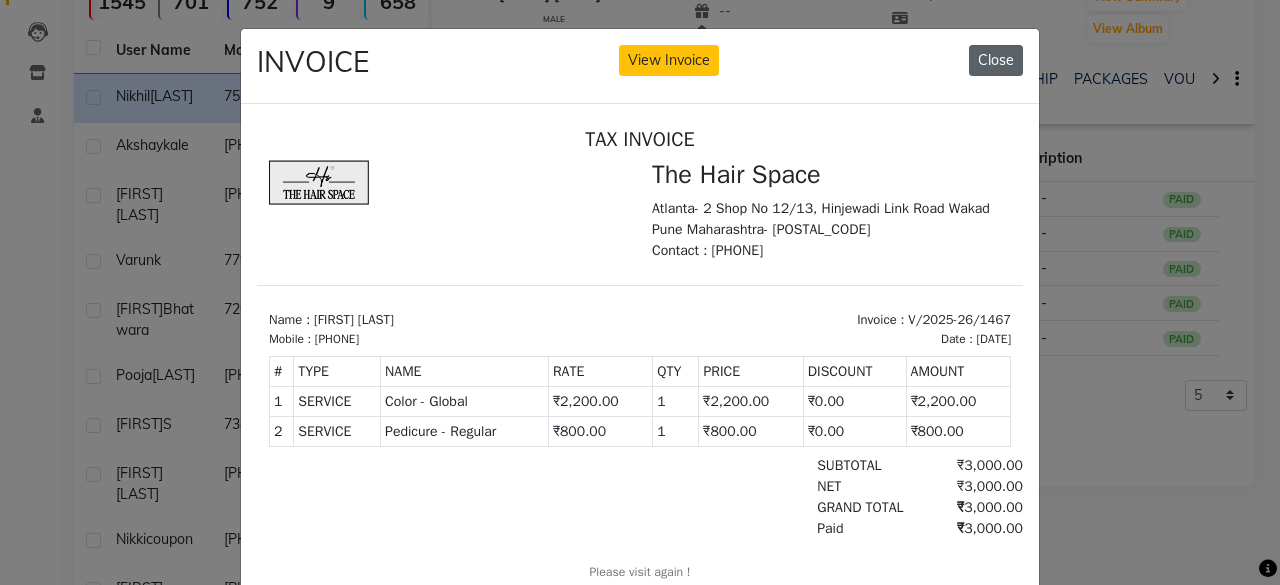 click on "Close" 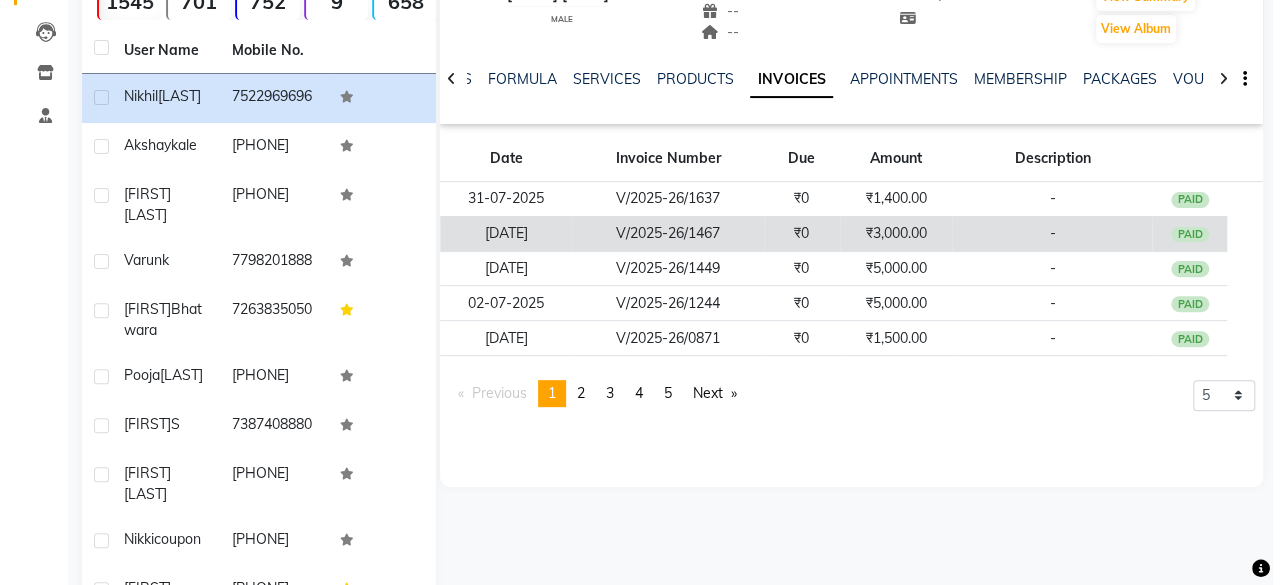 scroll, scrollTop: 0, scrollLeft: 0, axis: both 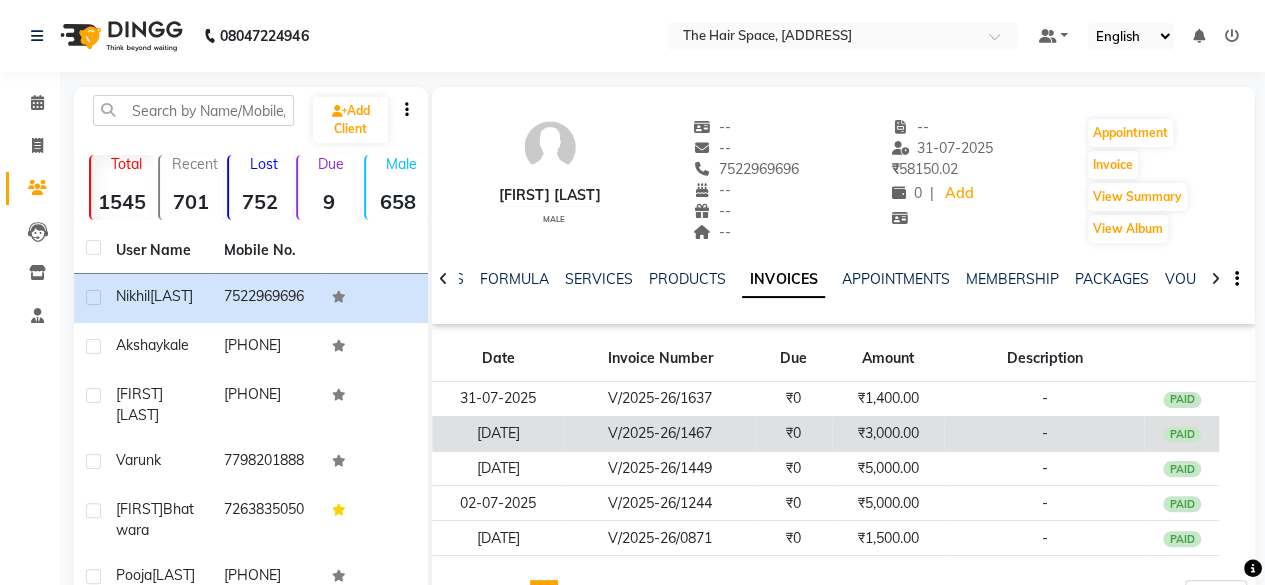click on "V/2025-26/1467" 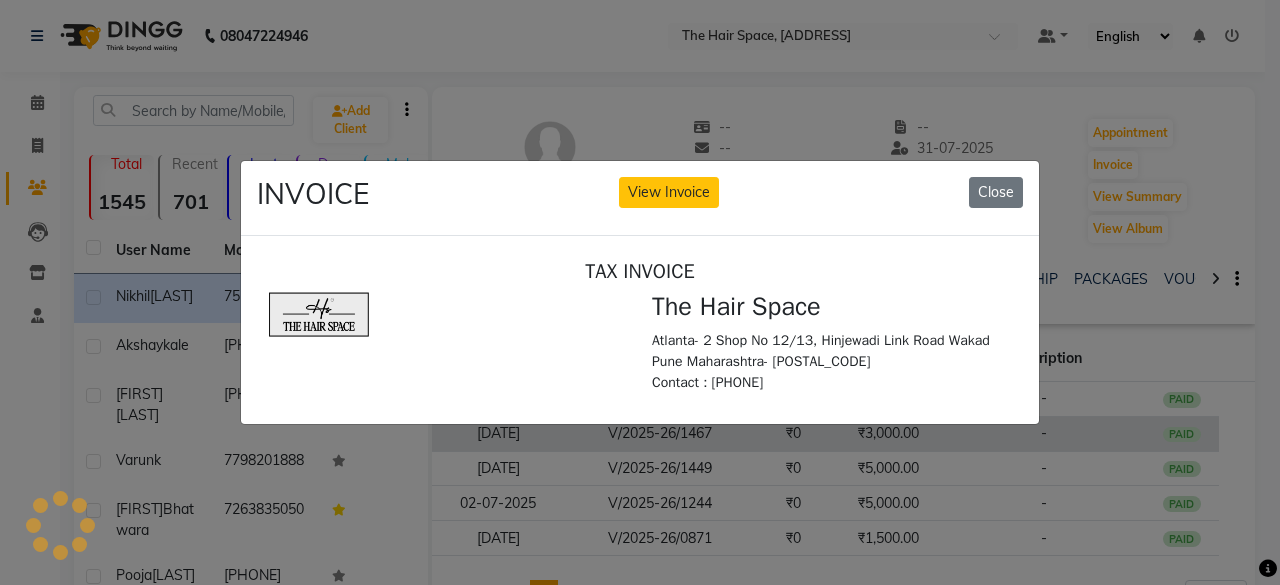 scroll, scrollTop: 0, scrollLeft: 0, axis: both 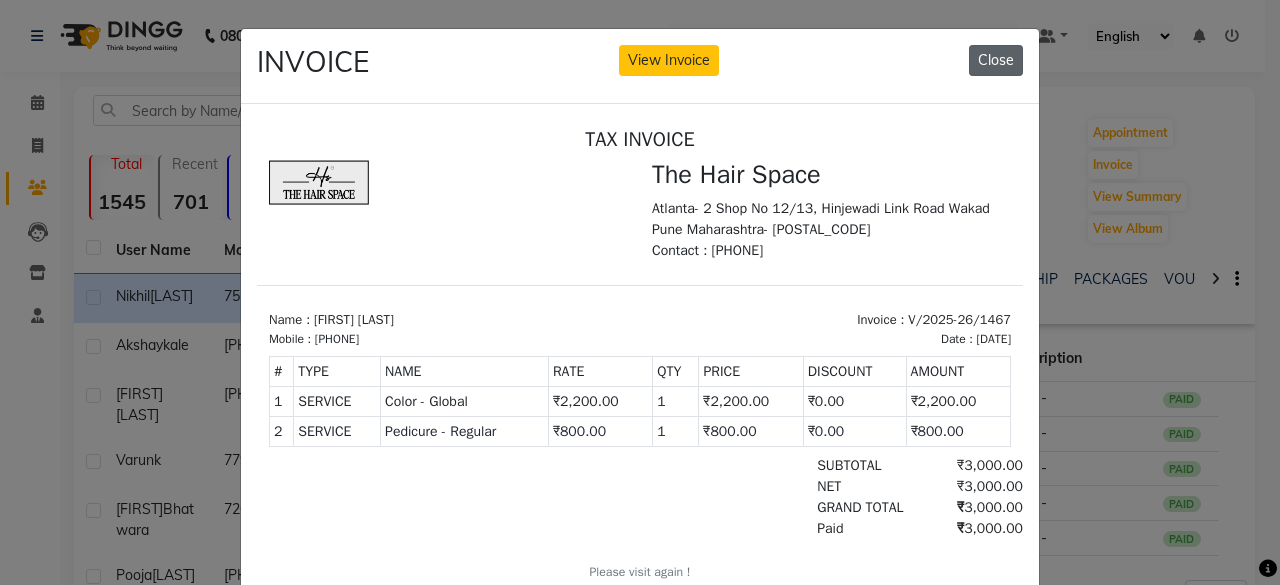 click on "Close" 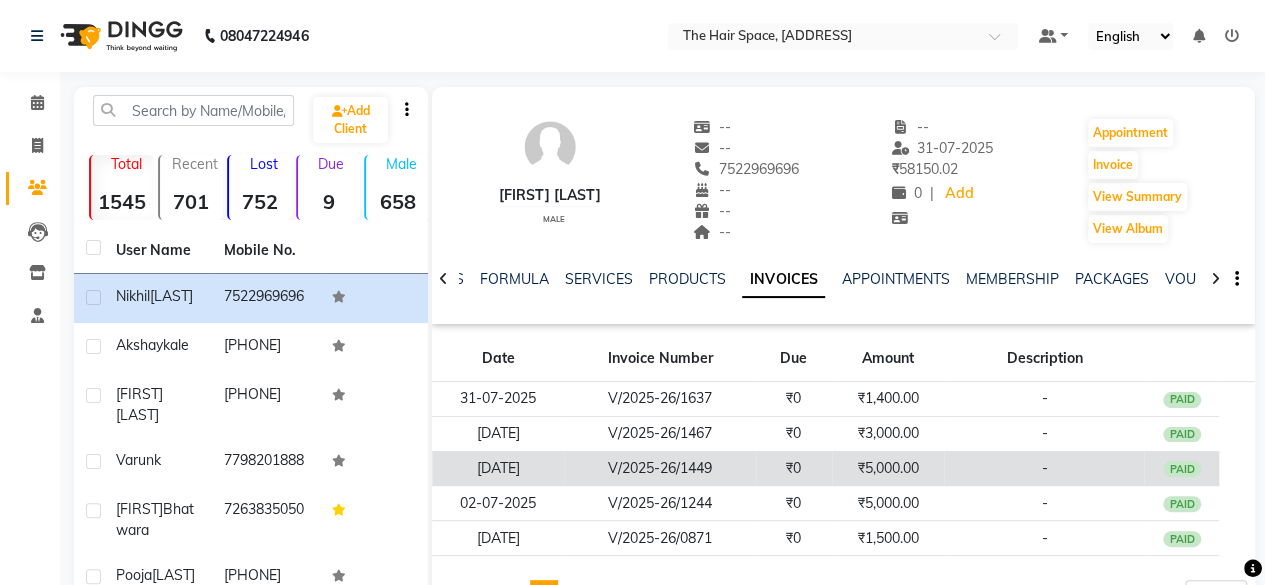 click on "V/2025-26/1449" 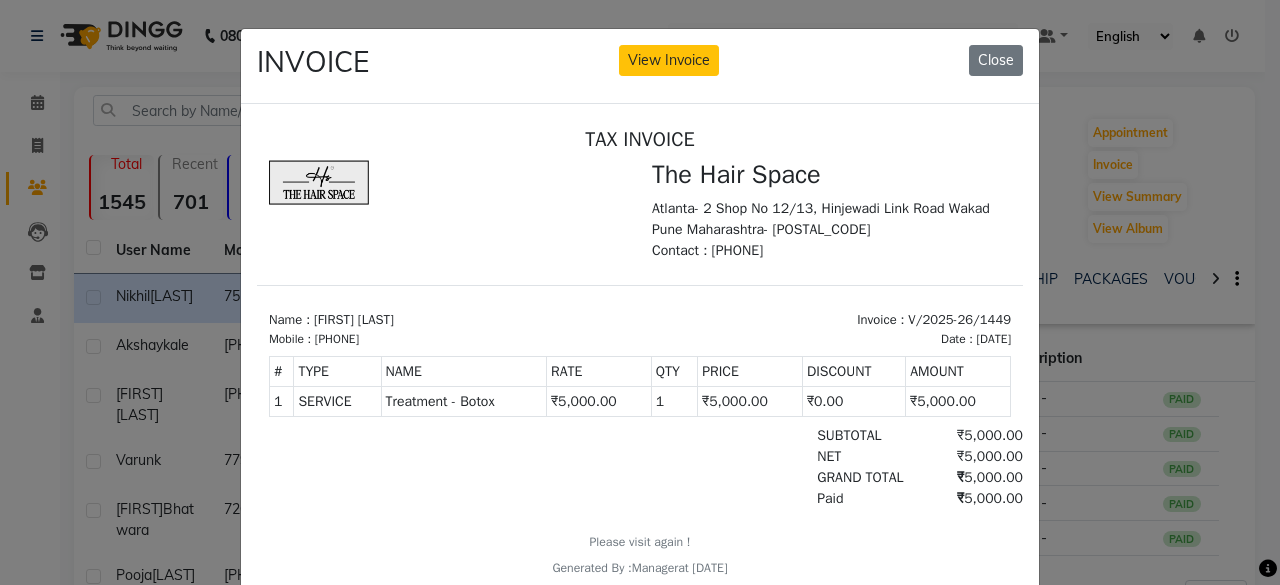scroll, scrollTop: 16, scrollLeft: 0, axis: vertical 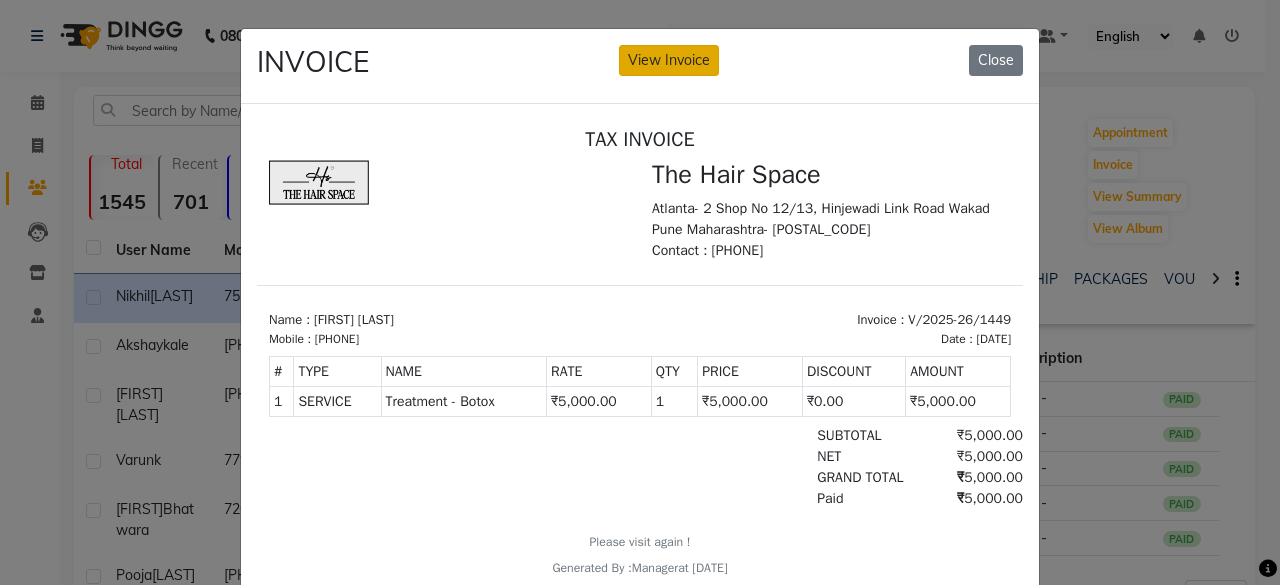 click on "View Invoice" 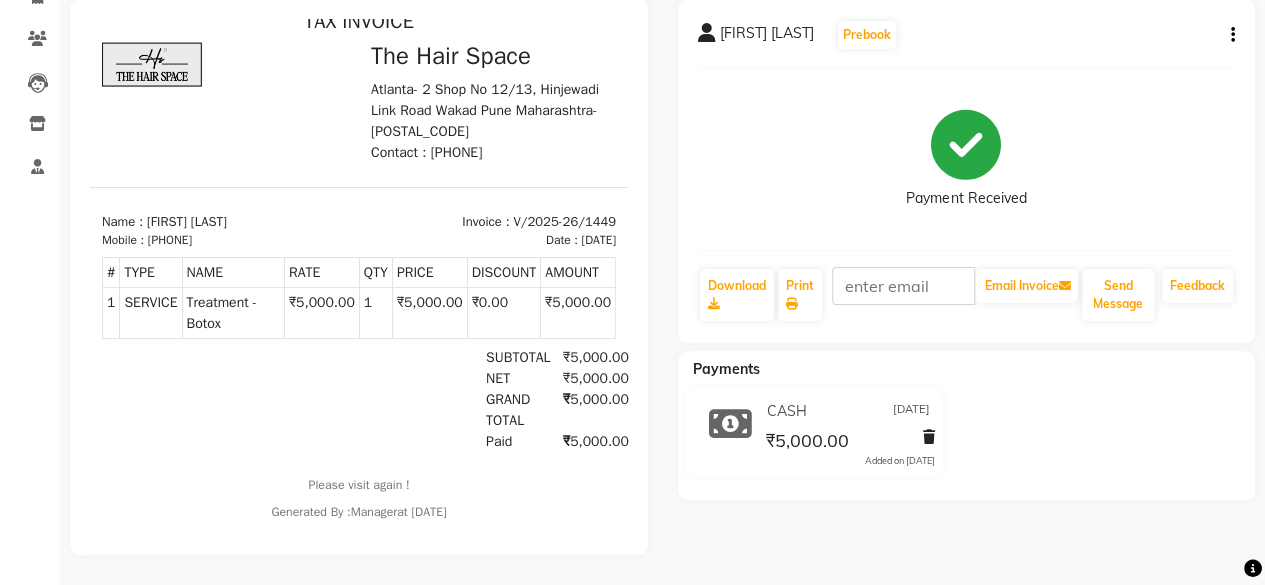 scroll, scrollTop: 0, scrollLeft: 0, axis: both 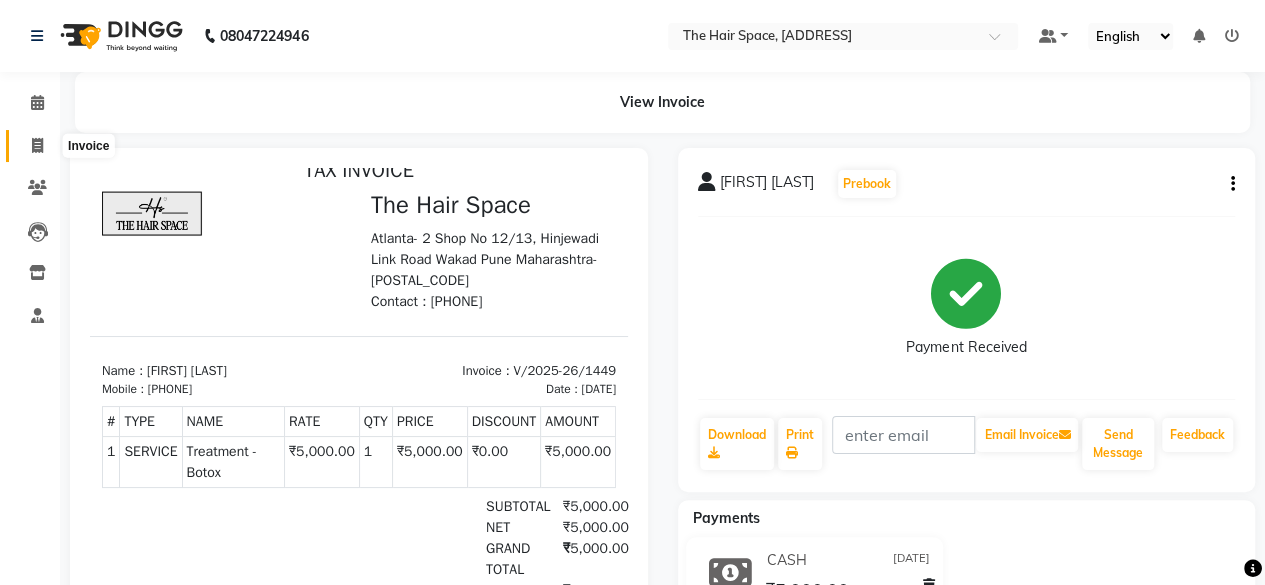 click 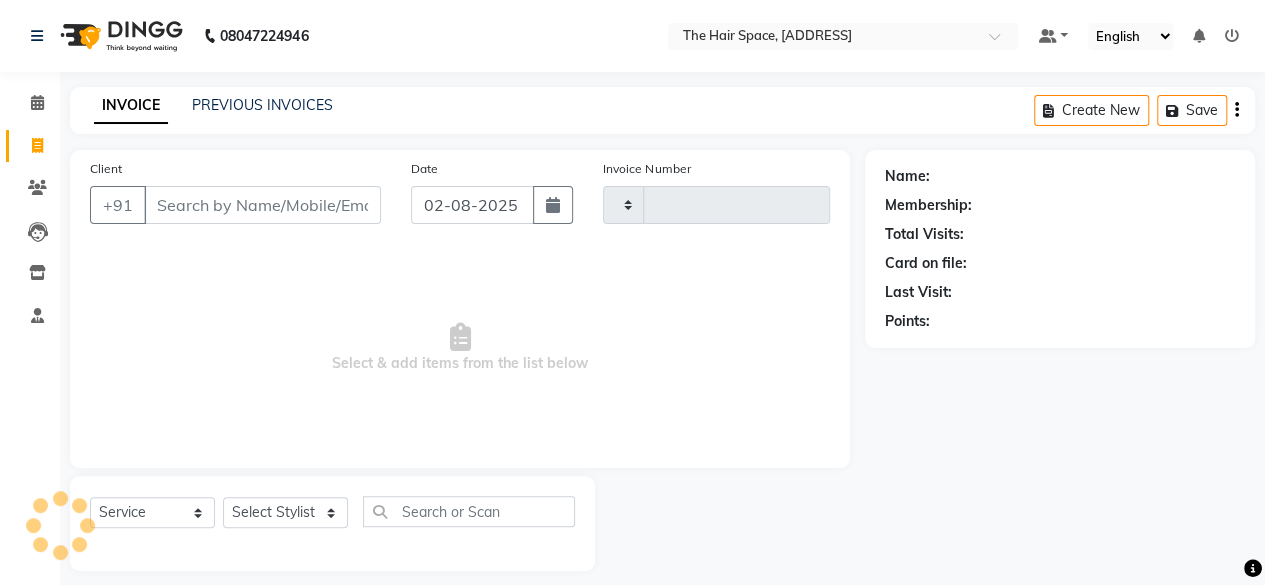 scroll, scrollTop: 15, scrollLeft: 0, axis: vertical 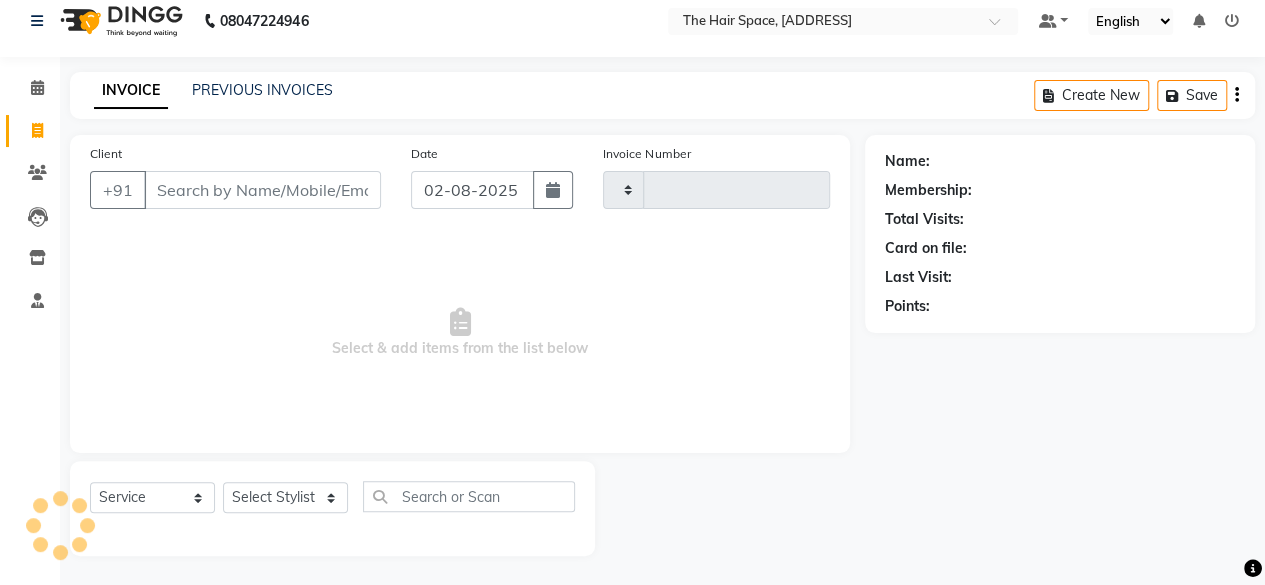 type on "1679" 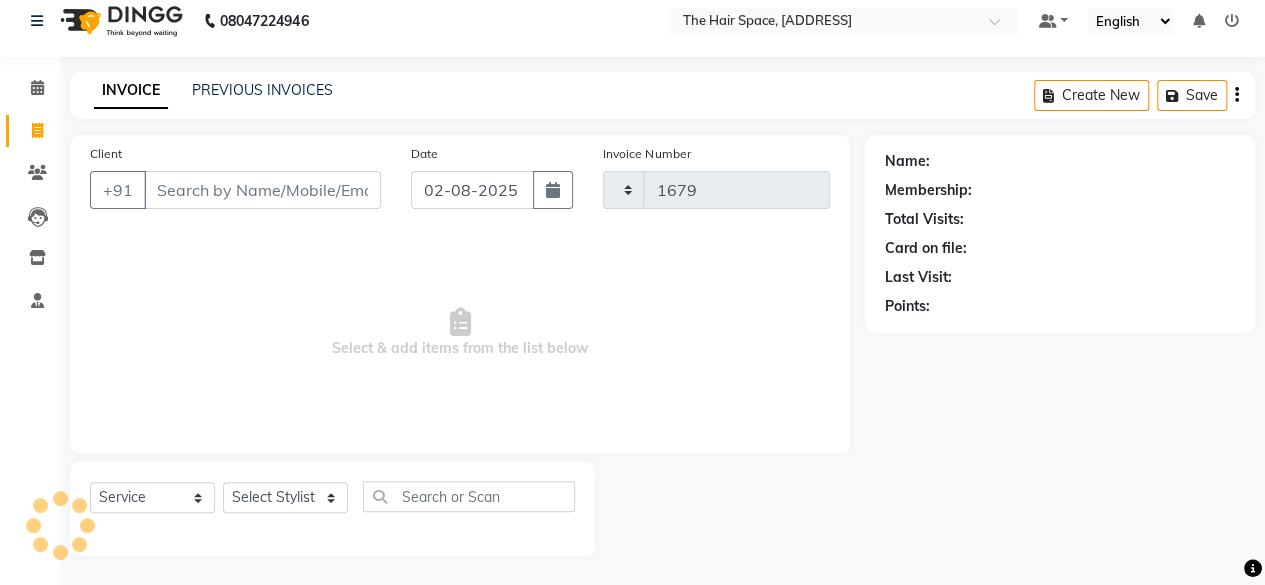 select on "6697" 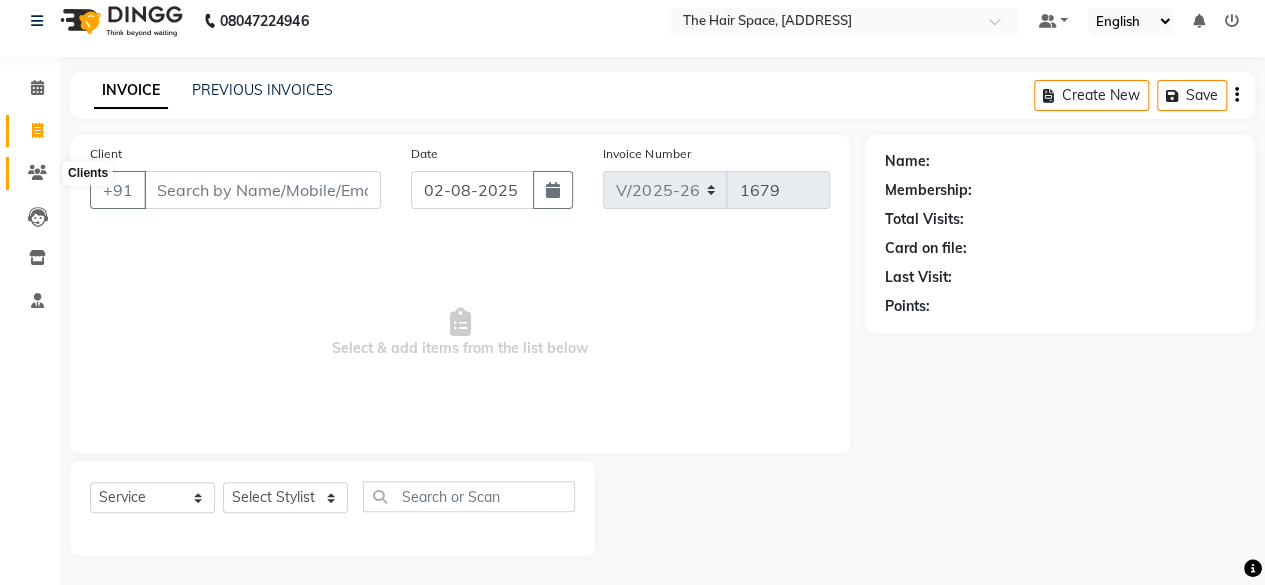 click 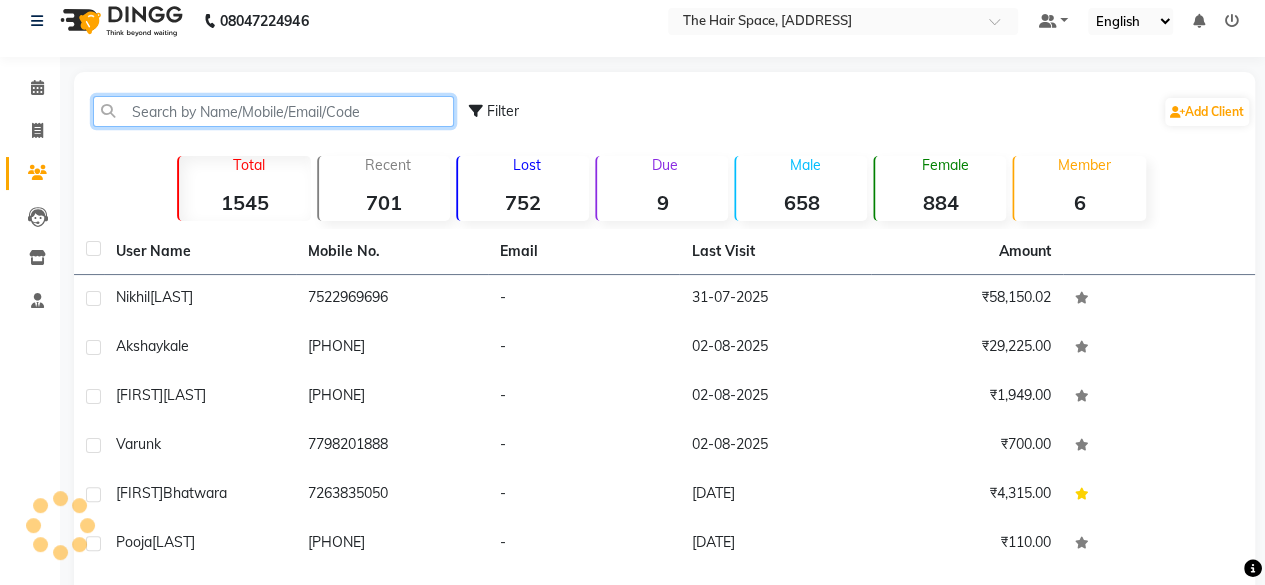 click 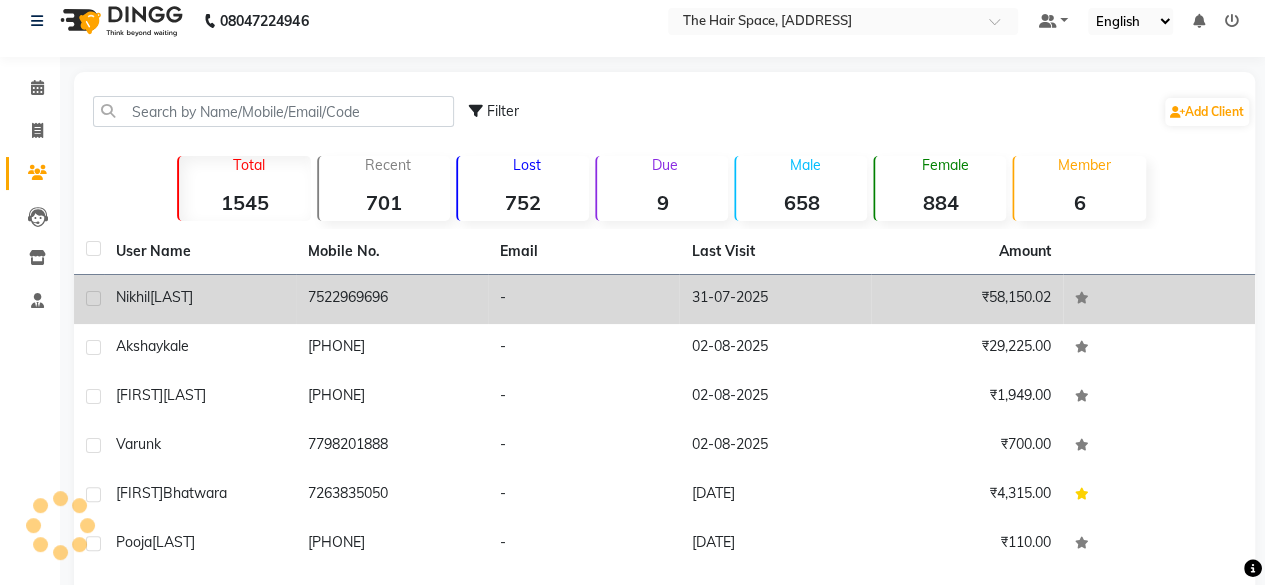click on "7522969696" 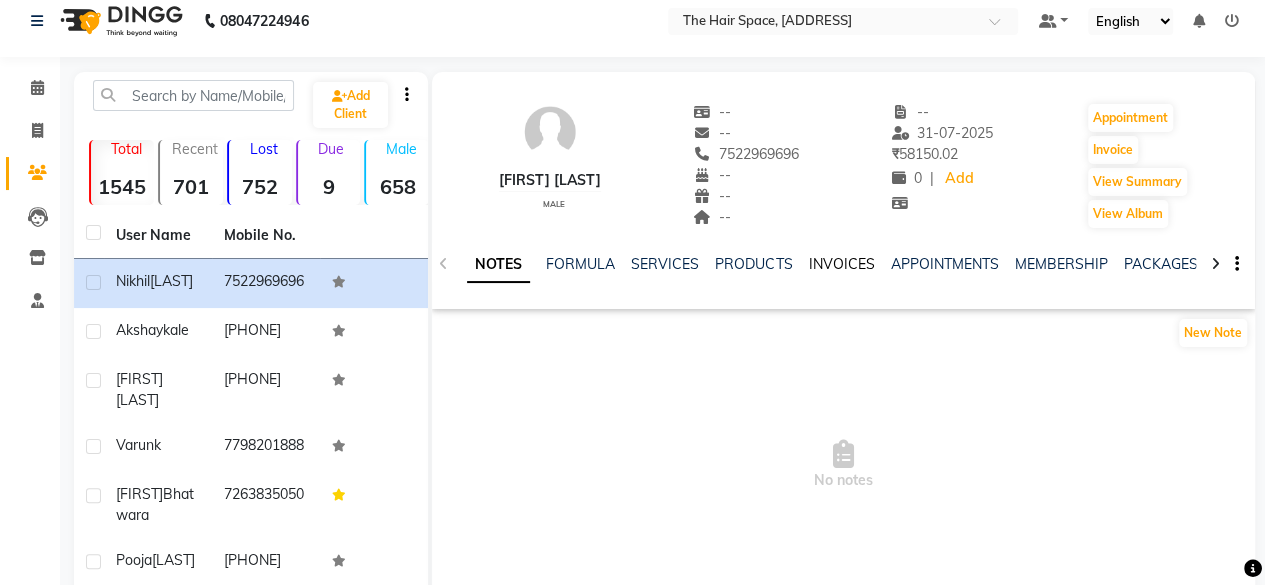 click on "INVOICES" 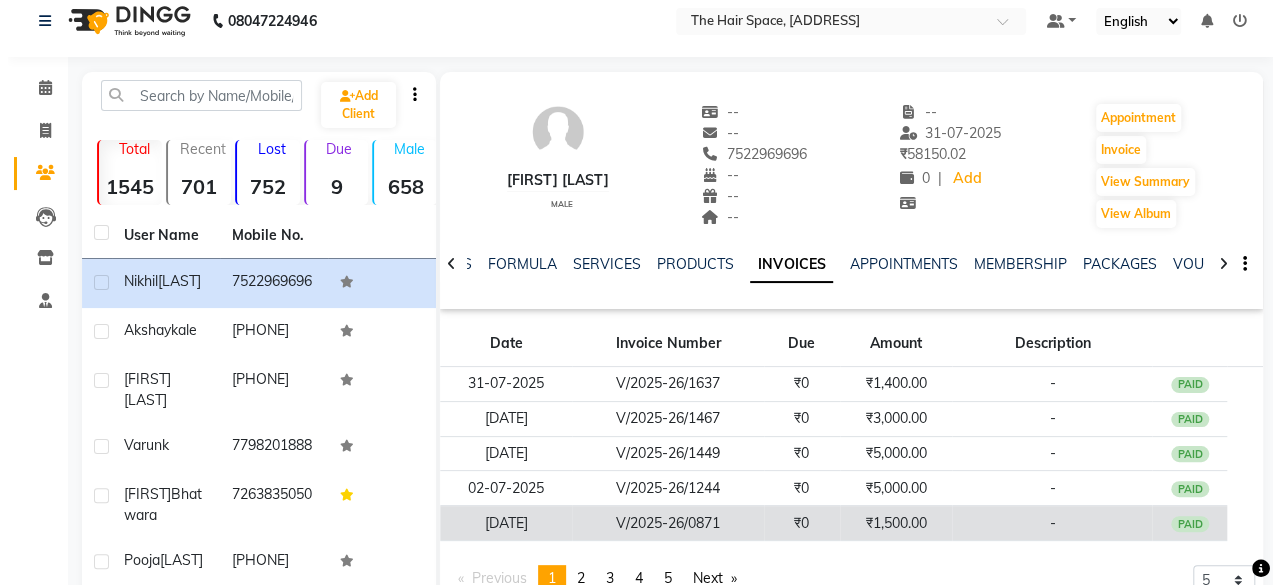 scroll, scrollTop: 115, scrollLeft: 0, axis: vertical 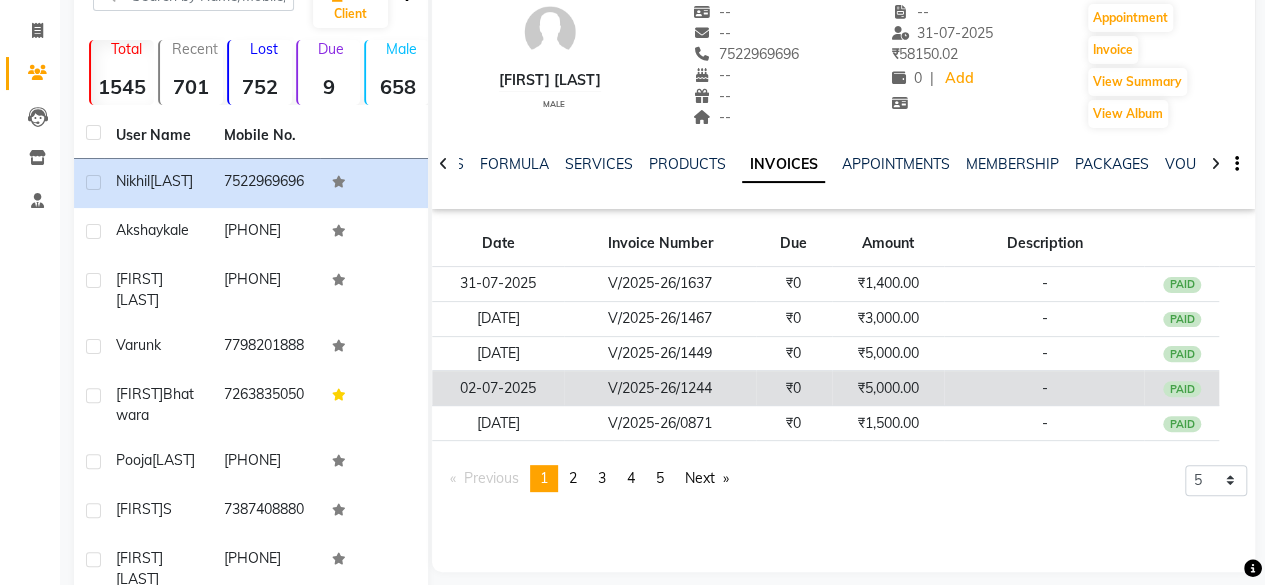 click on "V/2025-26/1244" 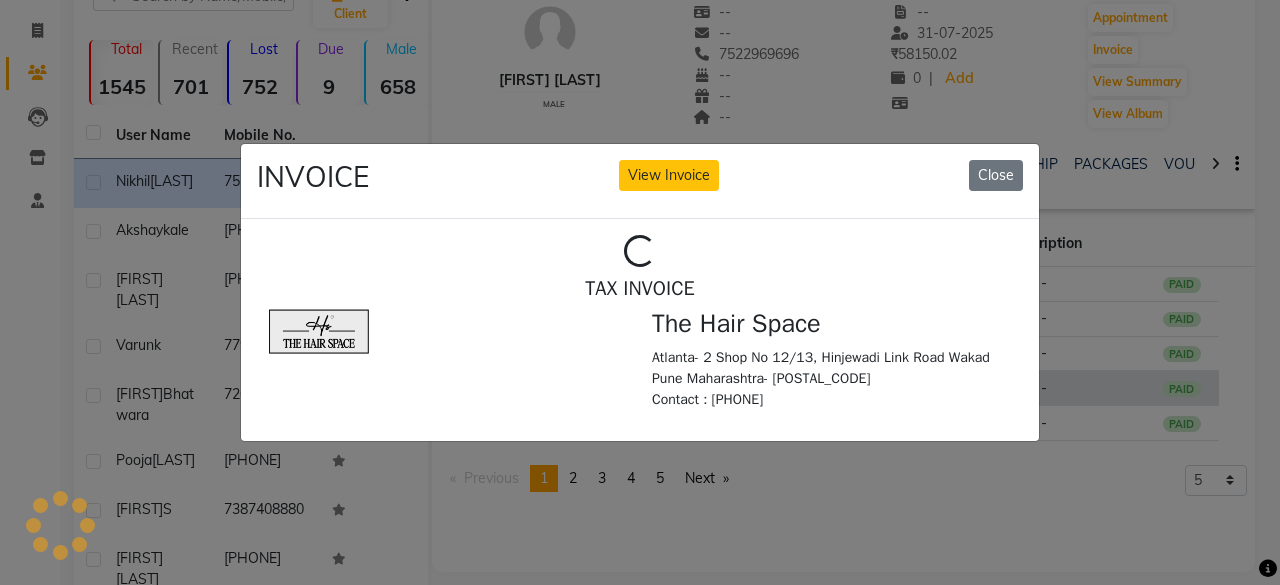 scroll, scrollTop: 0, scrollLeft: 0, axis: both 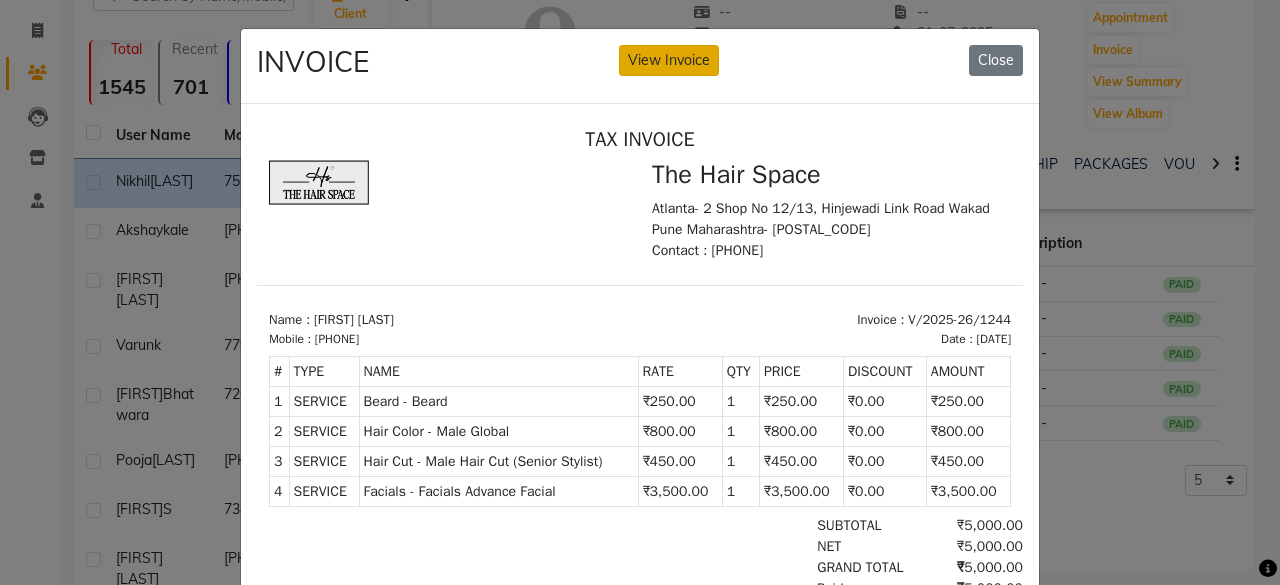 click on "View Invoice" 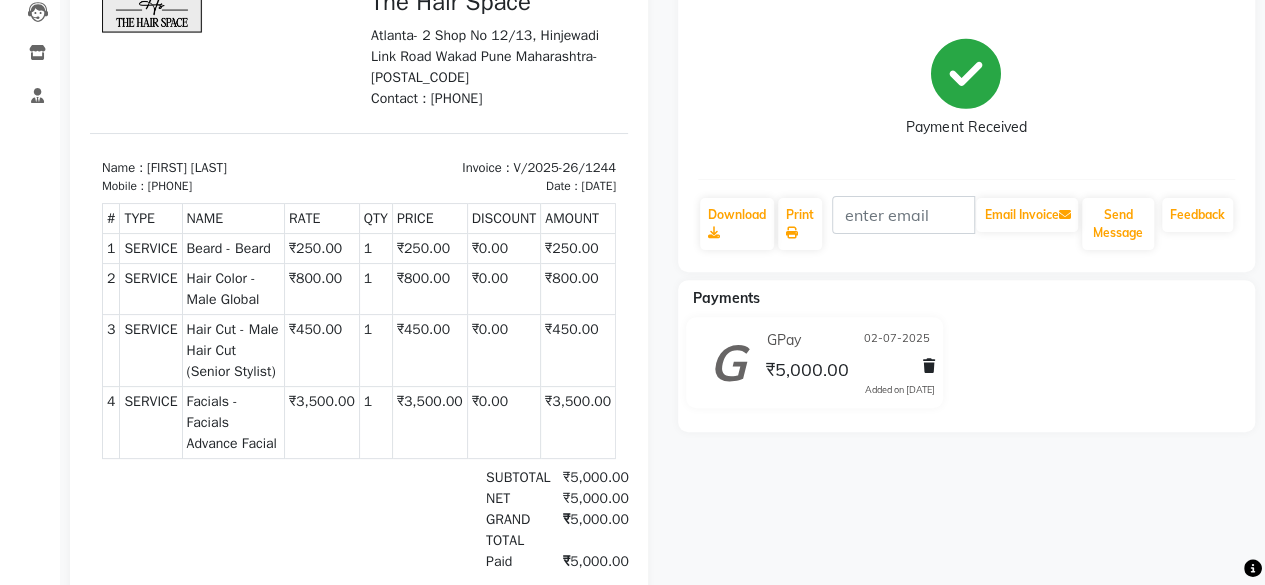 scroll, scrollTop: 0, scrollLeft: 0, axis: both 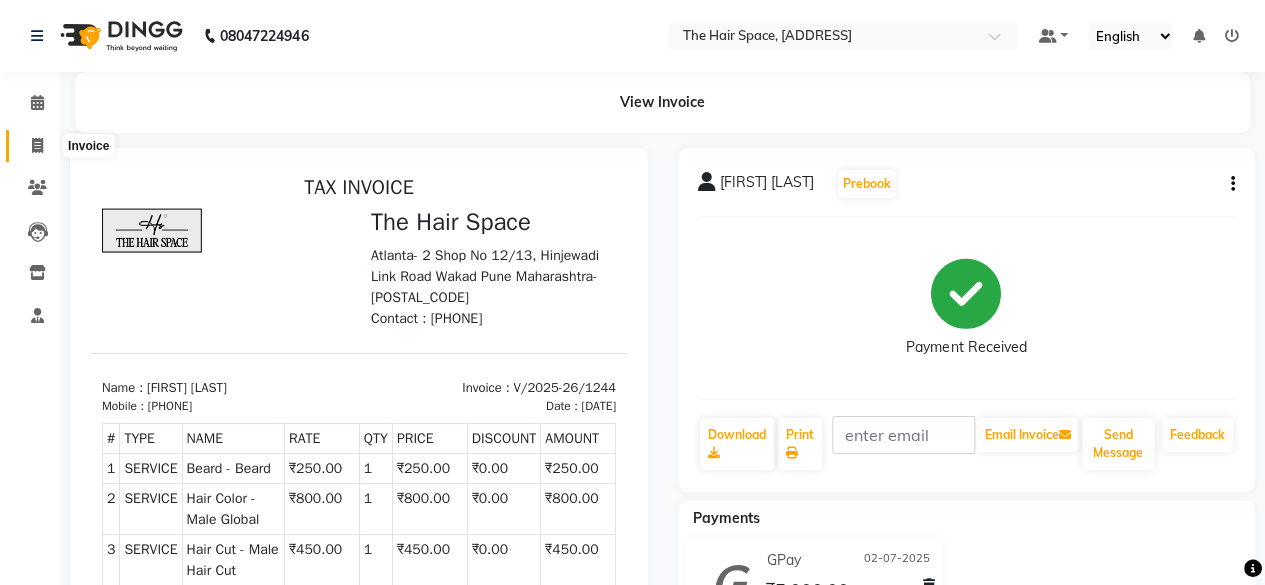 click 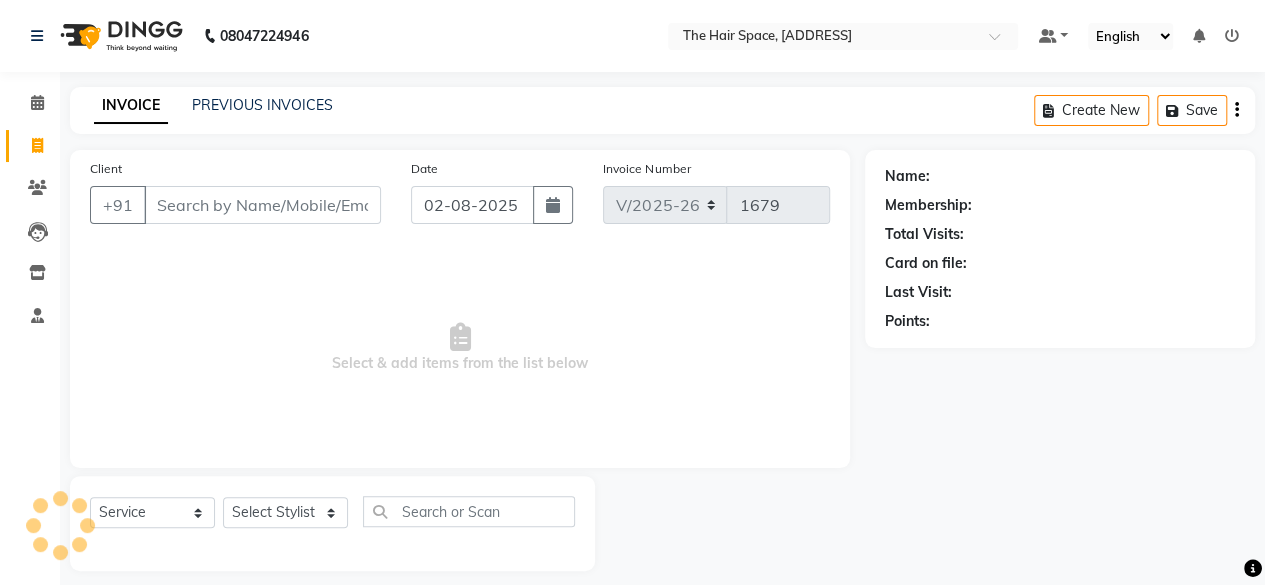 scroll, scrollTop: 15, scrollLeft: 0, axis: vertical 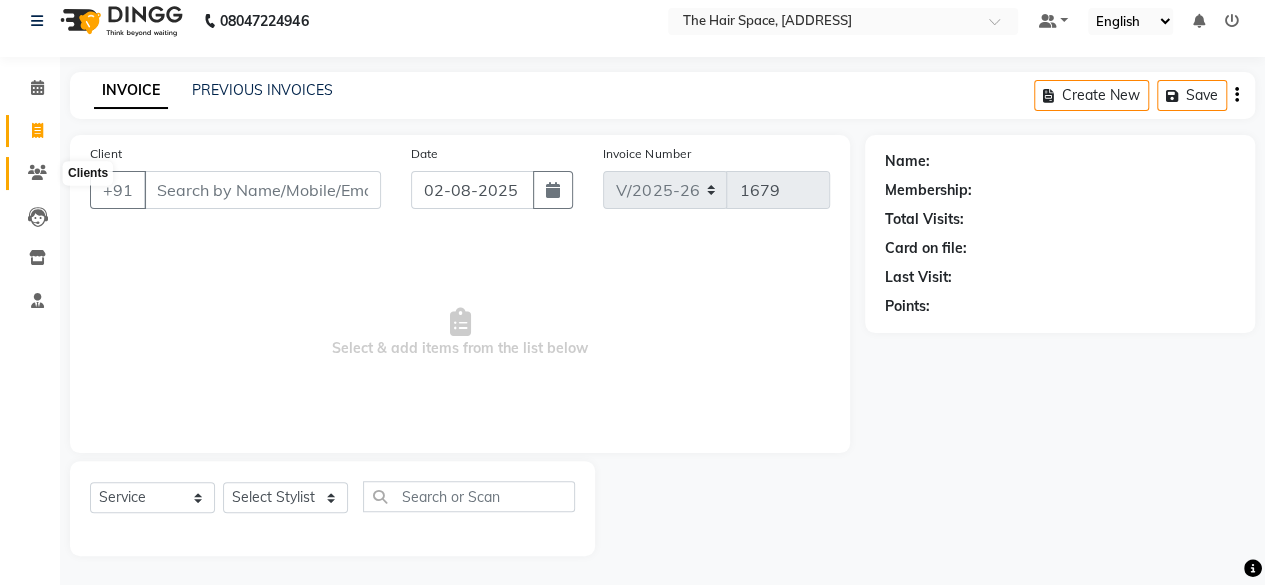 click 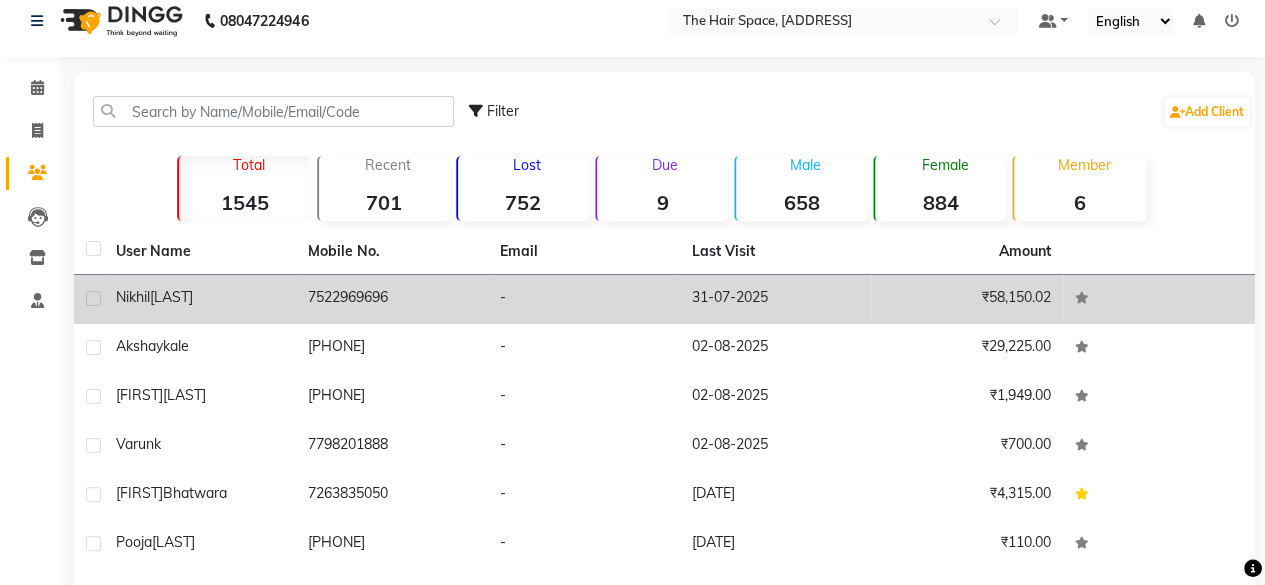 click on "7522969696" 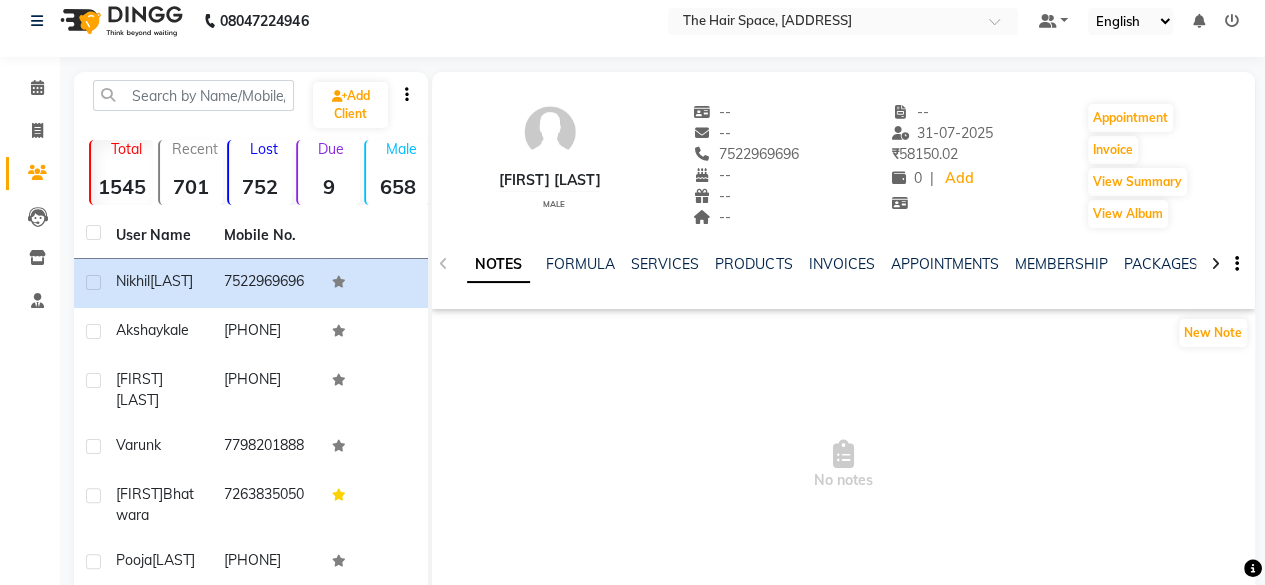 scroll, scrollTop: 0, scrollLeft: 0, axis: both 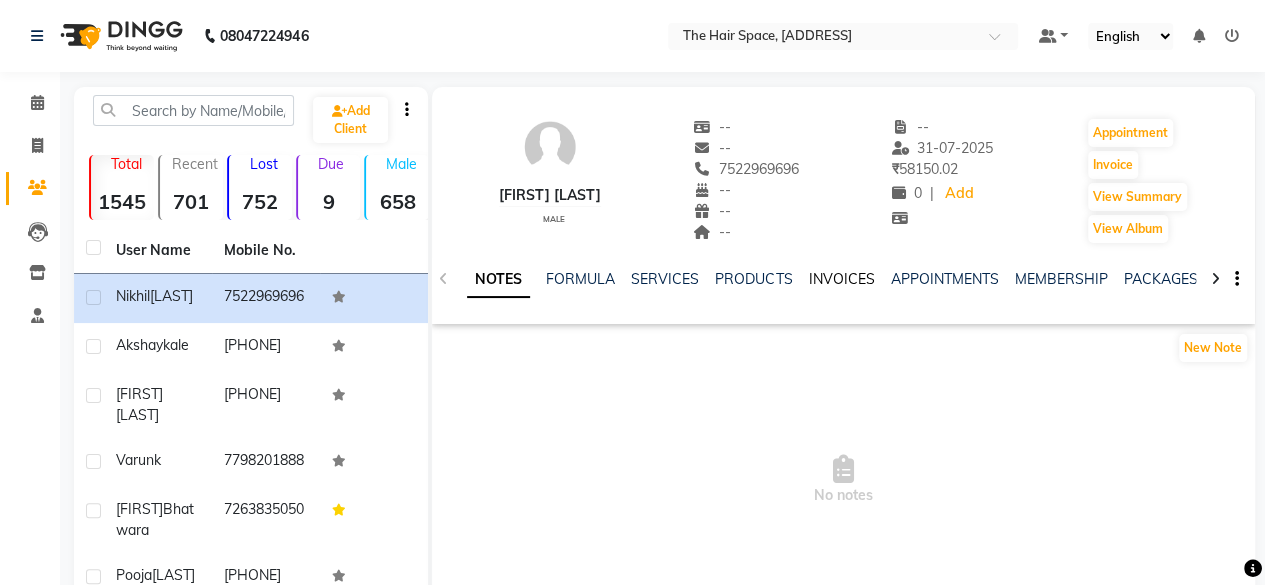 click on "INVOICES" 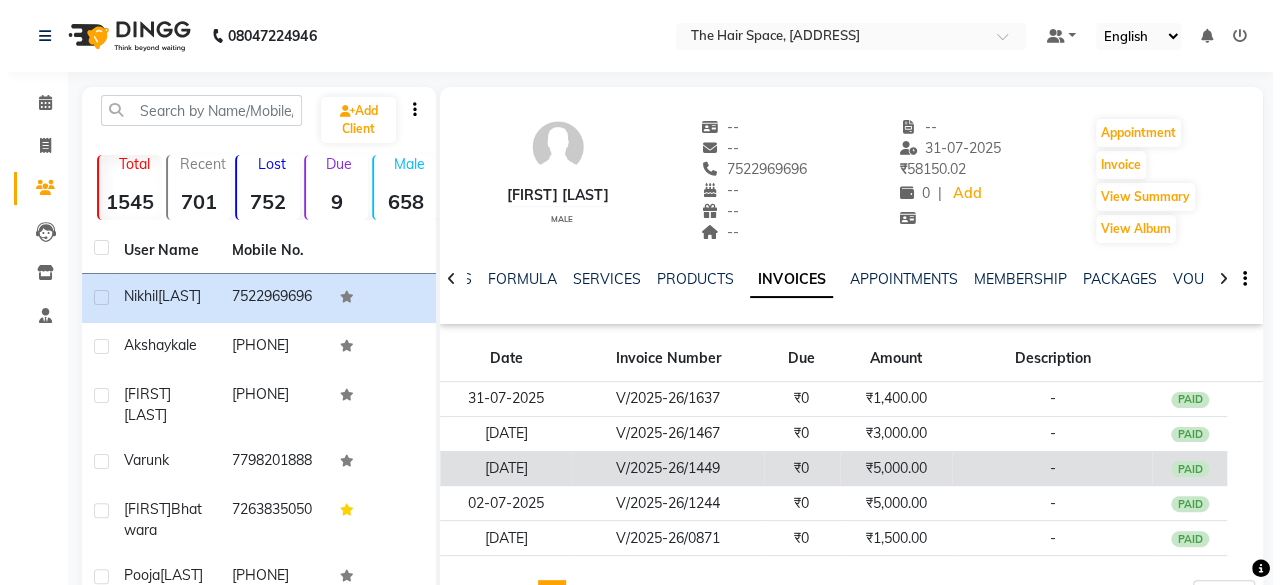 scroll, scrollTop: 100, scrollLeft: 0, axis: vertical 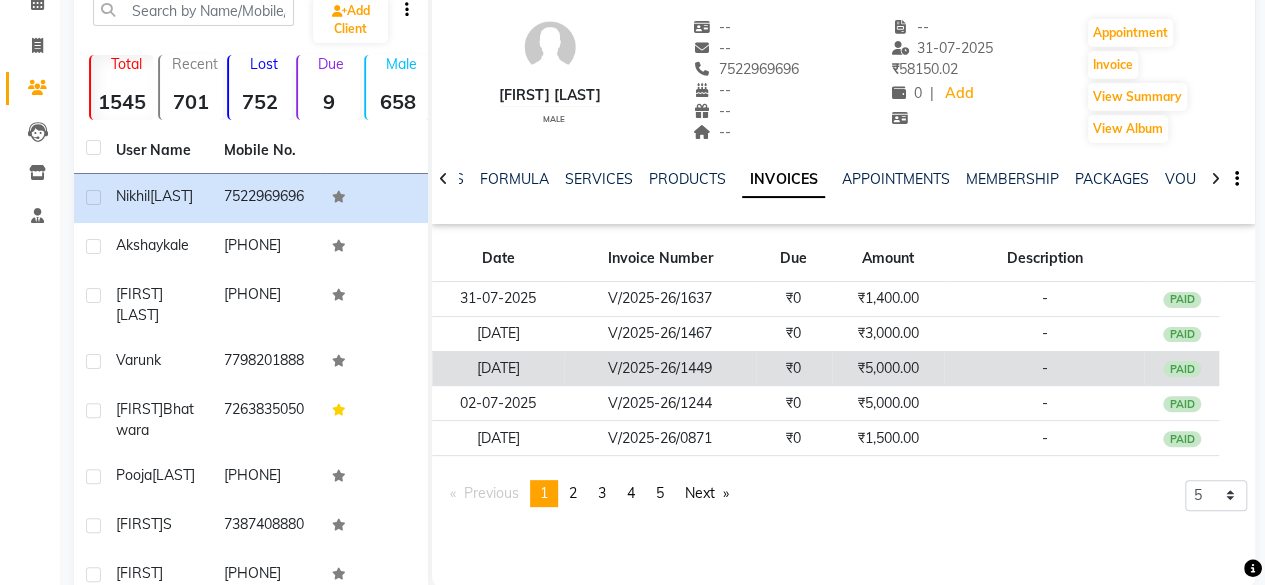 click on "V/2025-26/1449" 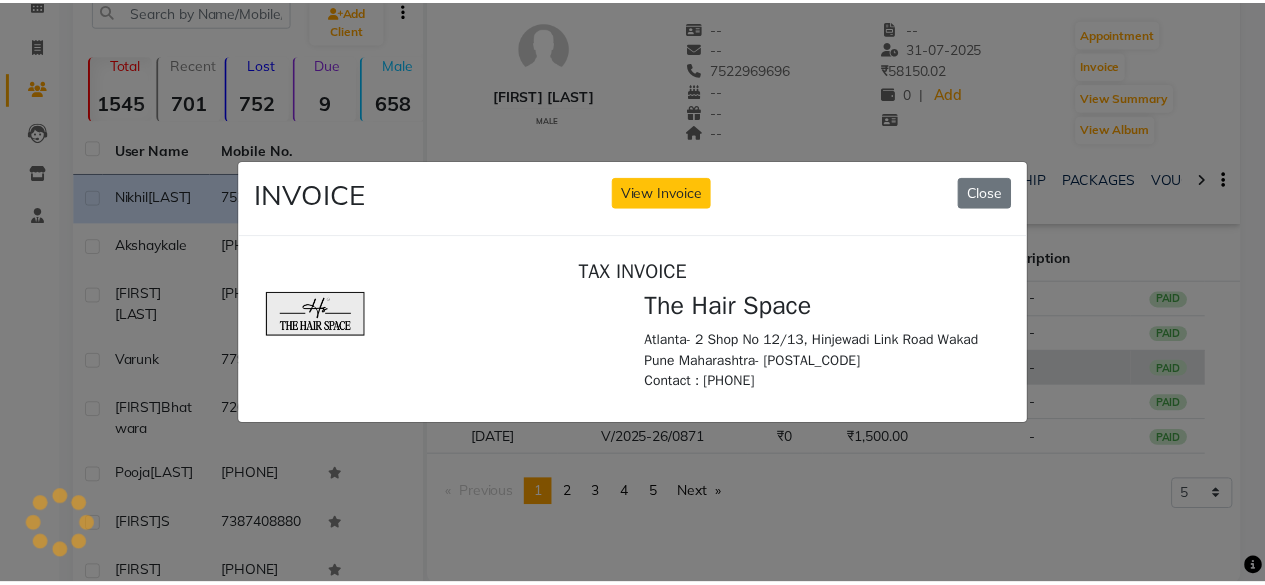 scroll, scrollTop: 0, scrollLeft: 0, axis: both 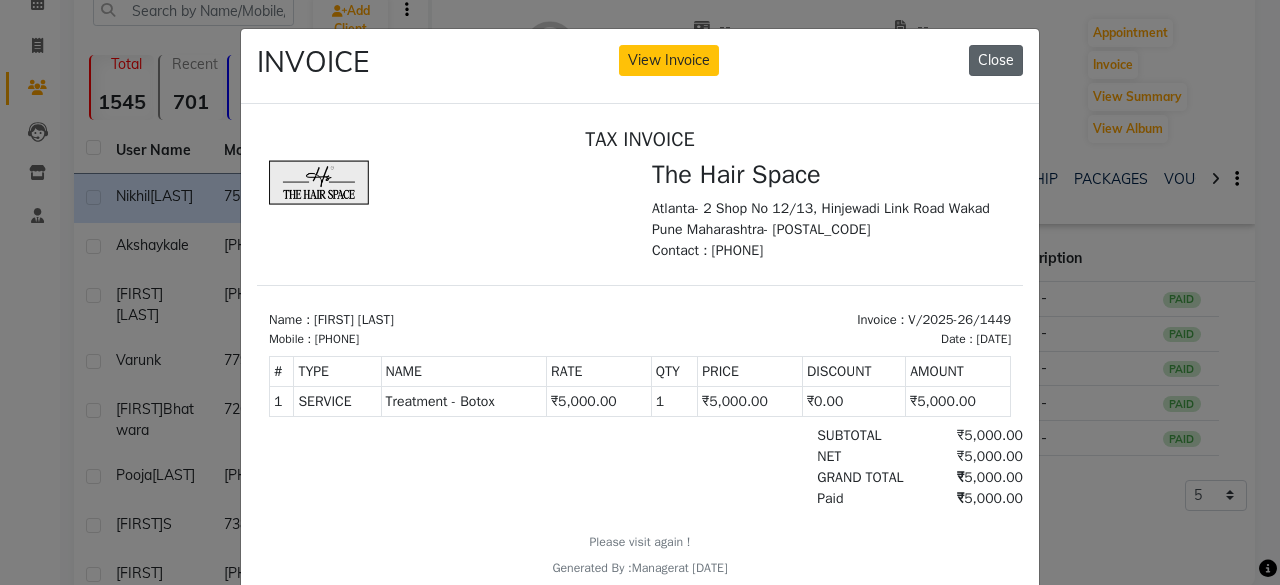 click on "Close" 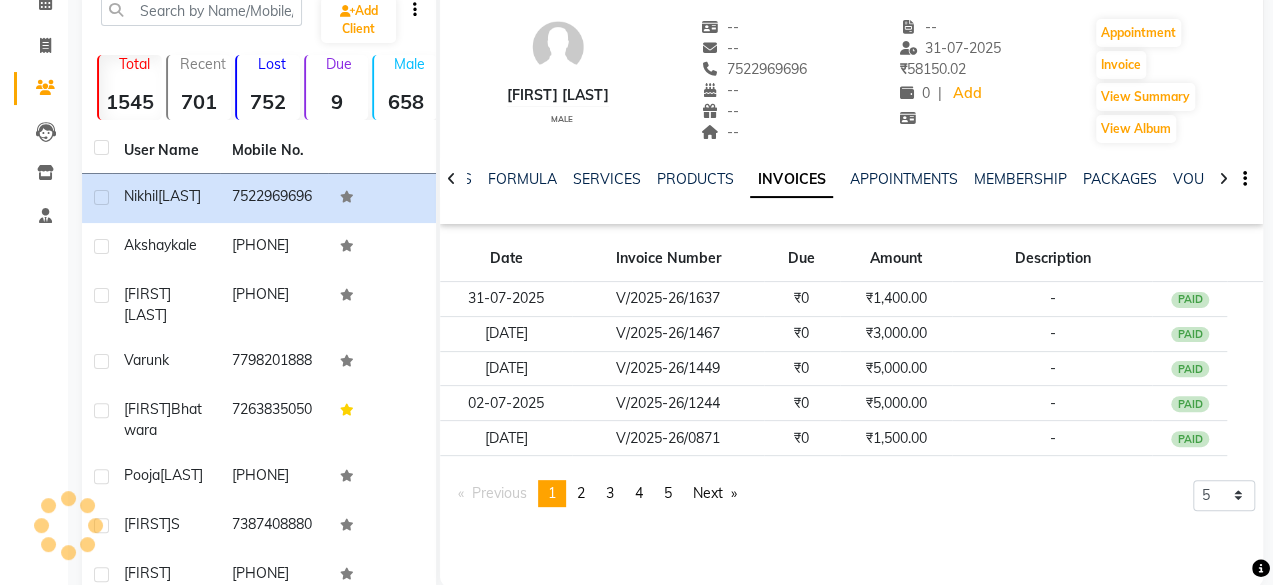 scroll, scrollTop: 0, scrollLeft: 0, axis: both 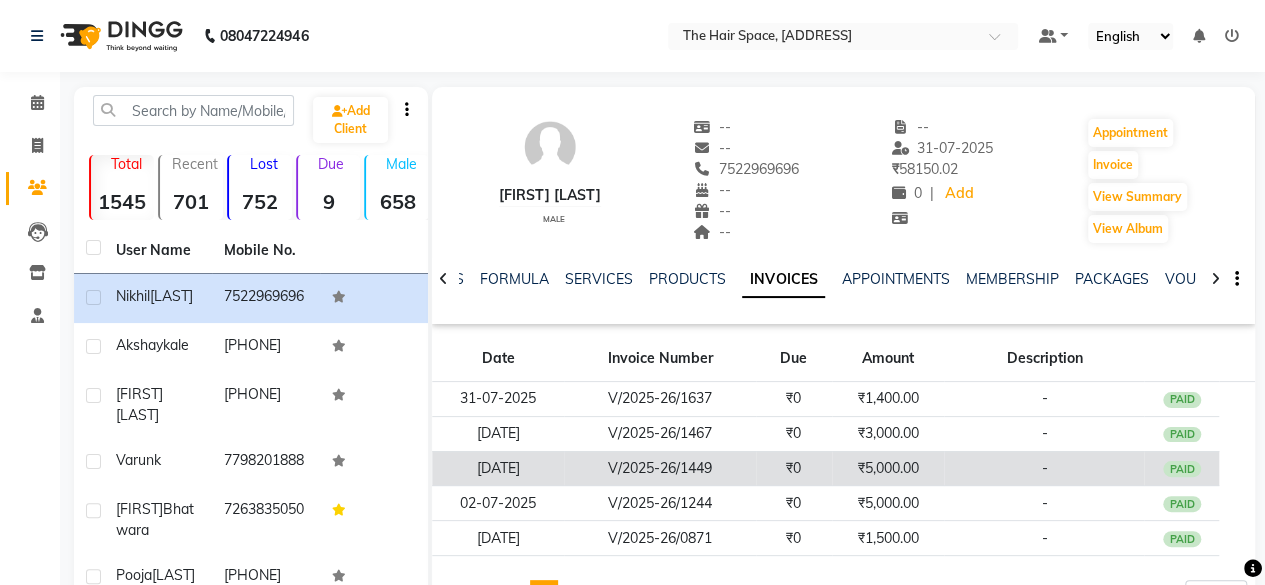 click on "V/2025-26/1449" 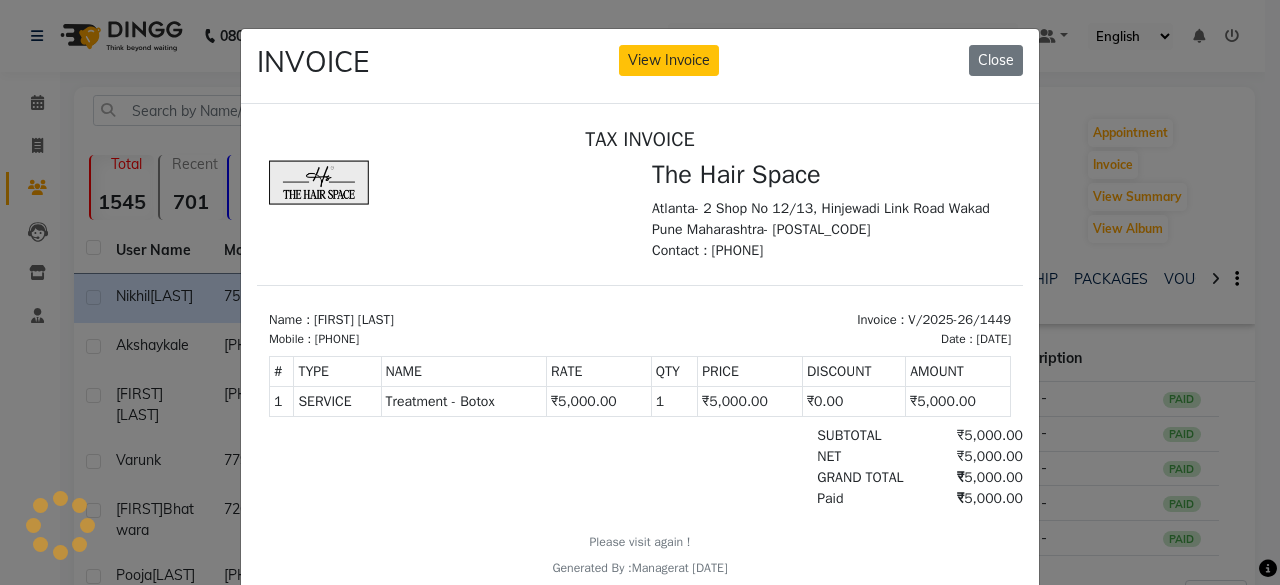 scroll, scrollTop: 0, scrollLeft: 0, axis: both 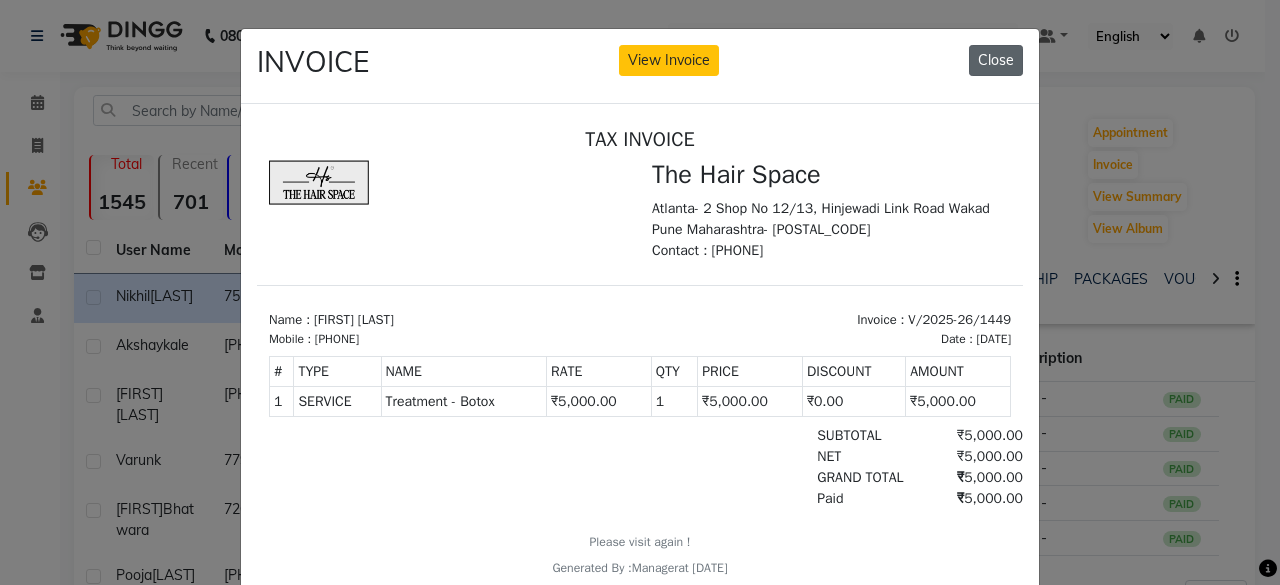click on "Close" 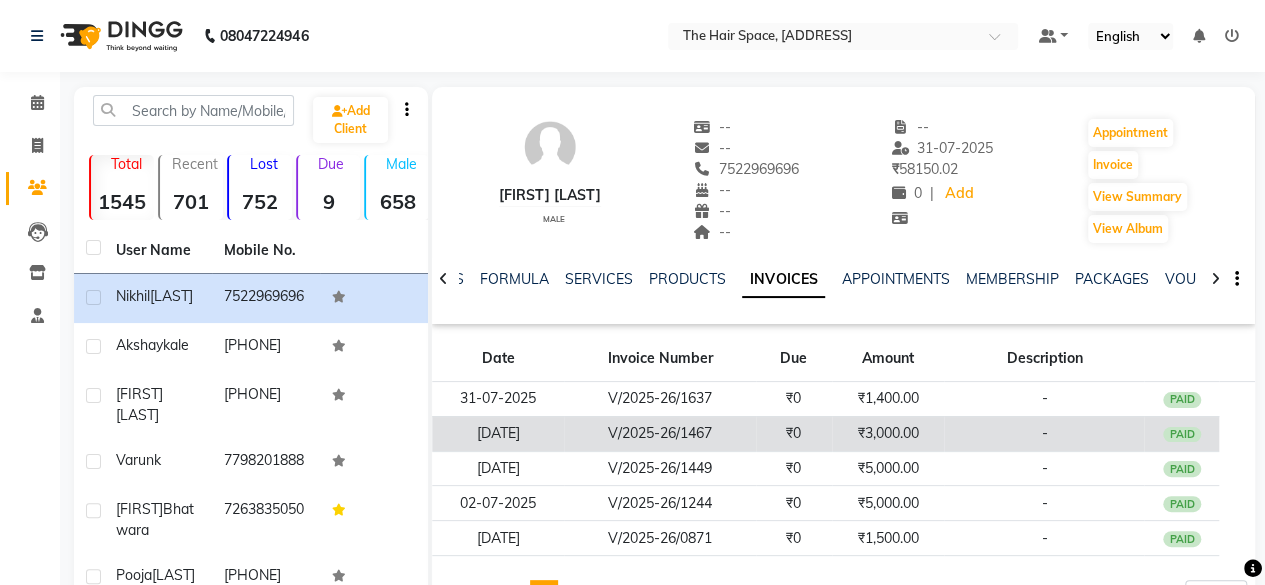 click on "V/2025-26/1467" 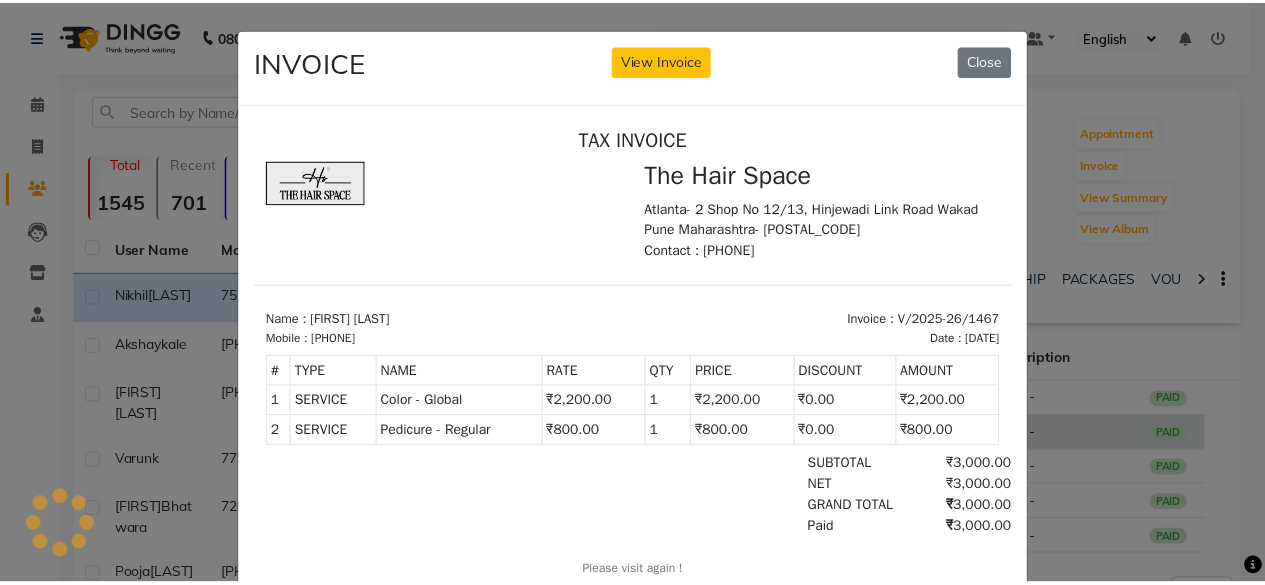 scroll, scrollTop: 0, scrollLeft: 0, axis: both 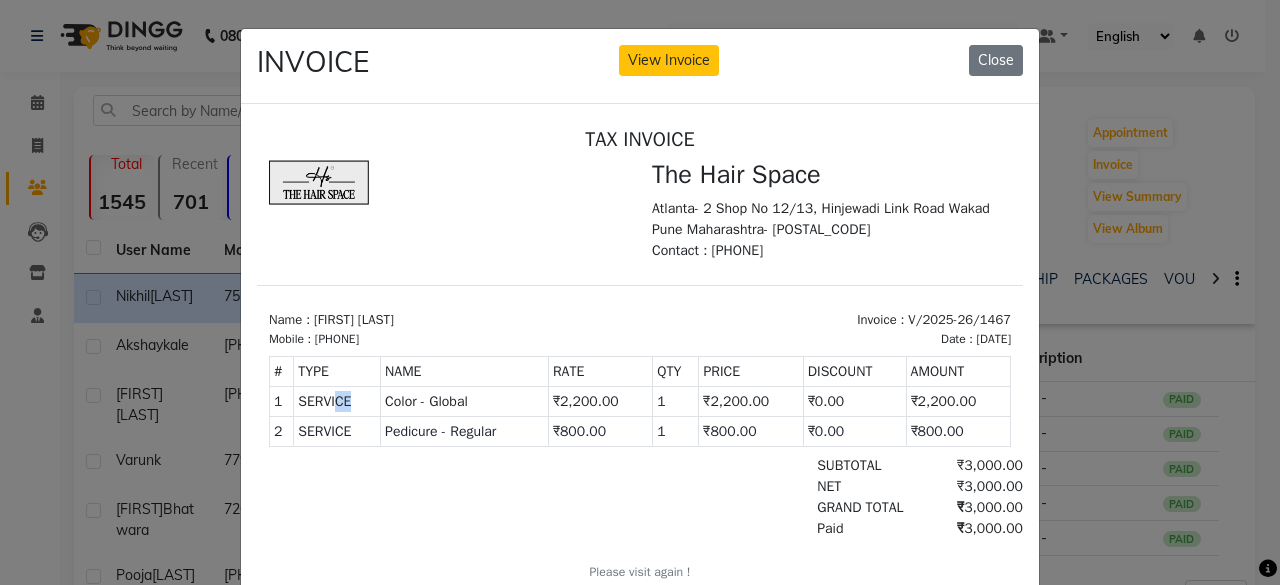 drag, startPoint x: 336, startPoint y: 401, endPoint x: 350, endPoint y: 405, distance: 14.56022 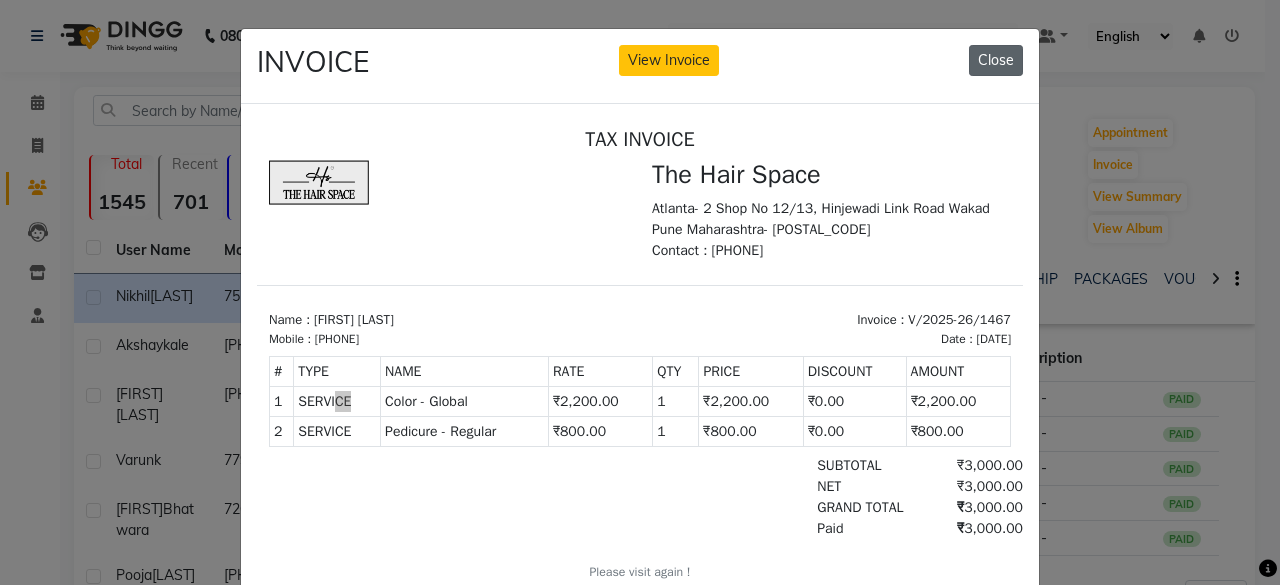 click on "Close" 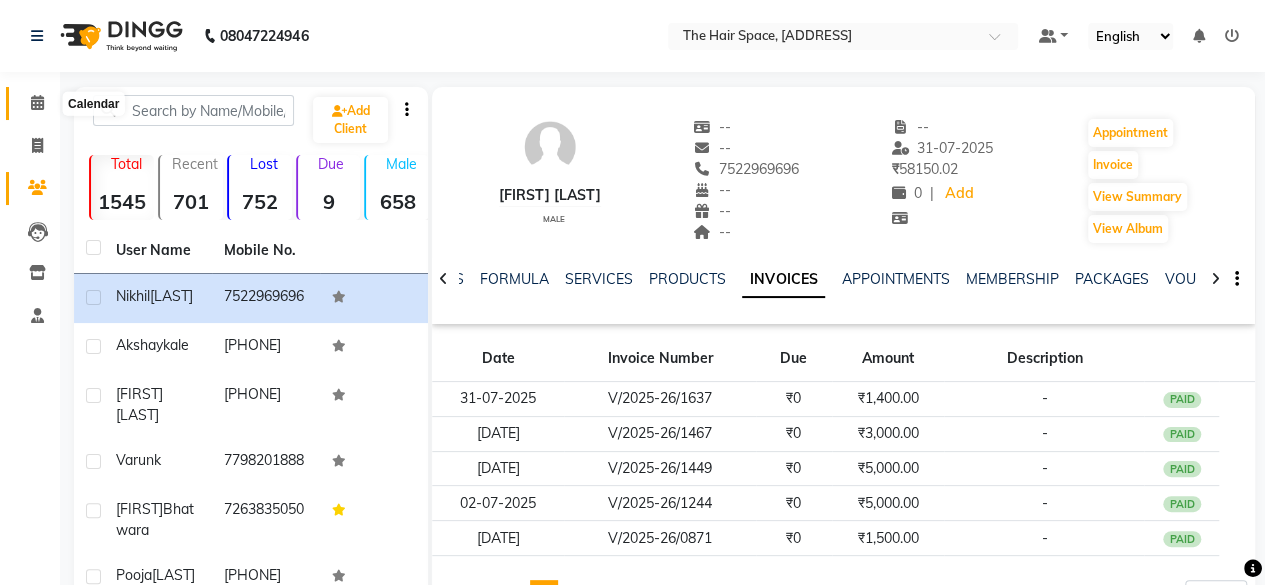 click 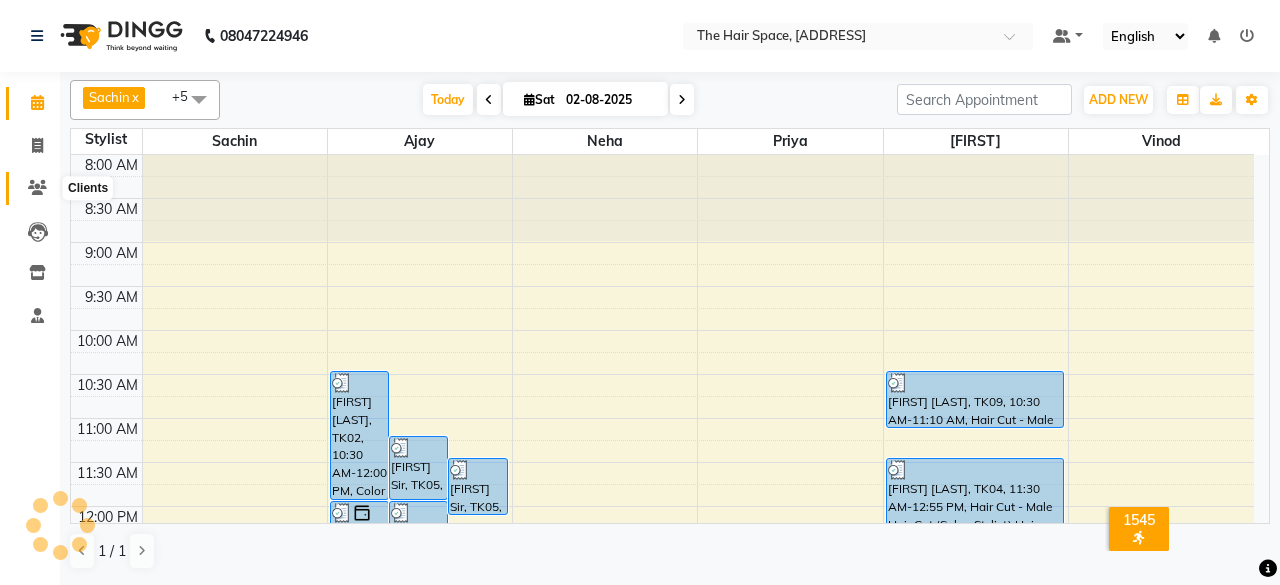 drag, startPoint x: 24, startPoint y: 189, endPoint x: 117, endPoint y: 185, distance: 93.08598 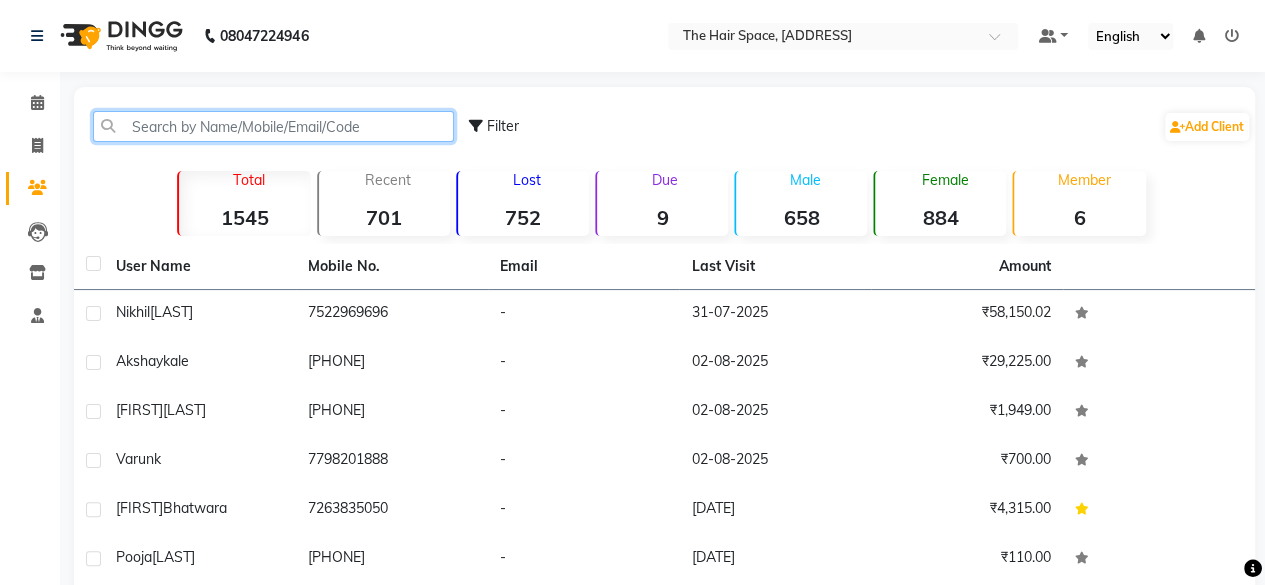 drag, startPoint x: 252, startPoint y: 122, endPoint x: 230, endPoint y: 113, distance: 23.769728 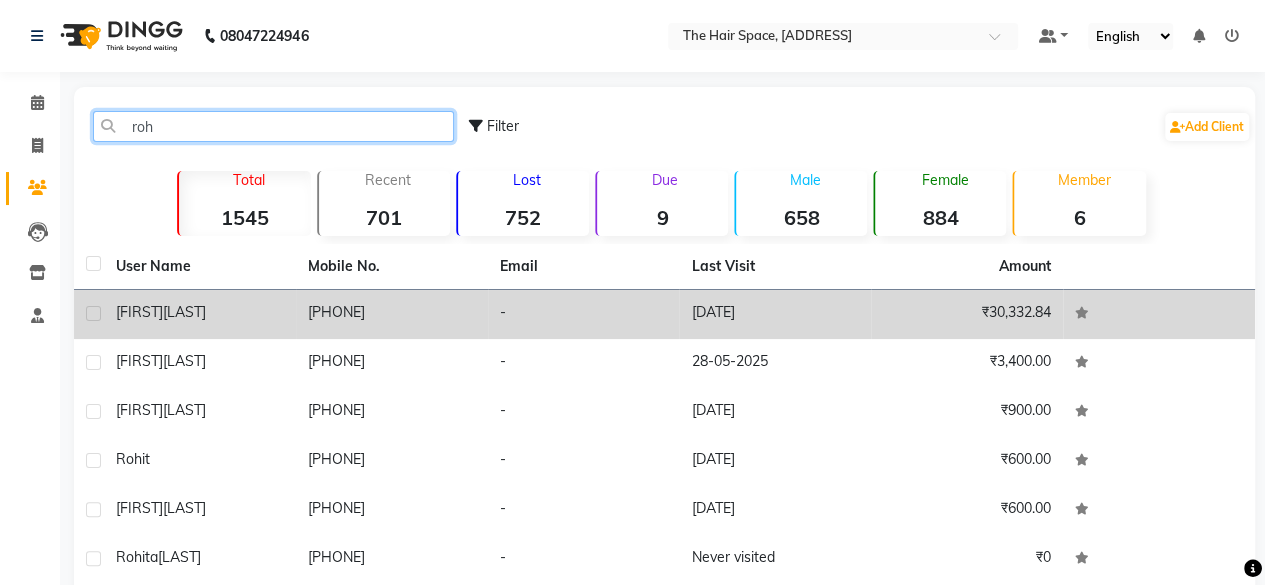 type on "roh" 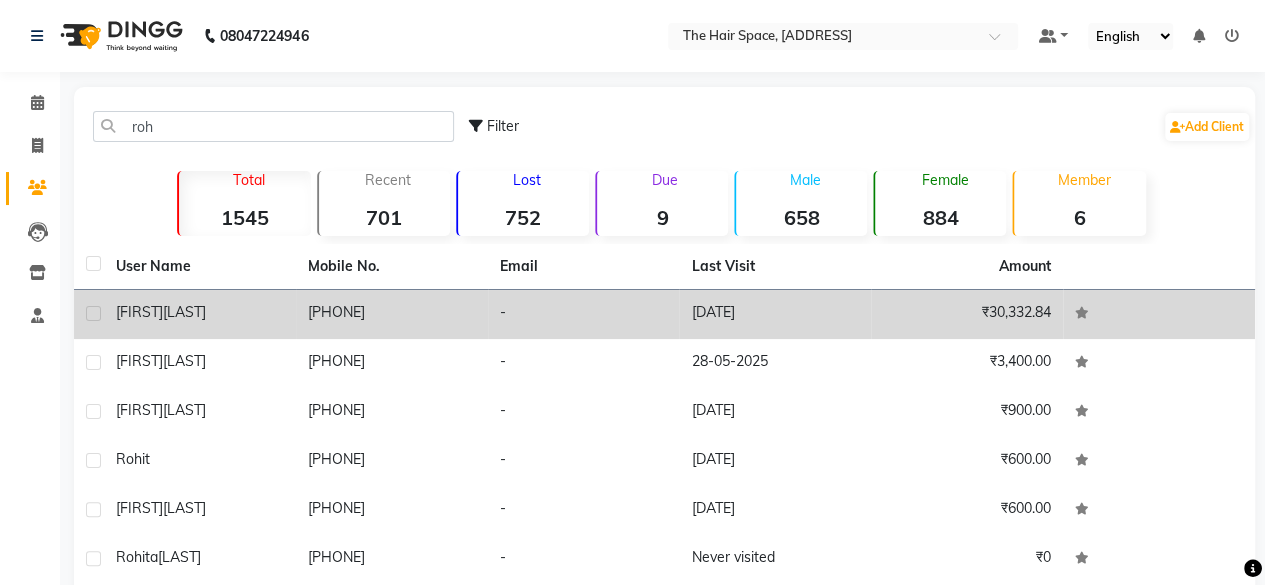 click on "[PHONE]" 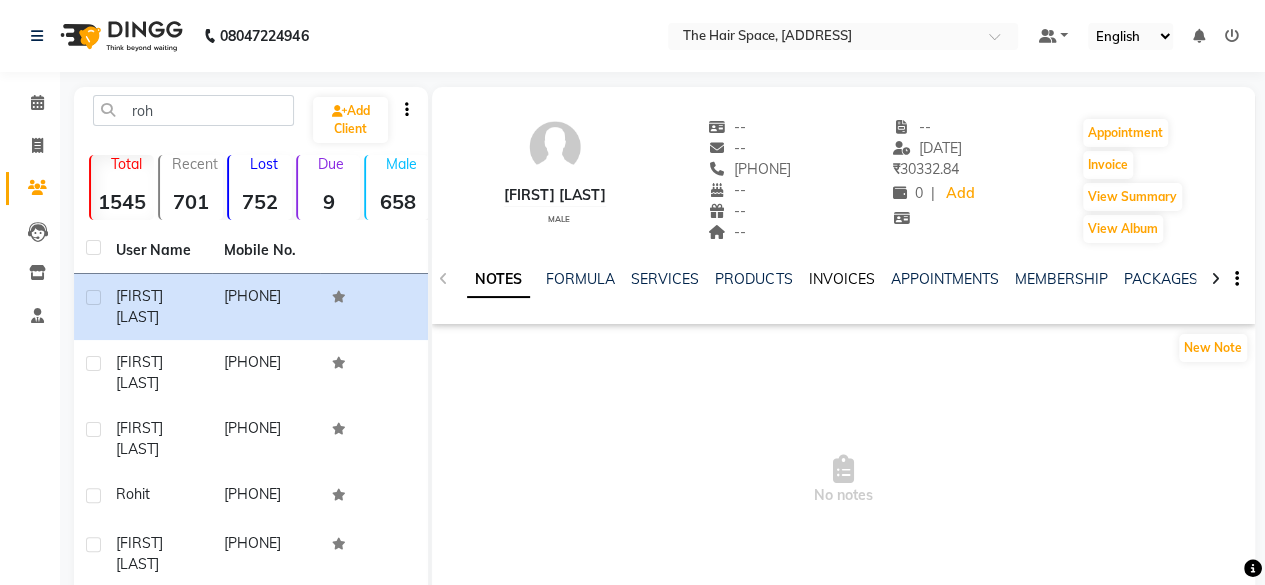 click on "INVOICES" 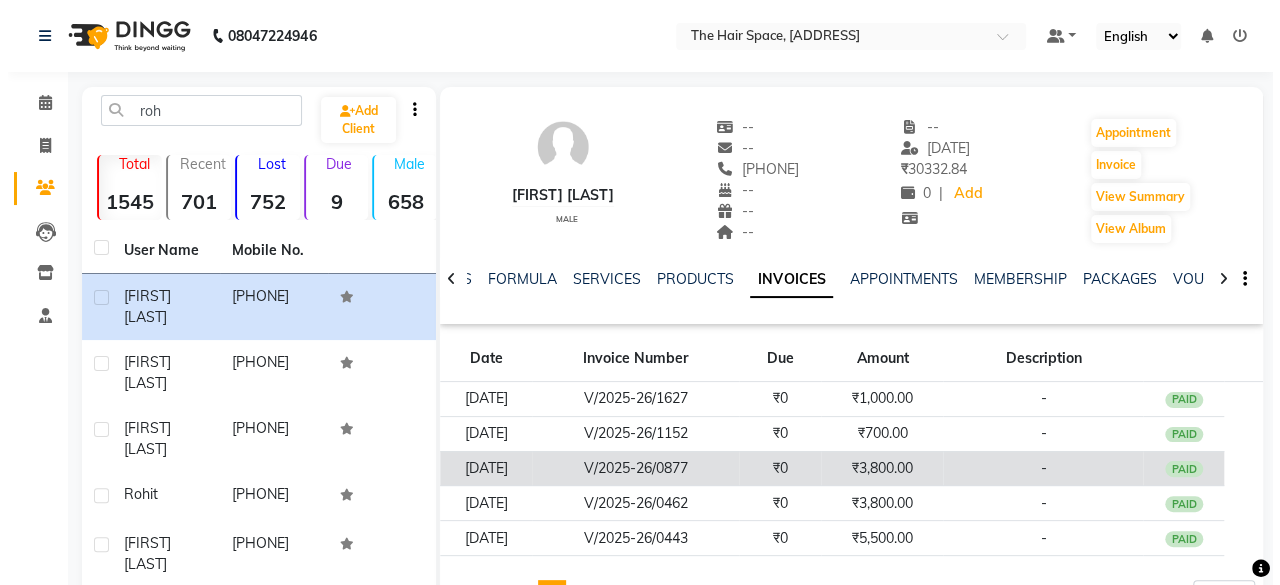 scroll, scrollTop: 100, scrollLeft: 0, axis: vertical 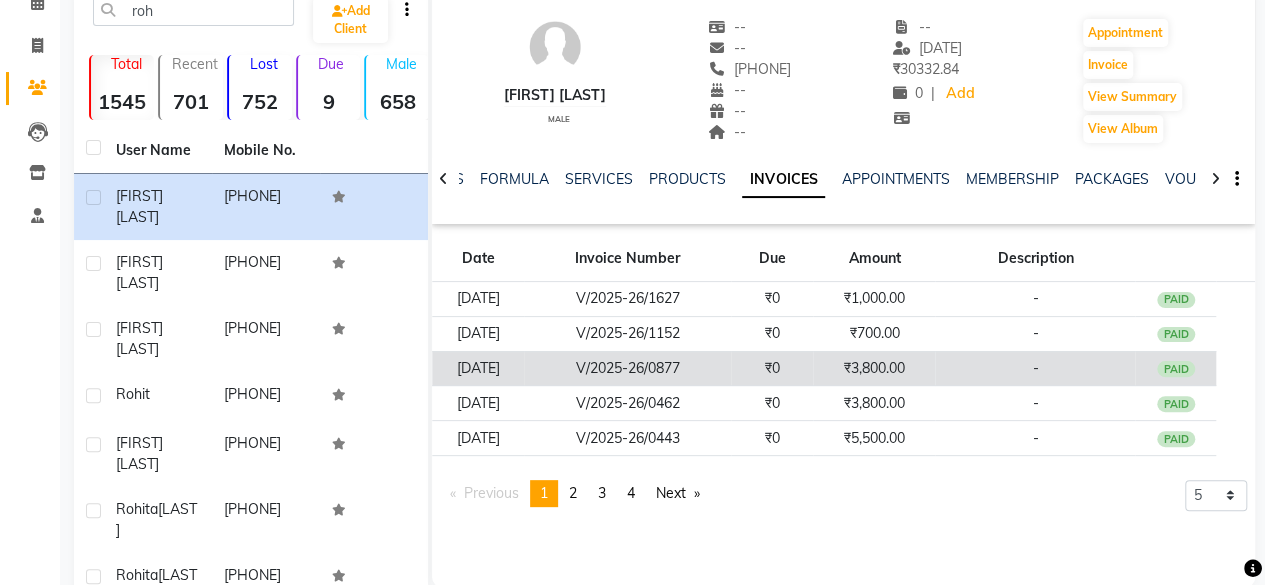 click on "V/2025-26/0877" 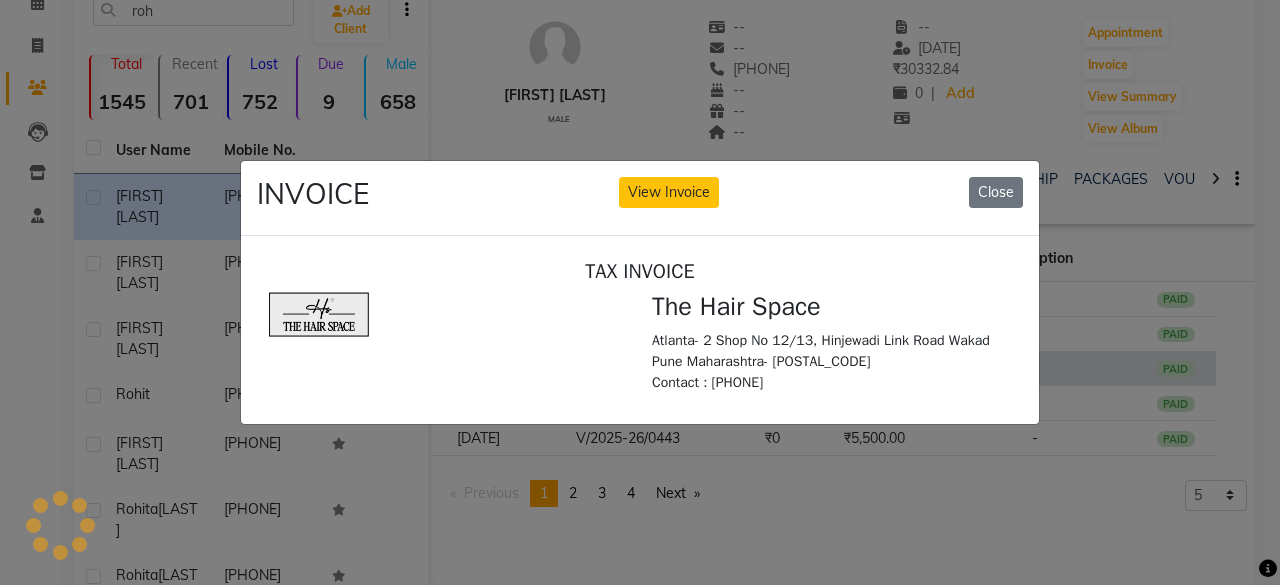 scroll, scrollTop: 0, scrollLeft: 0, axis: both 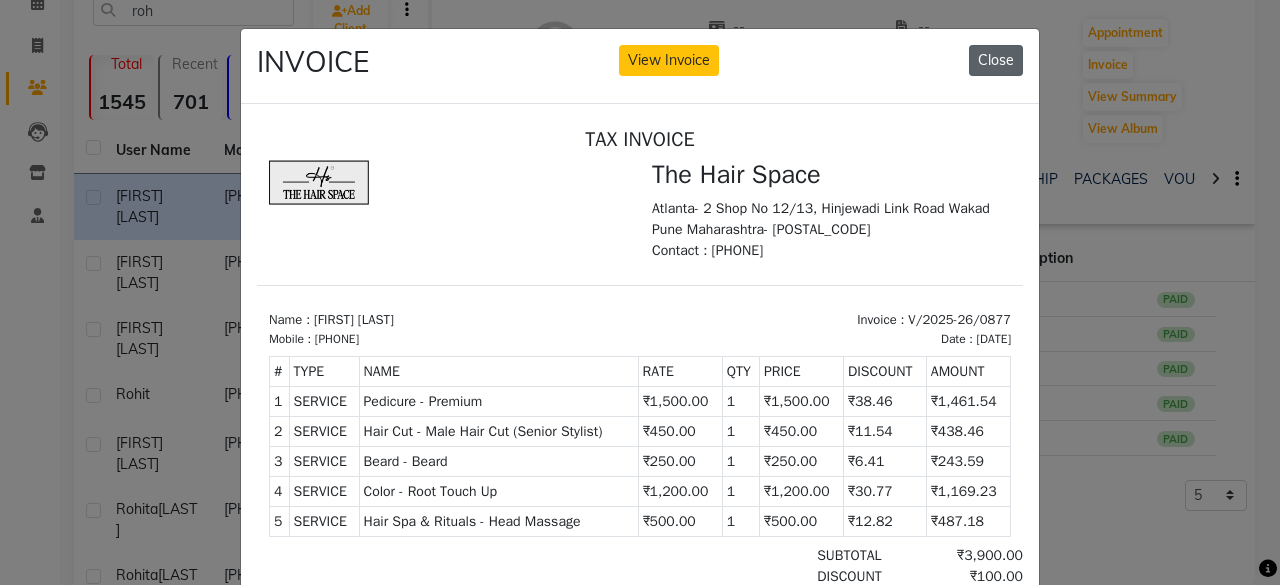 click on "Close" 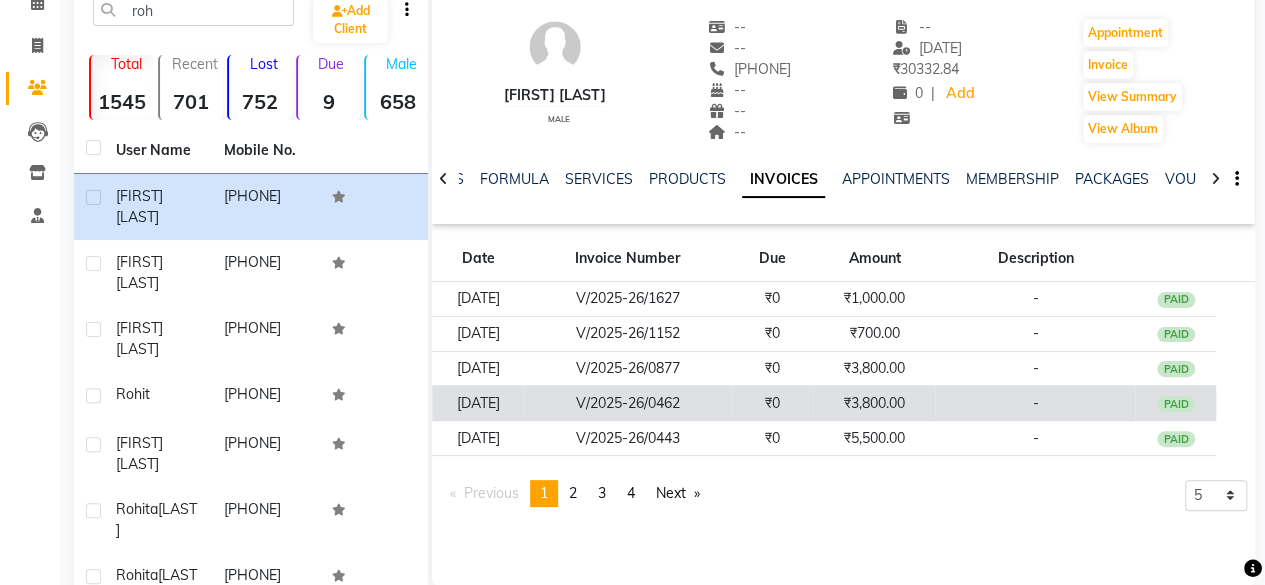 click on "V/2025-26/0462" 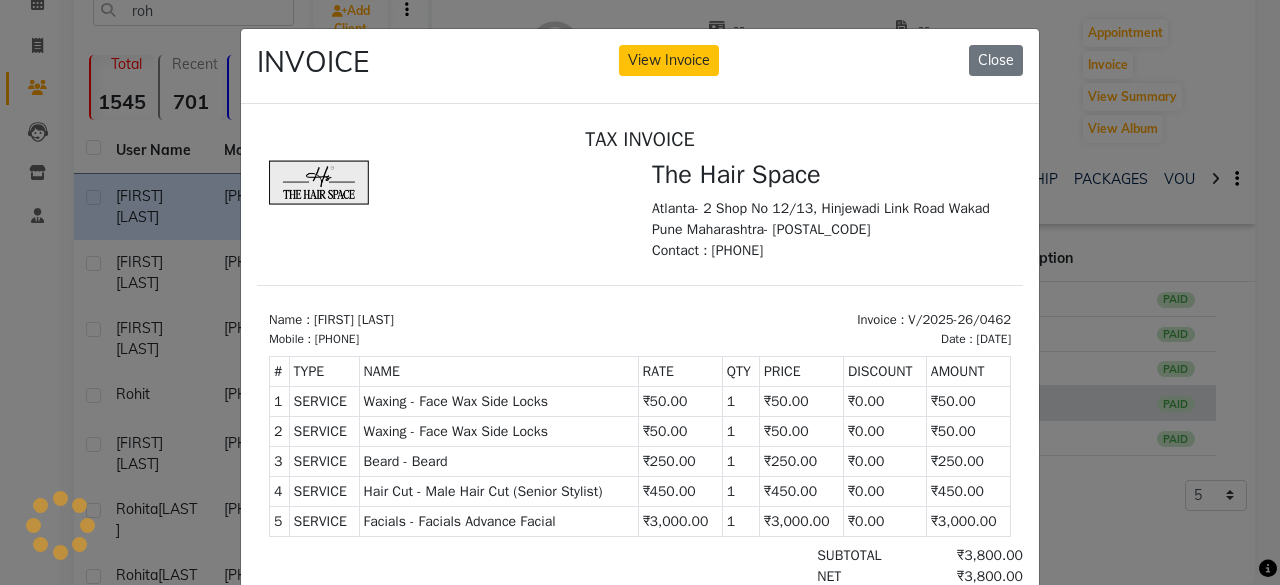 scroll, scrollTop: 0, scrollLeft: 0, axis: both 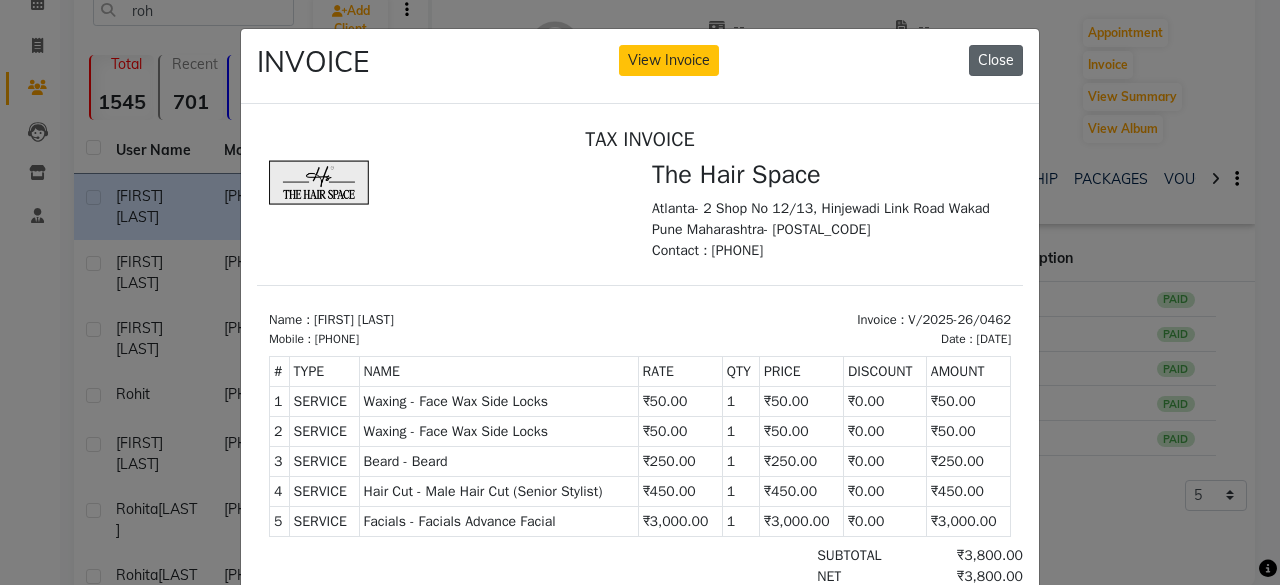 click on "Close" 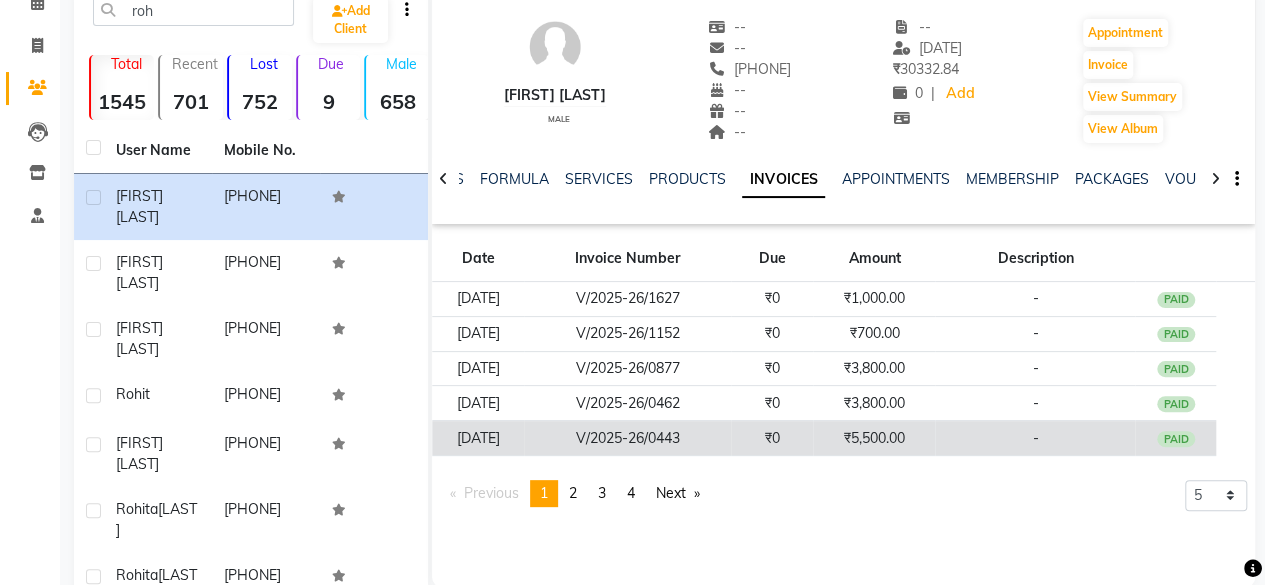 click on "V/2025-26/0443" 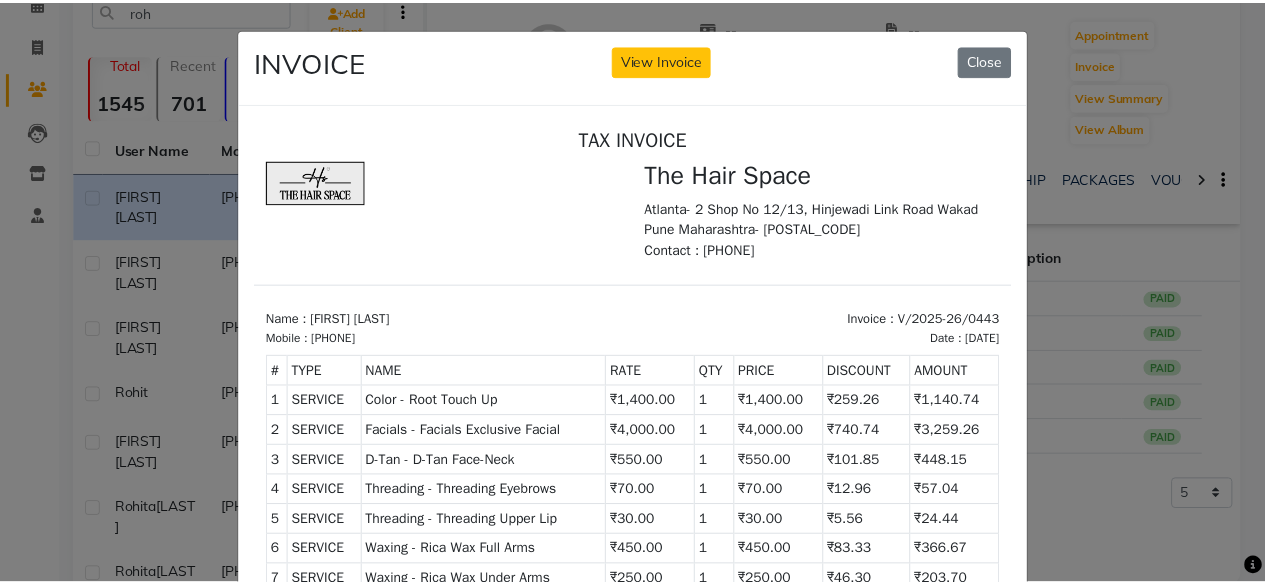 scroll, scrollTop: 16, scrollLeft: 0, axis: vertical 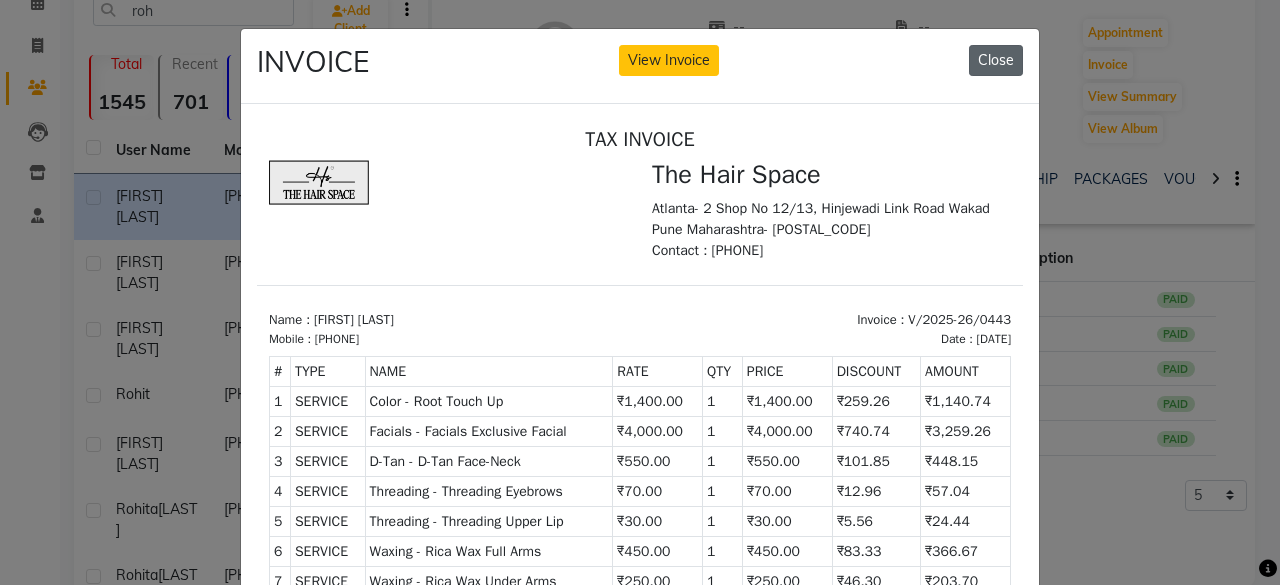 click on "Close" 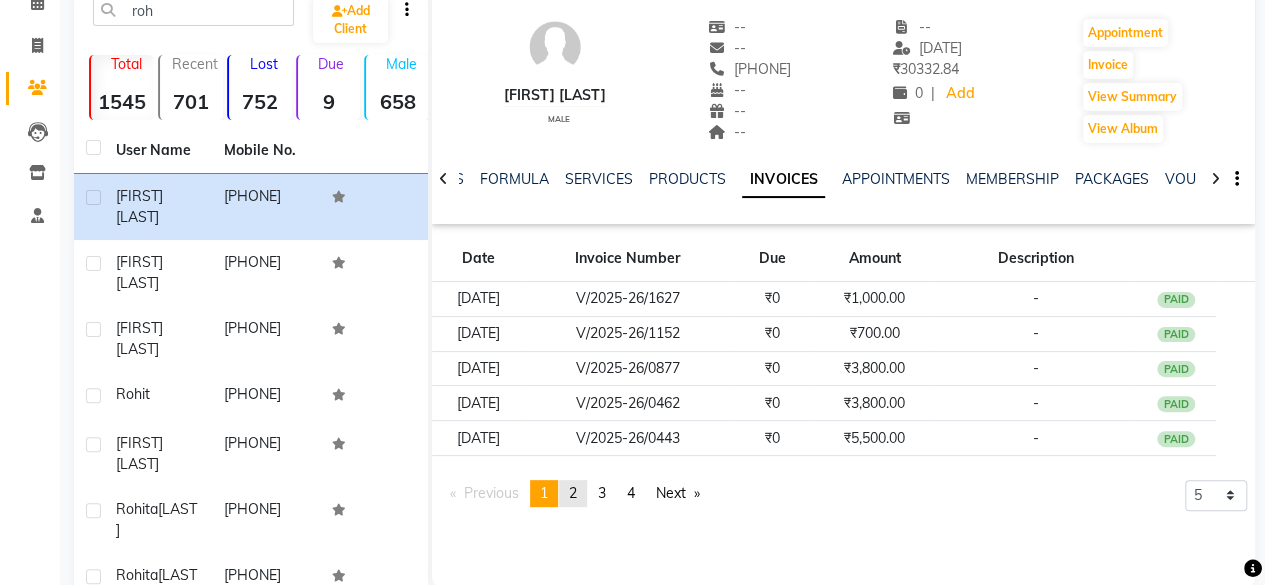 click on "page  2" 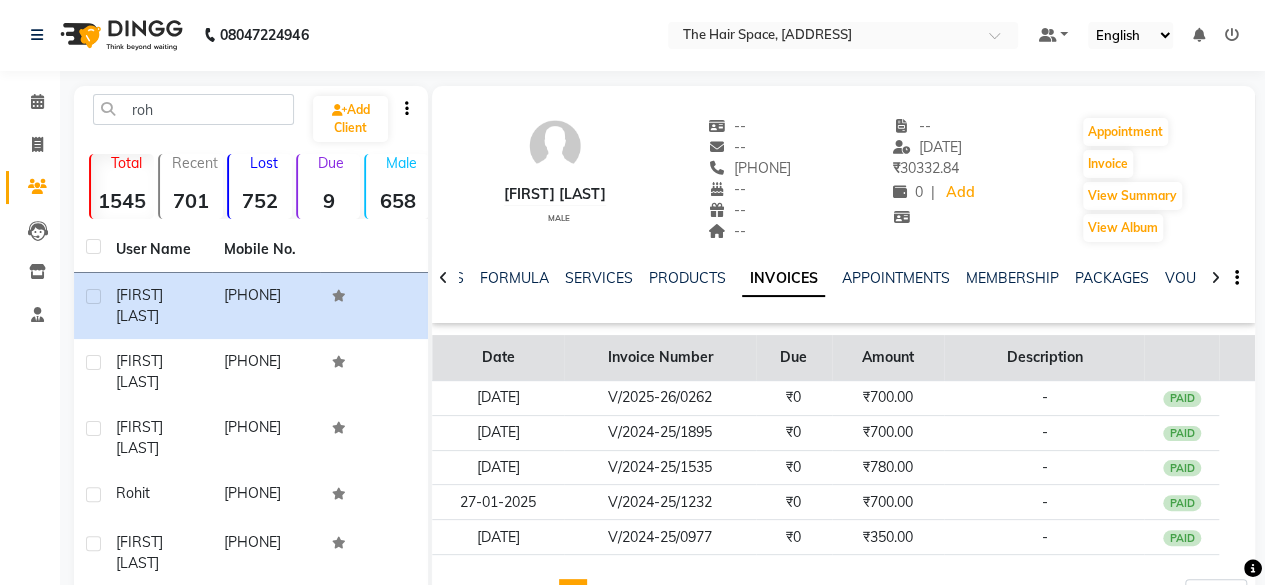 scroll, scrollTop: 0, scrollLeft: 0, axis: both 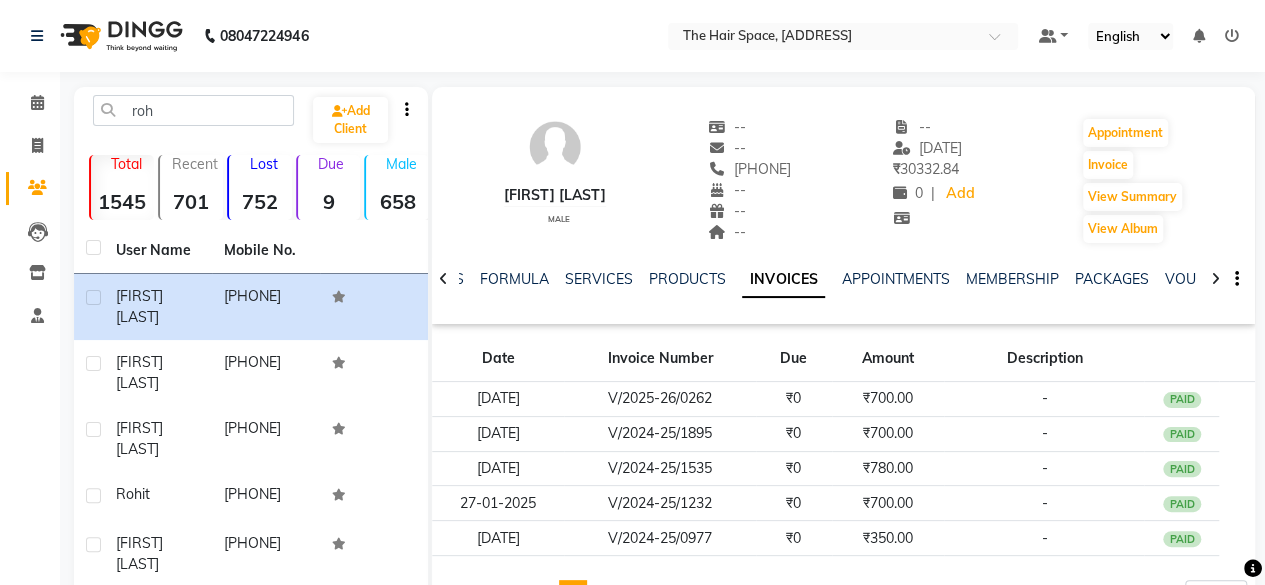 click on "INVOICES" 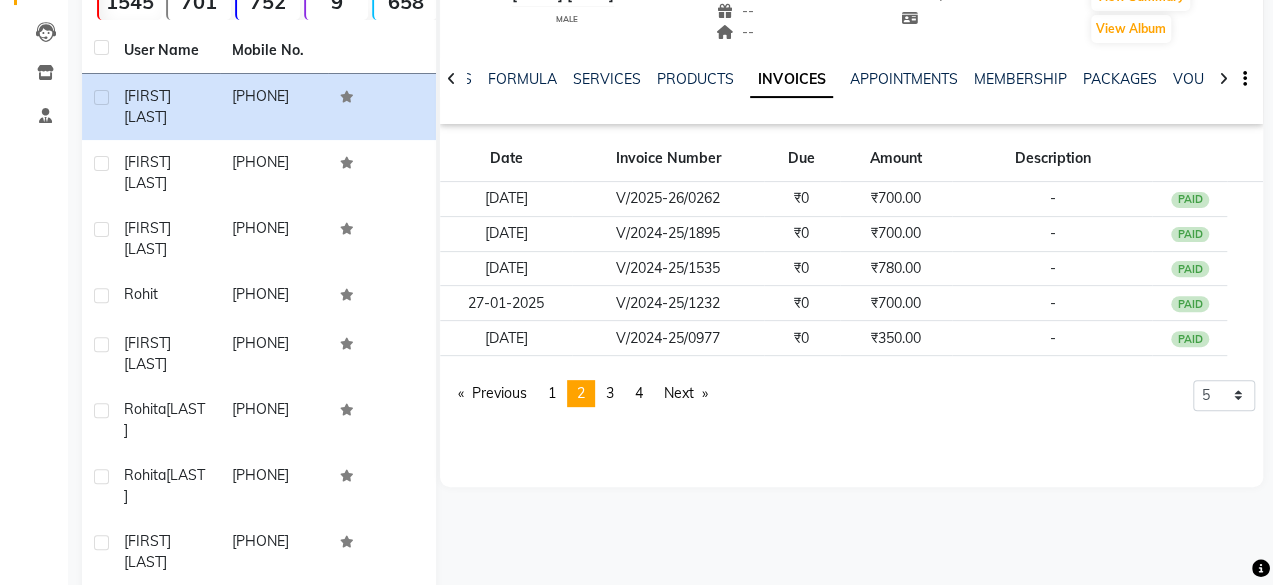 scroll, scrollTop: 0, scrollLeft: 0, axis: both 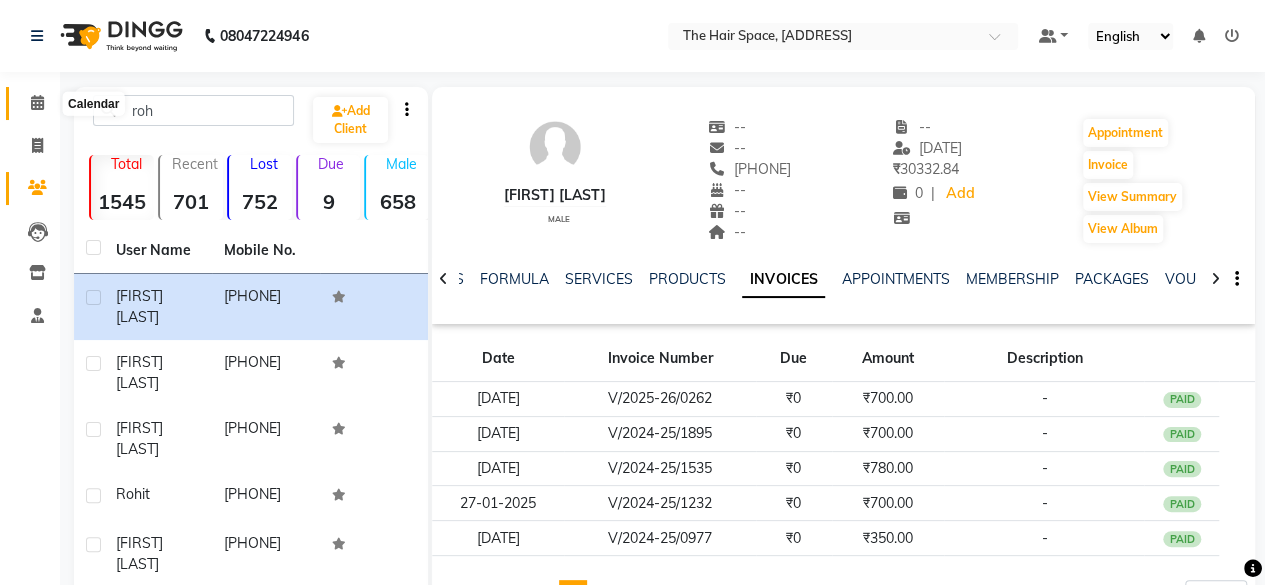 click 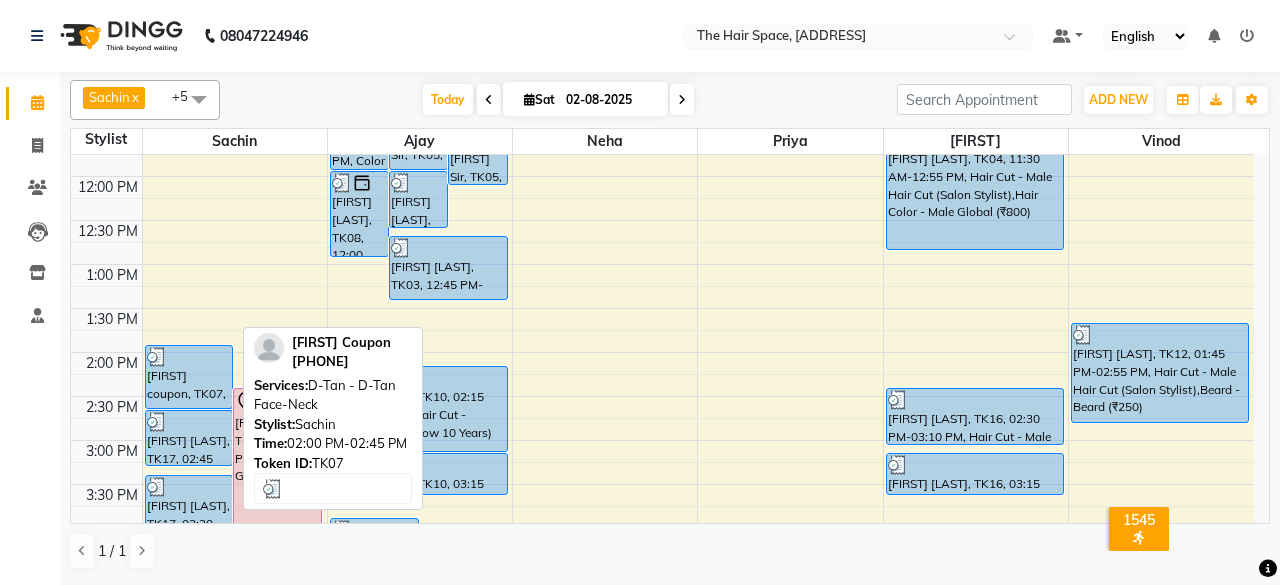 scroll, scrollTop: 300, scrollLeft: 0, axis: vertical 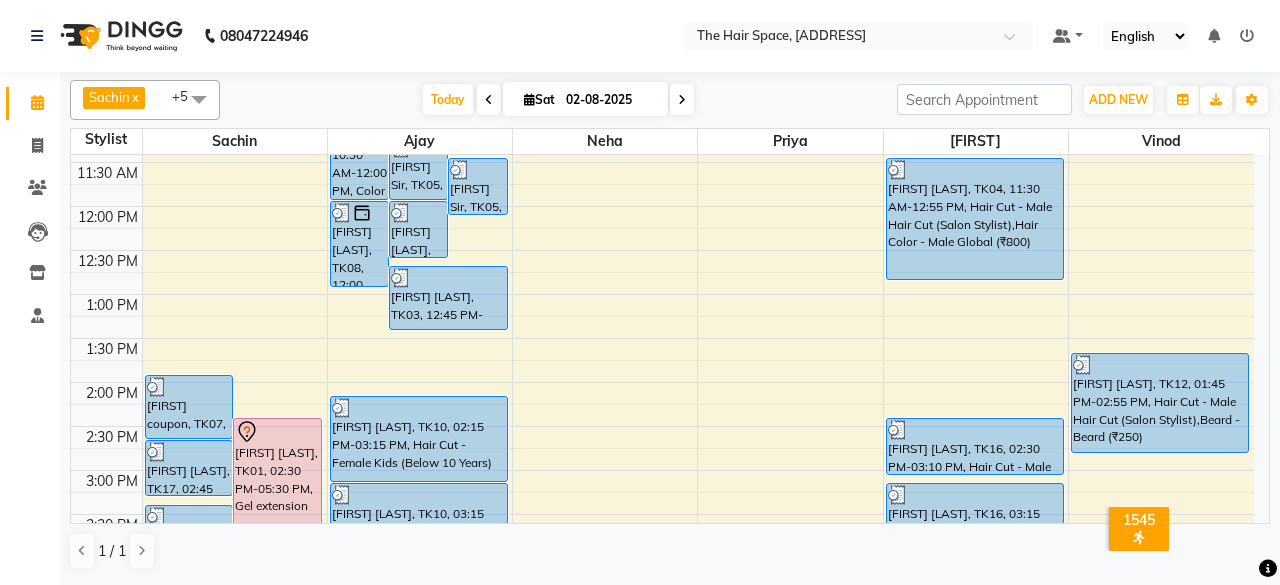 click on "[FIRST] [LAST], TK07, 02:00 PM-02:45 PM, D-Tan - D-Tan Face-Neck             [FIRST] [LAST], TK01, 02:30 PM-05:30 PM, Gel extension      [FIRST] [LAST], TK17, 02:45 PM-03:25 PM, Hair Cut - Male Hair Cut (Salon Stylist)     [FIRST] [LAST], TK17, 03:30 PM-04:10 PM, Hair Cut - Male Hair Cut (Salon Stylist)     [FIRST] [LAST], TK17, 04:15 PM-04:45 PM, Beard - Beard             [FIRST] [LAST], TK18, 04:45 PM-05:25 PM, Hair Cut - Male Hair Cut (Senior Stylist)             [FIRST] [LAST], TK14, 06:00 PM-09:00 PM, Gel Extensions     [FIRST] [LAST], TK02, 10:30 AM-12:00 PM, Color - Global (₹3500)     [FIRST] [LAST], TK05, 11:15 AM-12:00 PM, Hair Color - Male Global     [FIRST] [LAST], TK05, 11:30 AM-12:10 PM, Hair Cut - Male Hair Cut (Salon Stylist)" at bounding box center (662, 514) 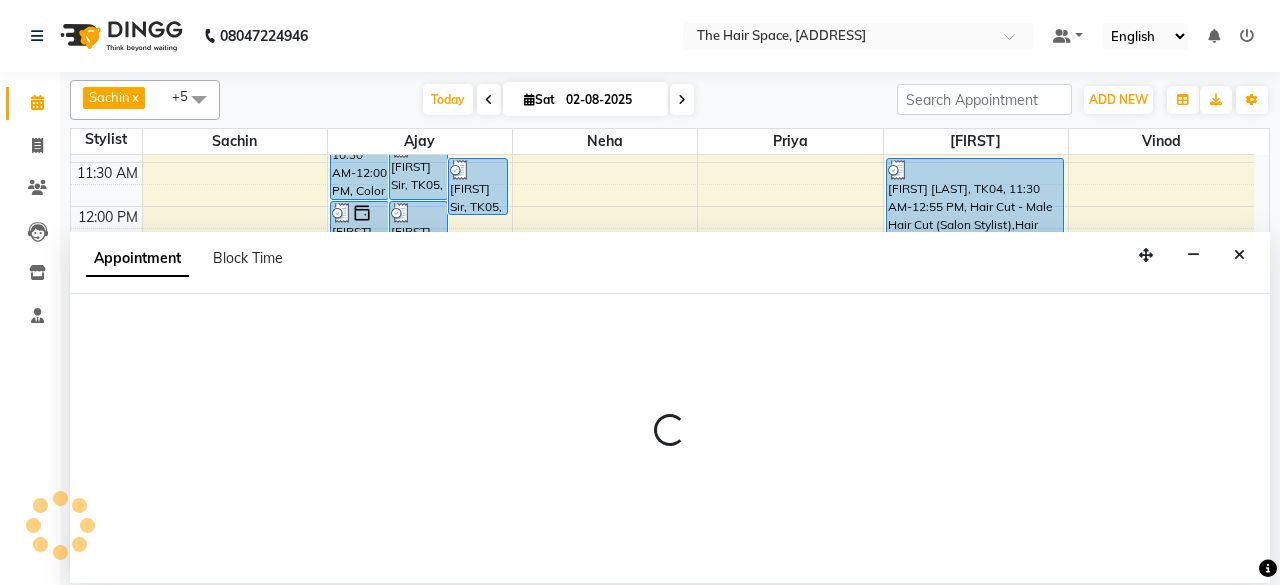 select on "52136" 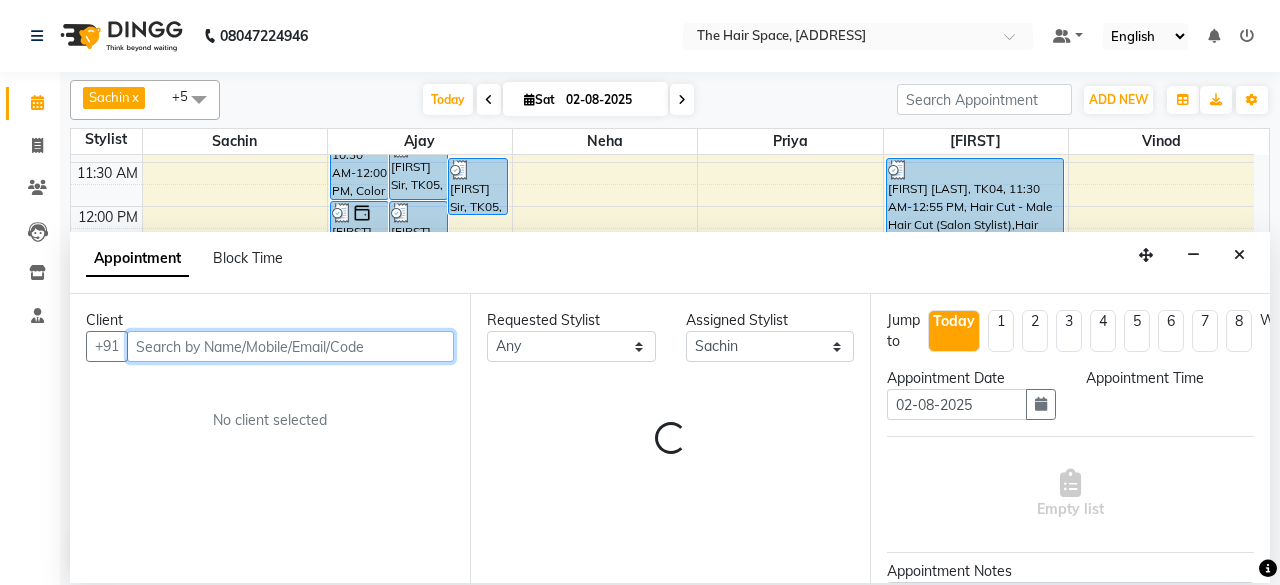 select on "750" 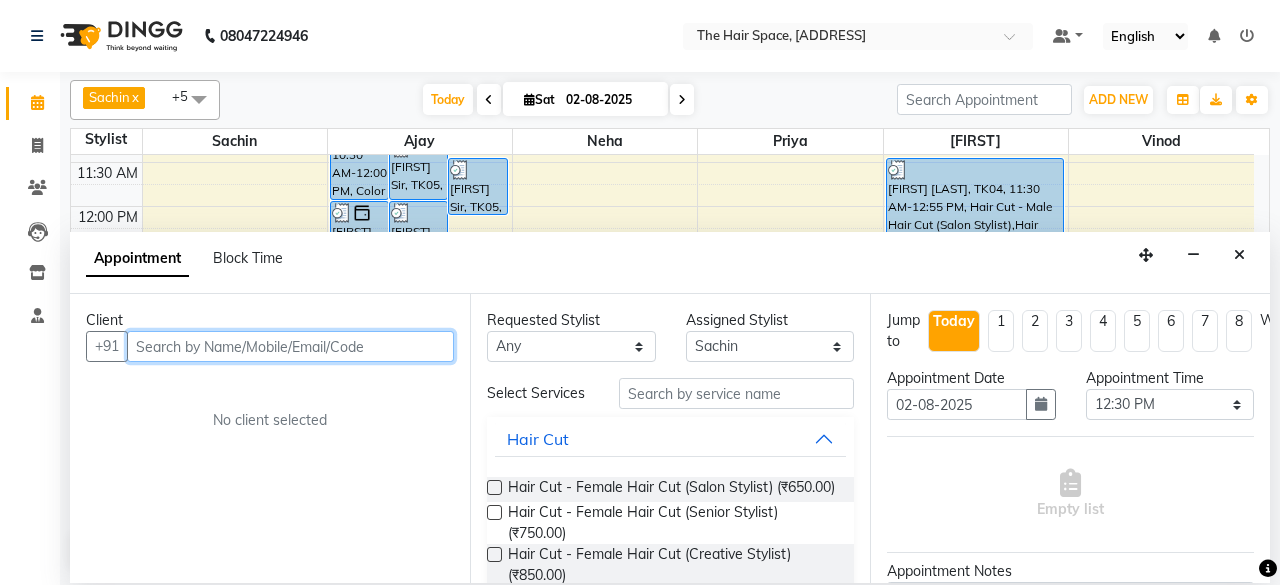 click at bounding box center [290, 346] 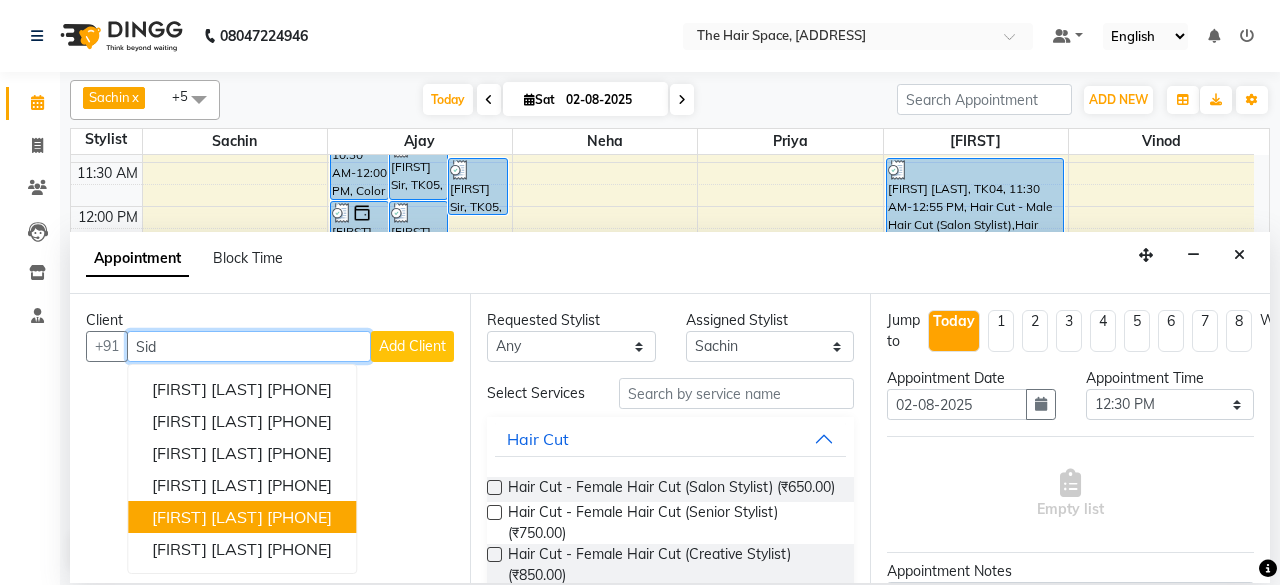 click on "[FIRST] [LAST]" at bounding box center (207, 517) 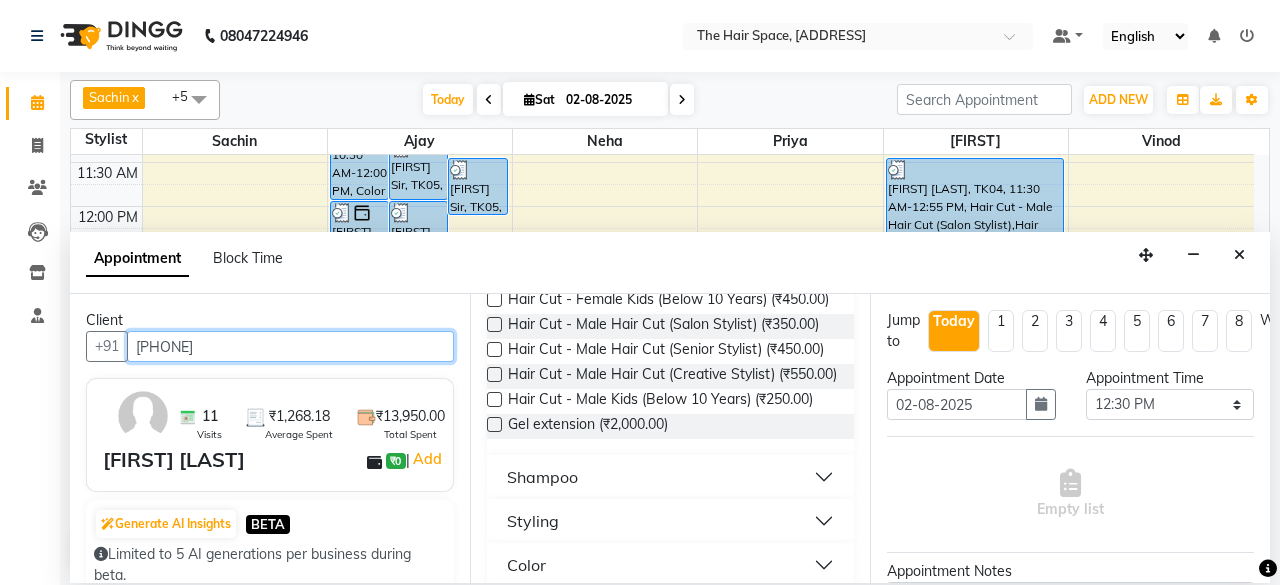 scroll, scrollTop: 300, scrollLeft: 0, axis: vertical 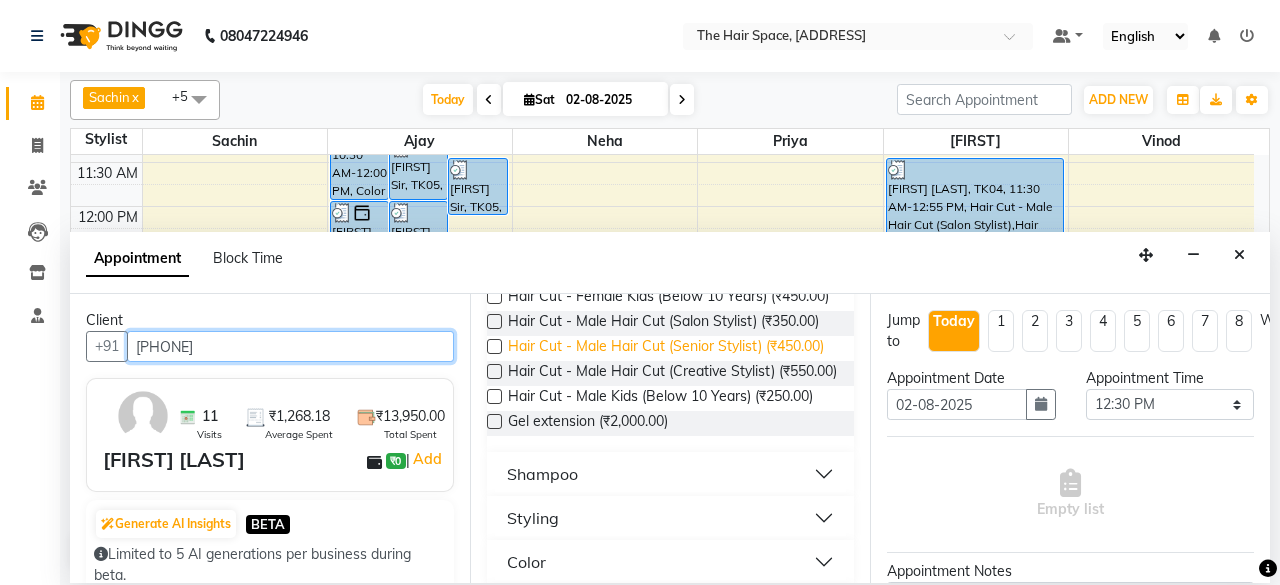 type on "[PHONE]" 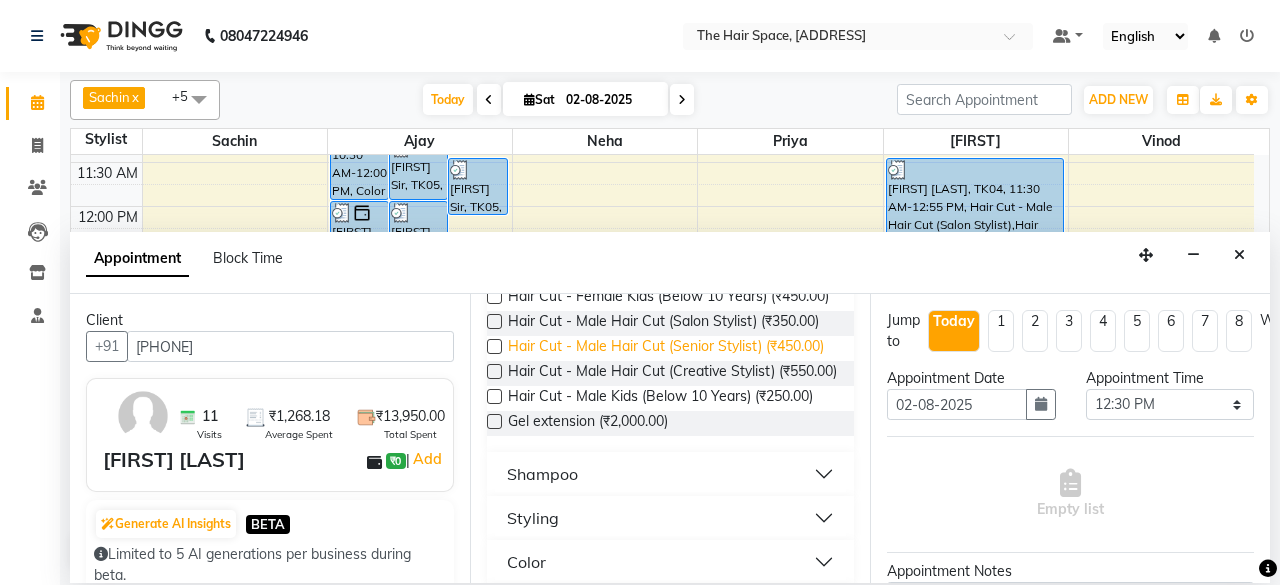 click on "Hair Cut - Male Hair Cut (Senior Stylist) (₹450.00)" at bounding box center [666, 348] 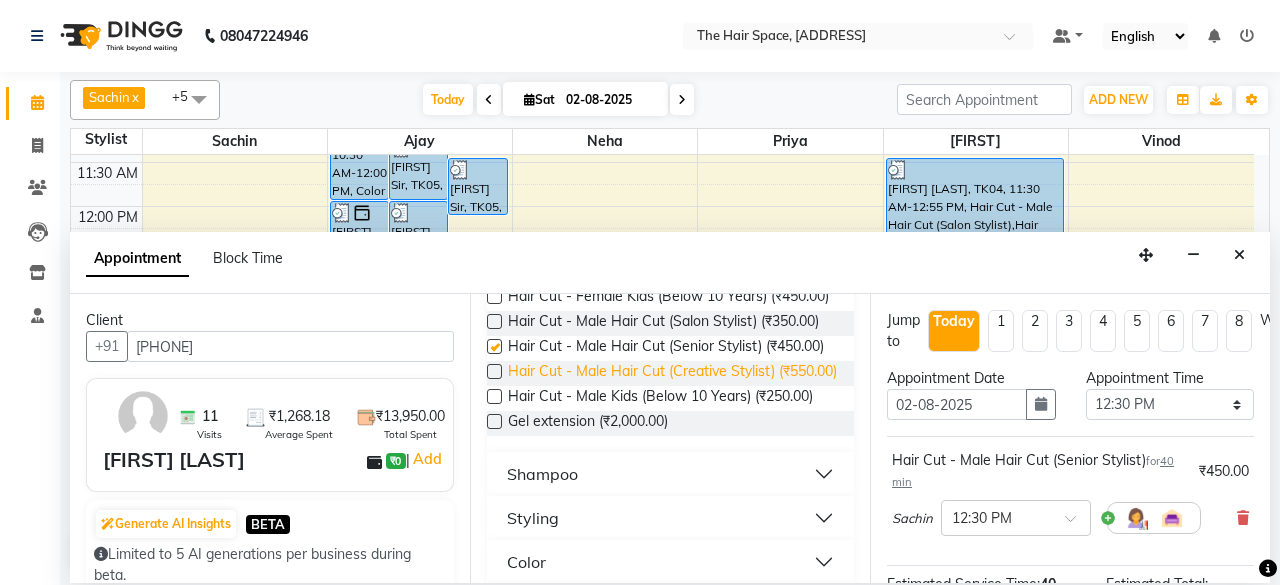 checkbox on "false" 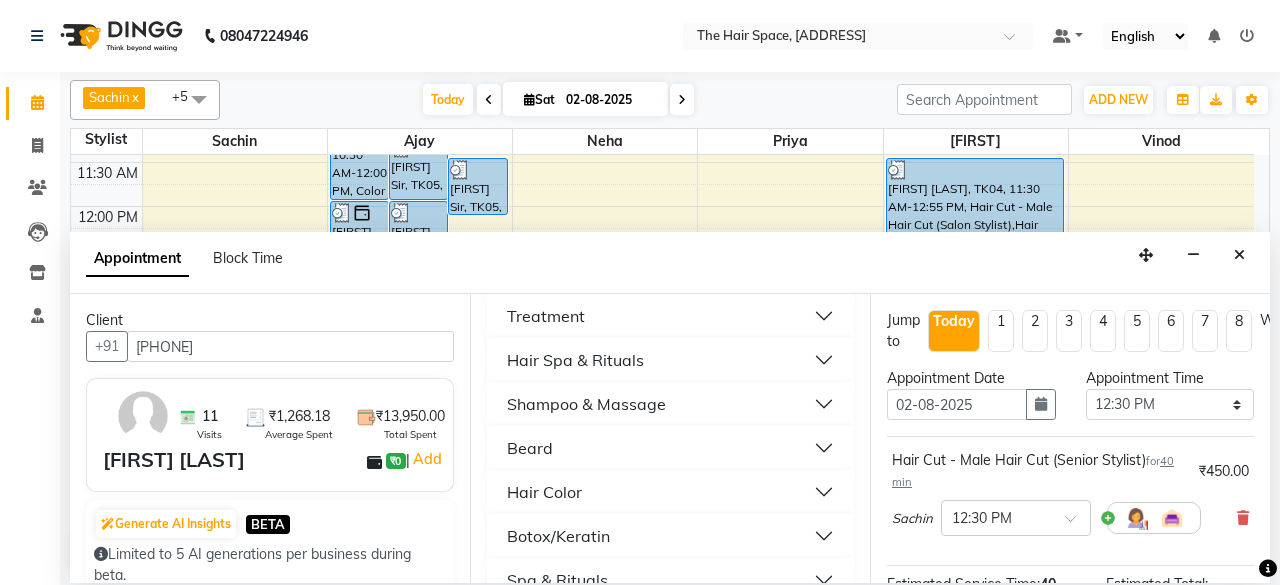 scroll, scrollTop: 600, scrollLeft: 0, axis: vertical 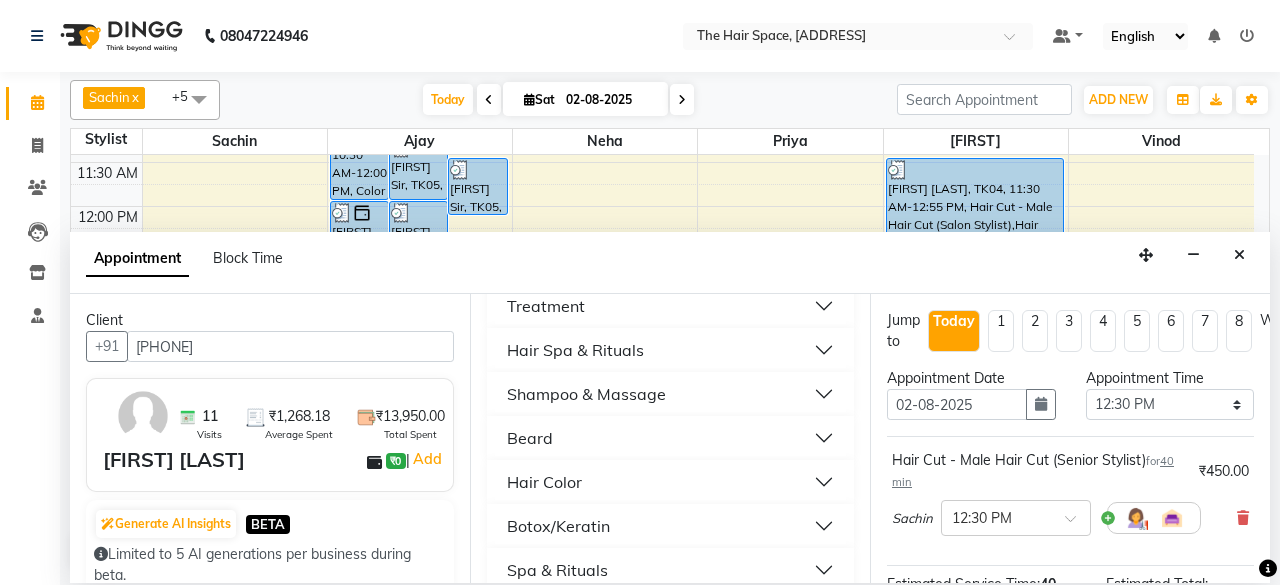 drag, startPoint x: 554, startPoint y: 520, endPoint x: 544, endPoint y: 519, distance: 10.049875 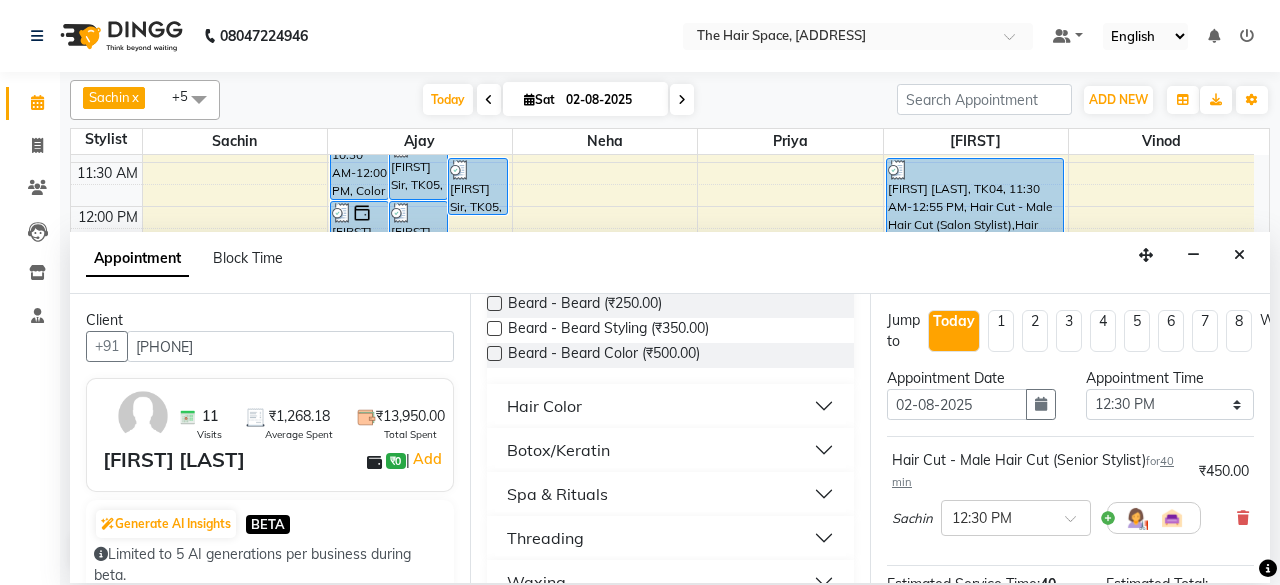 scroll, scrollTop: 800, scrollLeft: 0, axis: vertical 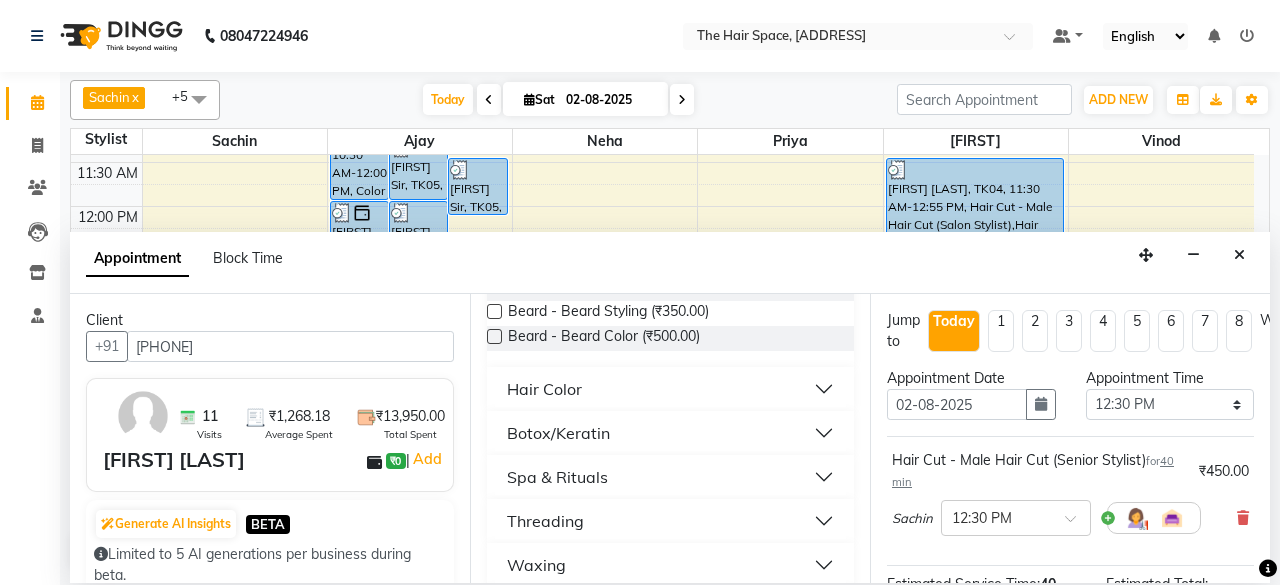 click on "Beard - Beard (₹250.00)" at bounding box center [585, 288] 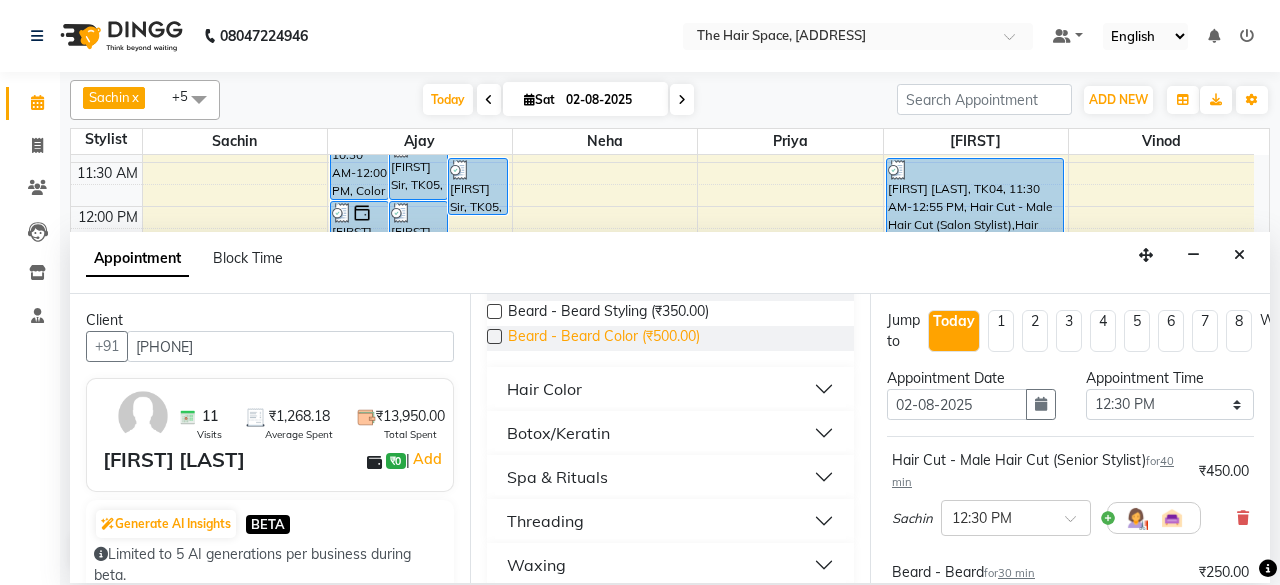 checkbox on "false" 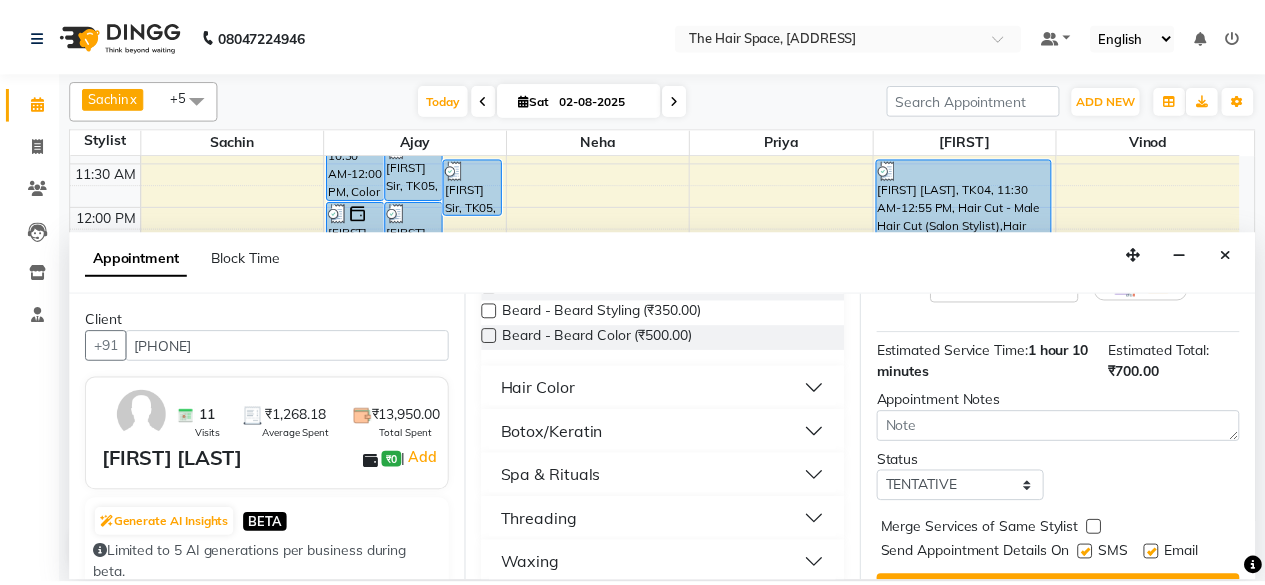scroll, scrollTop: 384, scrollLeft: 0, axis: vertical 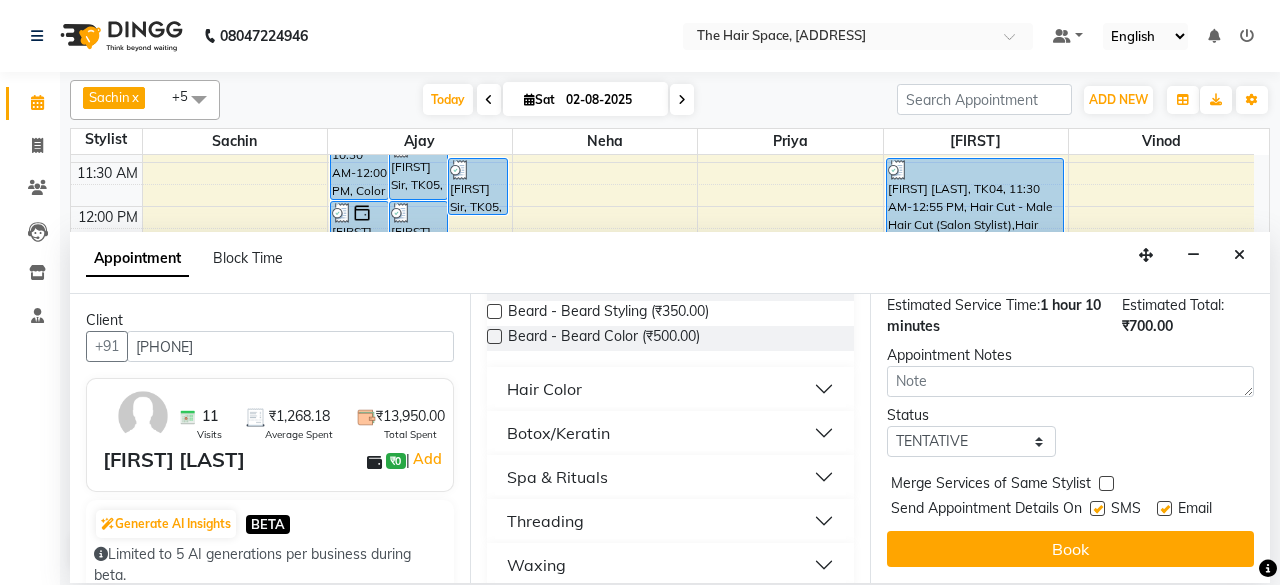 click at bounding box center (1097, 508) 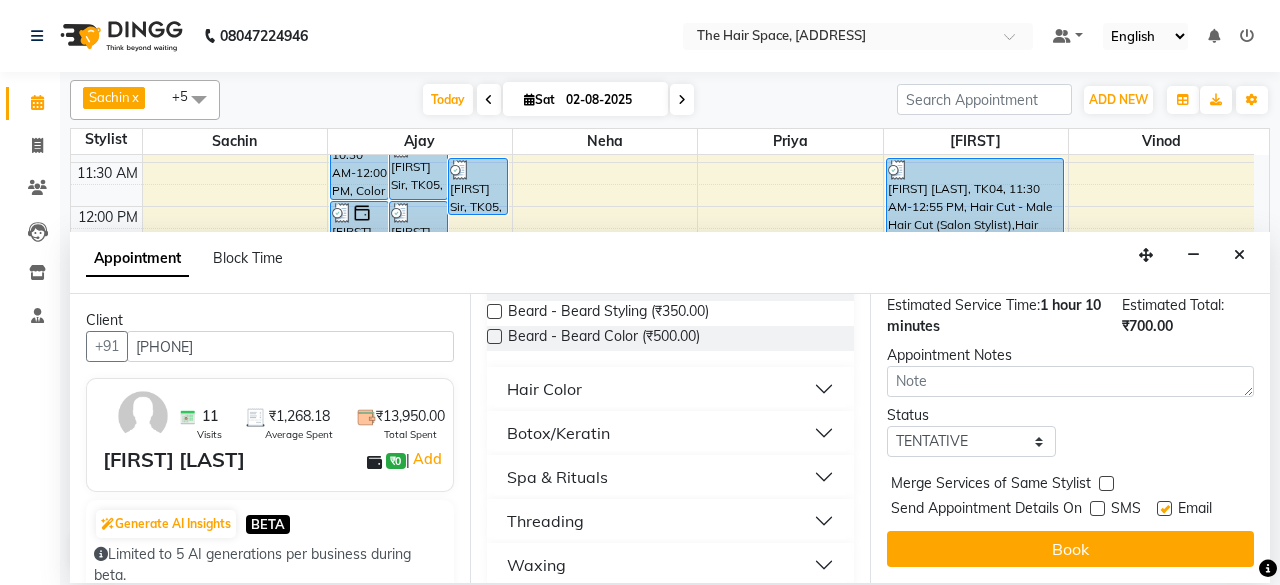 click at bounding box center [1164, 508] 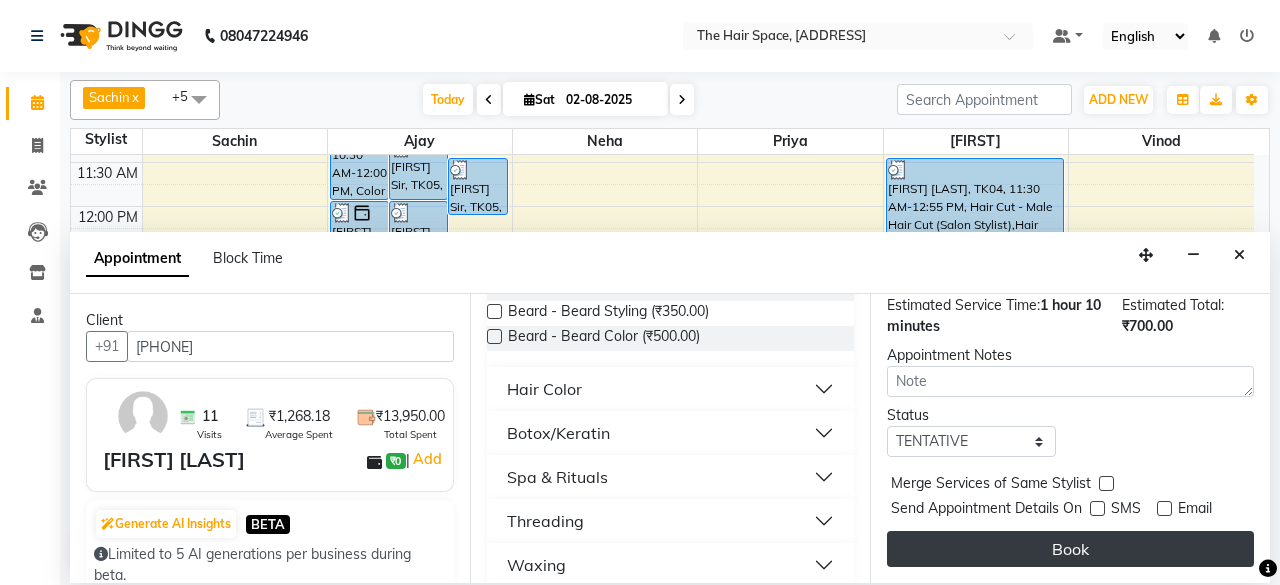 drag, startPoint x: 1139, startPoint y: 521, endPoint x: 1105, endPoint y: 515, distance: 34.525352 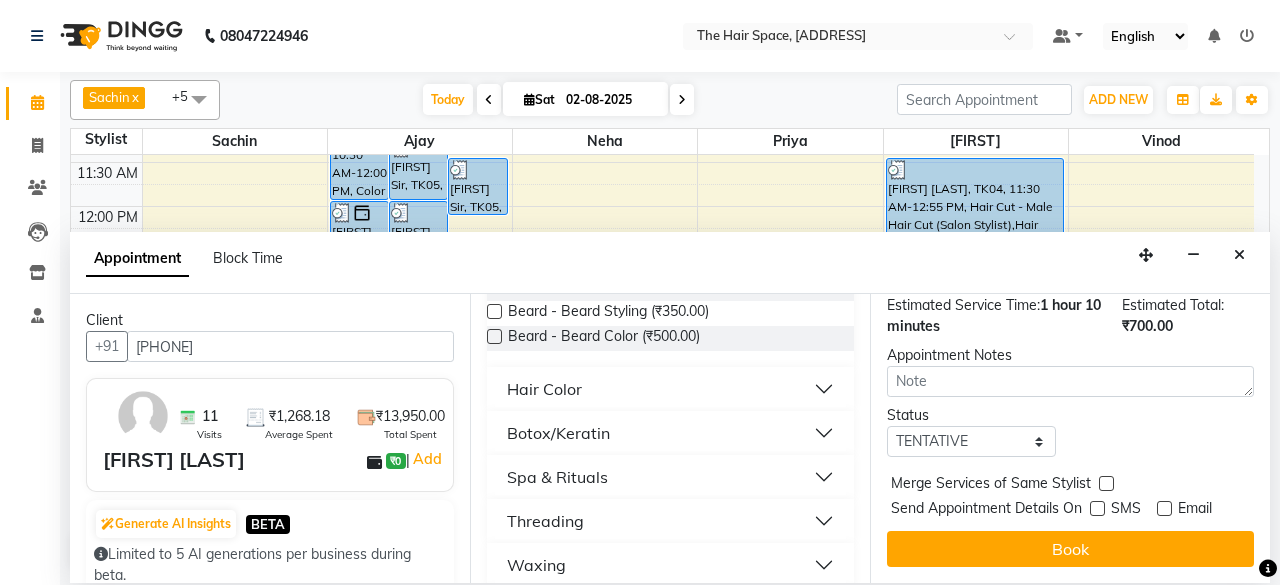 click on "Book" at bounding box center [1070, 549] 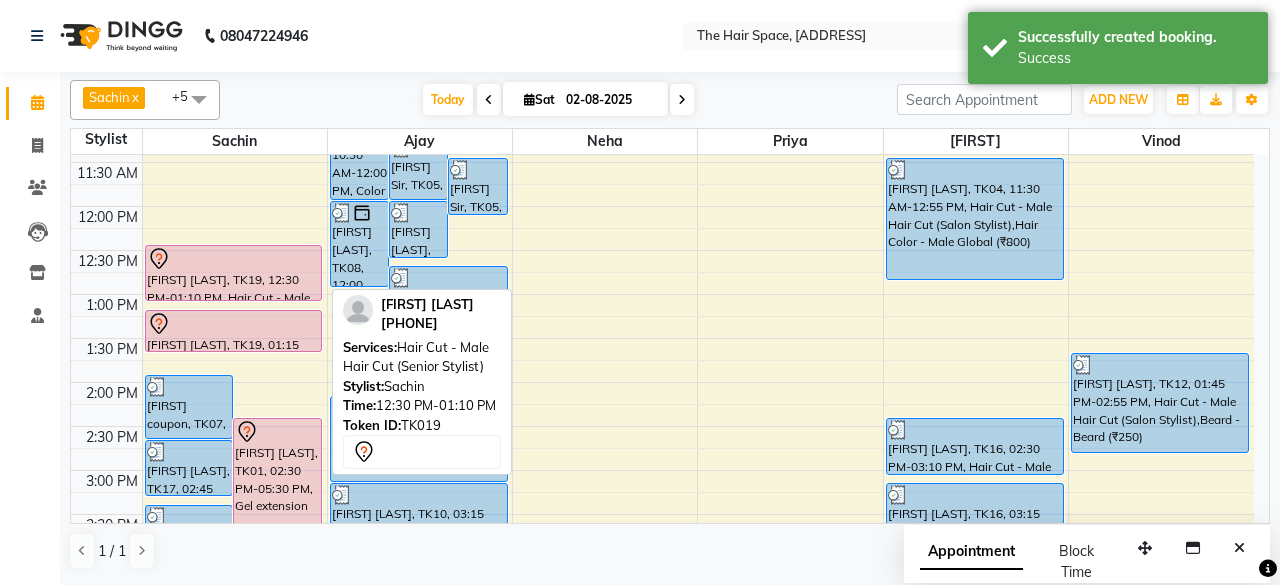 click on "[FIRST] [LAST], TK19, 12:30 PM-01:10 PM, Hair Cut - Male Hair Cut (Senior Stylist)" at bounding box center [234, 273] 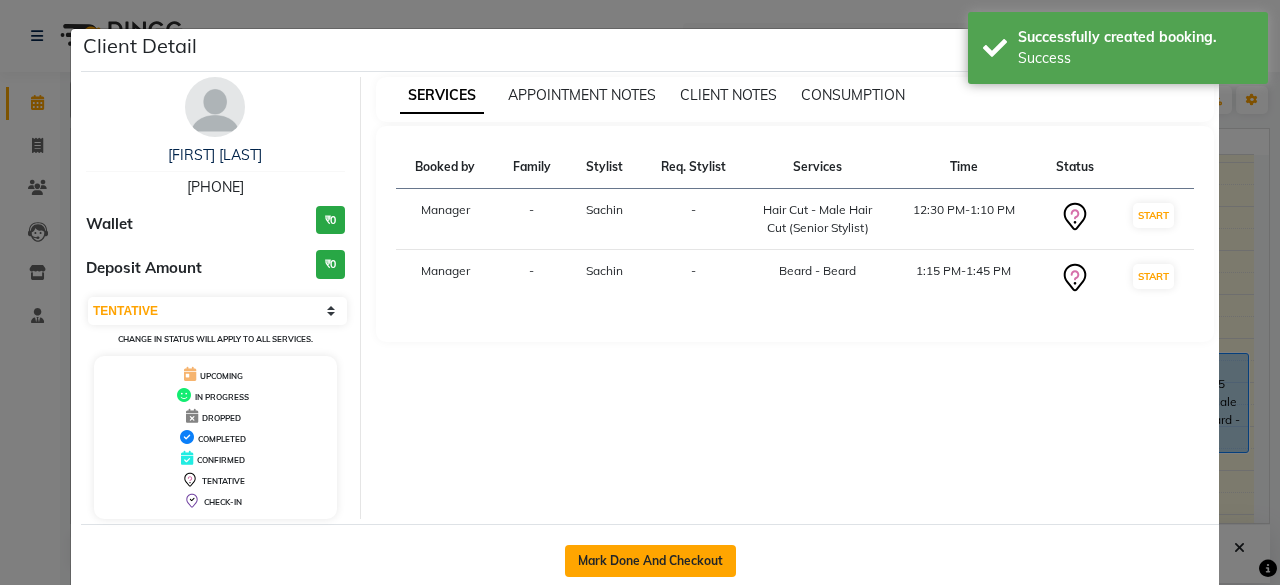 click on "Mark Done And Checkout" 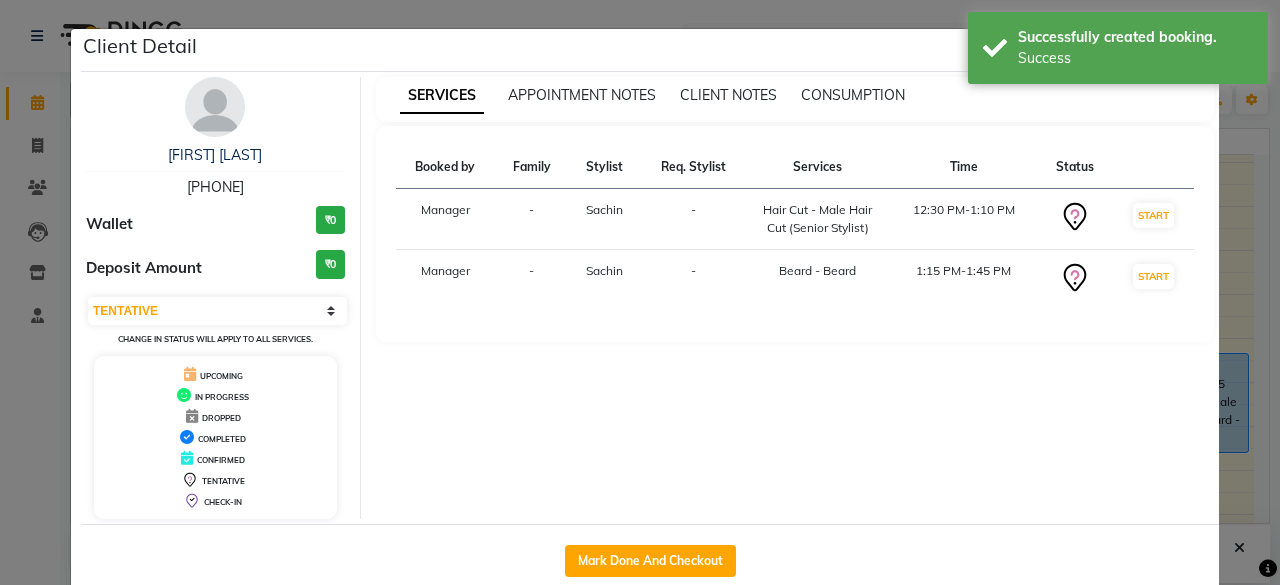 select on "service" 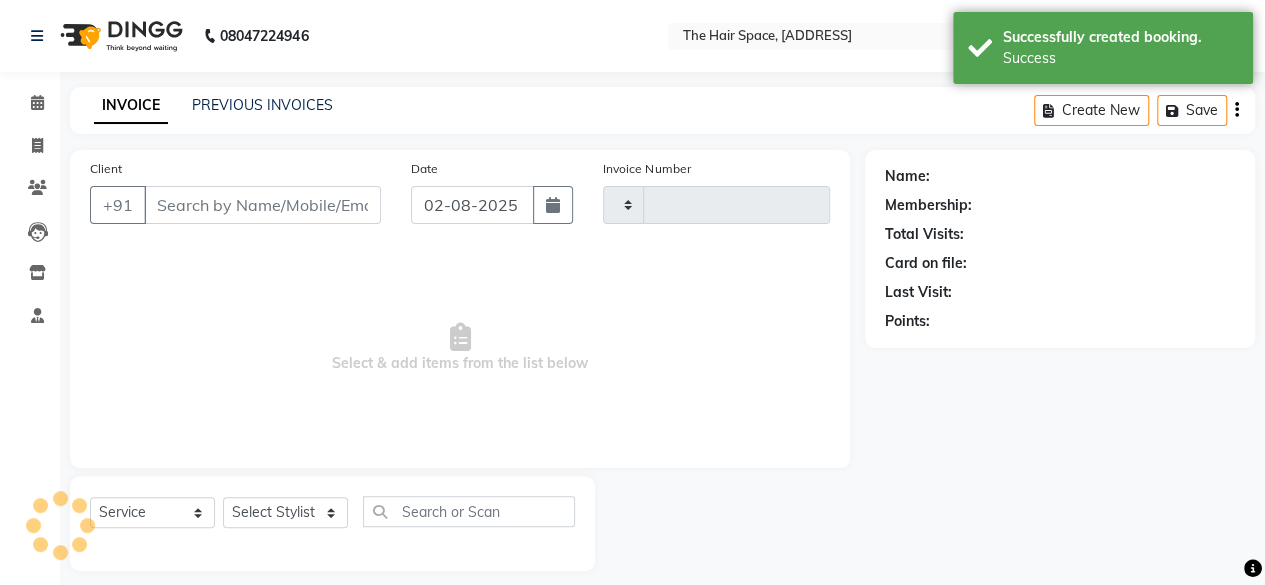 type on "1679" 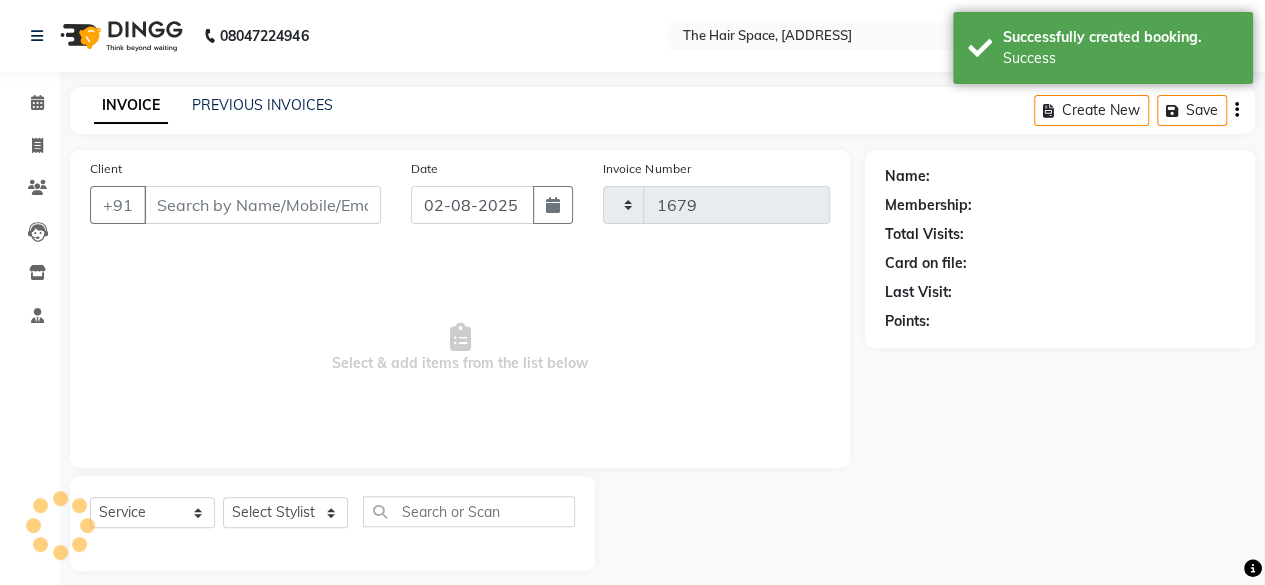 select on "6697" 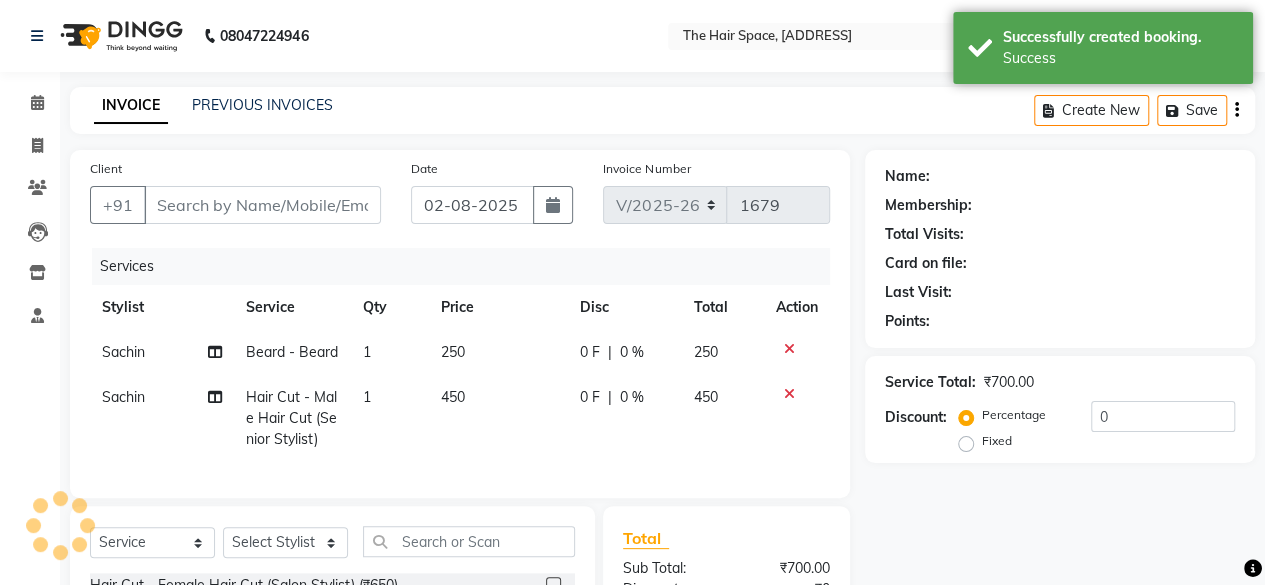 type on "[PHONE]" 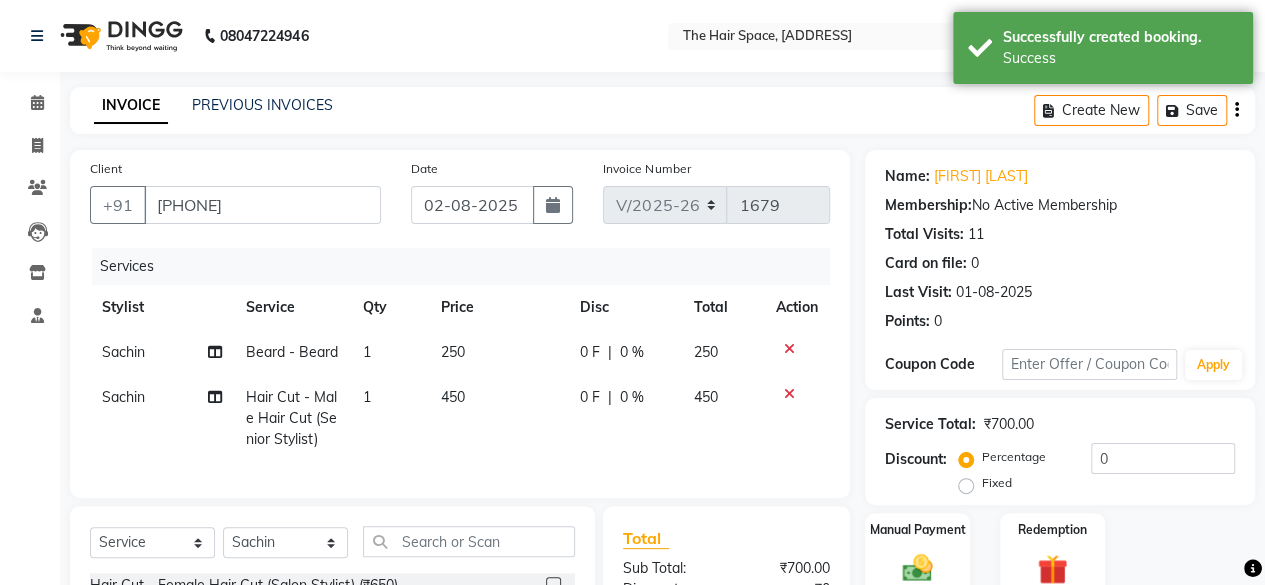 scroll, scrollTop: 200, scrollLeft: 0, axis: vertical 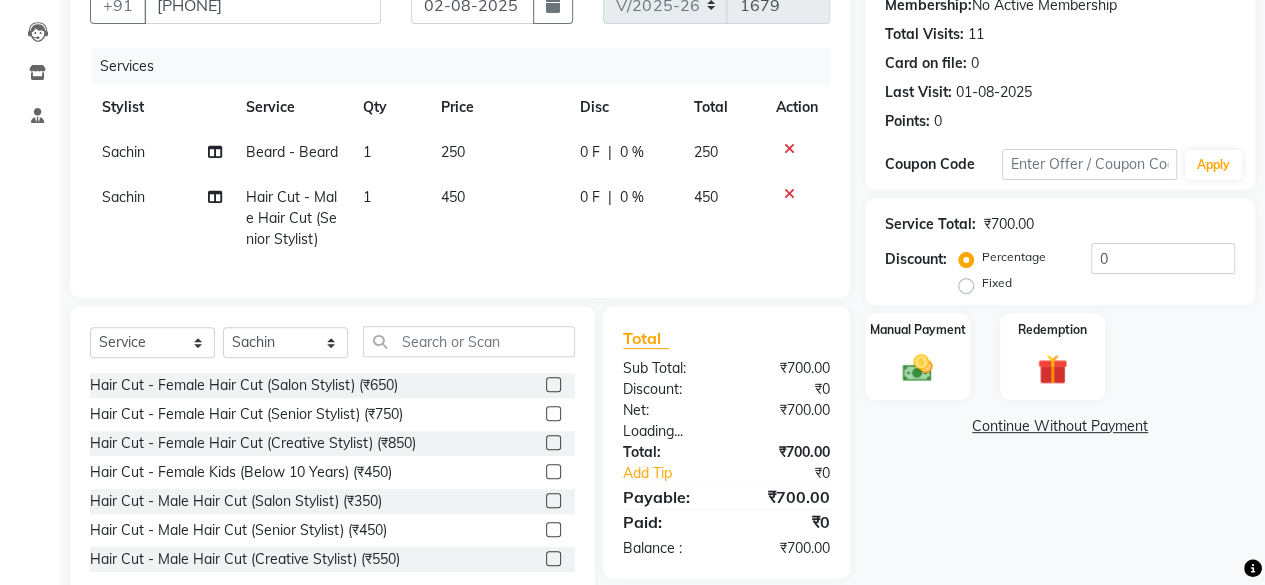 click on "Continue Without Payment" 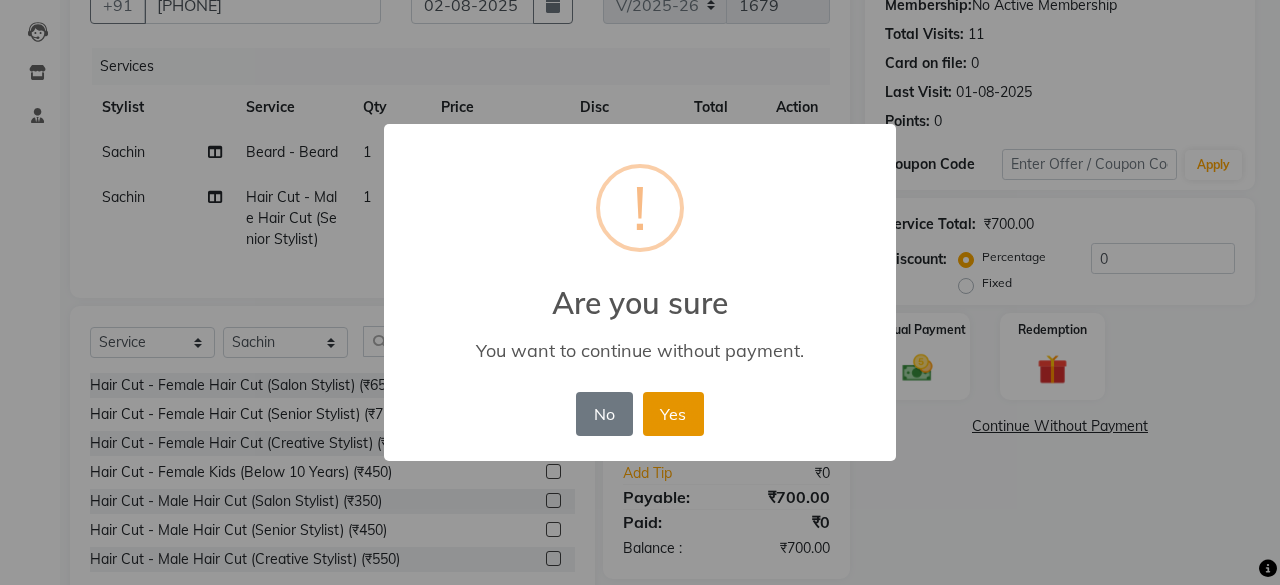 click on "Yes" at bounding box center (673, 414) 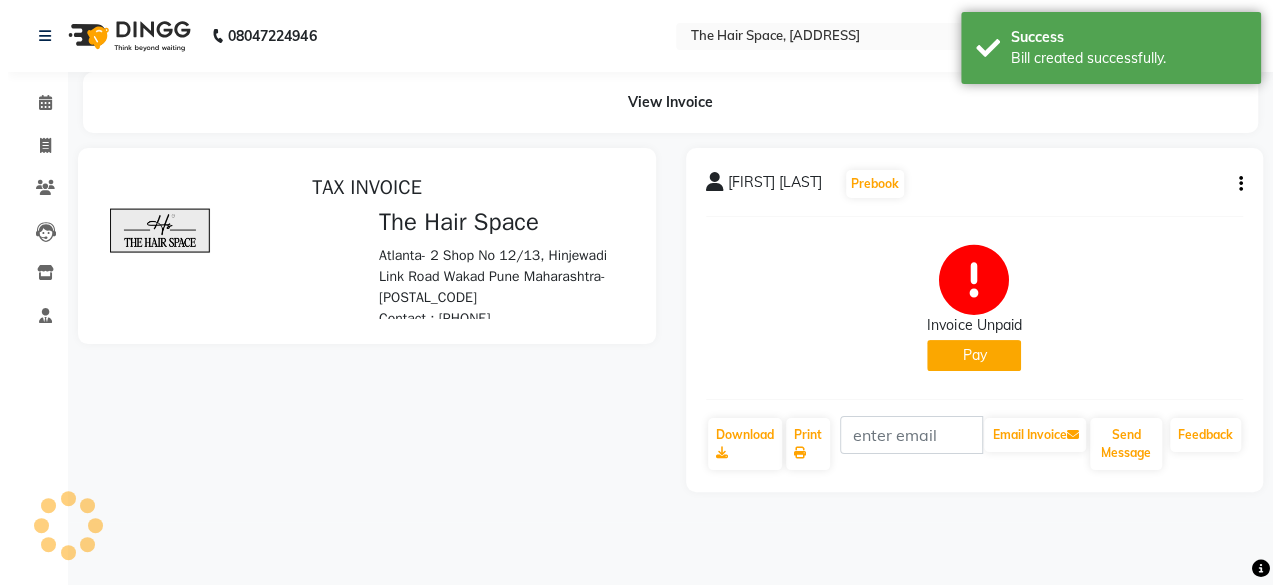 scroll, scrollTop: 0, scrollLeft: 0, axis: both 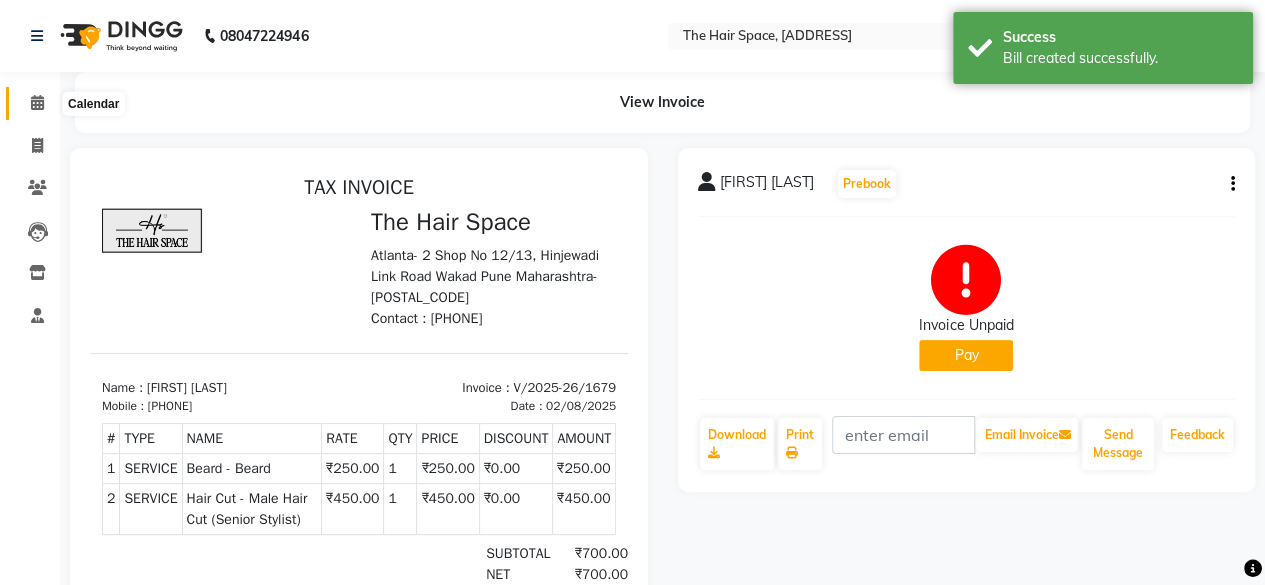click 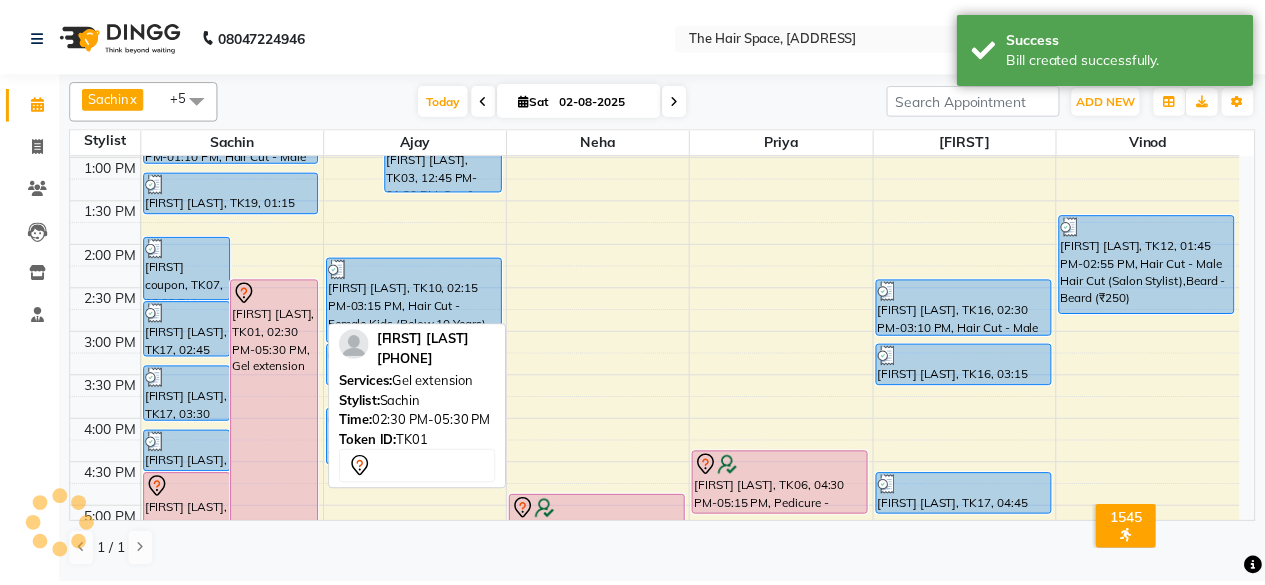 scroll, scrollTop: 468, scrollLeft: 0, axis: vertical 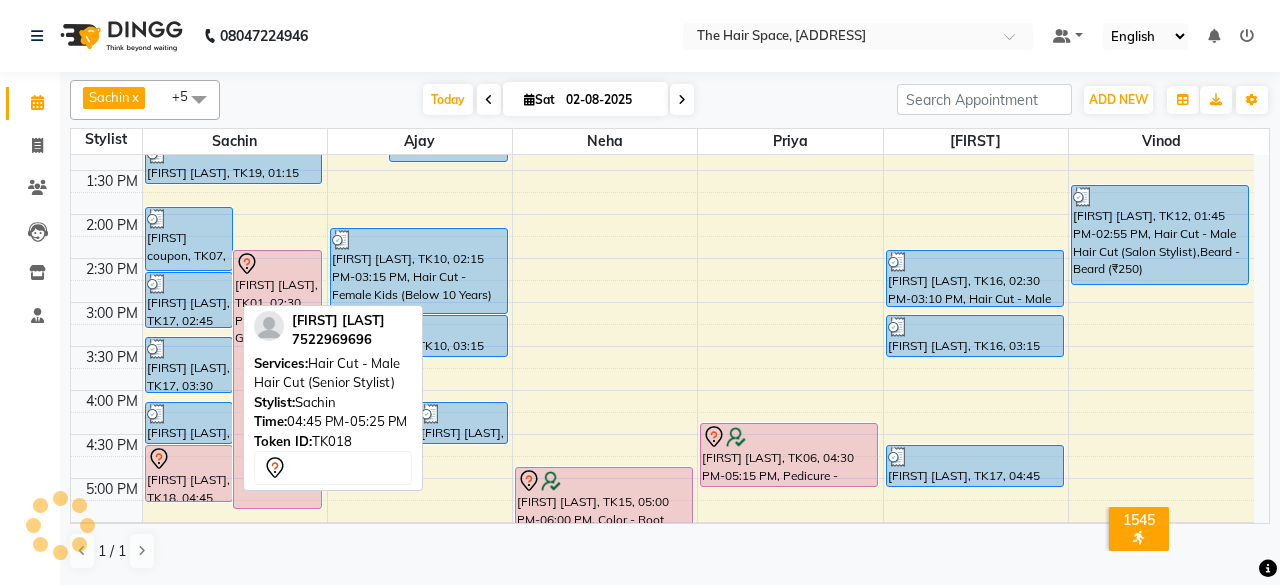 click at bounding box center (189, 459) 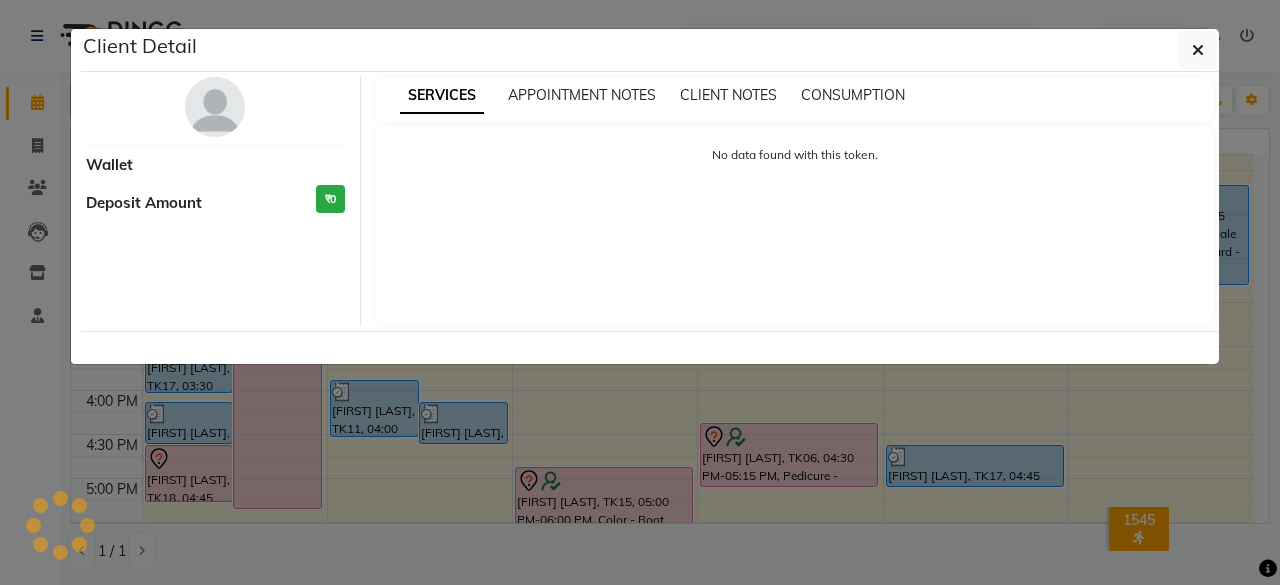 select on "7" 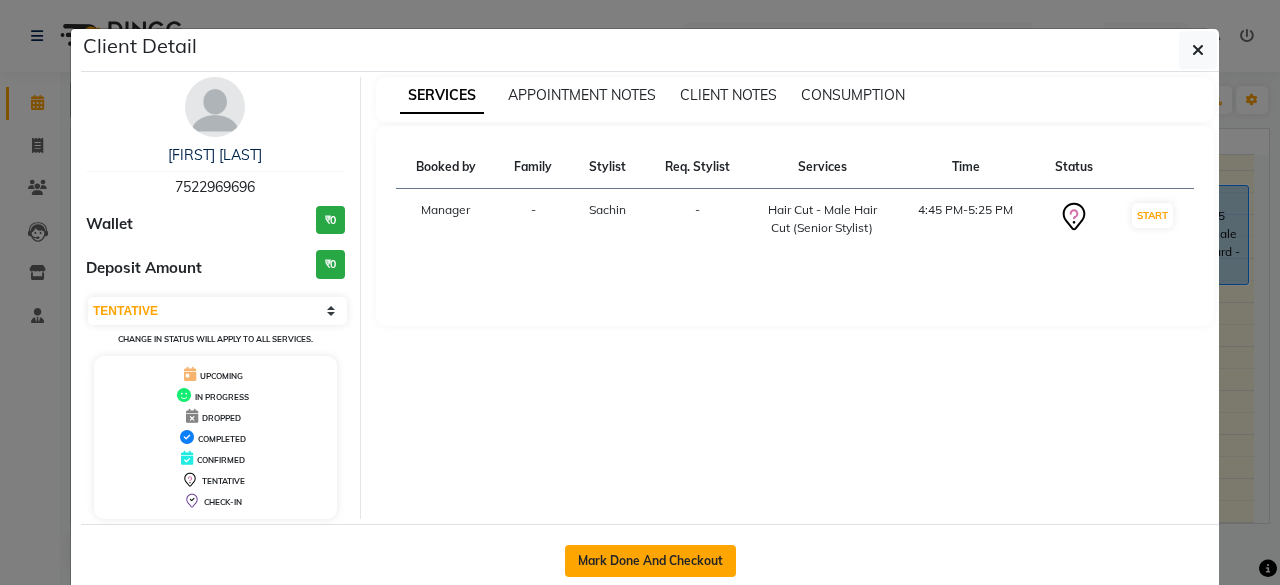 click on "Mark Done And Checkout" 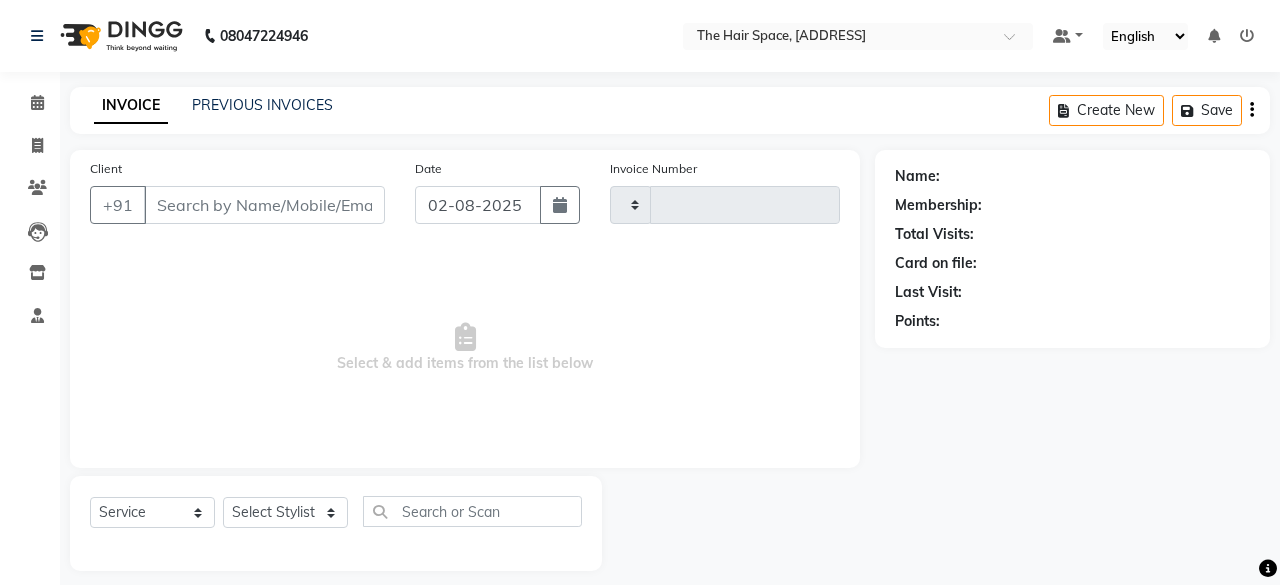 type on "1680" 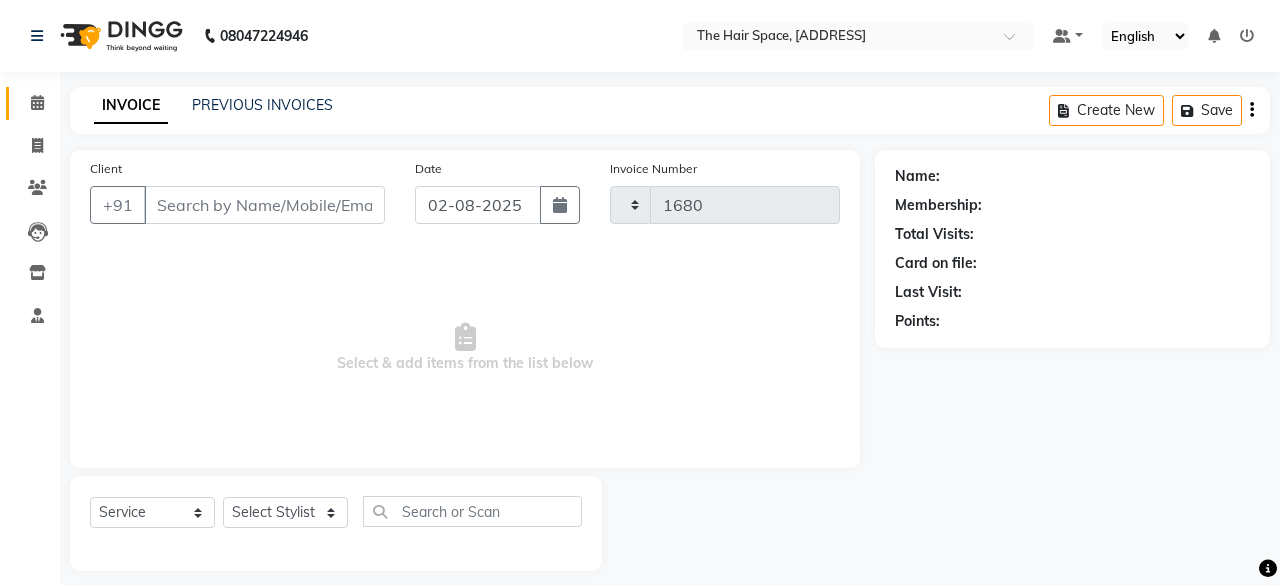 select on "6697" 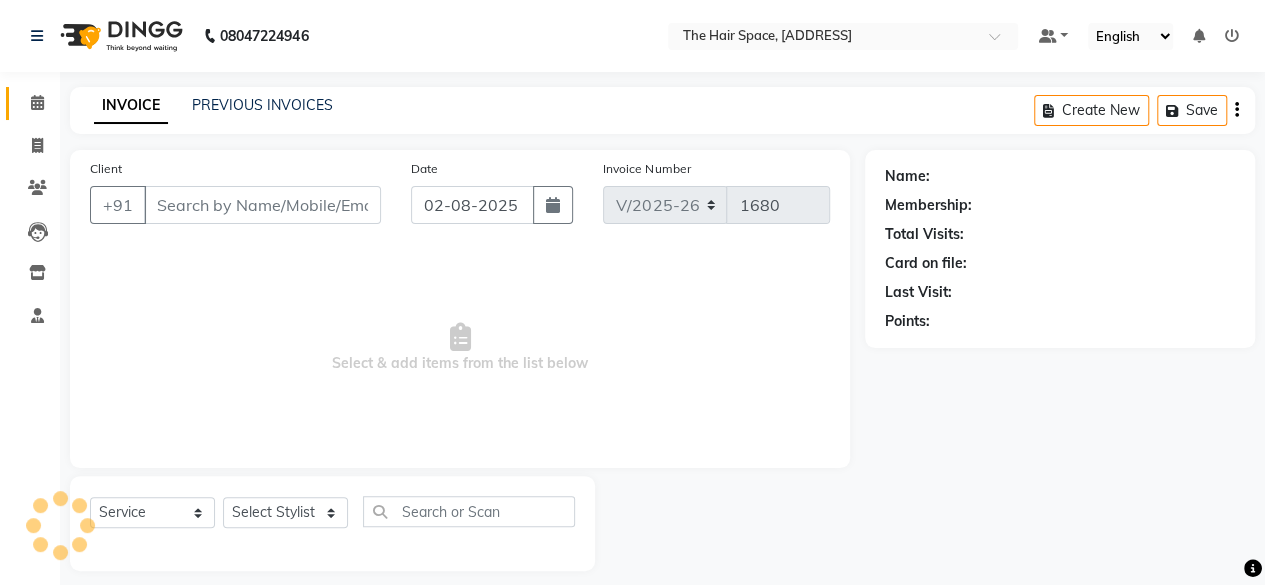 type on "7522969696" 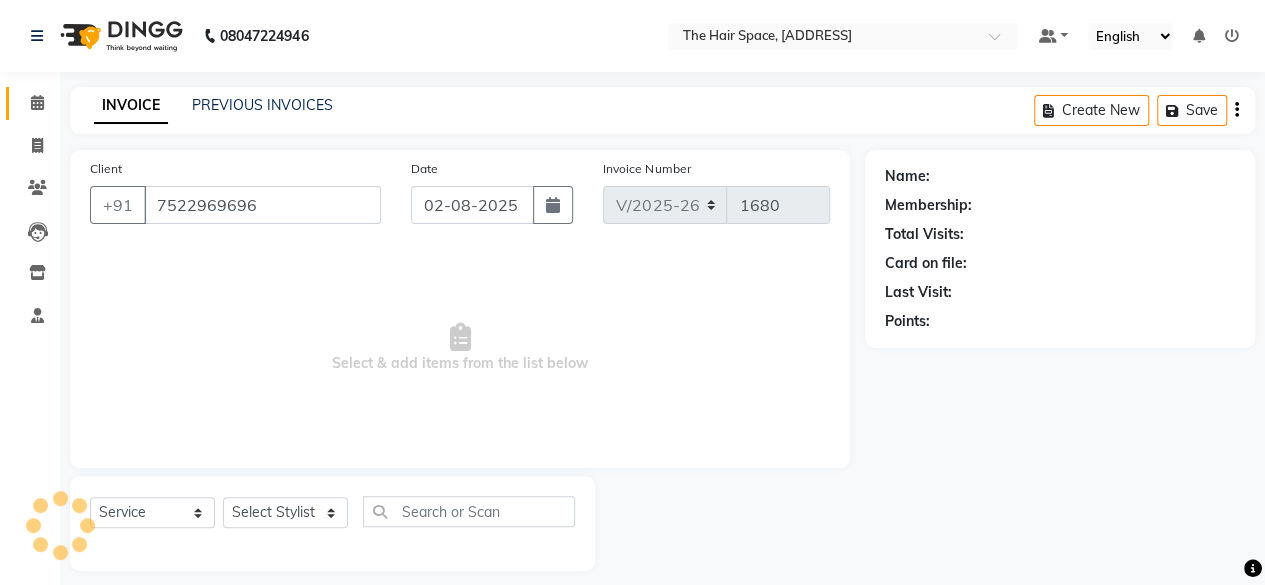 select on "52136" 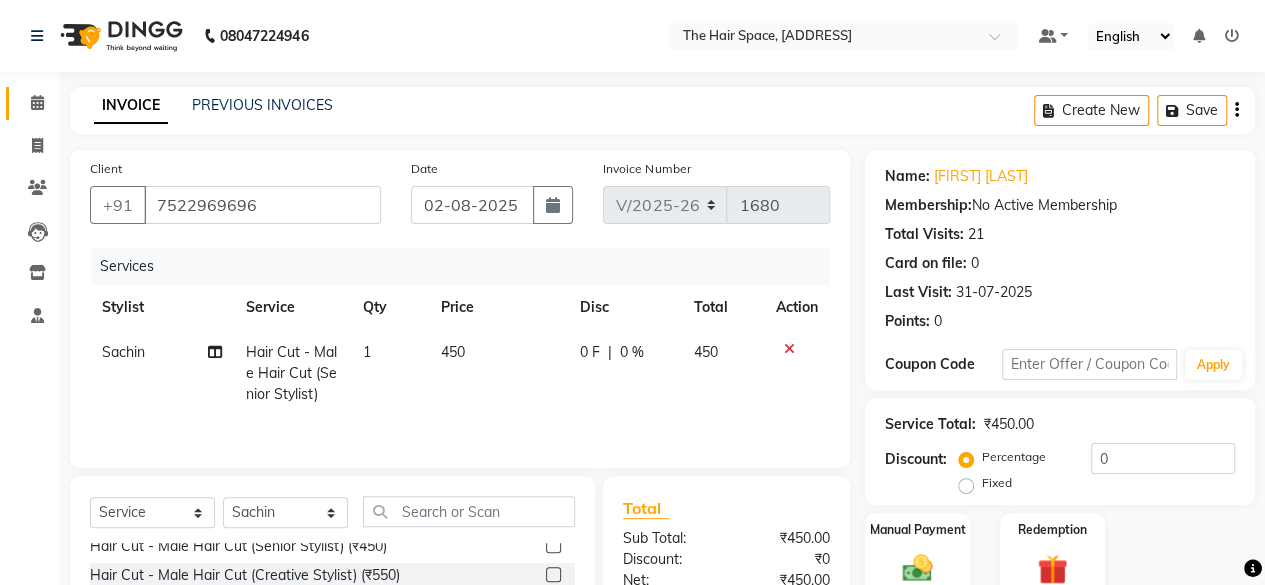 scroll, scrollTop: 200, scrollLeft: 0, axis: vertical 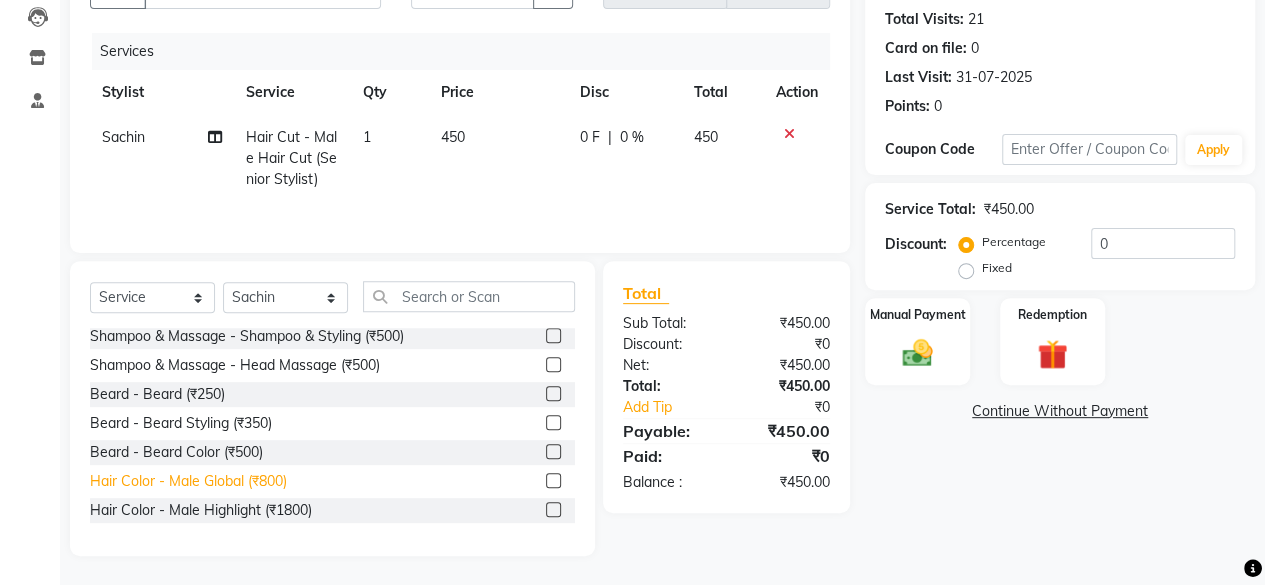 click on "Hair Color - Male Global (₹800)" 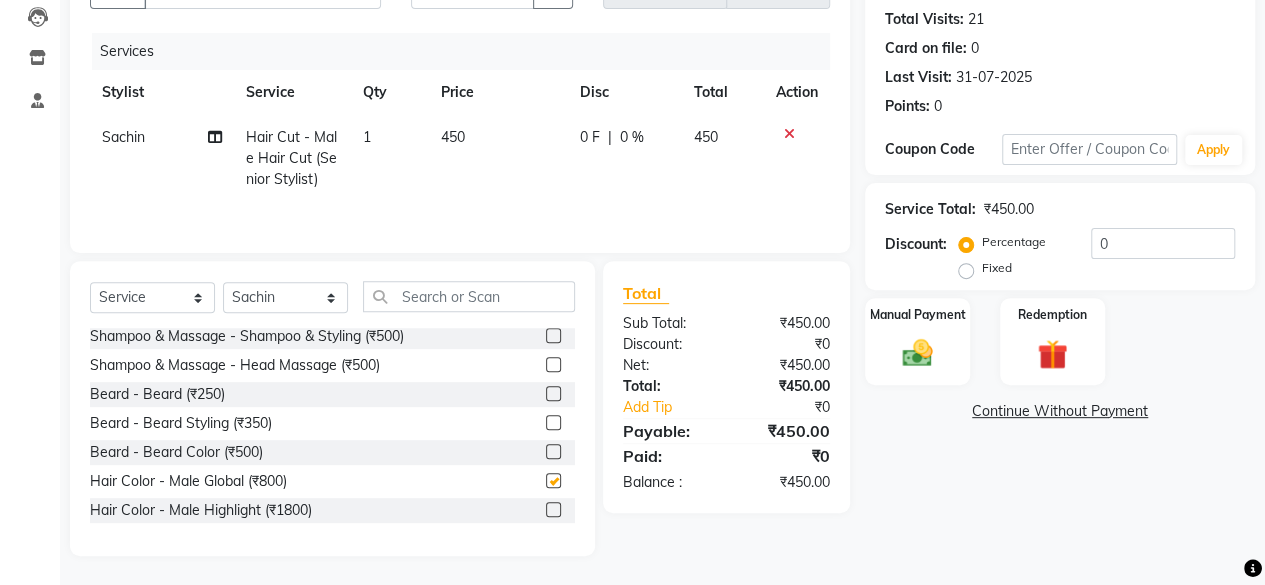 checkbox on "false" 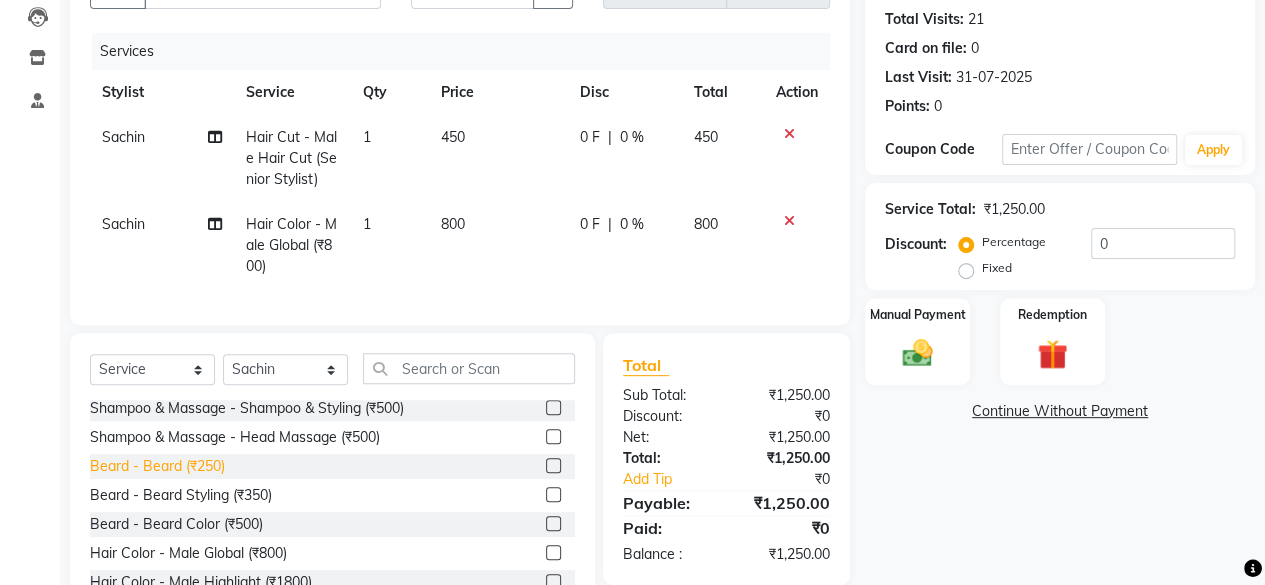 click on "Beard - Beard (₹250)" 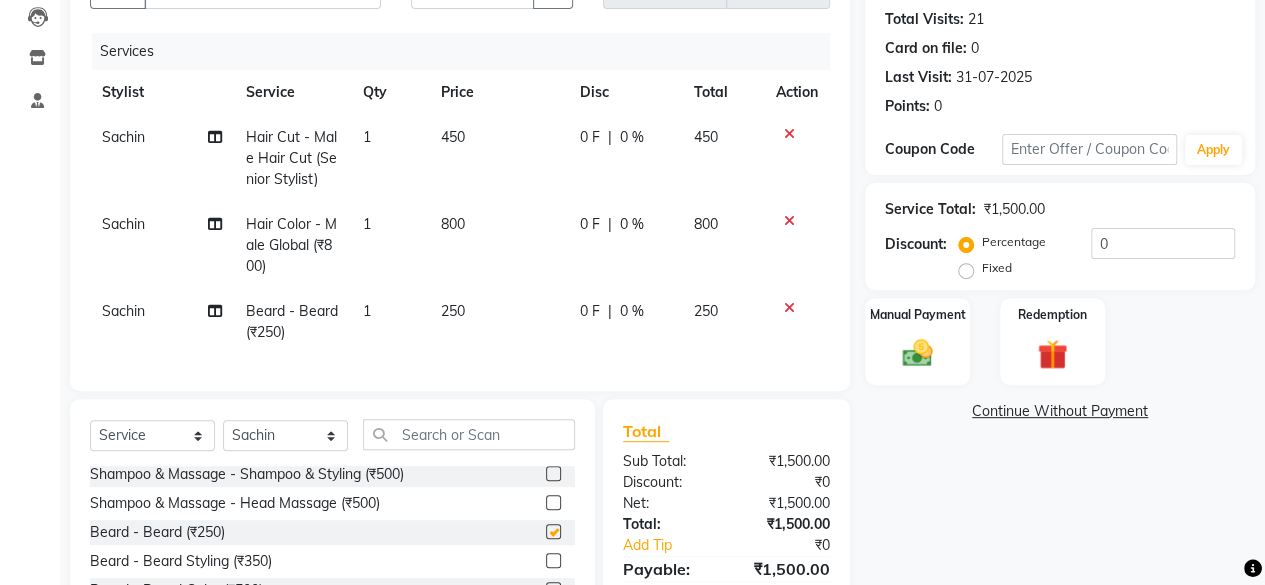 checkbox on "false" 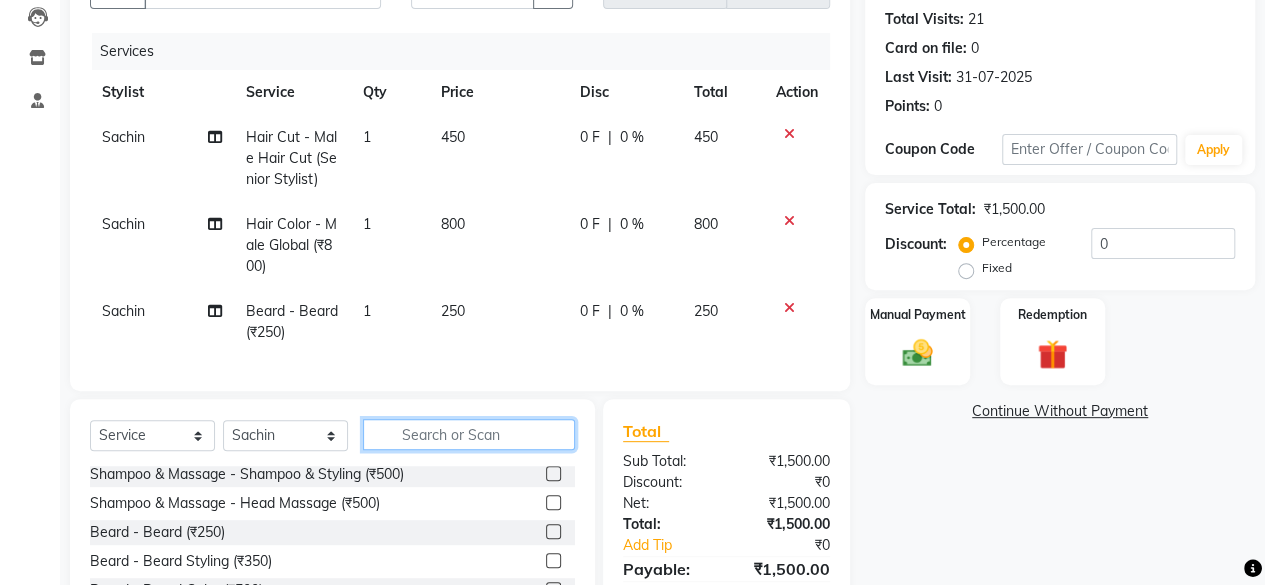 drag, startPoint x: 428, startPoint y: 452, endPoint x: 440, endPoint y: 449, distance: 12.369317 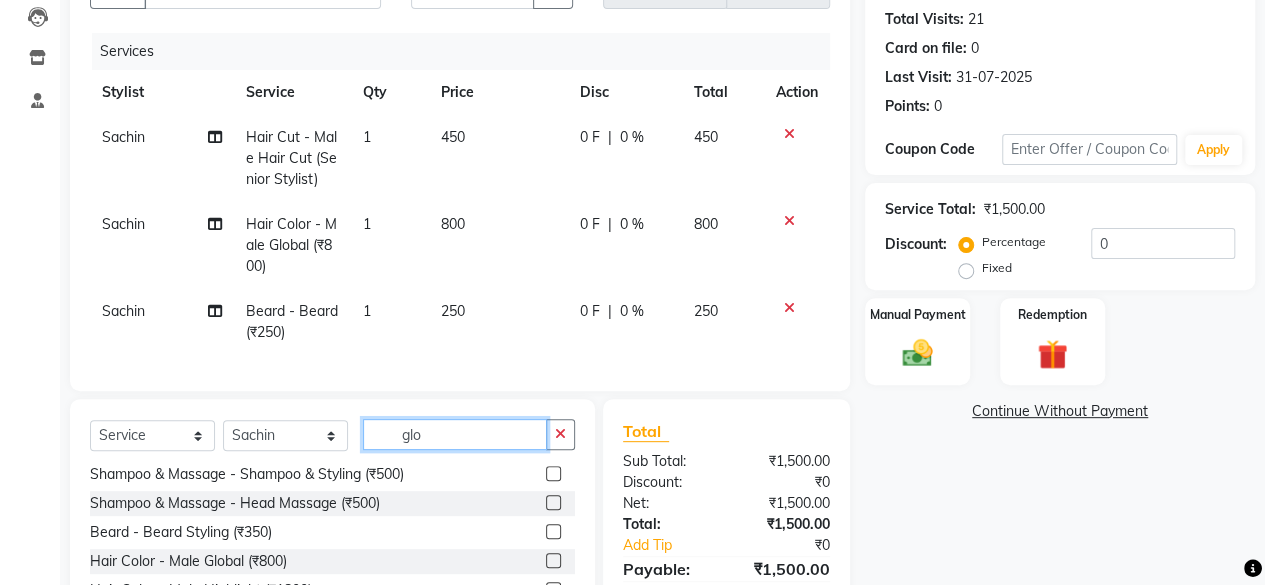 scroll, scrollTop: 0, scrollLeft: 0, axis: both 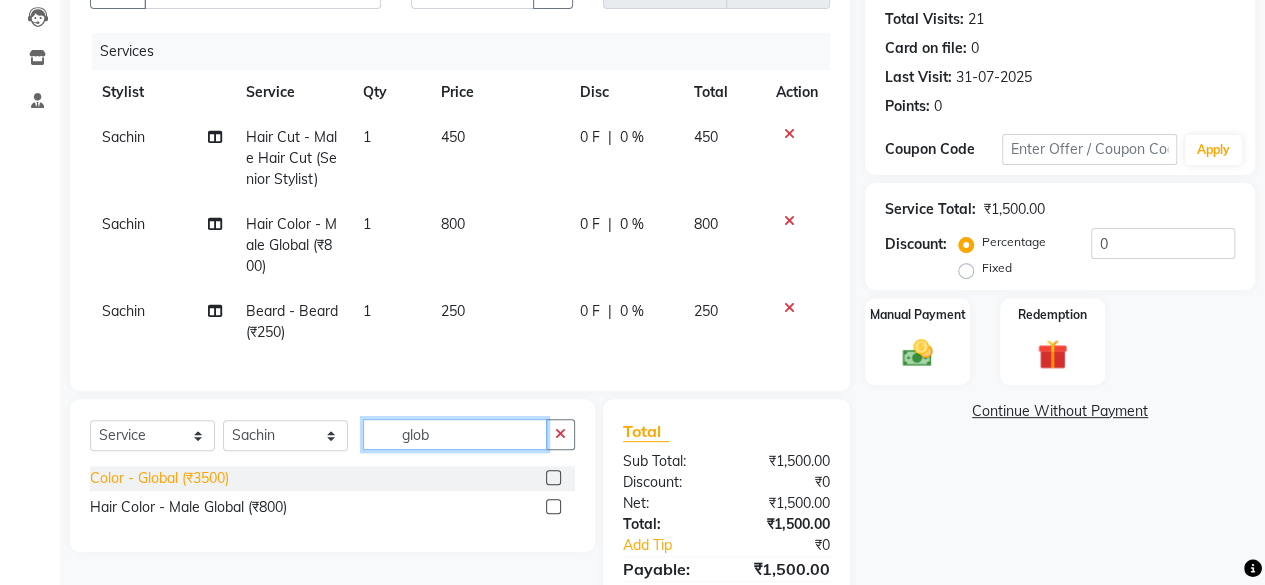 type on "glob" 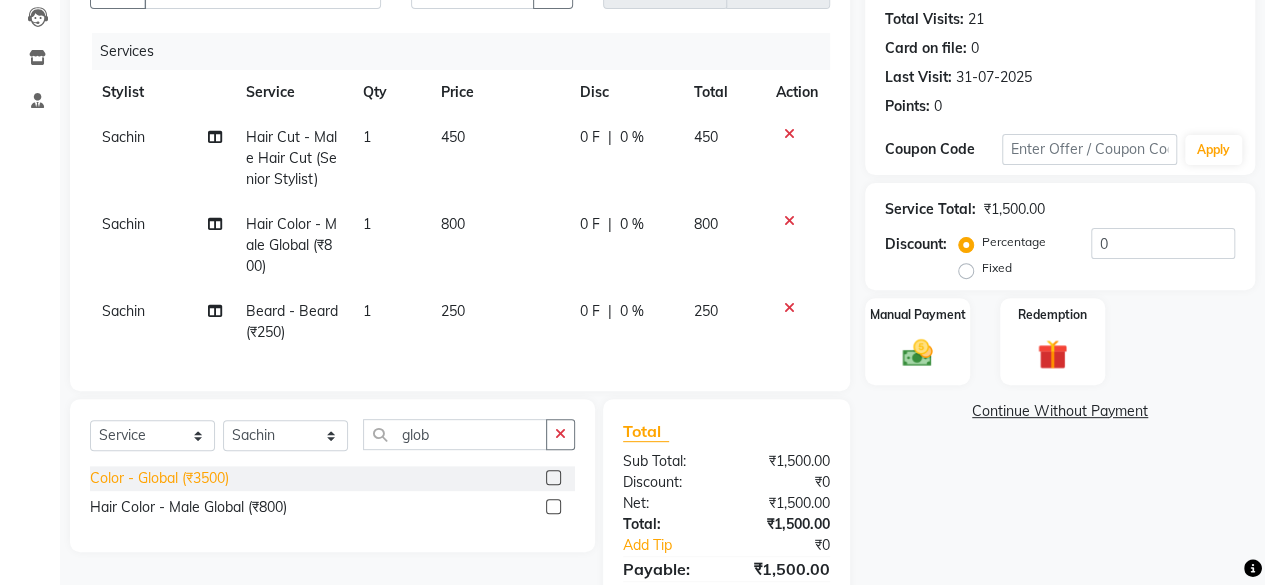 click on "Color - Global (₹3500)" 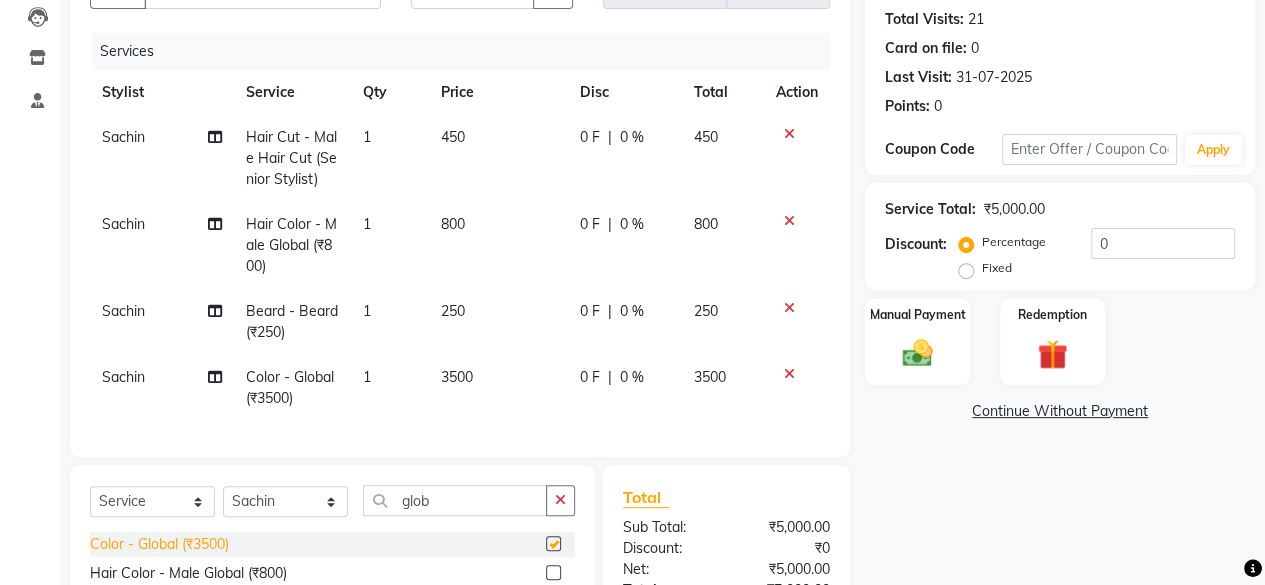 checkbox on "false" 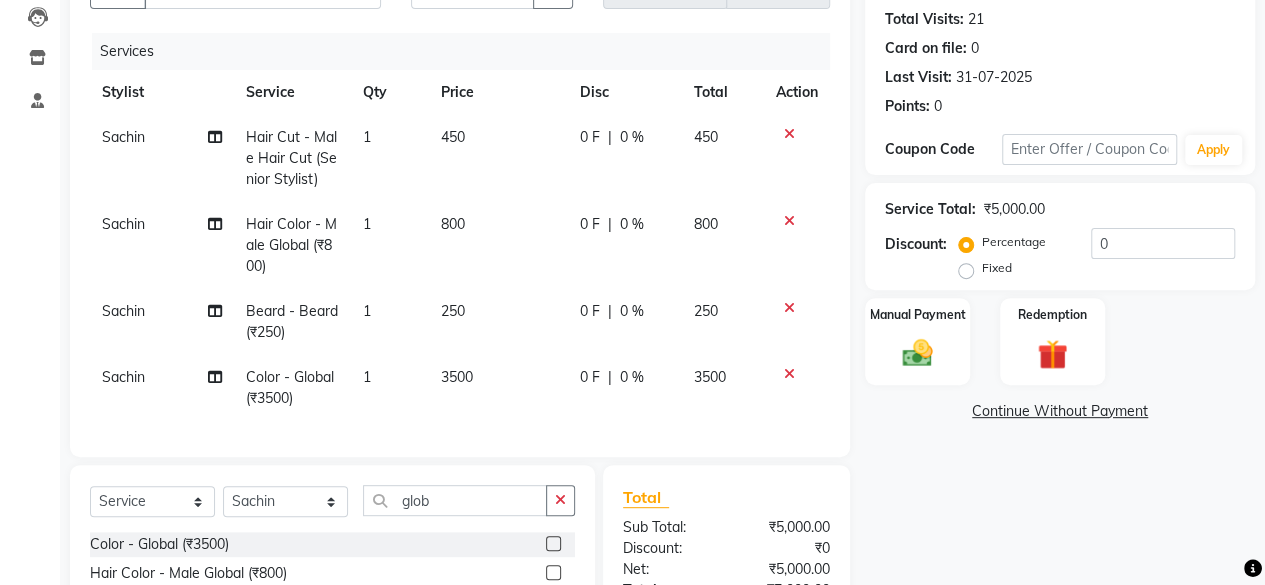 click on "3500" 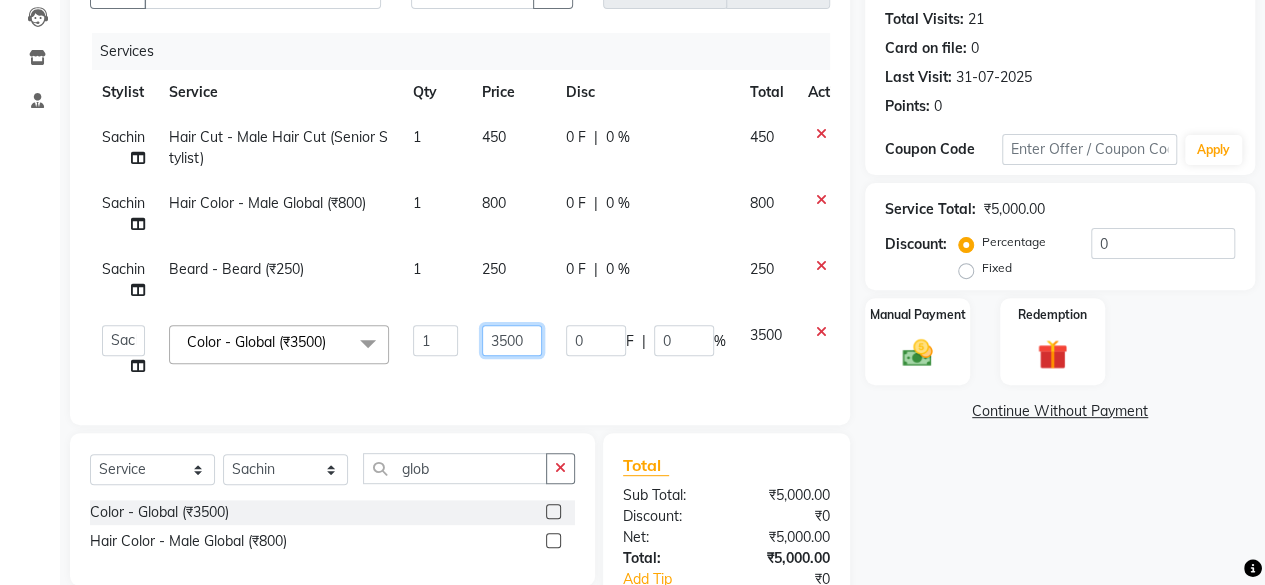 click on "3500" 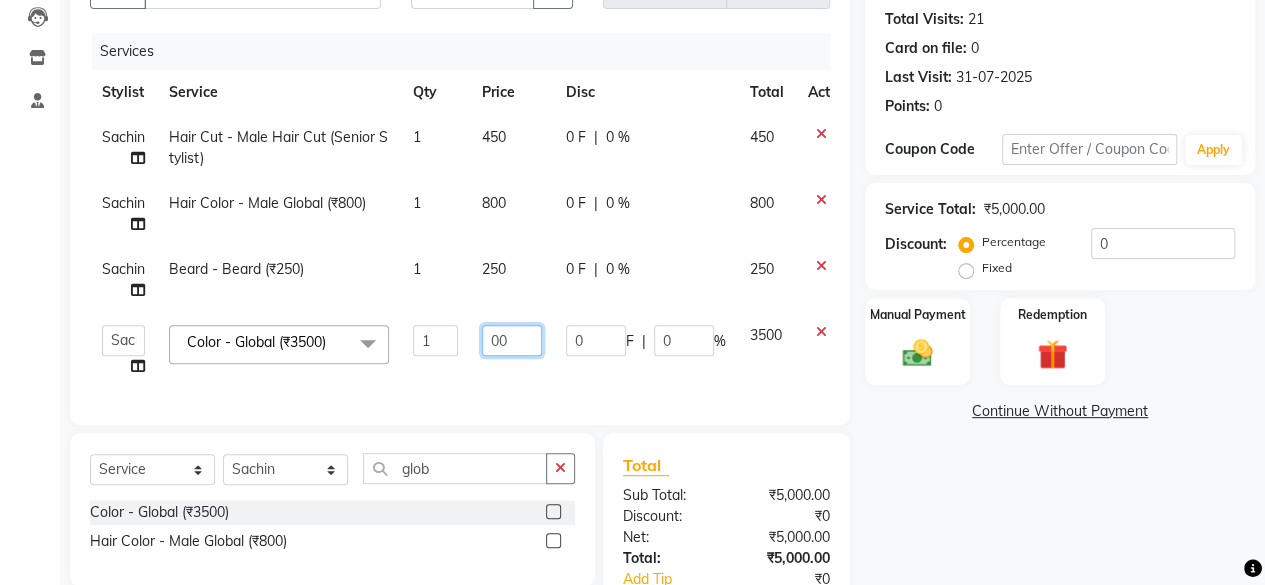 type on "900" 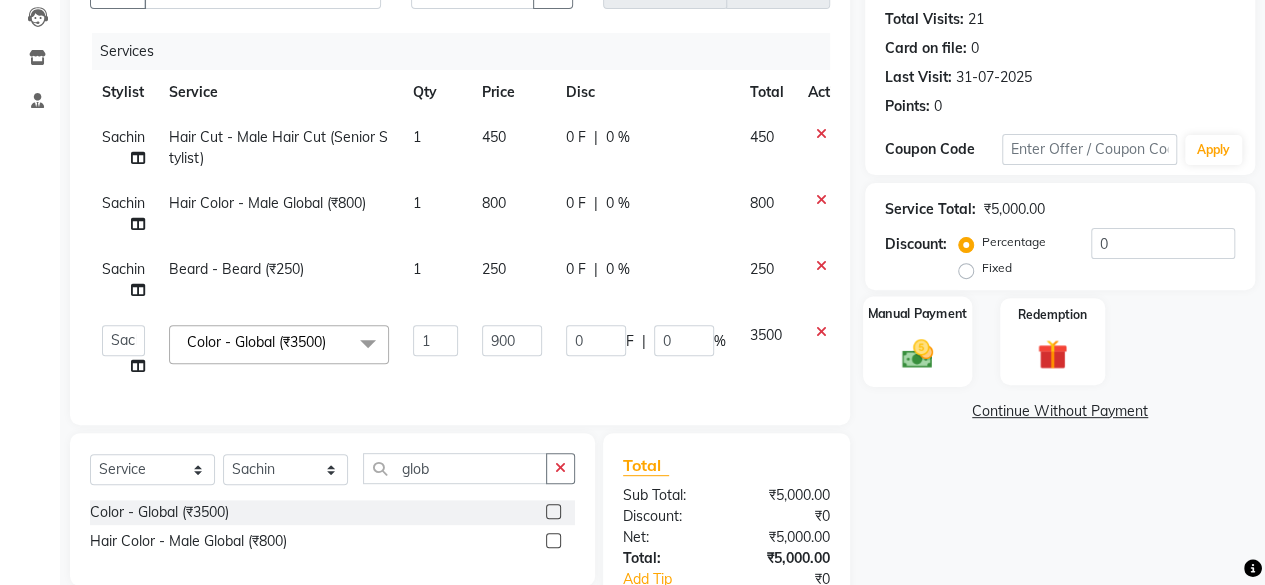 click 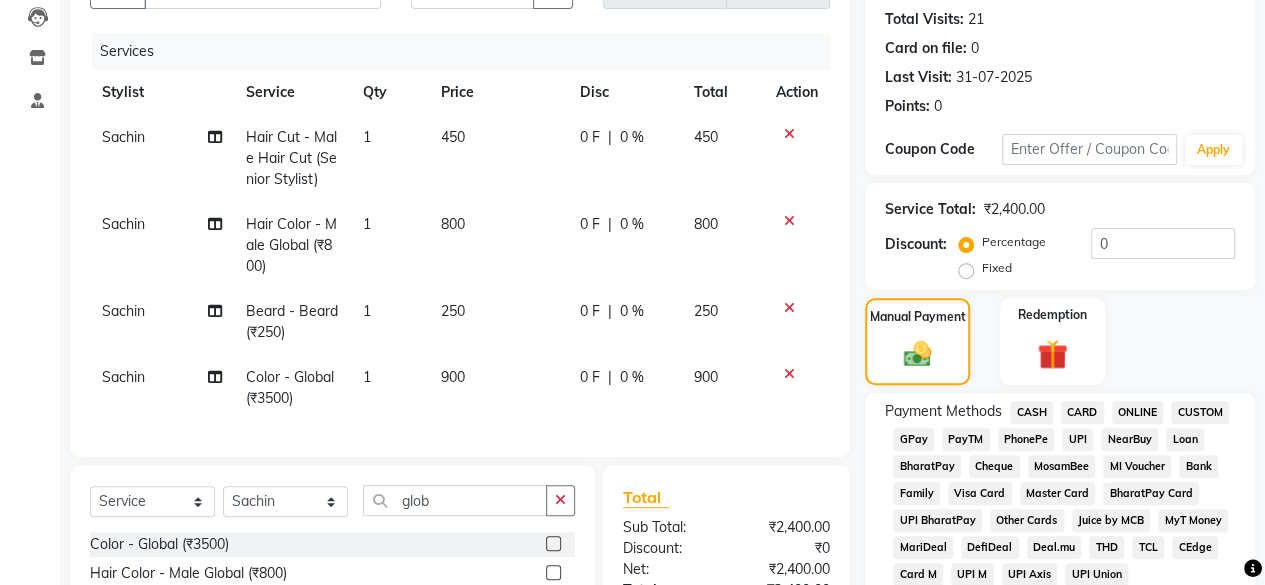 click on "CASH" 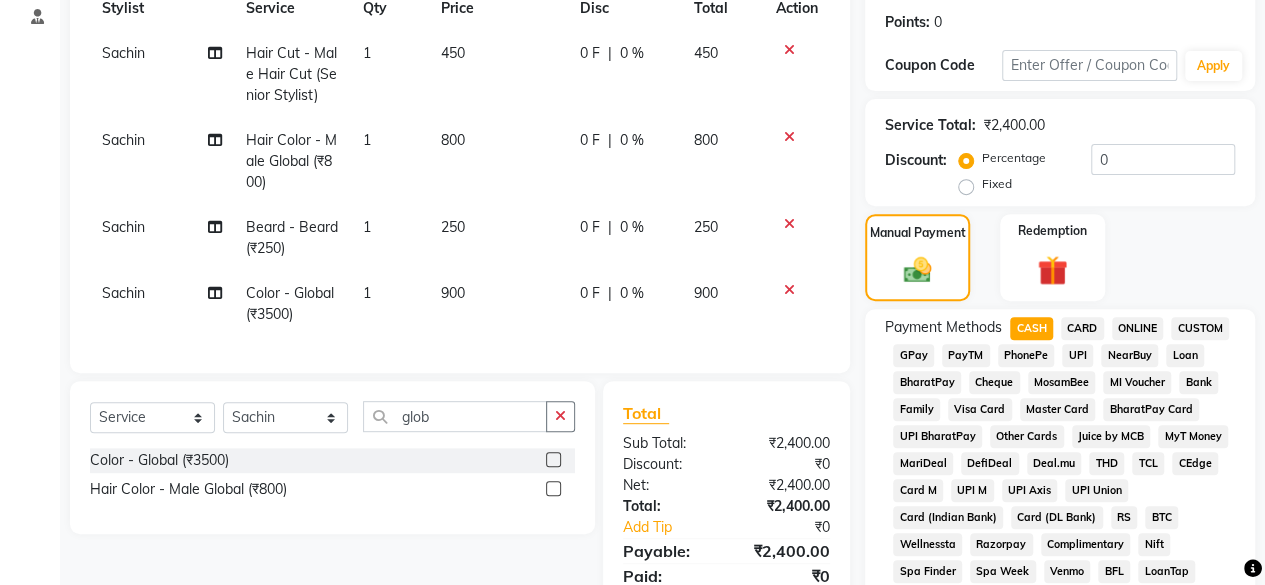 scroll, scrollTop: 199, scrollLeft: 0, axis: vertical 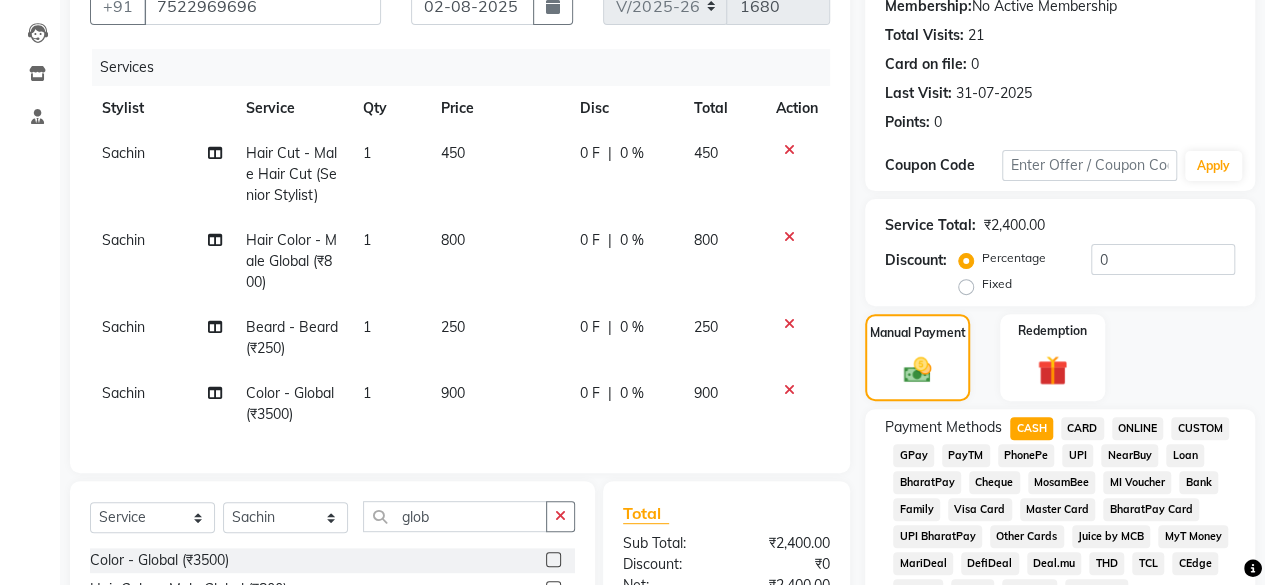 click 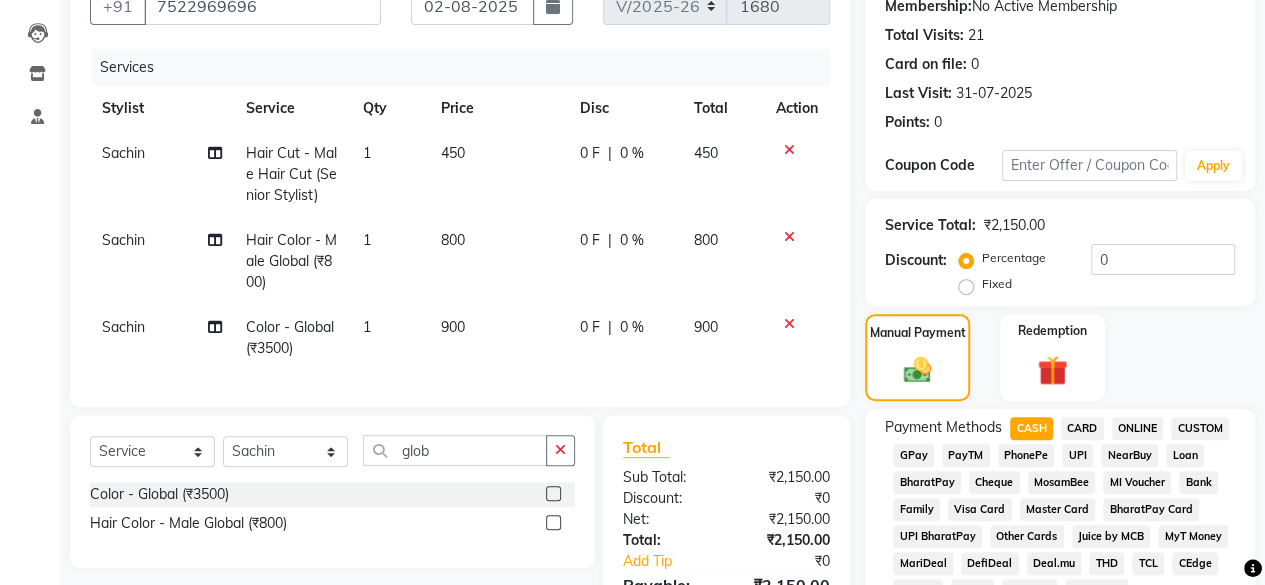click 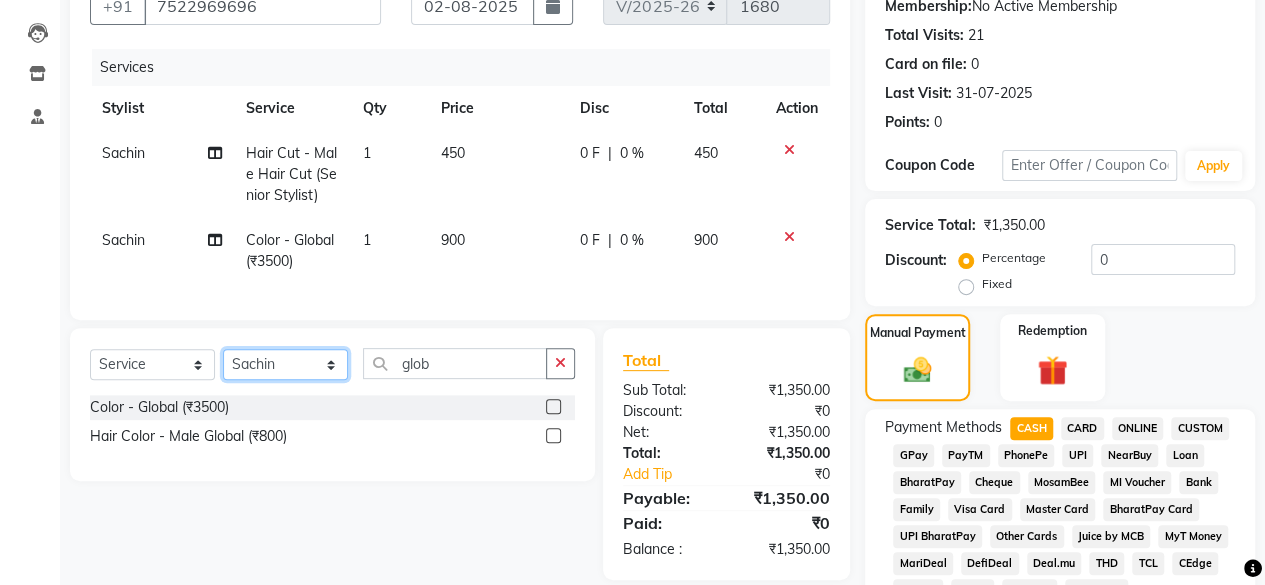 click on "Select Stylist [FIRST] [LAST] [FIRST] [LAST] [FIRST] [FIRST] [FIRST] [FIRST] [FIRST] [FIRST] [FIRST] [FIRST]" 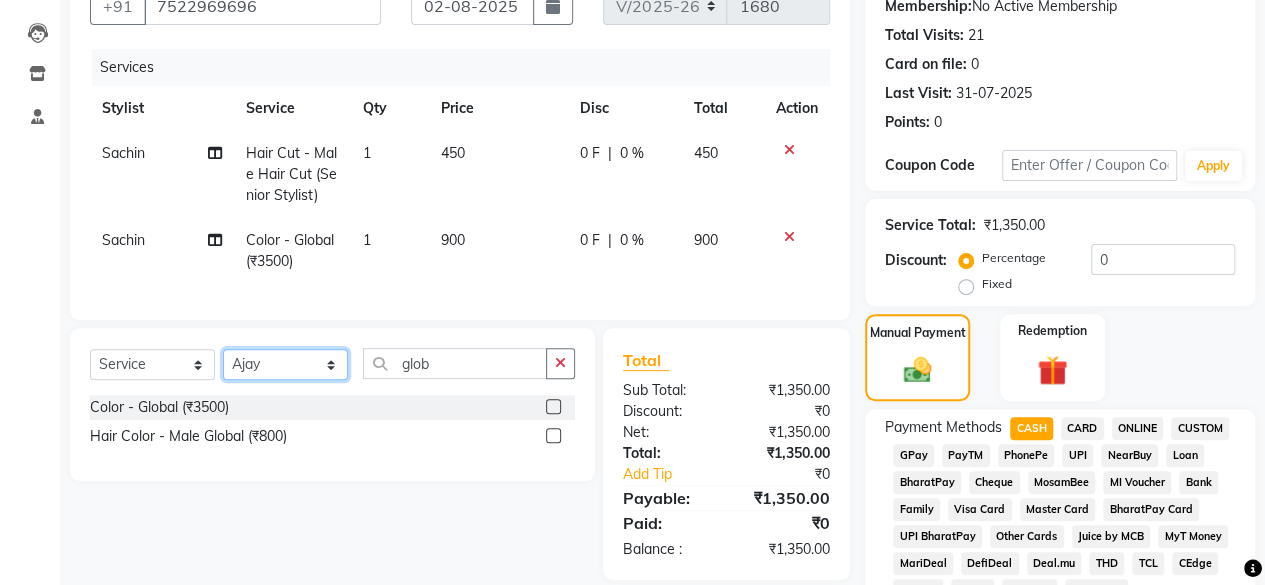 click on "Select Stylist [FIRST] [LAST] [FIRST] [LAST] [FIRST] [FIRST] [FIRST] [FIRST] [FIRST] [FIRST] [FIRST] [FIRST]" 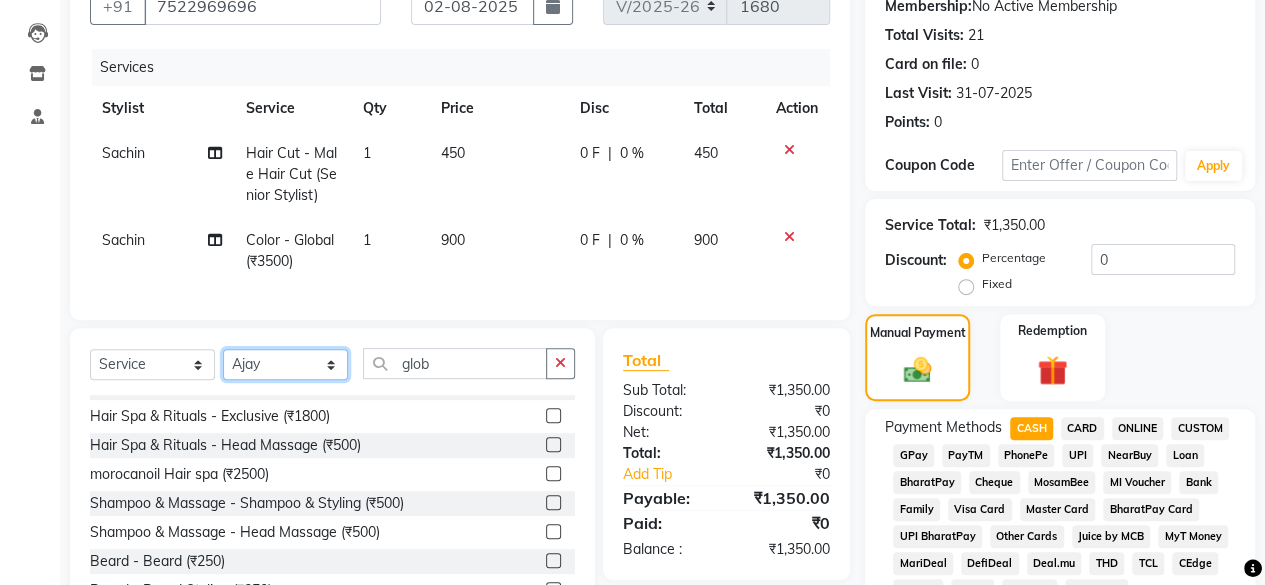 scroll, scrollTop: 700, scrollLeft: 0, axis: vertical 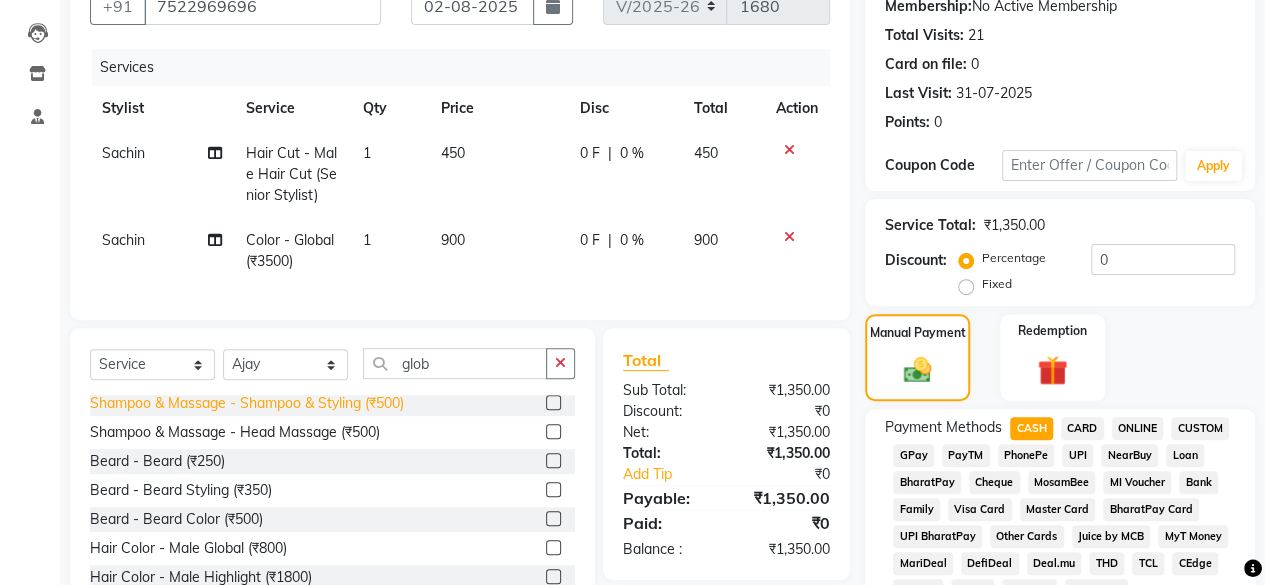 click on "Beard - Beard (₹250)" 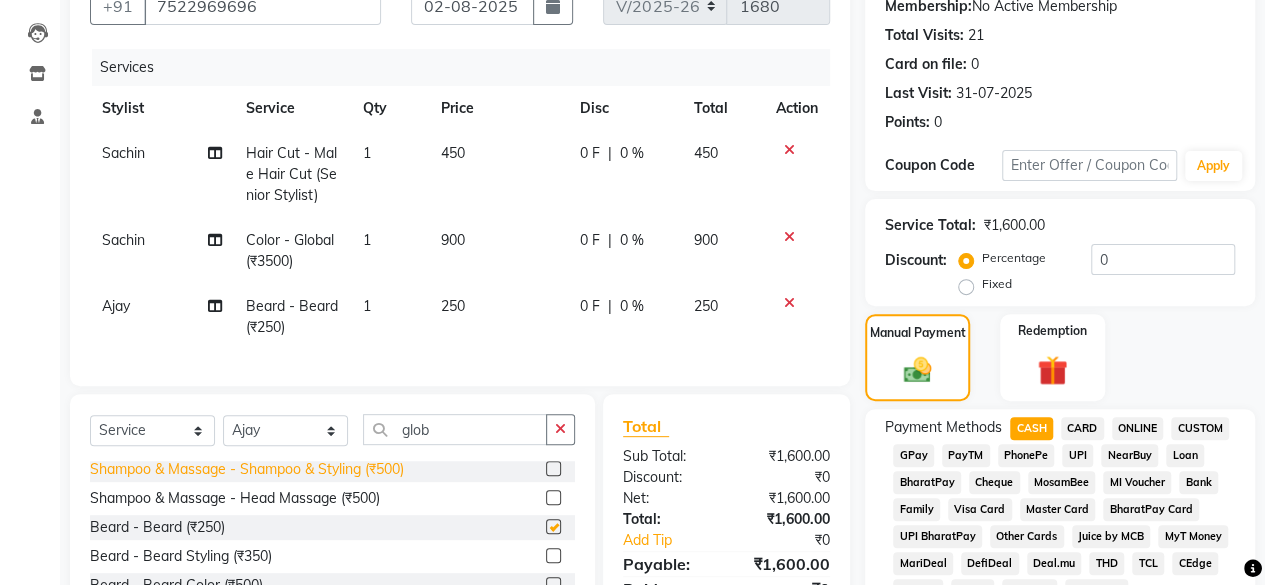 checkbox on "false" 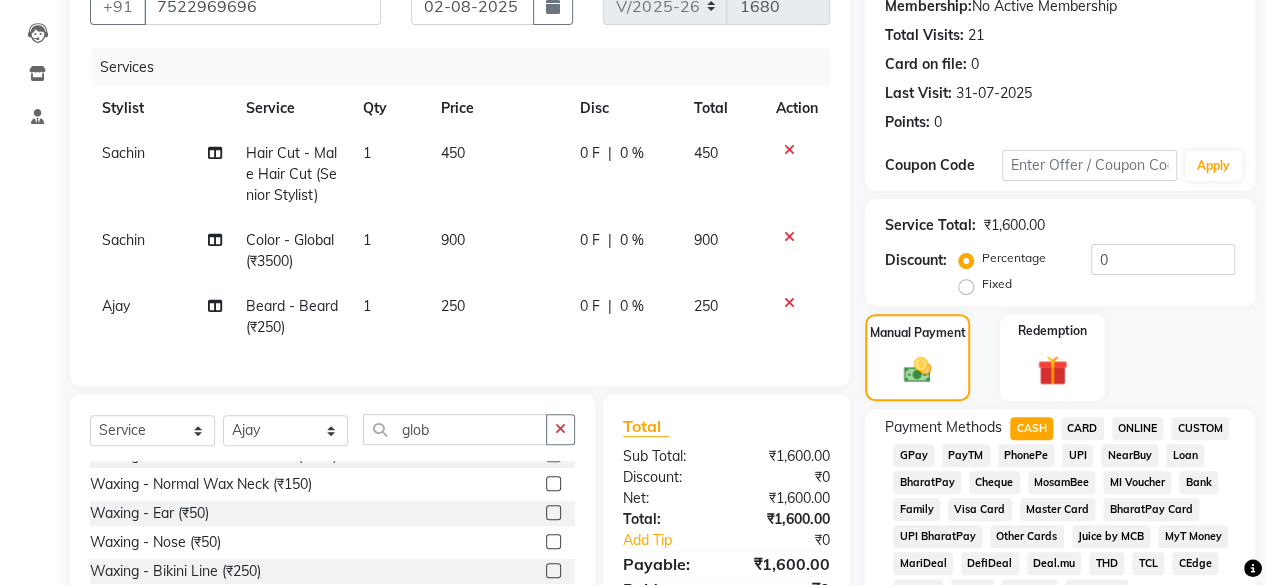 scroll, scrollTop: 2000, scrollLeft: 0, axis: vertical 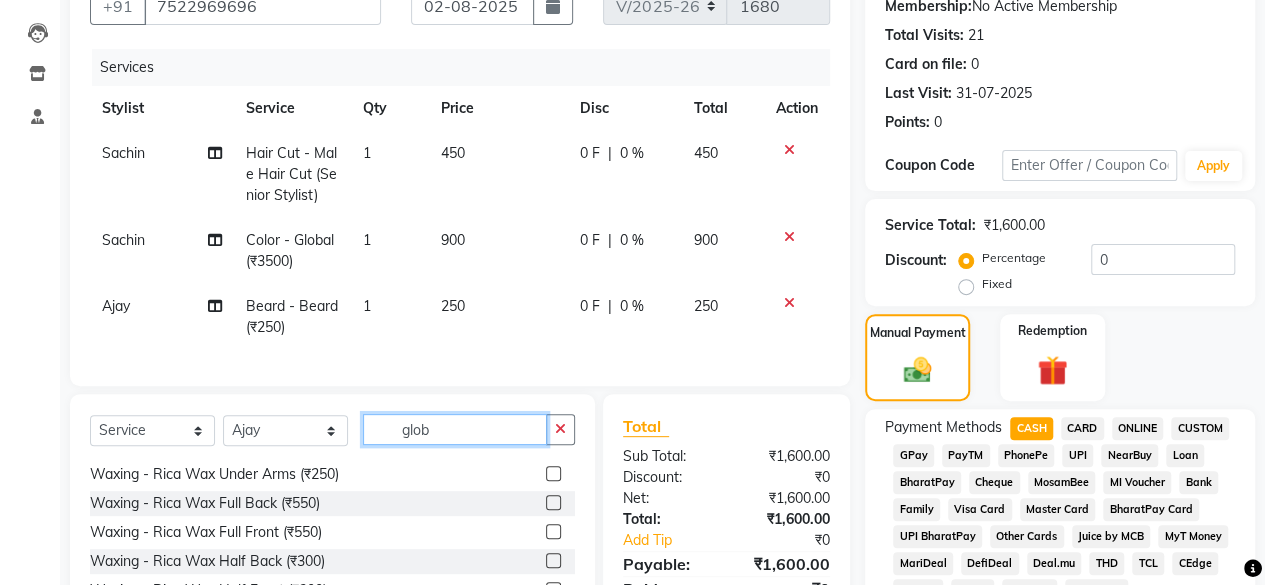 click on "glob" 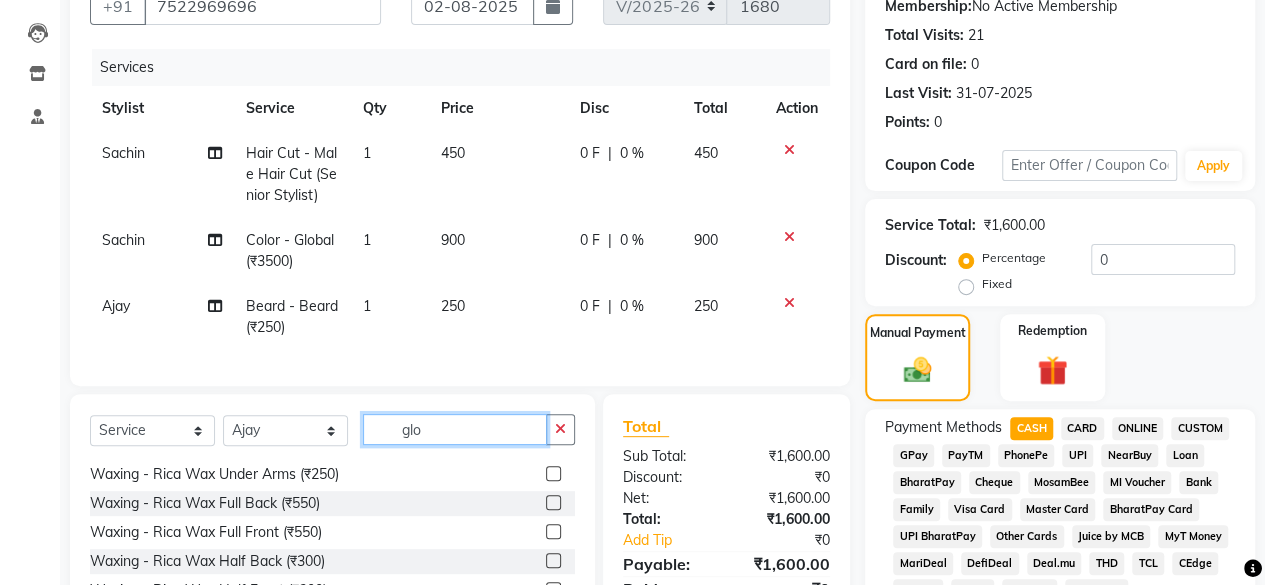 scroll, scrollTop: 0, scrollLeft: 0, axis: both 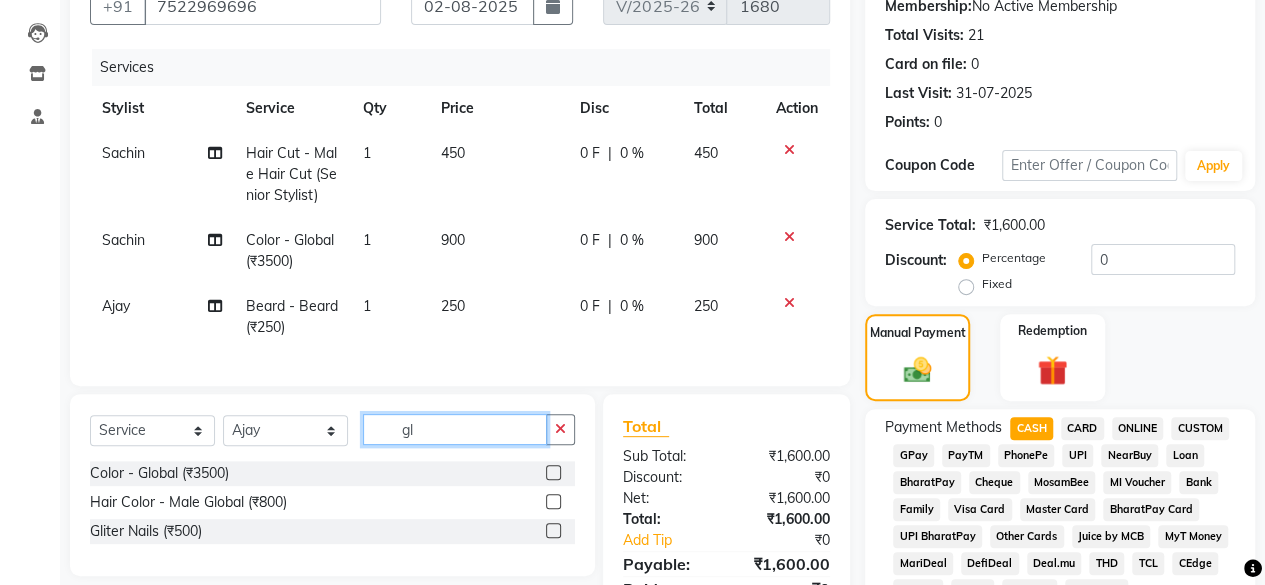 type on "g" 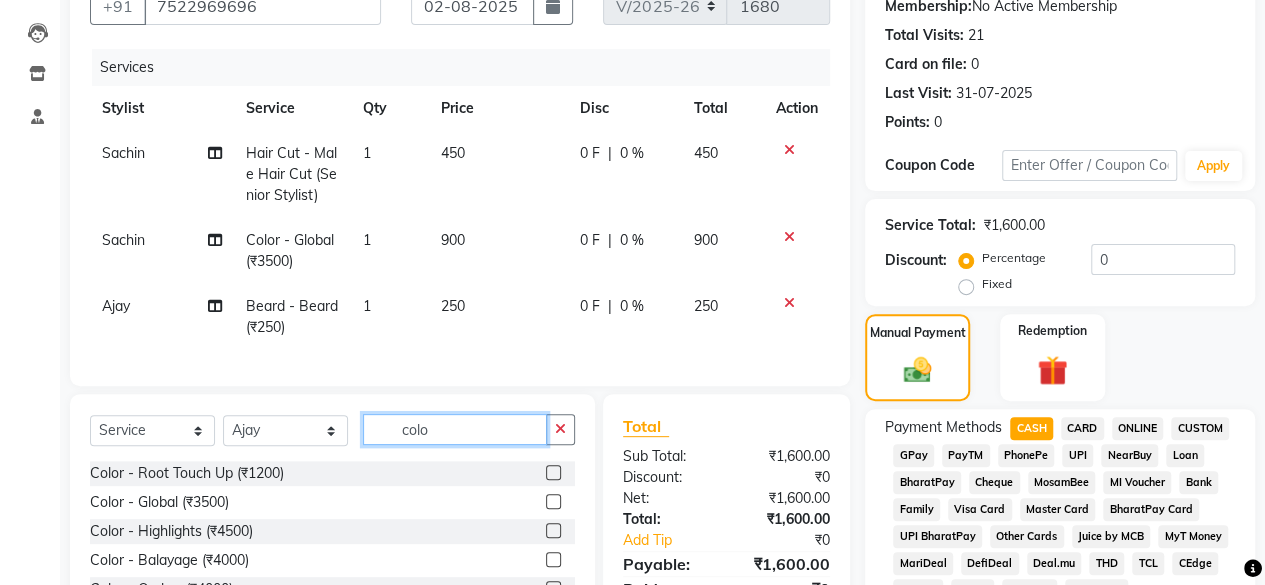 scroll, scrollTop: 32, scrollLeft: 0, axis: vertical 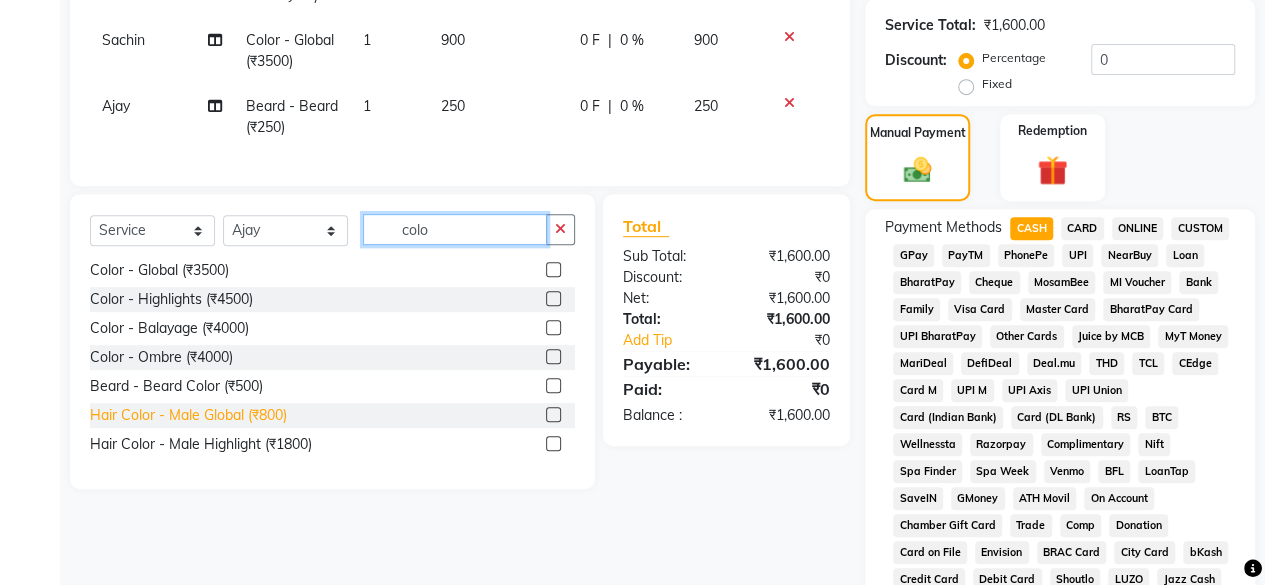 type on "colo" 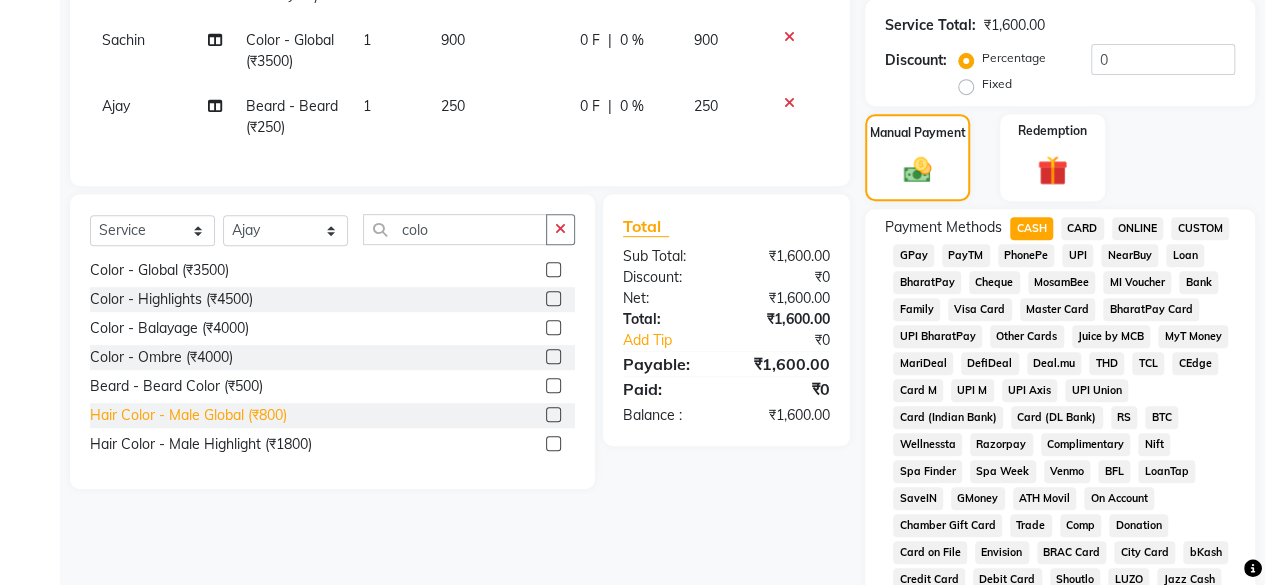 click on "Hair Color - Male Global (₹800)" 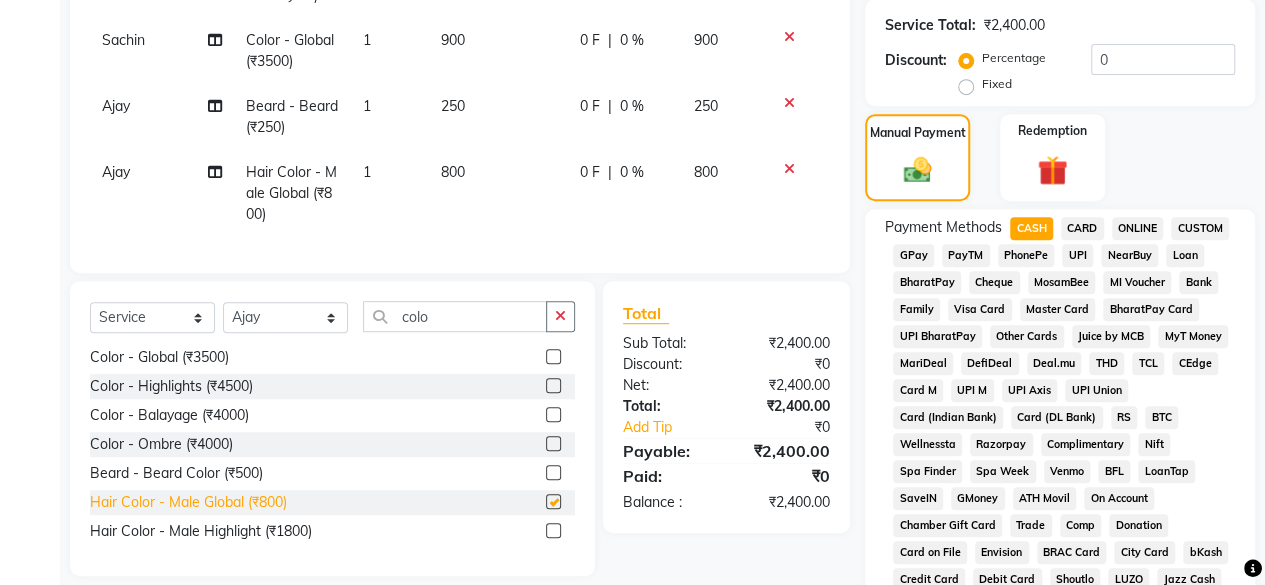 checkbox on "false" 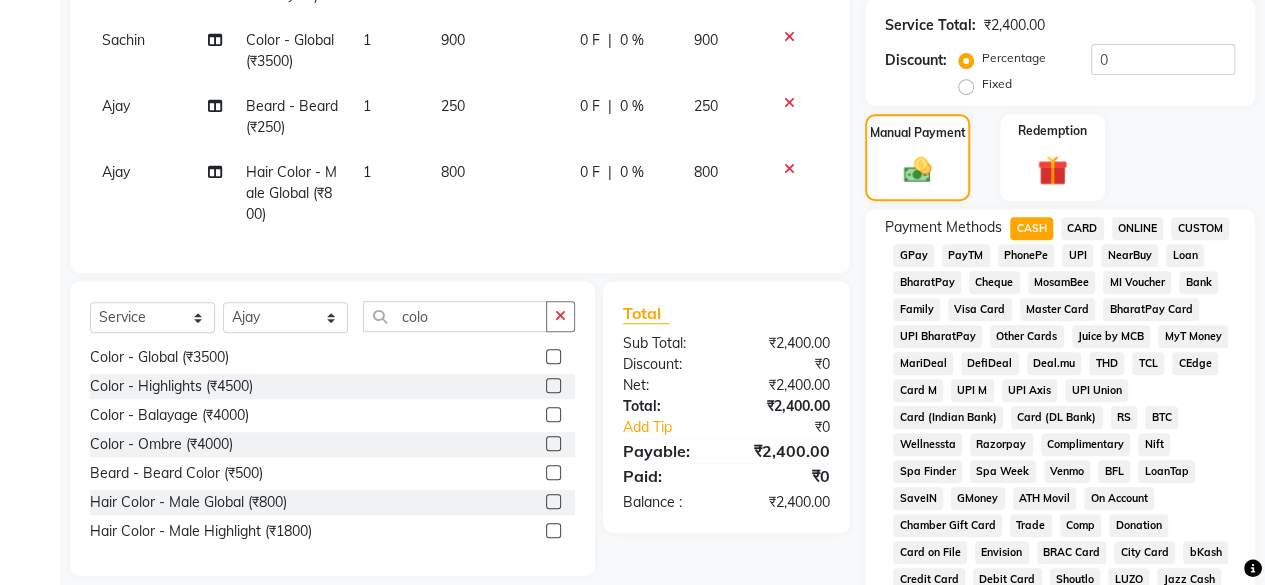 click on "CASH" 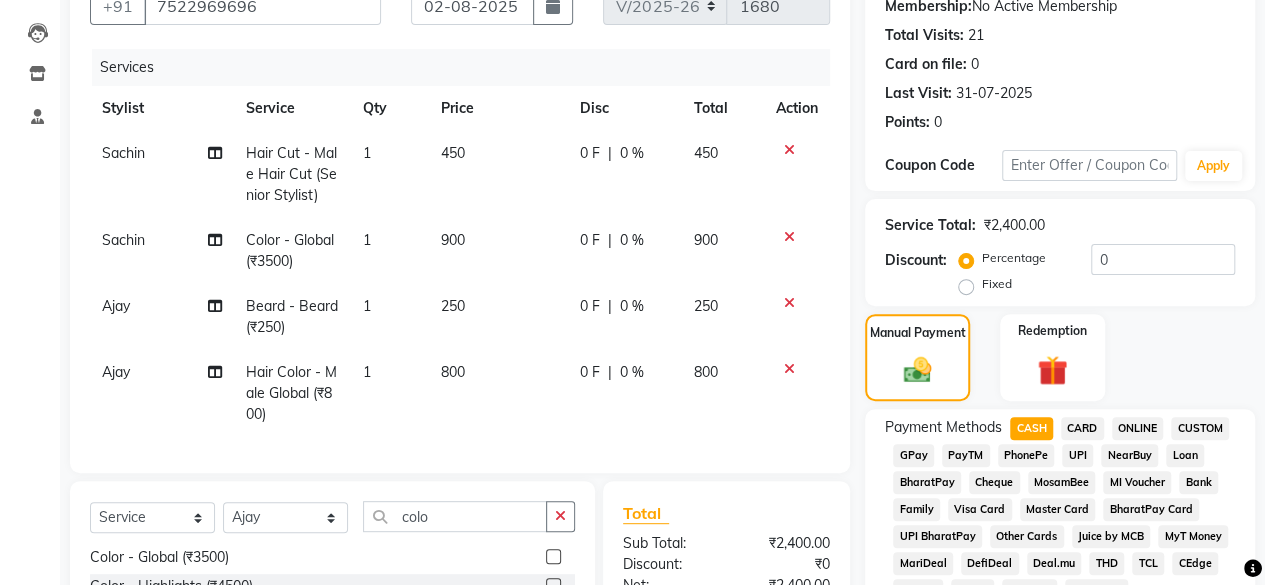 scroll, scrollTop: 999, scrollLeft: 0, axis: vertical 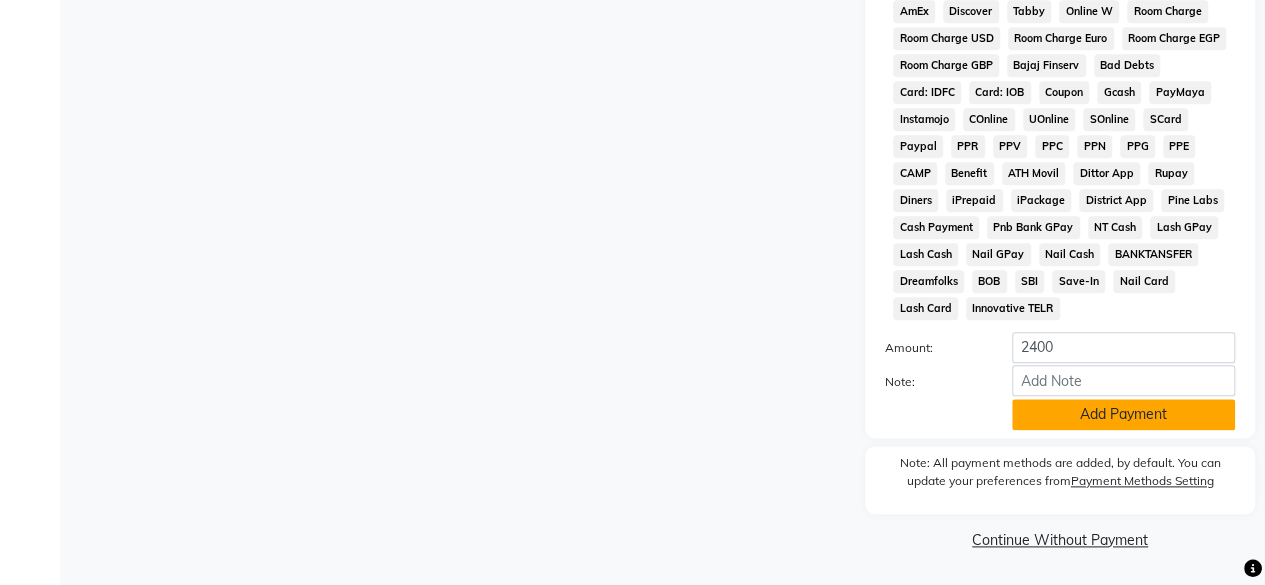 click on "Add Payment" 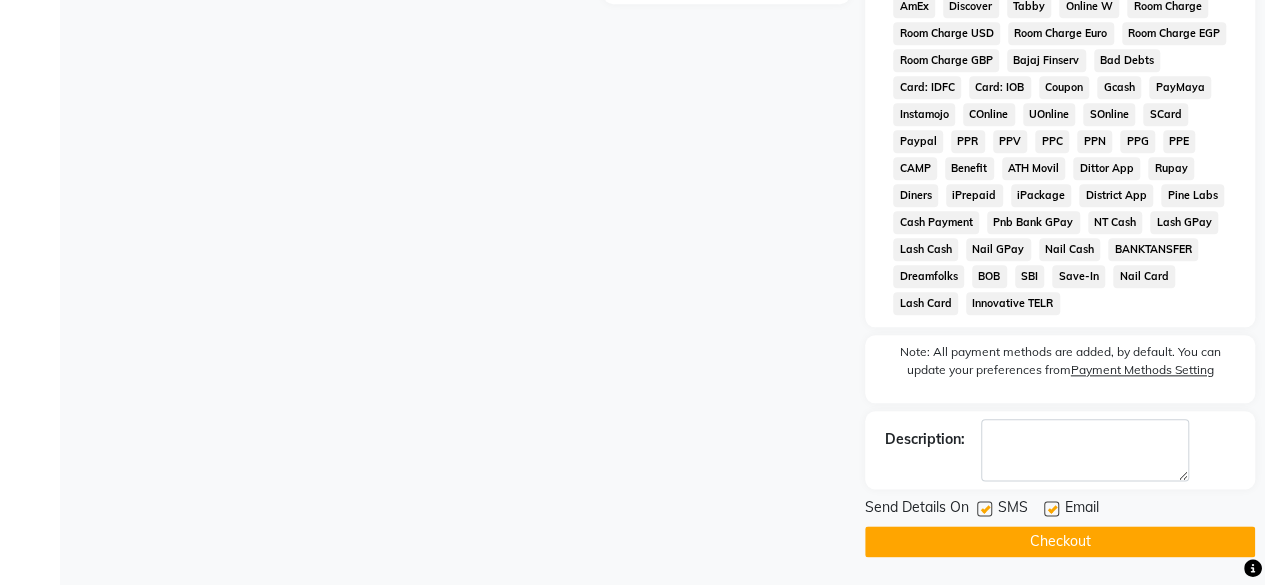 scroll, scrollTop: 1006, scrollLeft: 0, axis: vertical 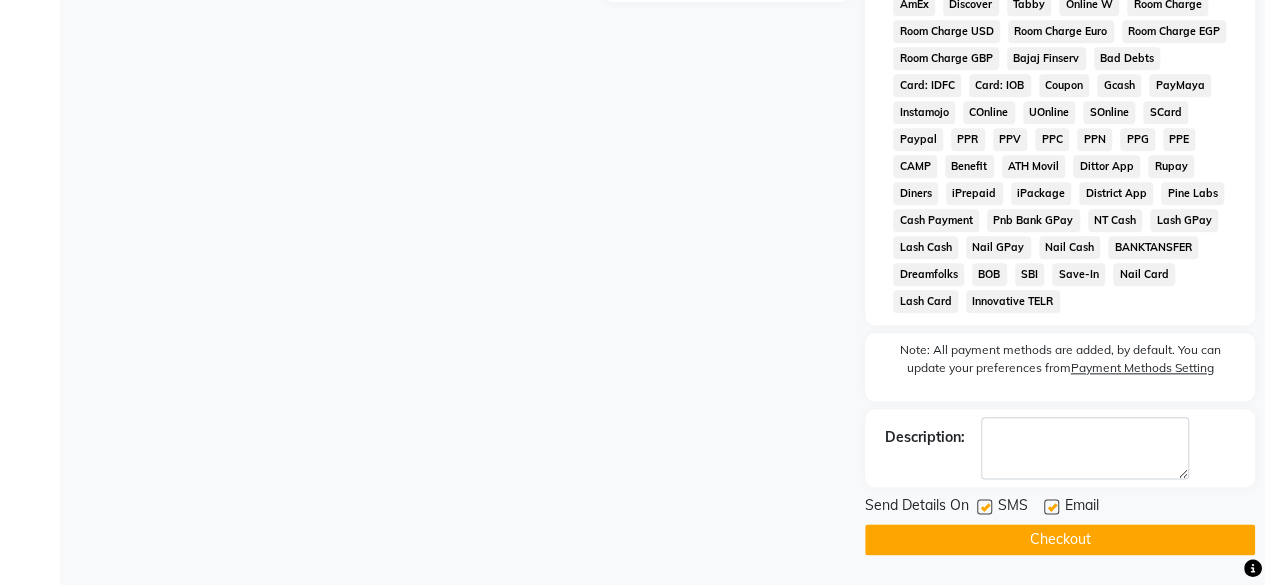 click 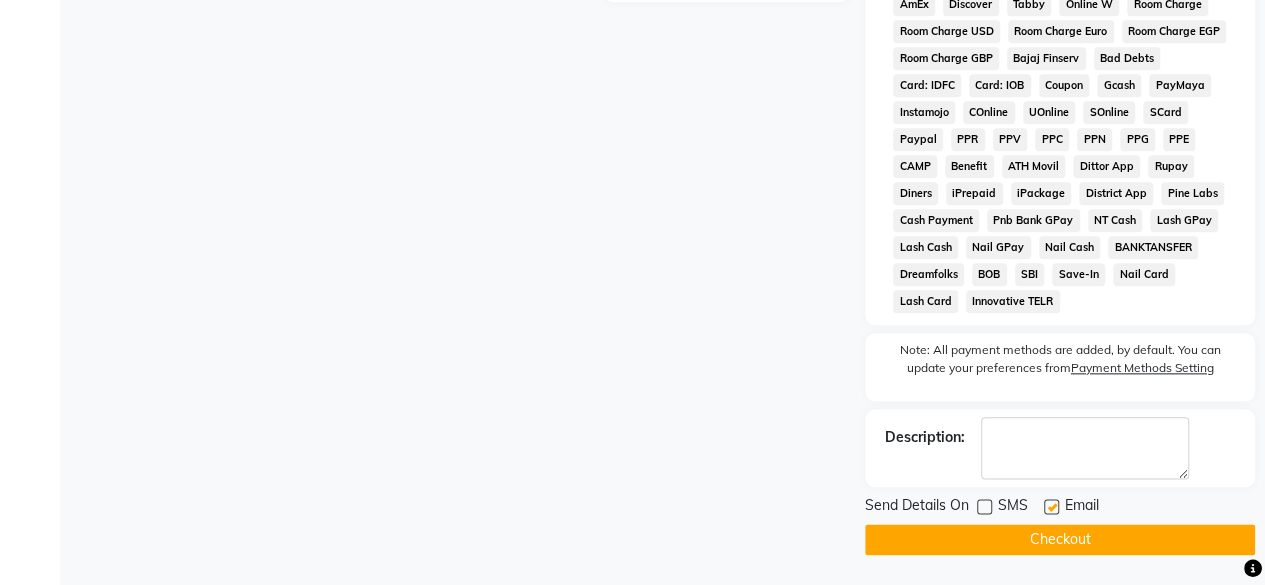 click 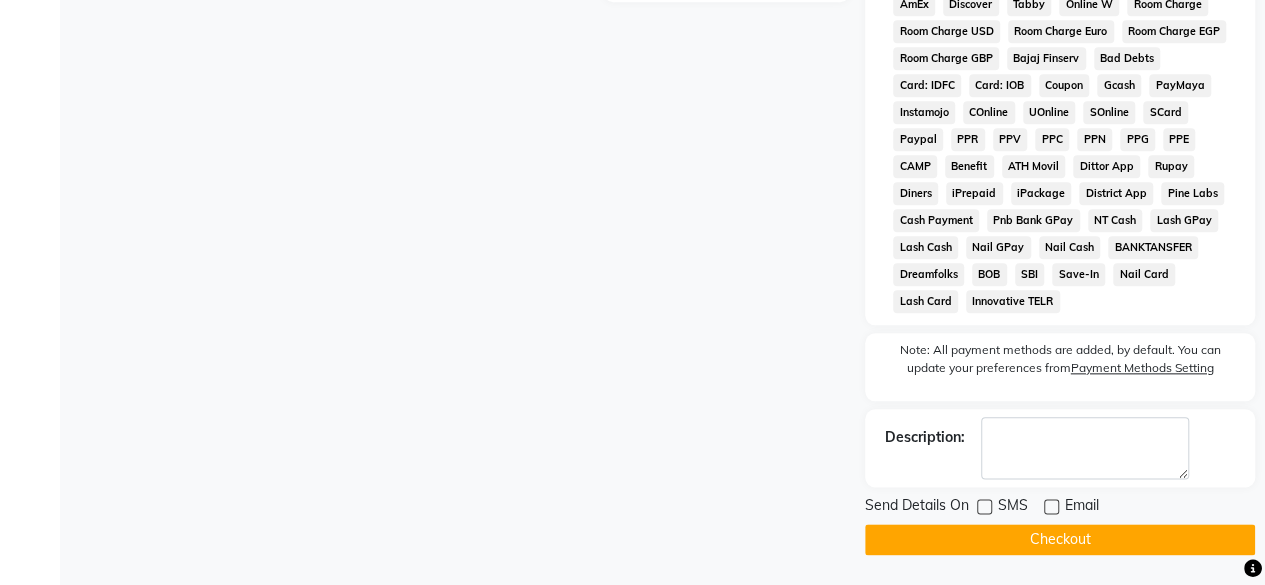 drag, startPoint x: 1077, startPoint y: 541, endPoint x: 1075, endPoint y: 527, distance: 14.142136 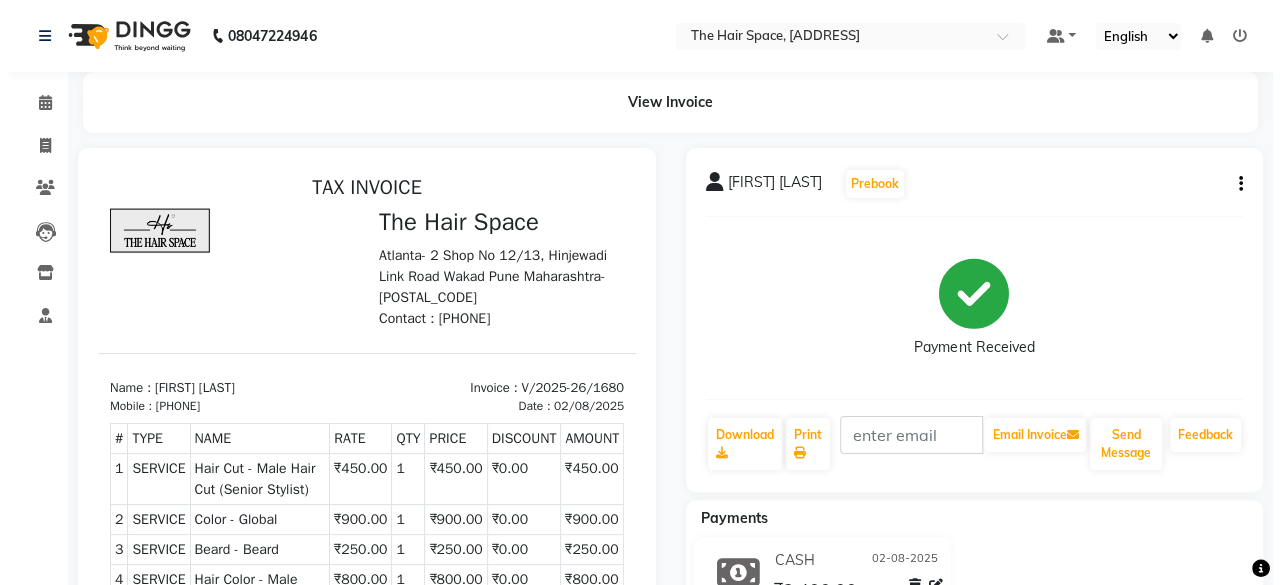 scroll, scrollTop: 0, scrollLeft: 0, axis: both 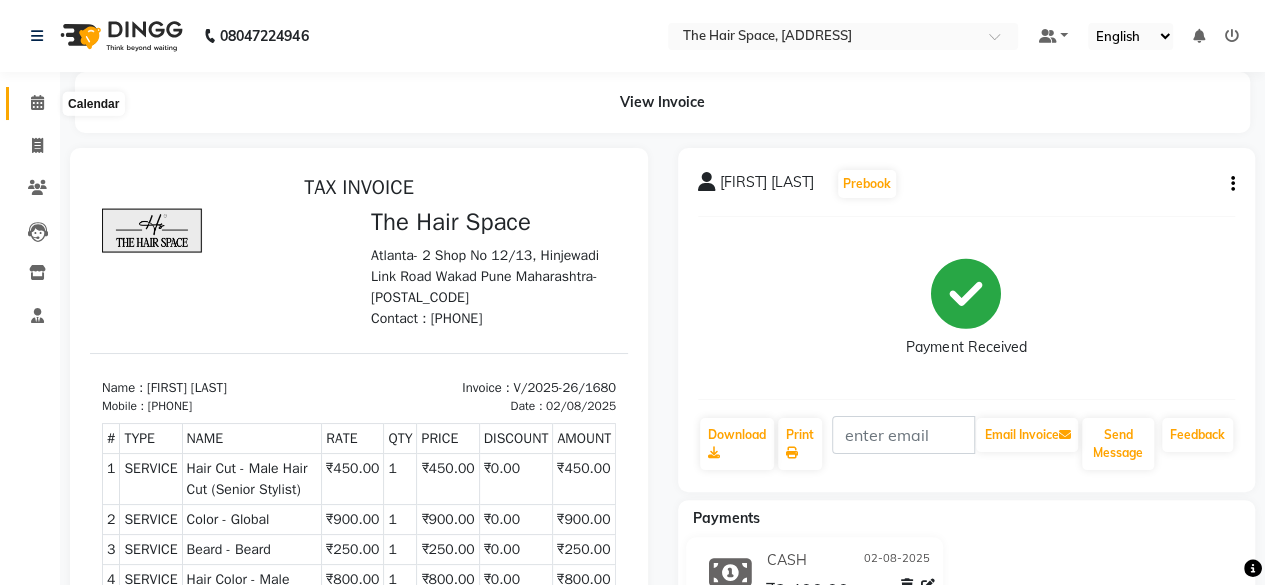 click 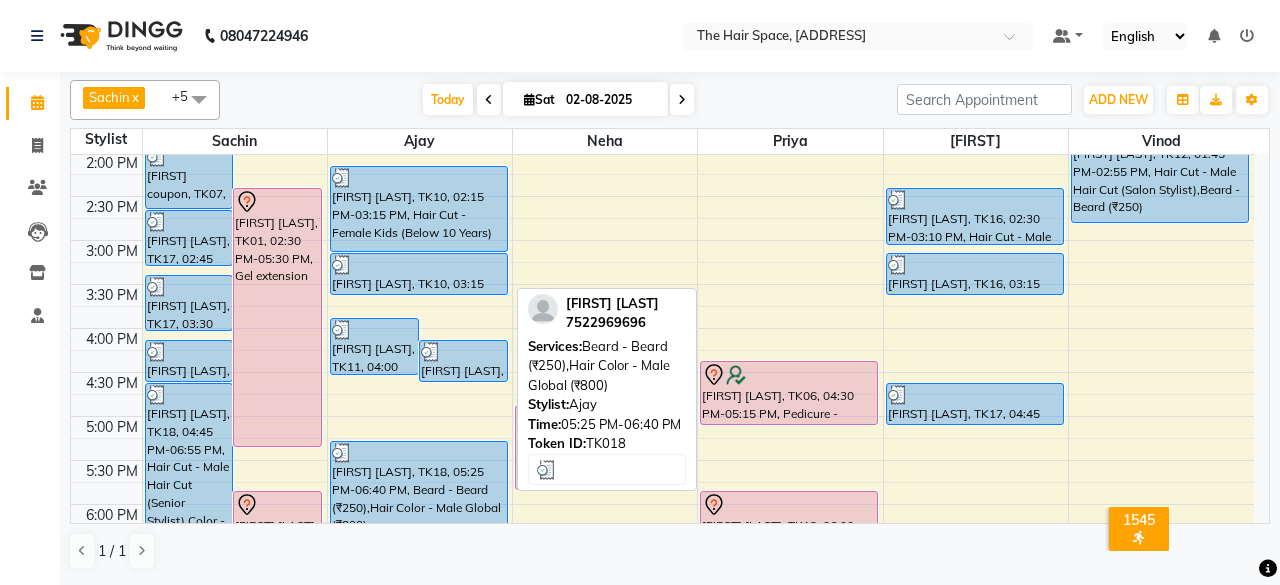 scroll, scrollTop: 500, scrollLeft: 0, axis: vertical 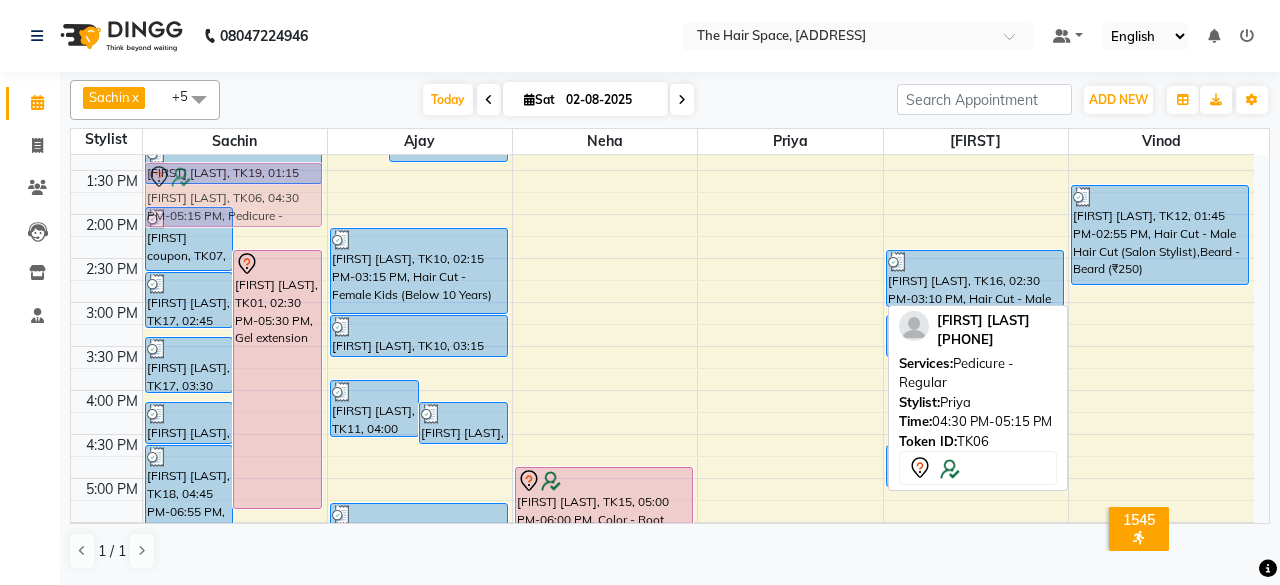 drag, startPoint x: 792, startPoint y: 399, endPoint x: 235, endPoint y: 175, distance: 600.35406 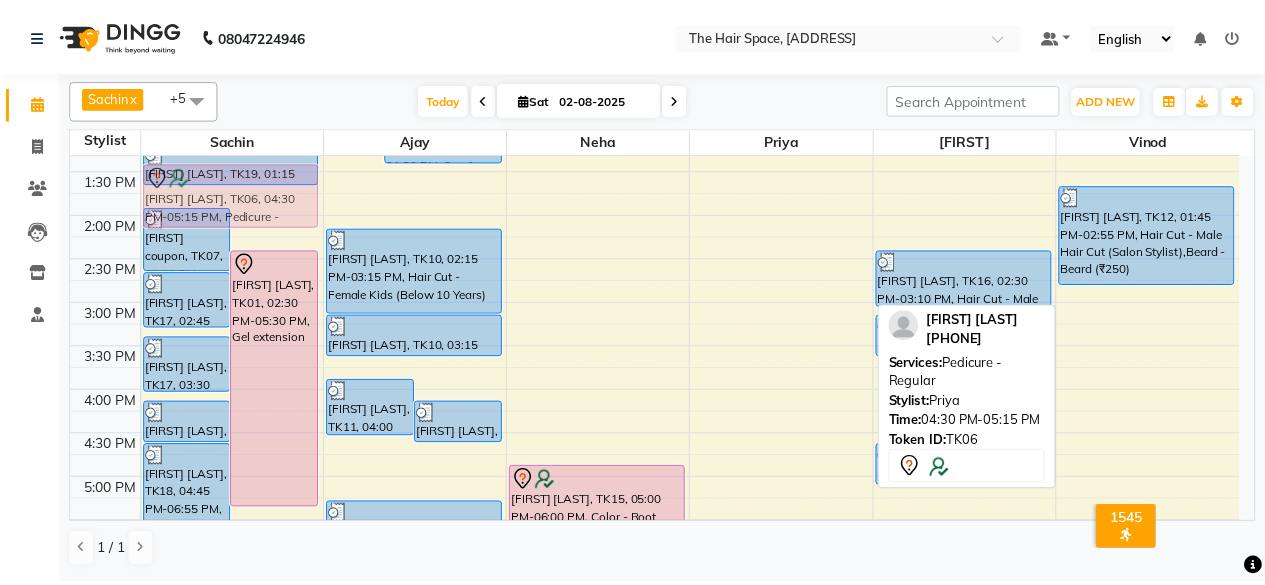 scroll, scrollTop: 456, scrollLeft: 0, axis: vertical 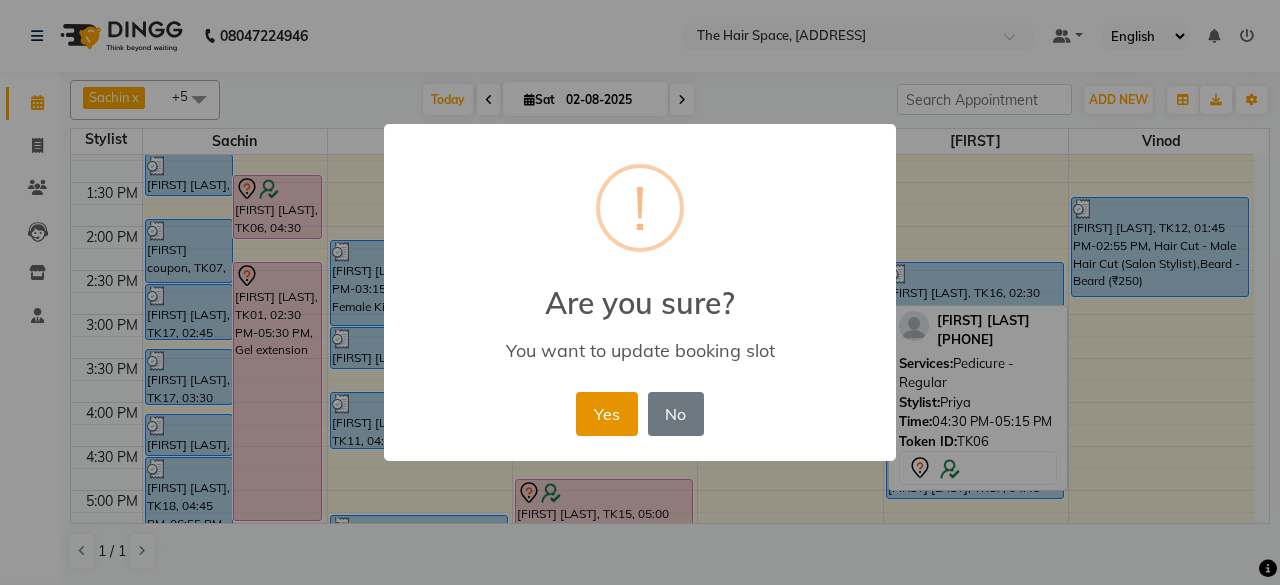 click on "Yes" at bounding box center (606, 414) 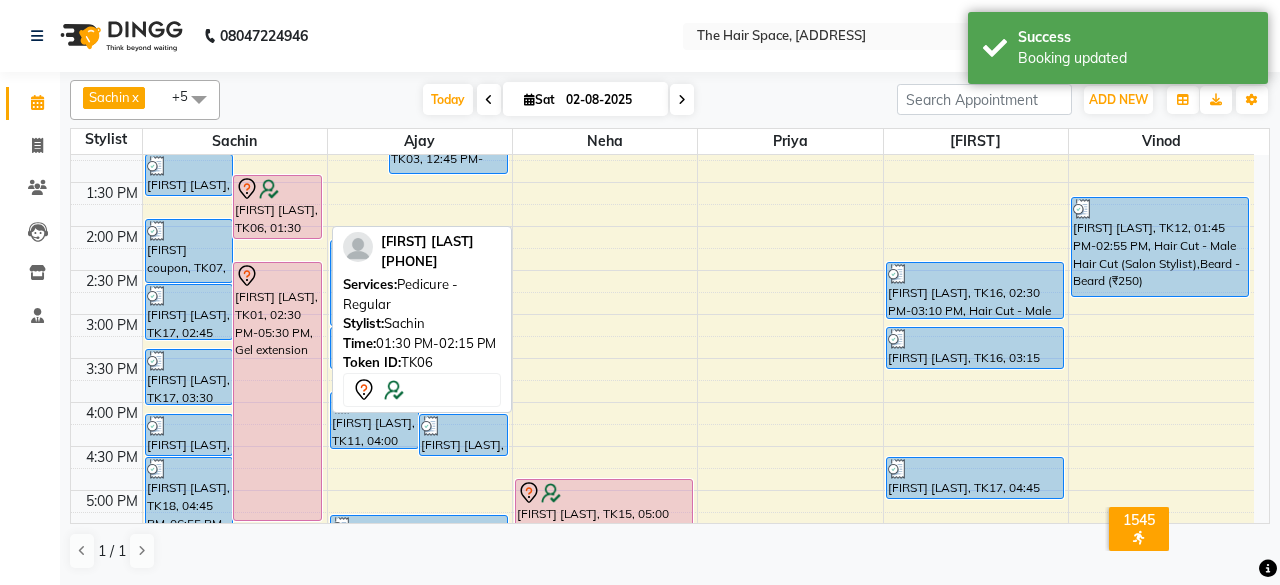 click at bounding box center (277, 189) 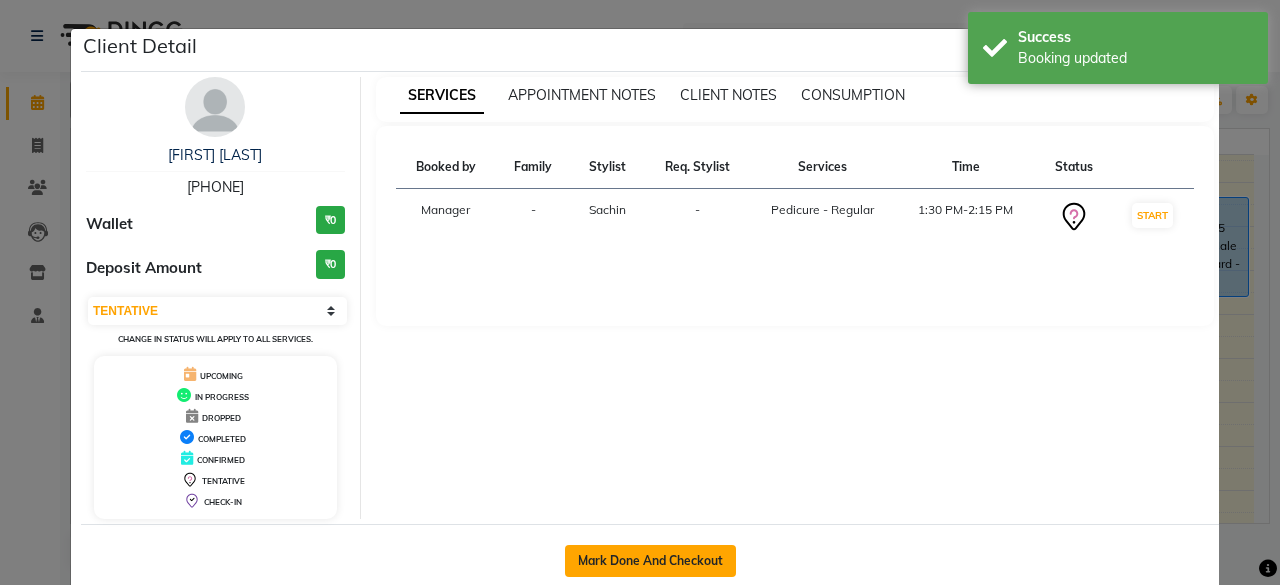 click on "Mark Done And Checkout" 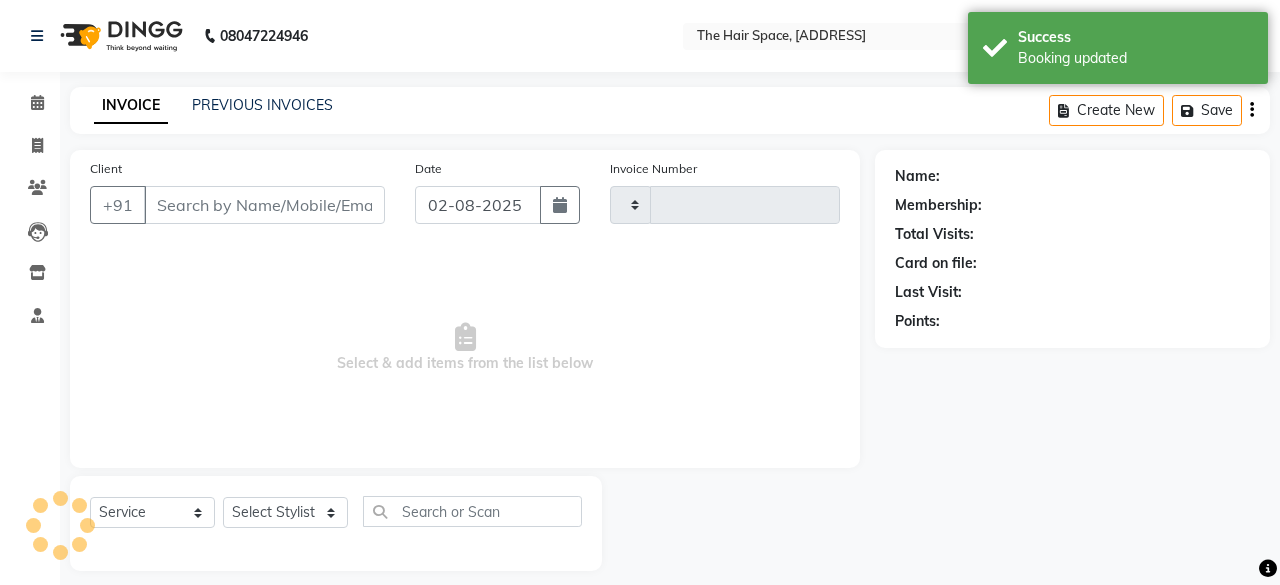 type on "1681" 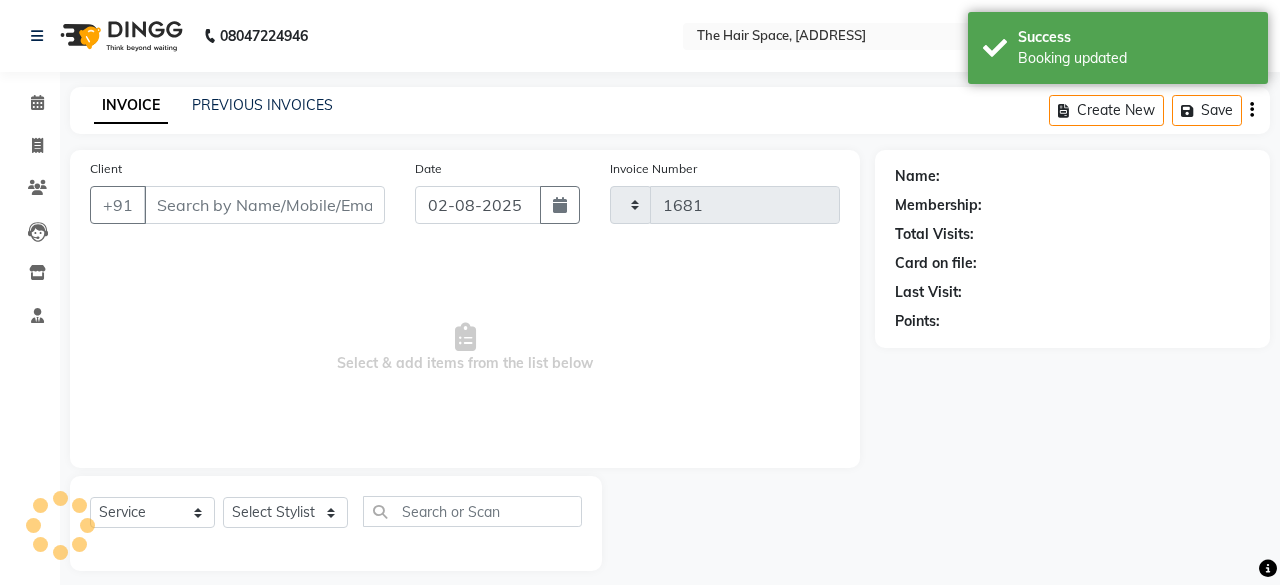 select on "6697" 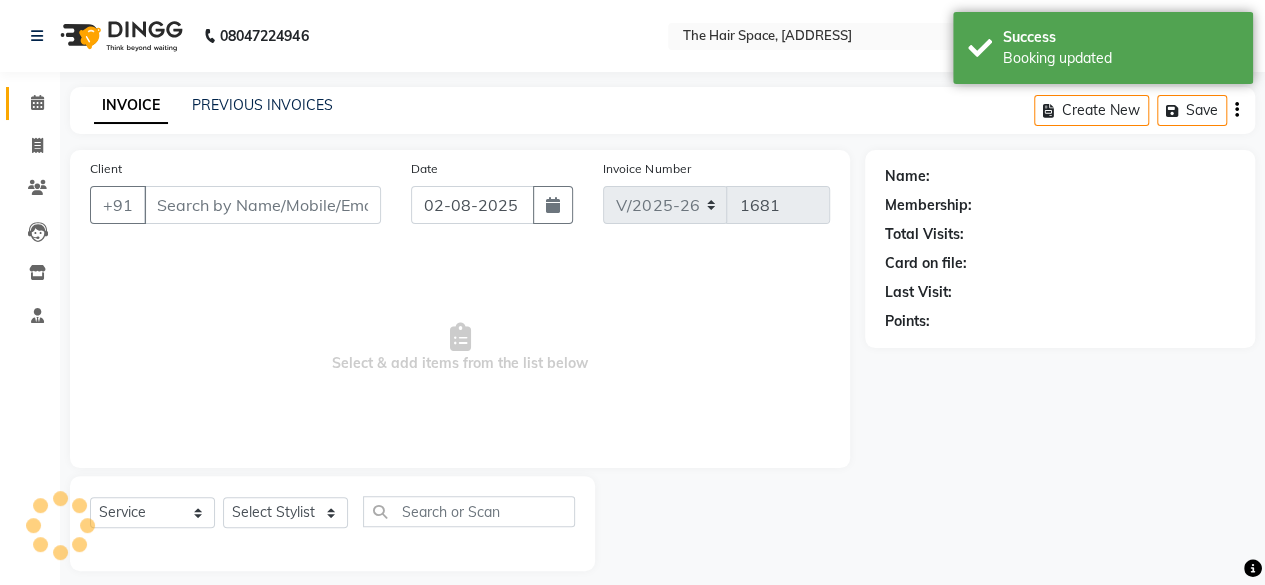type on "[PHONE]" 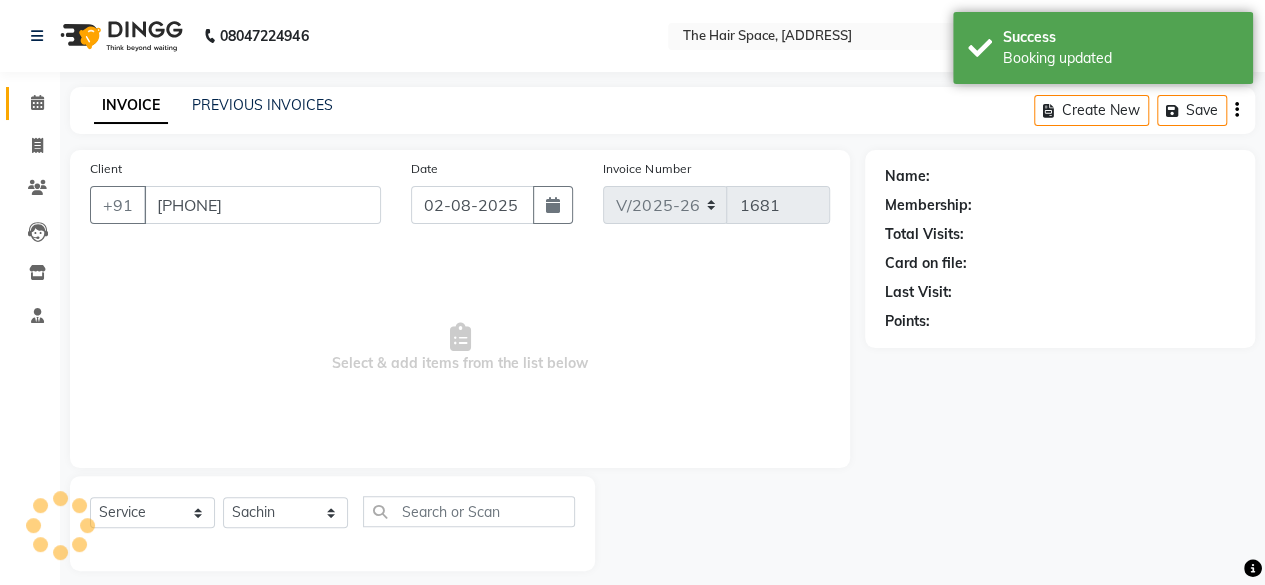 select on "1: Object" 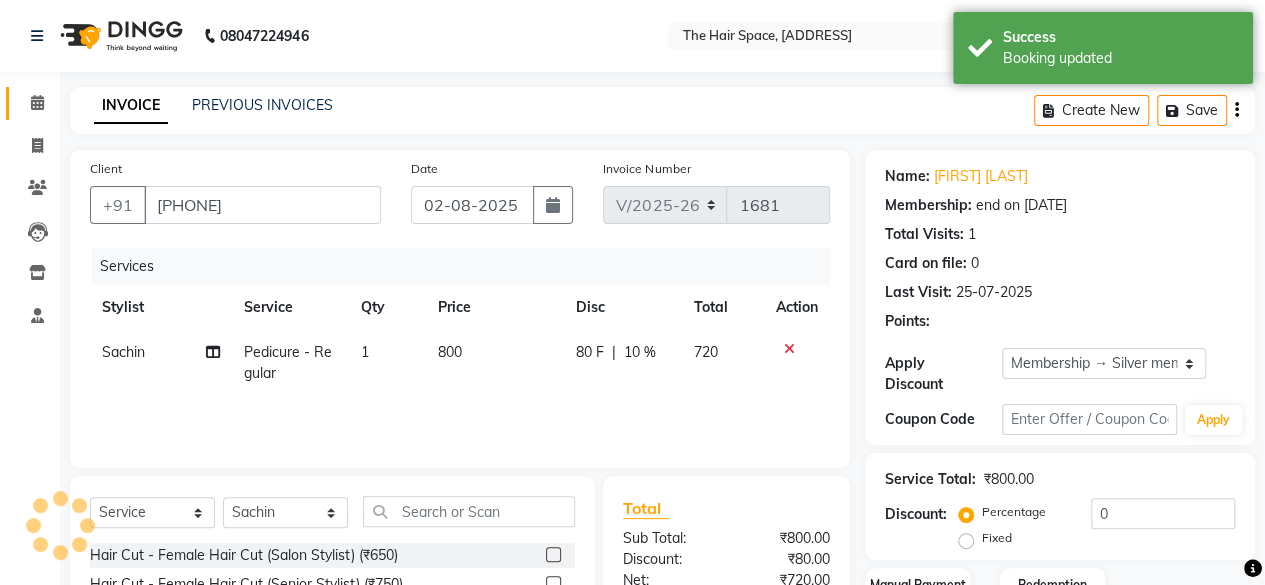 type on "10" 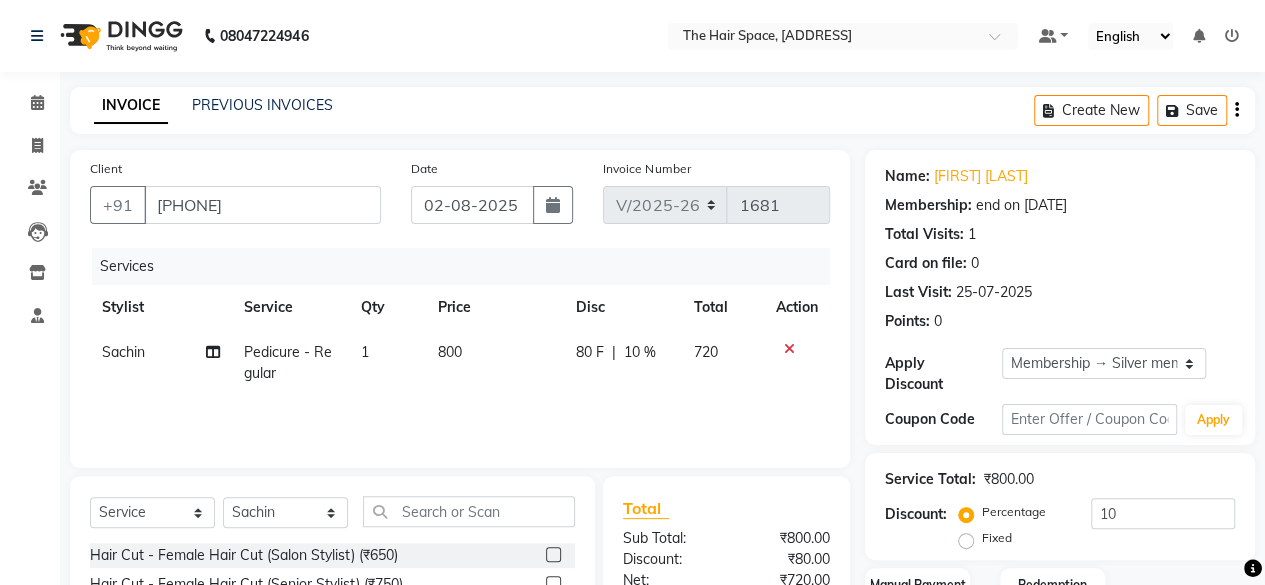 click 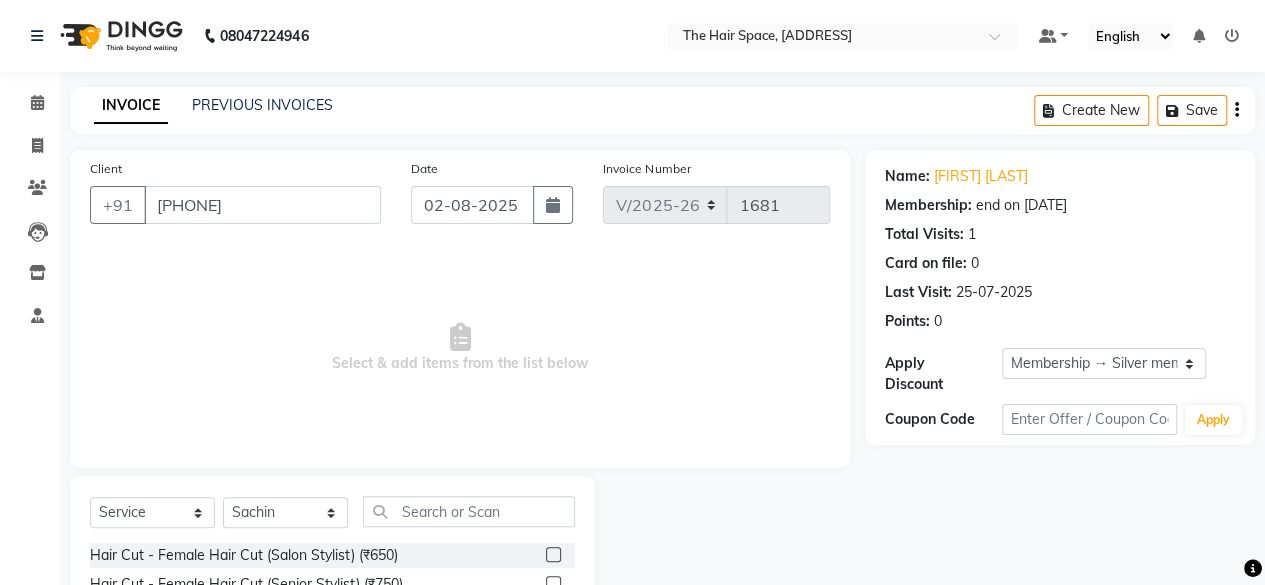 scroll, scrollTop: 215, scrollLeft: 0, axis: vertical 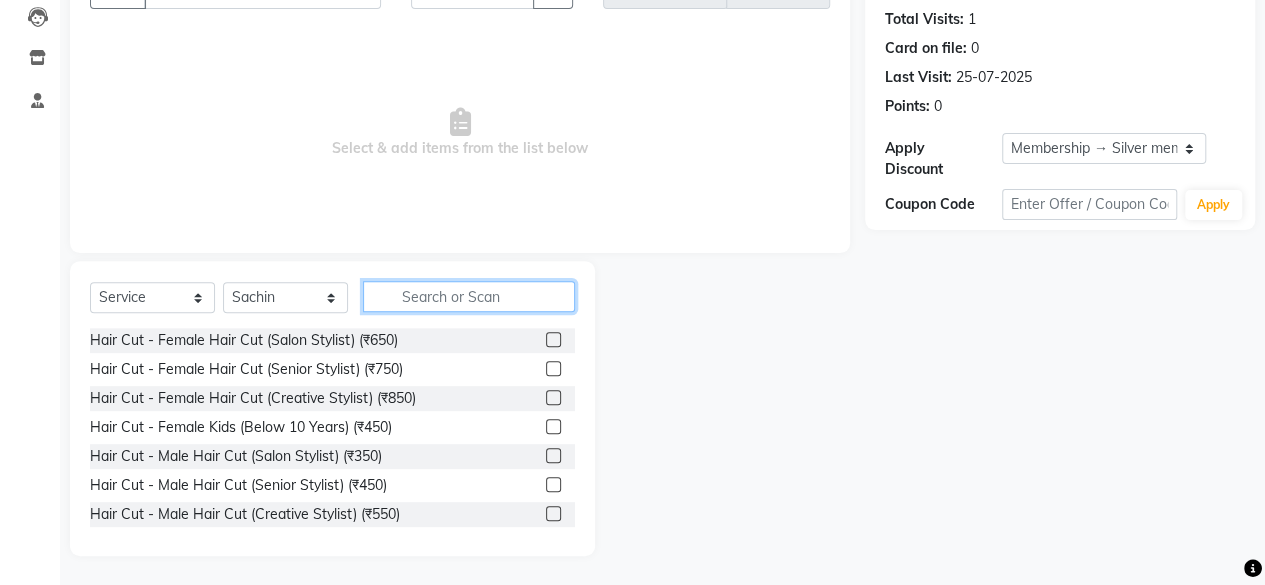 click 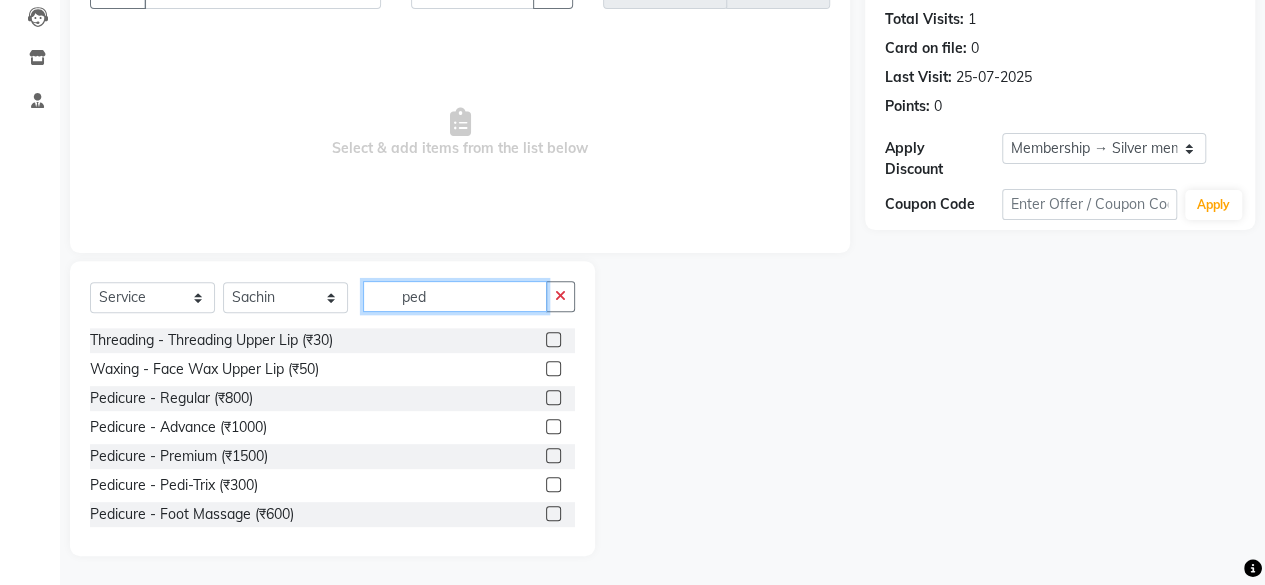 scroll, scrollTop: 189, scrollLeft: 0, axis: vertical 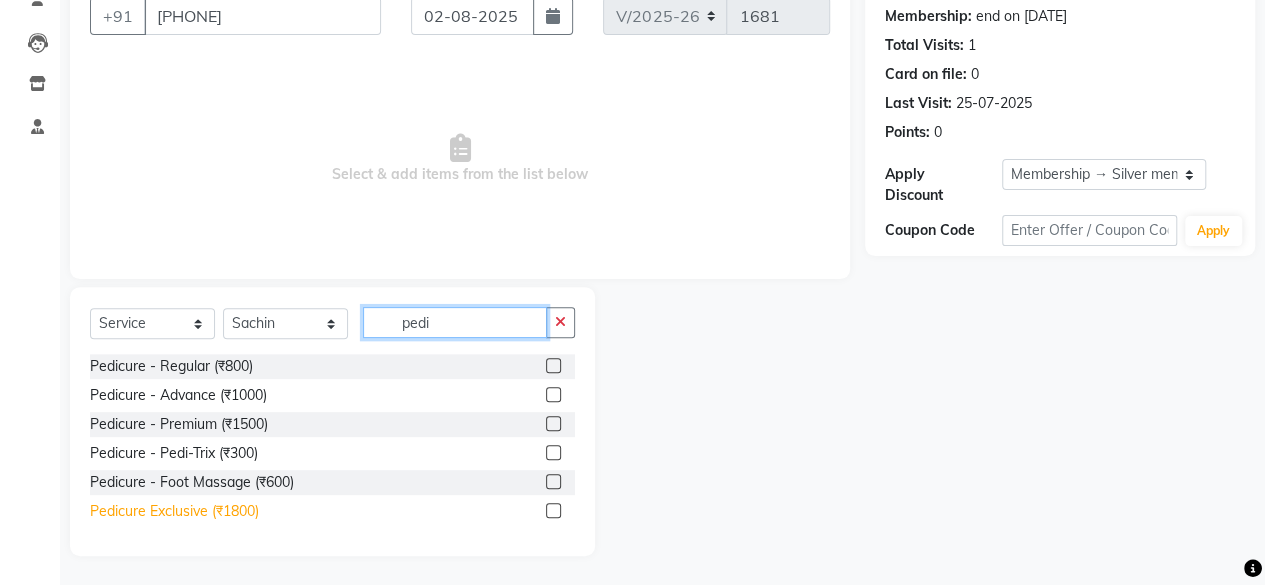 type on "pedi" 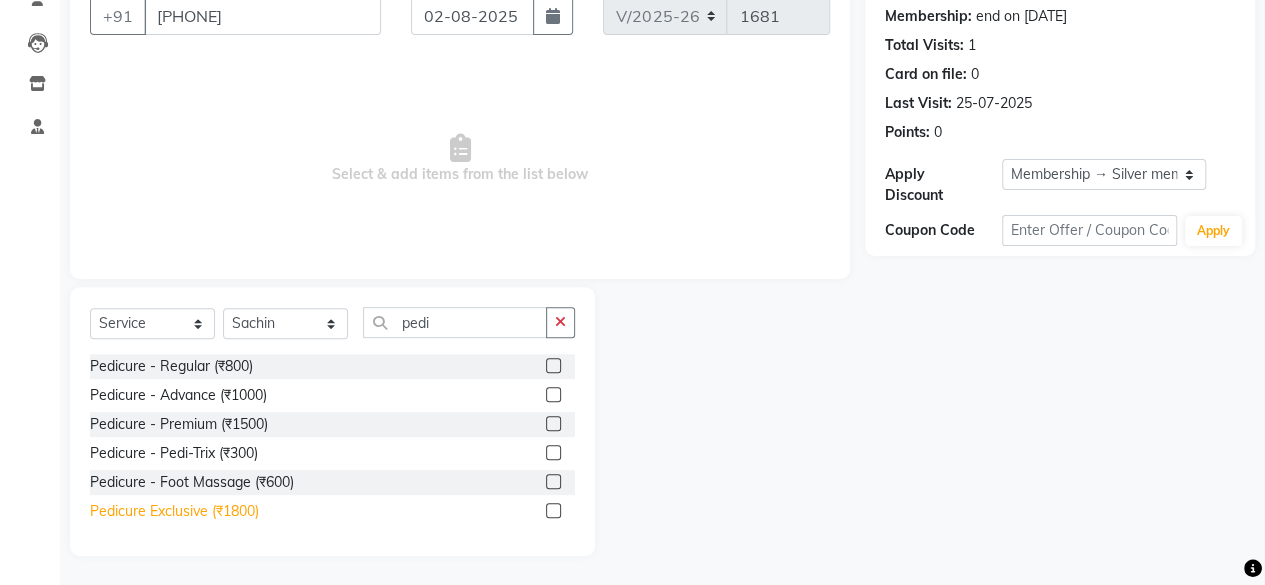 click on "Pedicure Exclusive (₹1800)" 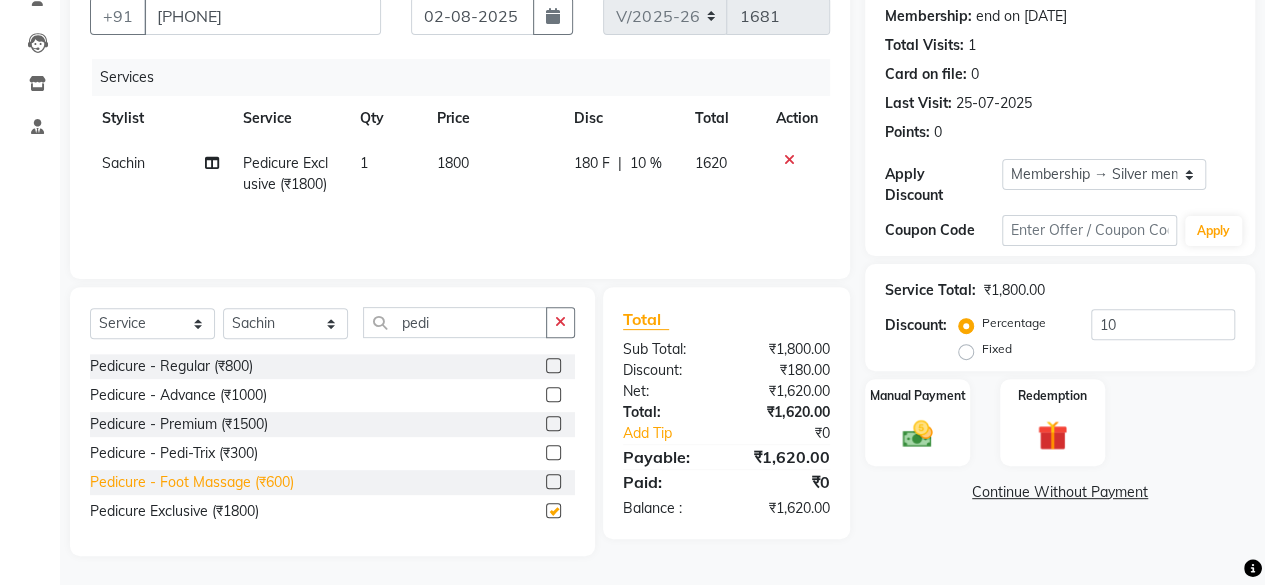 checkbox on "false" 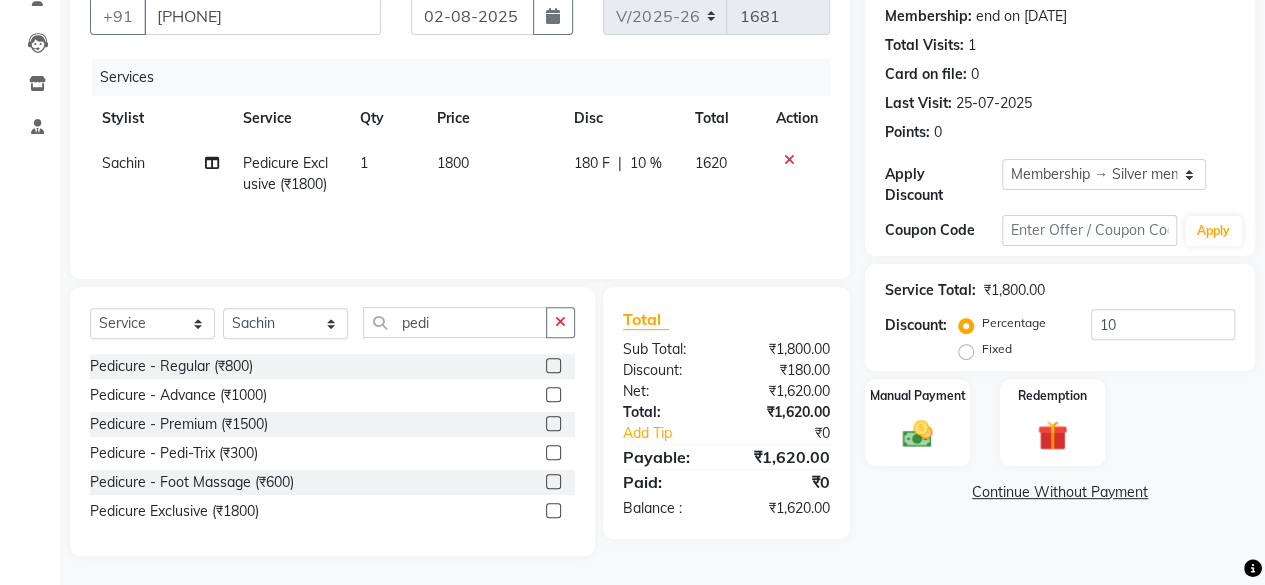 click on "1800" 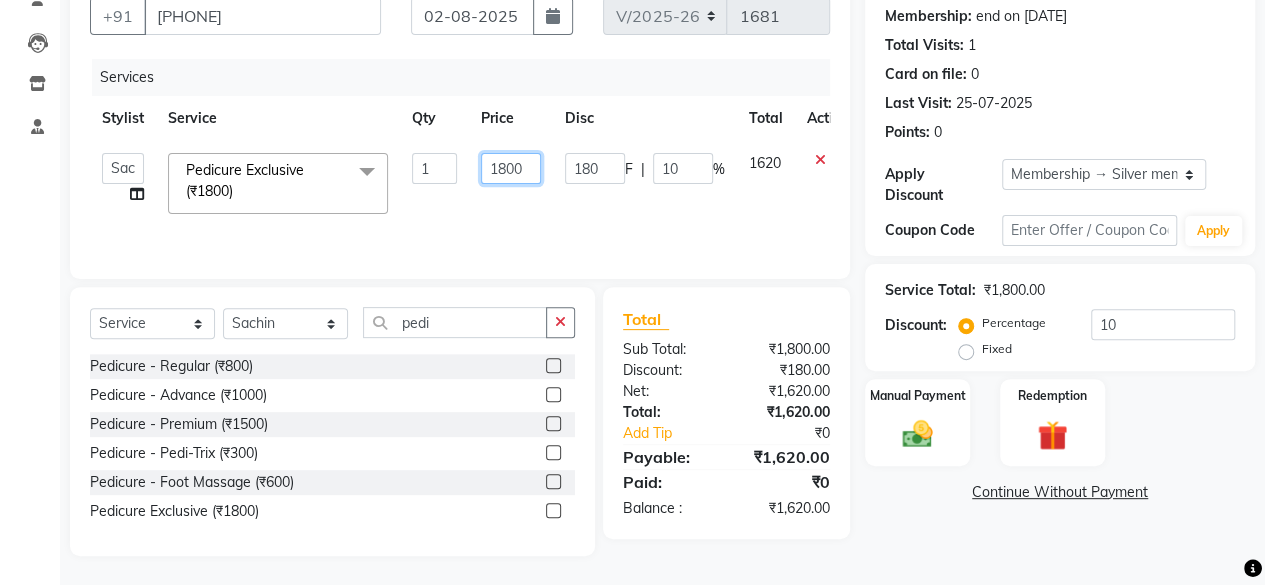 click on "1800" 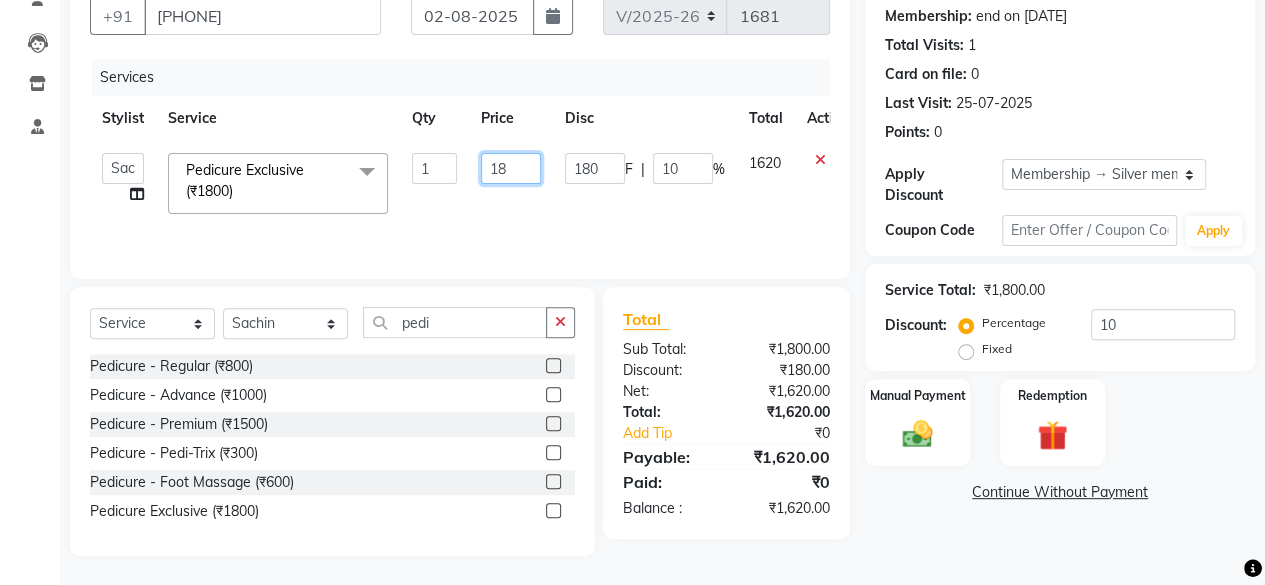 type on "1" 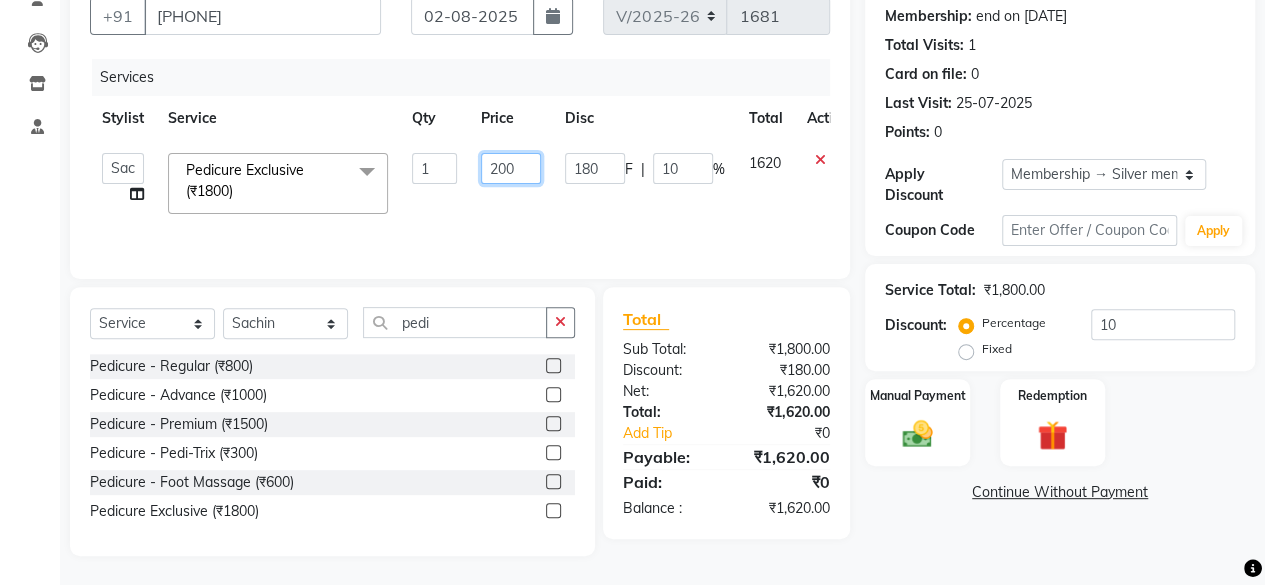 type on "2000" 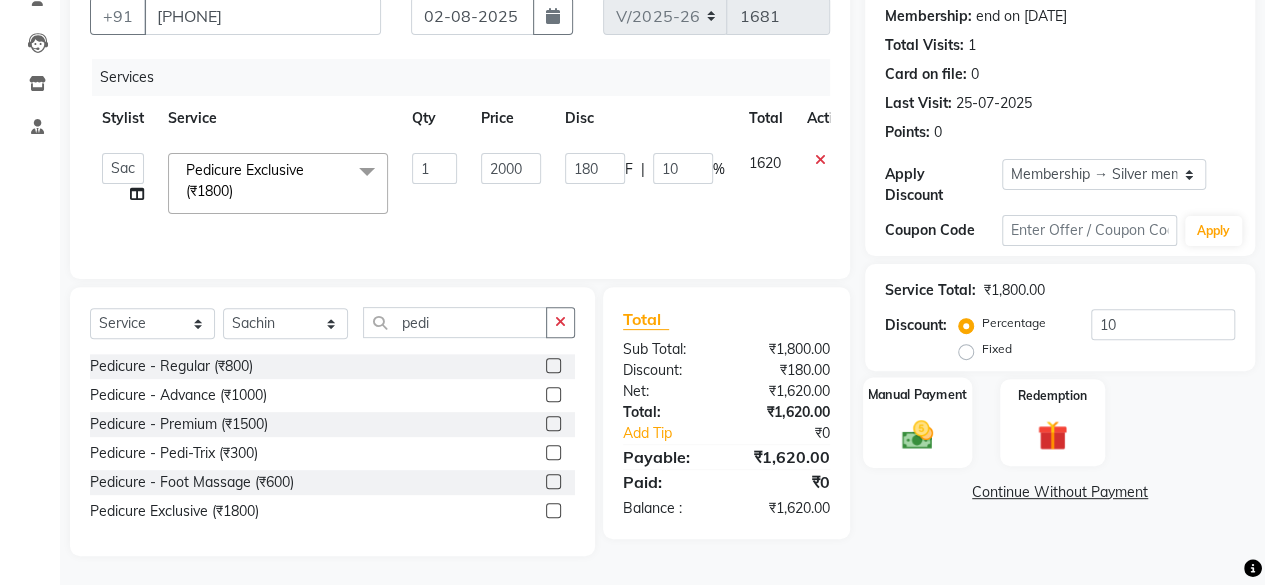 click 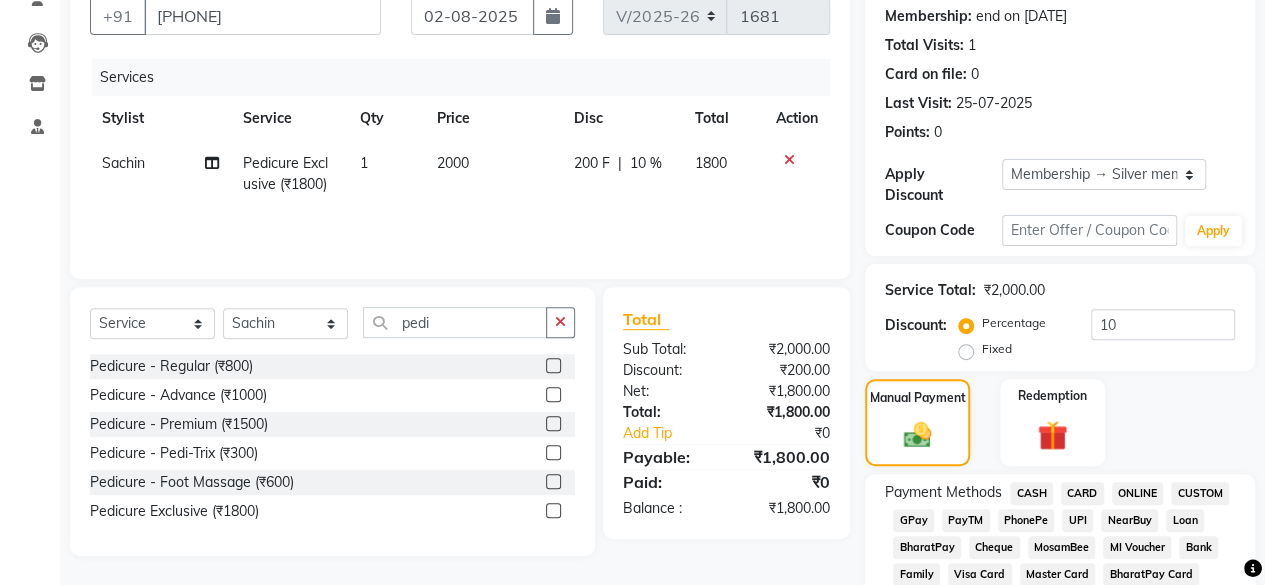 click on "GPay" 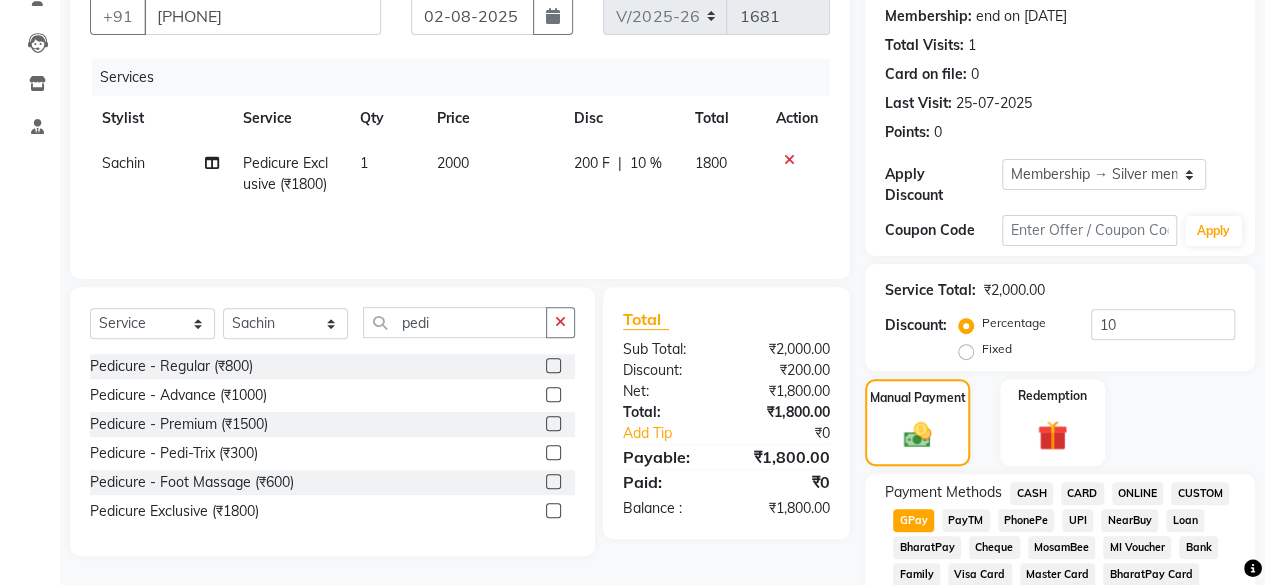scroll, scrollTop: 1054, scrollLeft: 0, axis: vertical 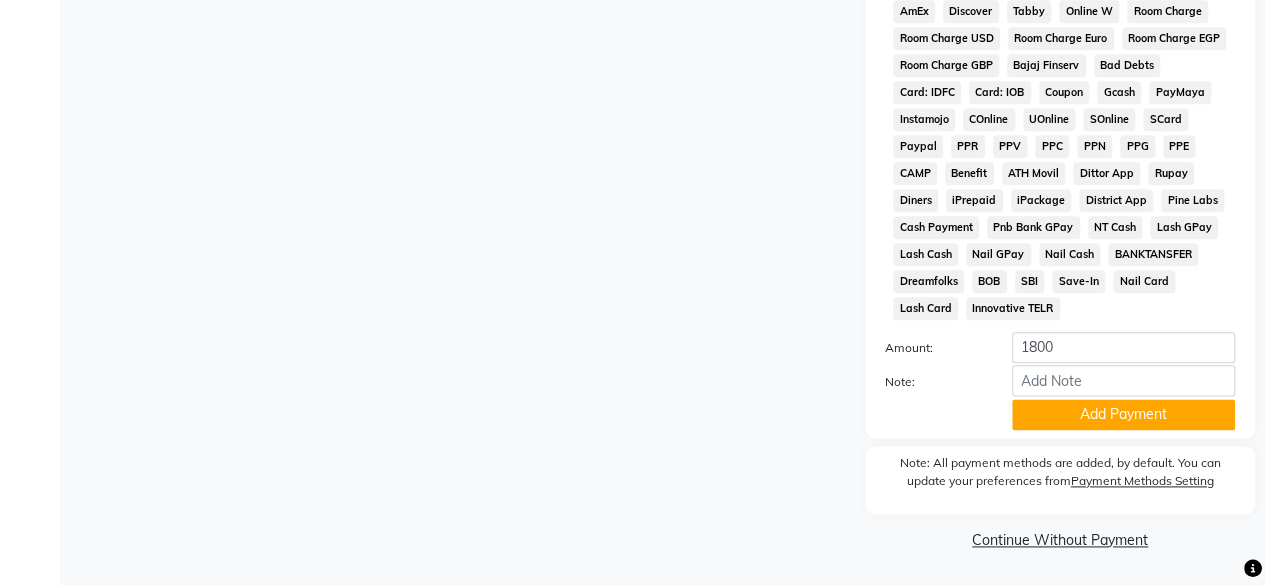 click on "Add Payment" 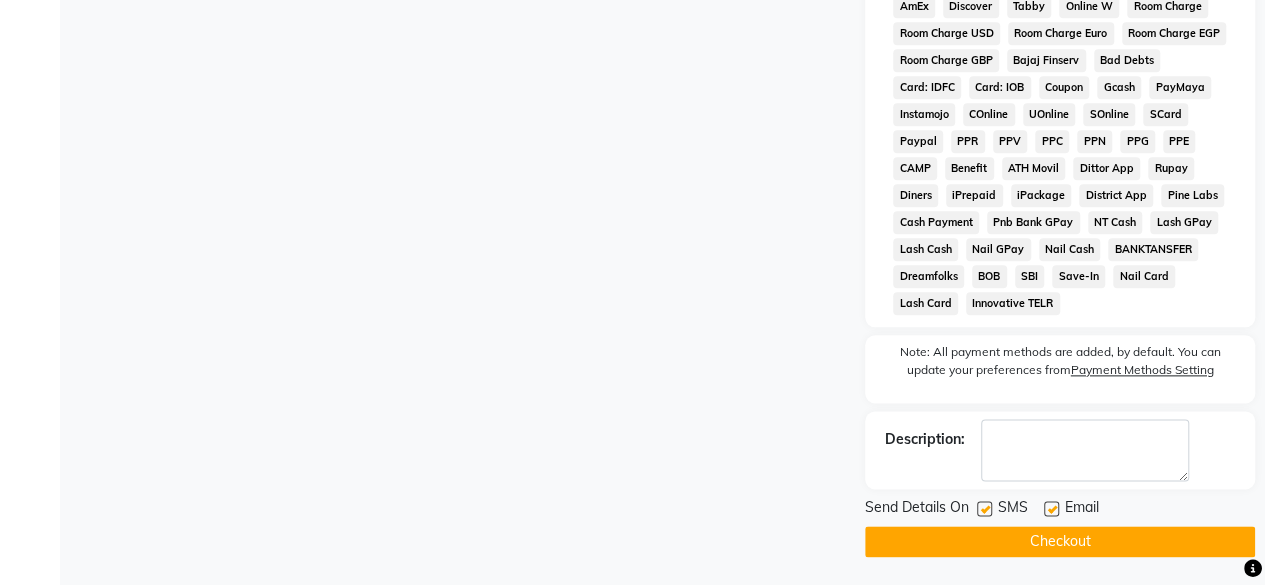 drag, startPoint x: 984, startPoint y: 508, endPoint x: 1004, endPoint y: 509, distance: 20.024984 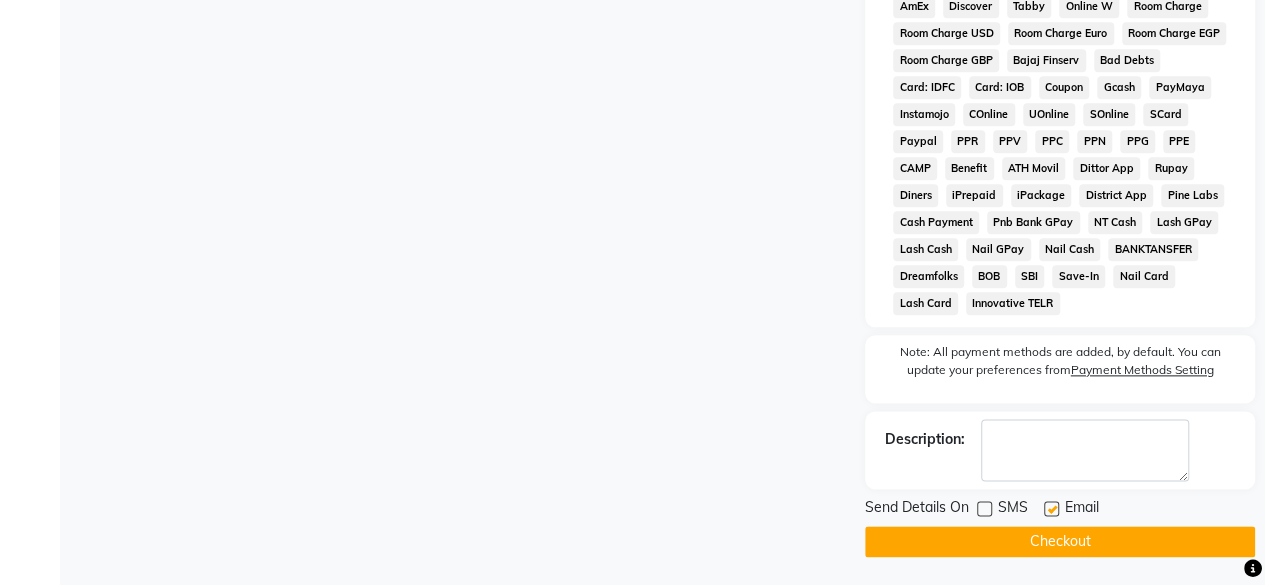 scroll, scrollTop: 1060, scrollLeft: 0, axis: vertical 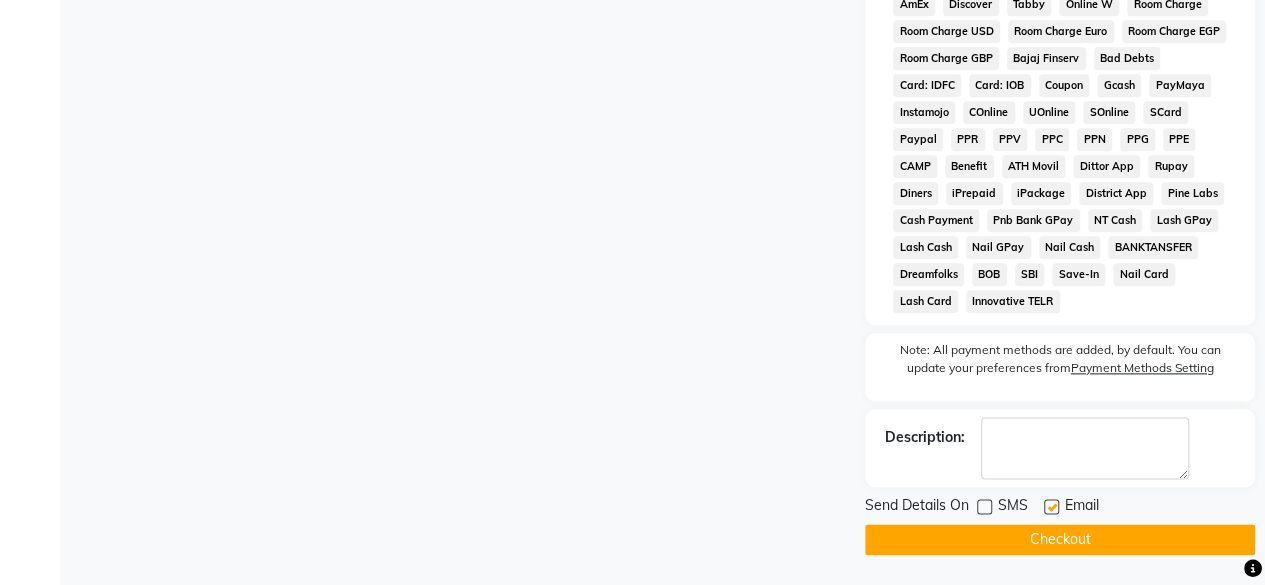 click 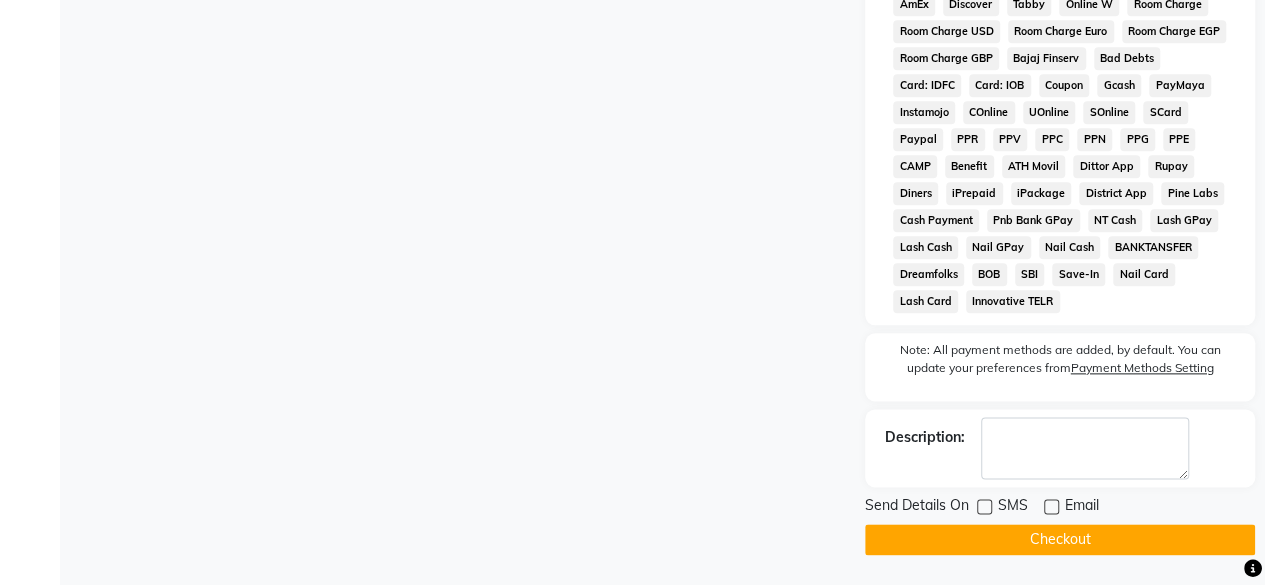 click on "Checkout" 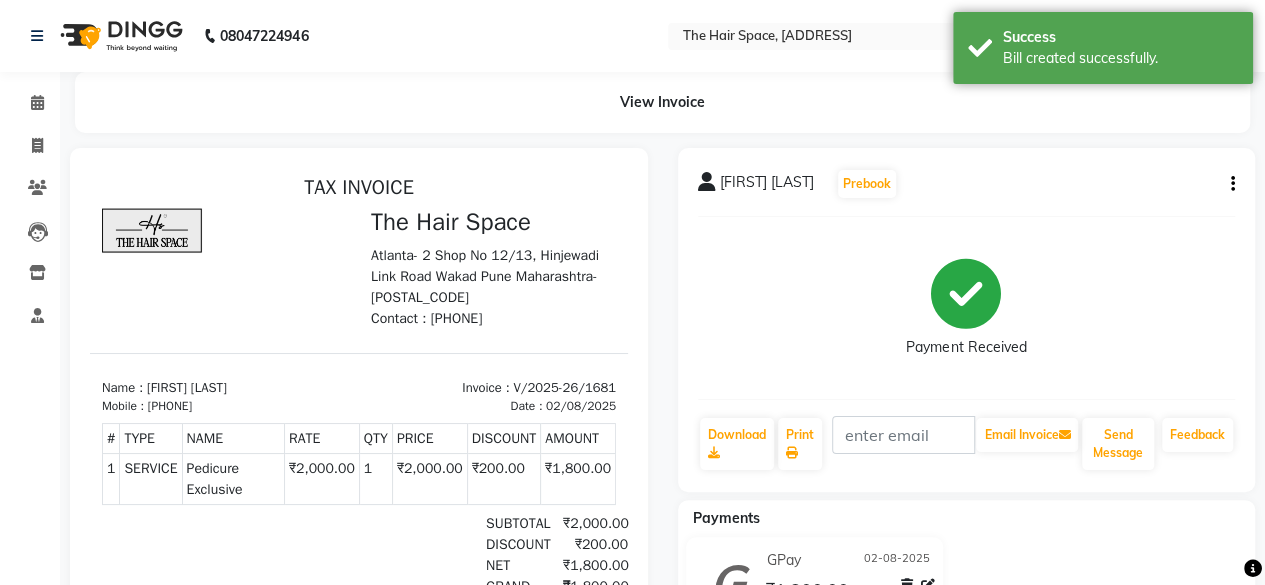 scroll, scrollTop: 0, scrollLeft: 0, axis: both 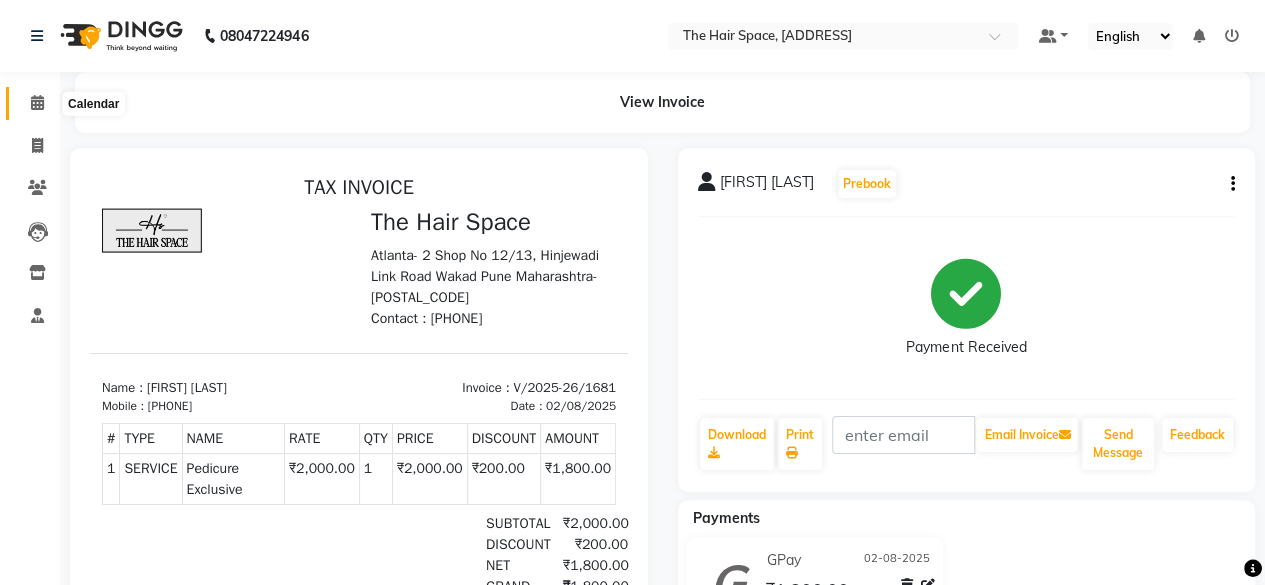 click 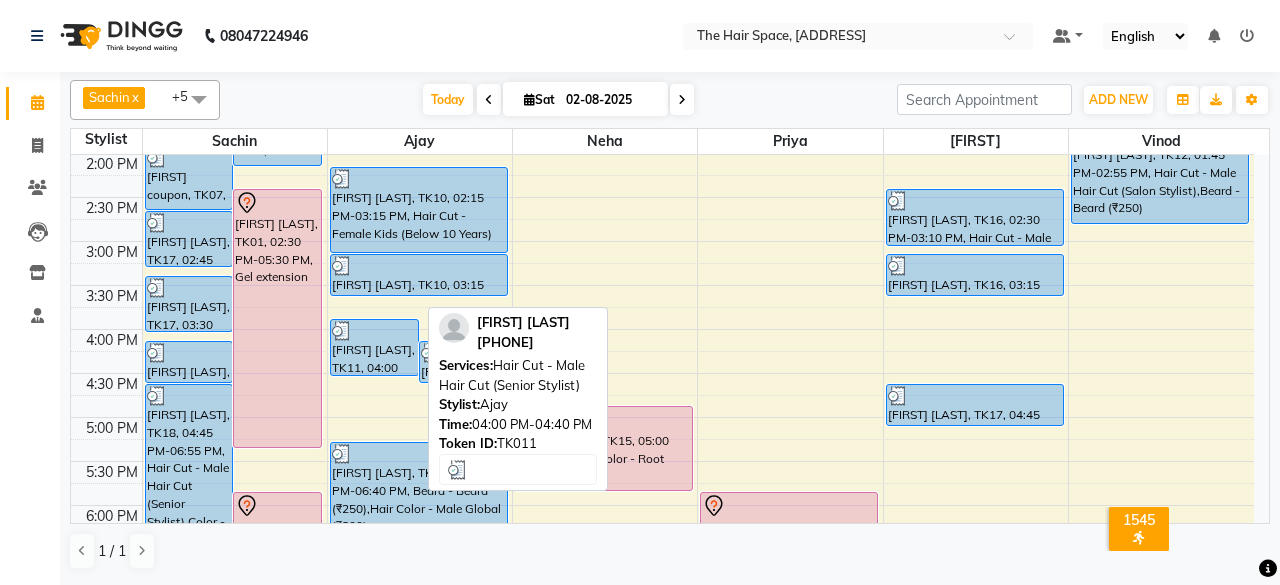 scroll, scrollTop: 429, scrollLeft: 0, axis: vertical 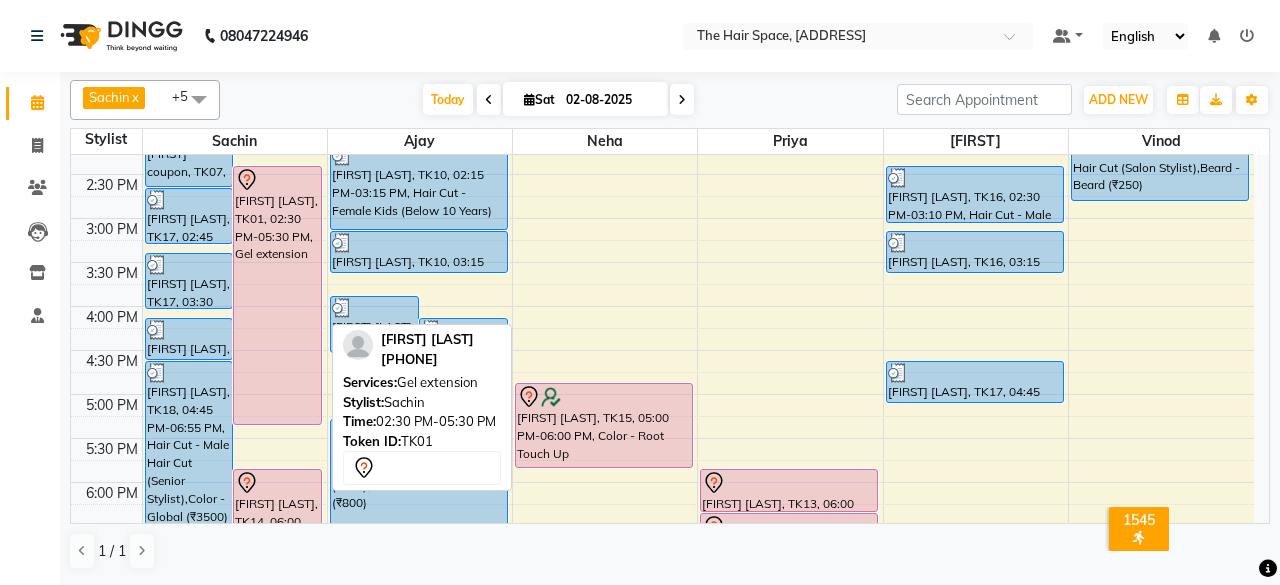 click on "[FIRST] [LAST], TK01, 02:30 PM-05:30 PM, Gel extension" at bounding box center (277, 295) 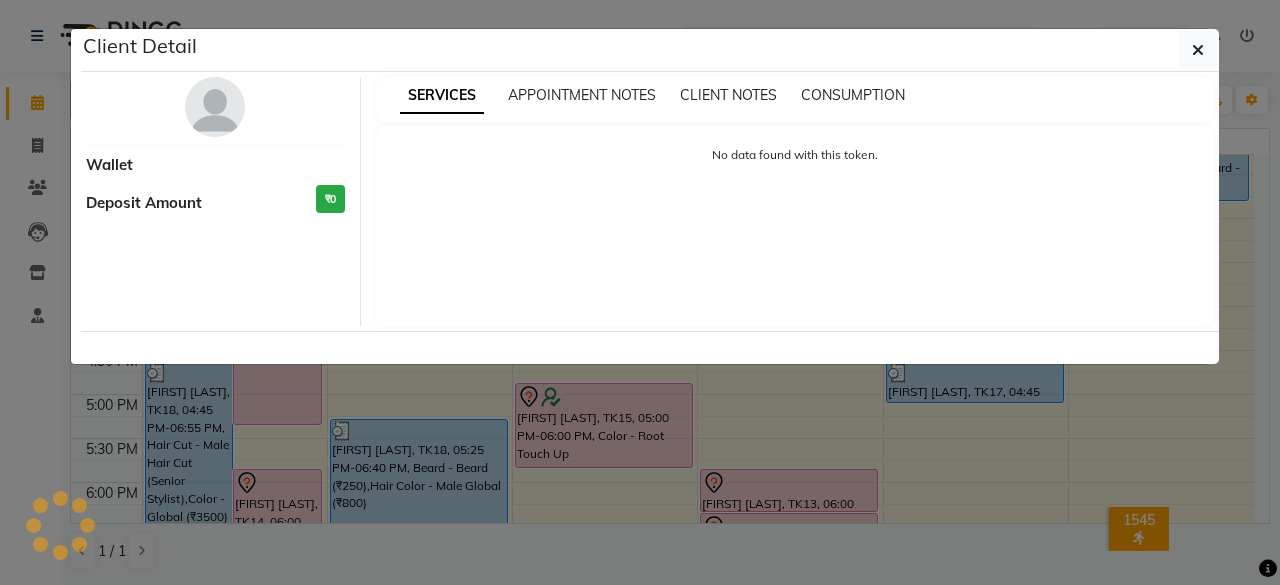 select on "7" 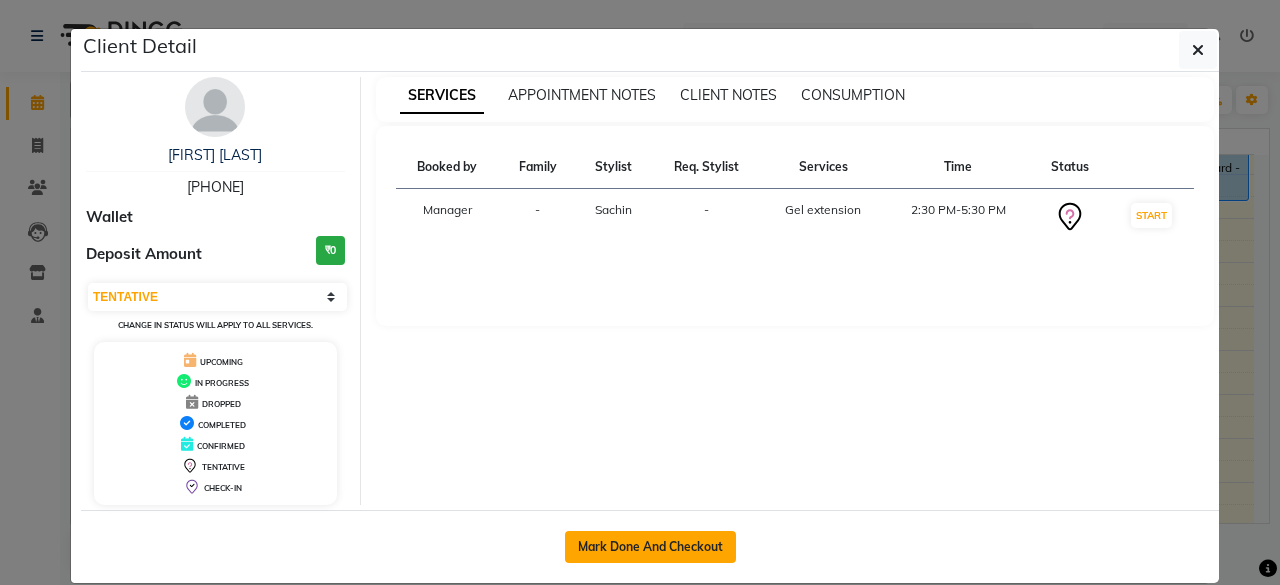 click on "Mark Done And Checkout" 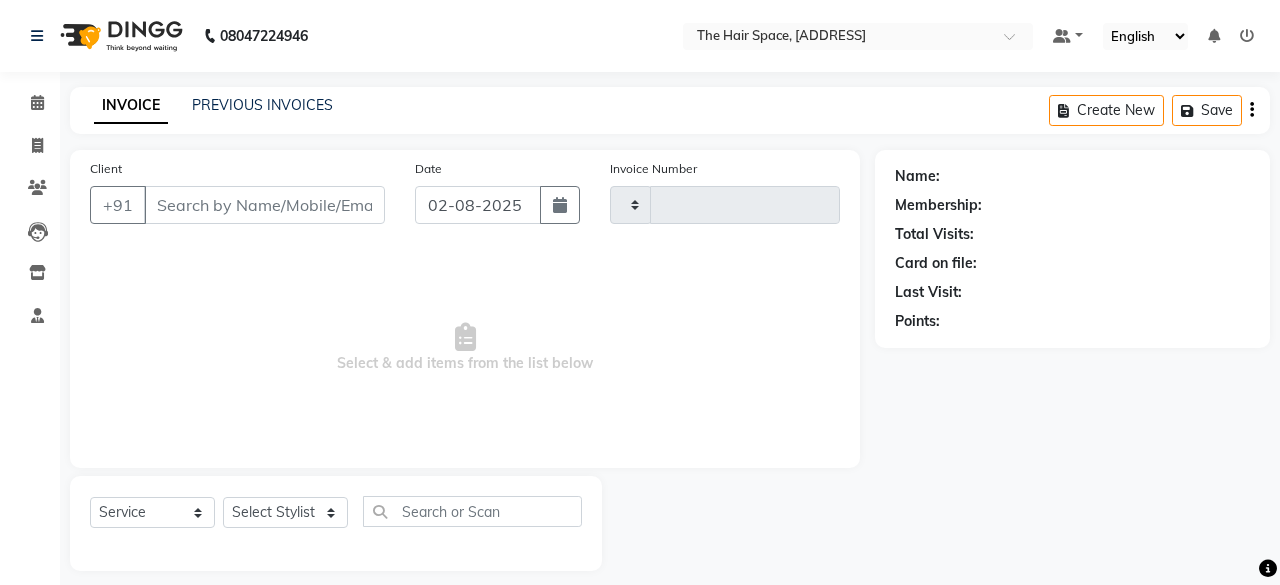 type on "1682" 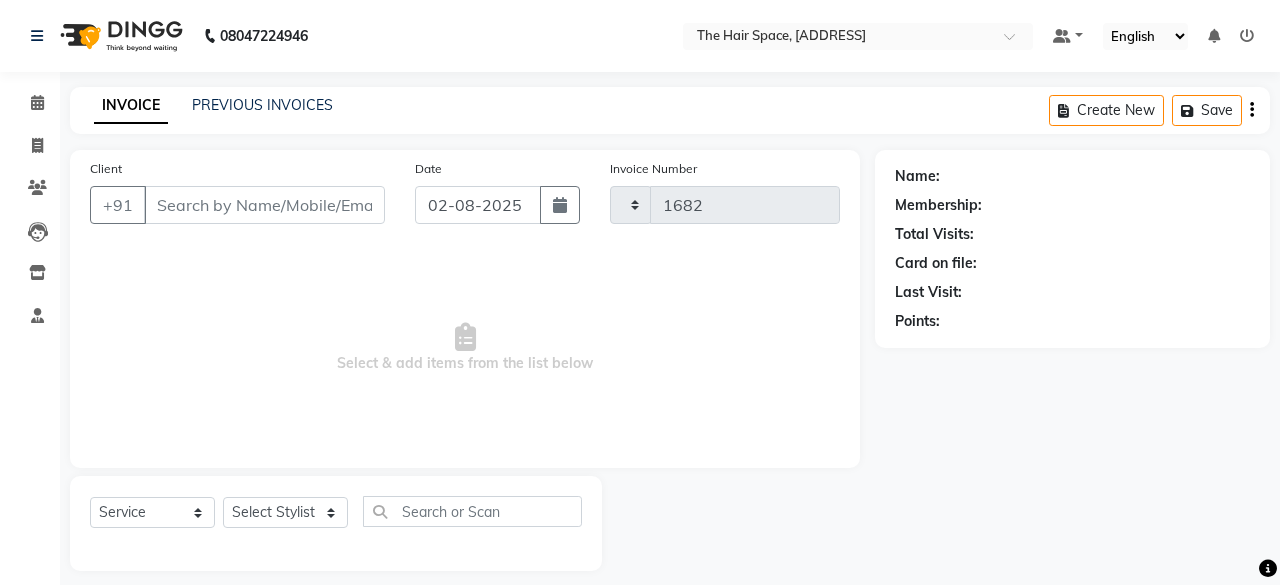 select on "6697" 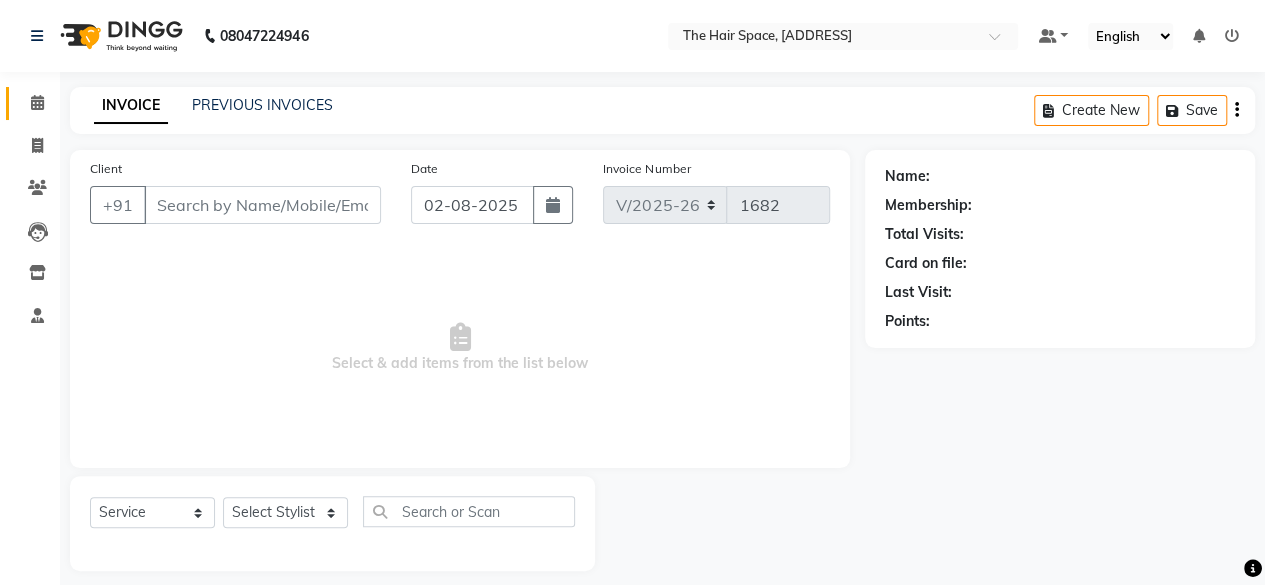 type on "[PHONE]" 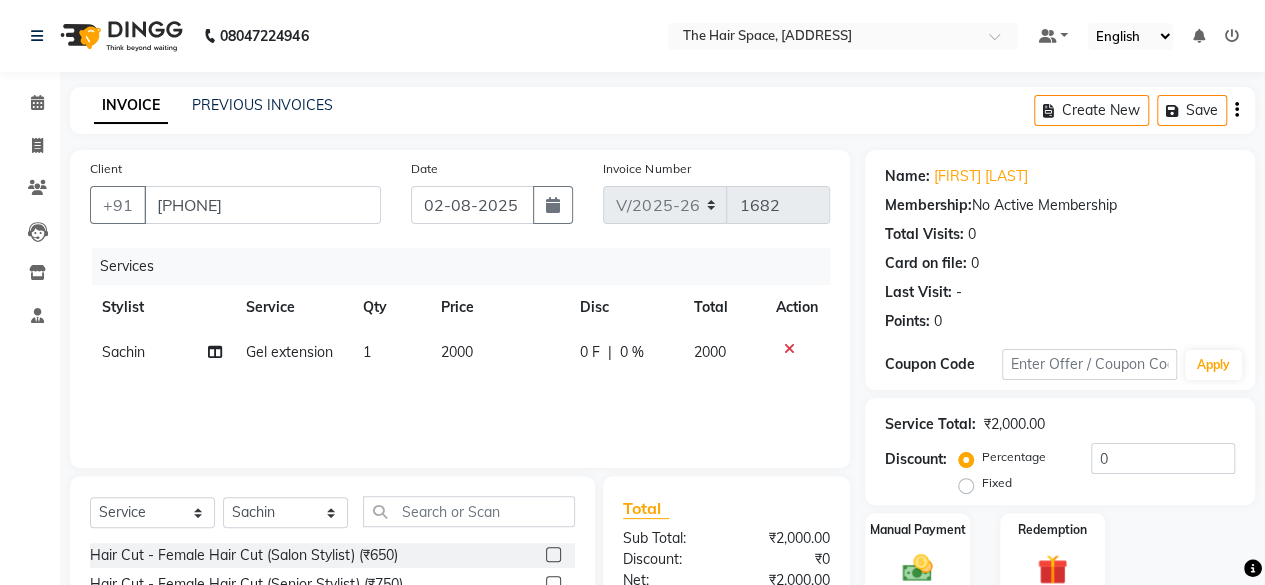 click on "Services Stylist Service Qty Price Disc Total Action [FIRST]  Gel extension  1 2000 0 F | 0 % 2000" 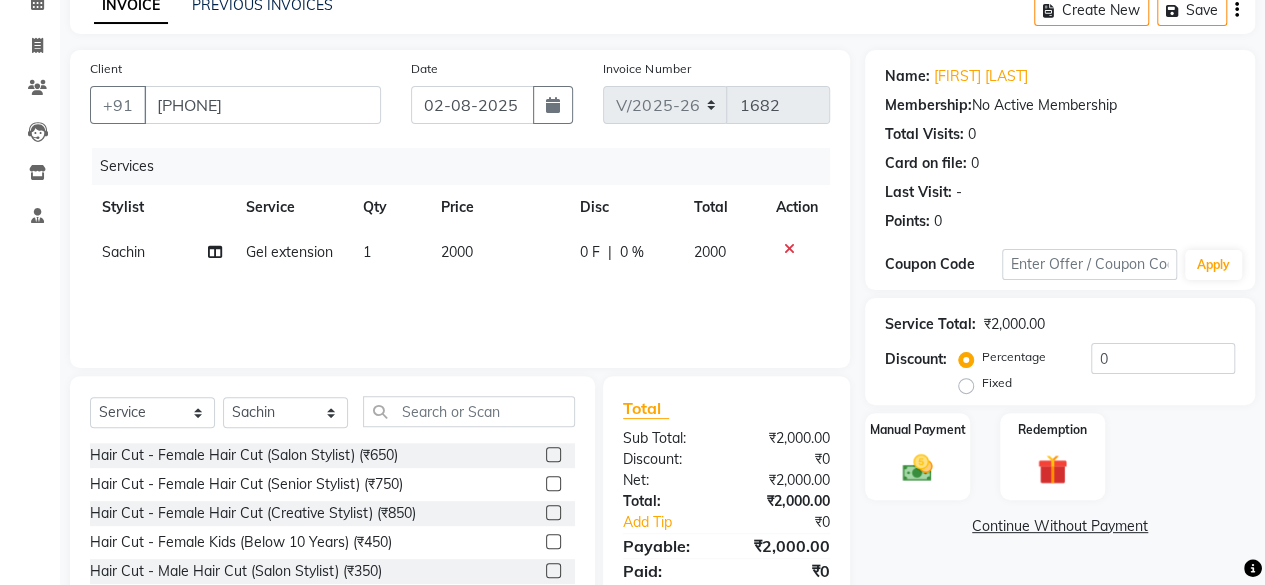 scroll, scrollTop: 200, scrollLeft: 0, axis: vertical 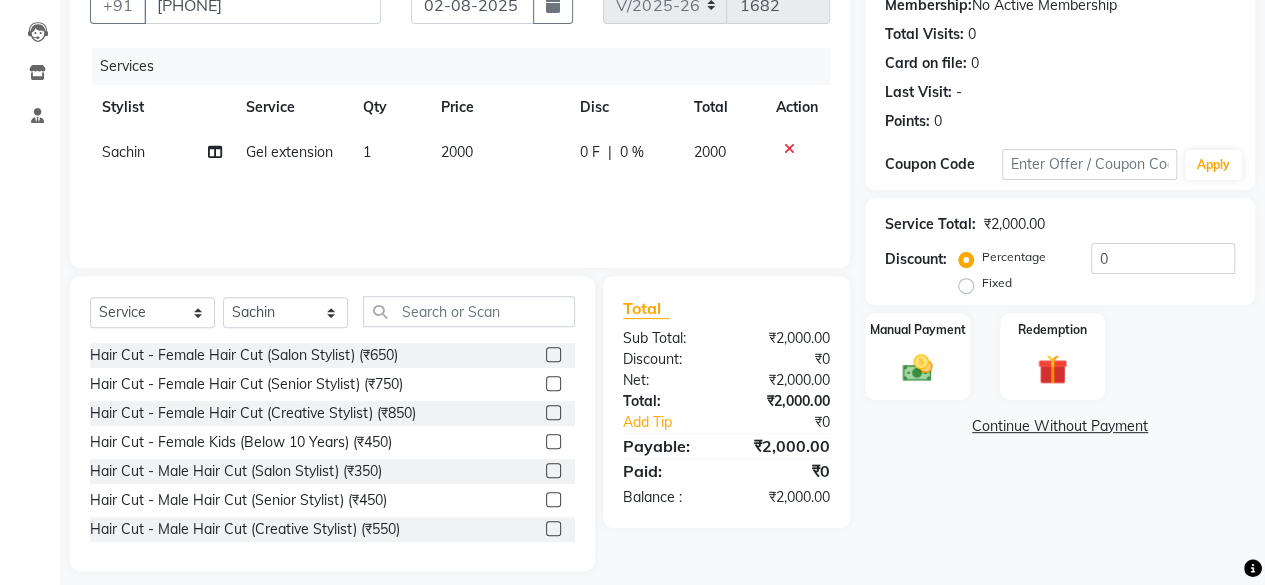click on "Services Stylist Service Qty Price Disc Total Action [FIRST]  Gel extension  1 2000 0 F | 0 % 2000" 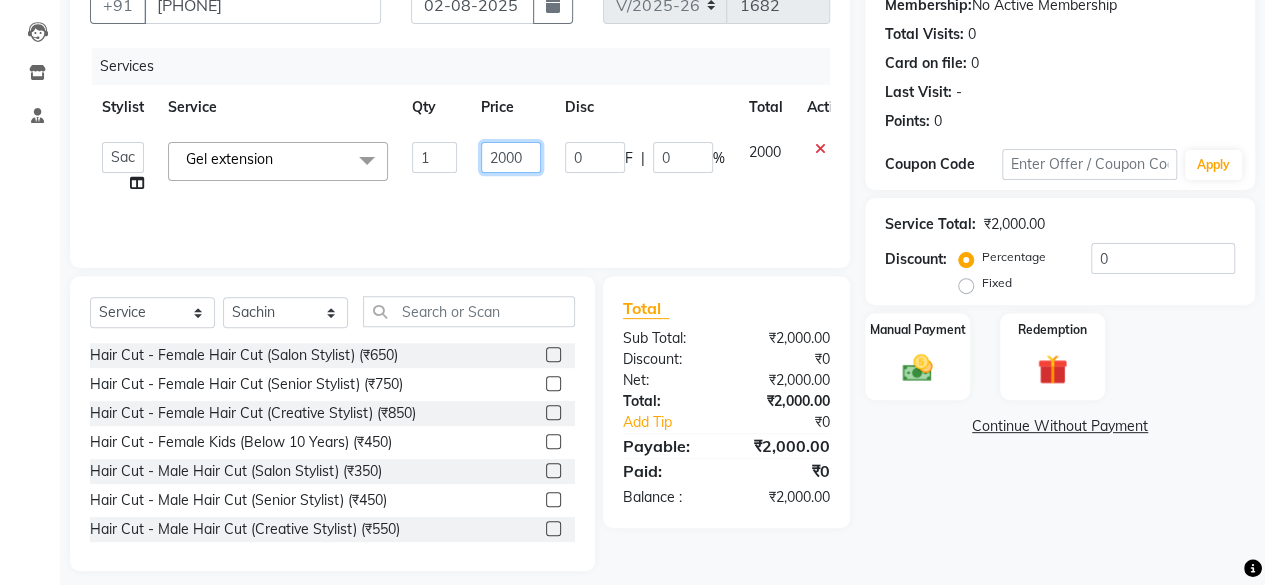 click on "2000" 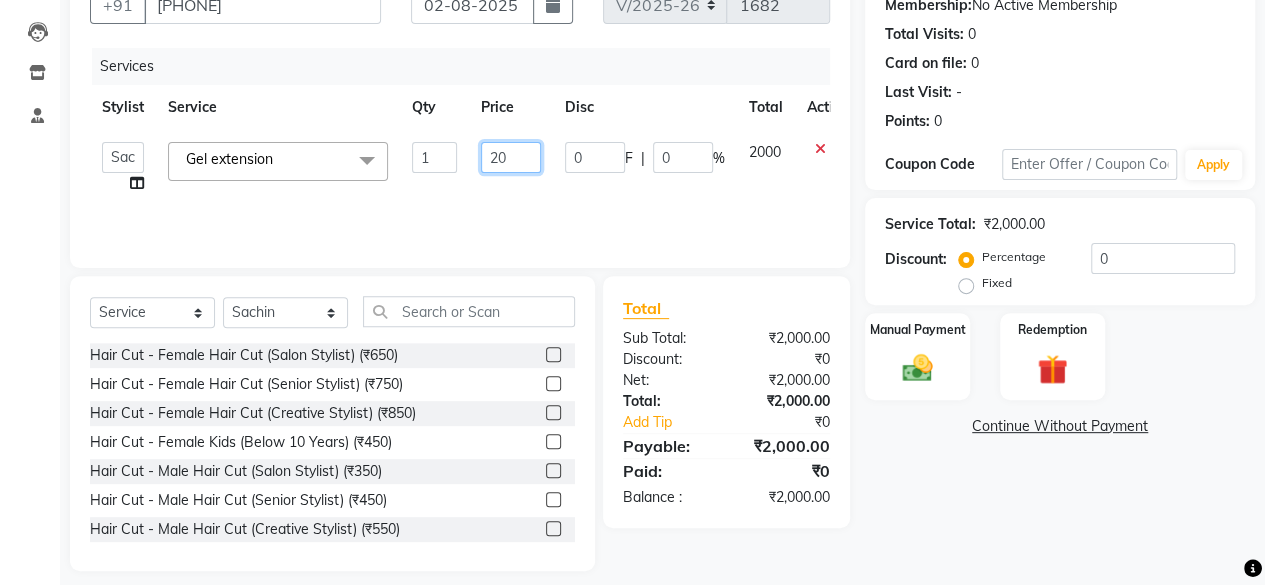 type on "2" 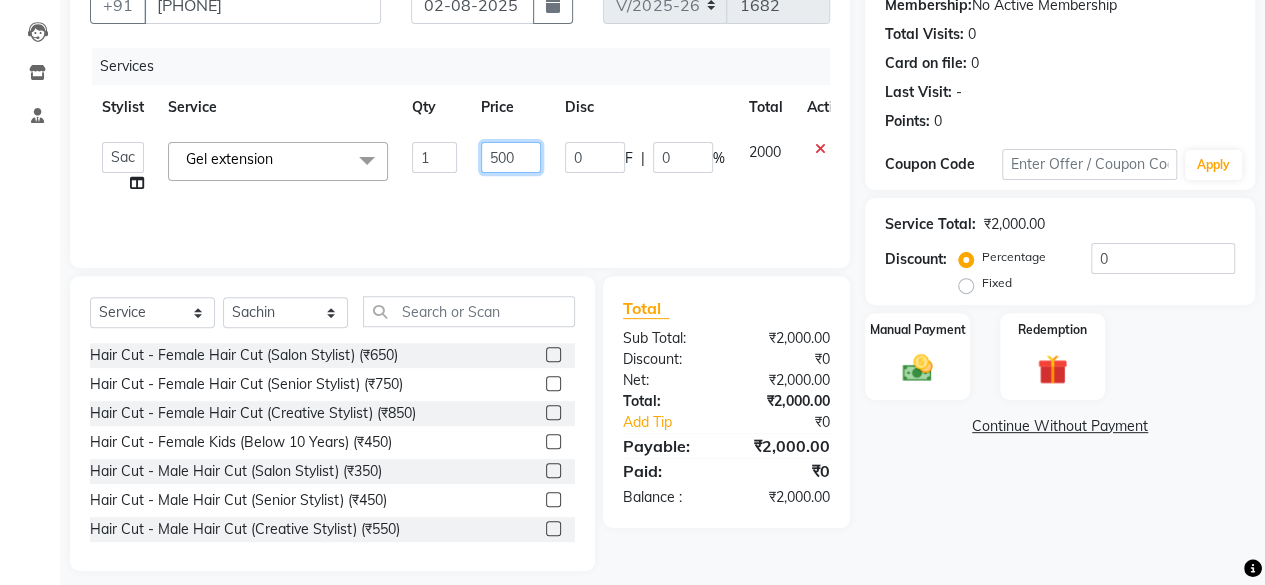 type on "5000" 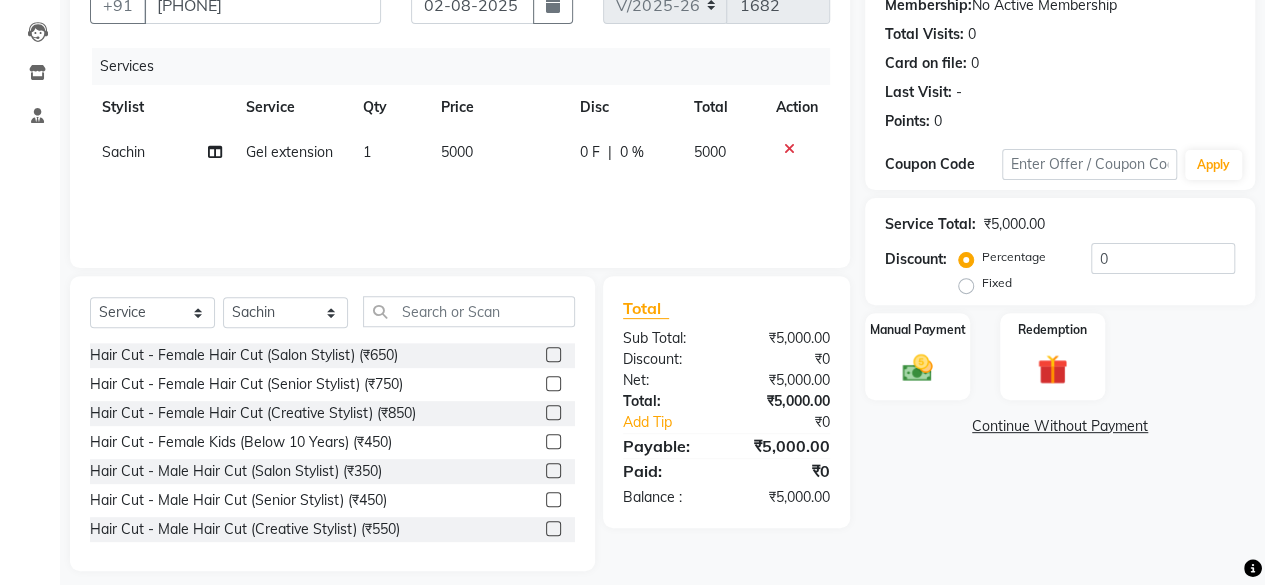 click on "Name: [FIRST] [LAST] Membership:  No Active Membership  Total Visits:  0 Card on file:  0 Last Visit:   - Points:   0  Coupon Code Apply Service Total:  ₹5,000.00  Discount:  Percentage   Fixed  0 Manual Payment Redemption  Continue Without Payment" 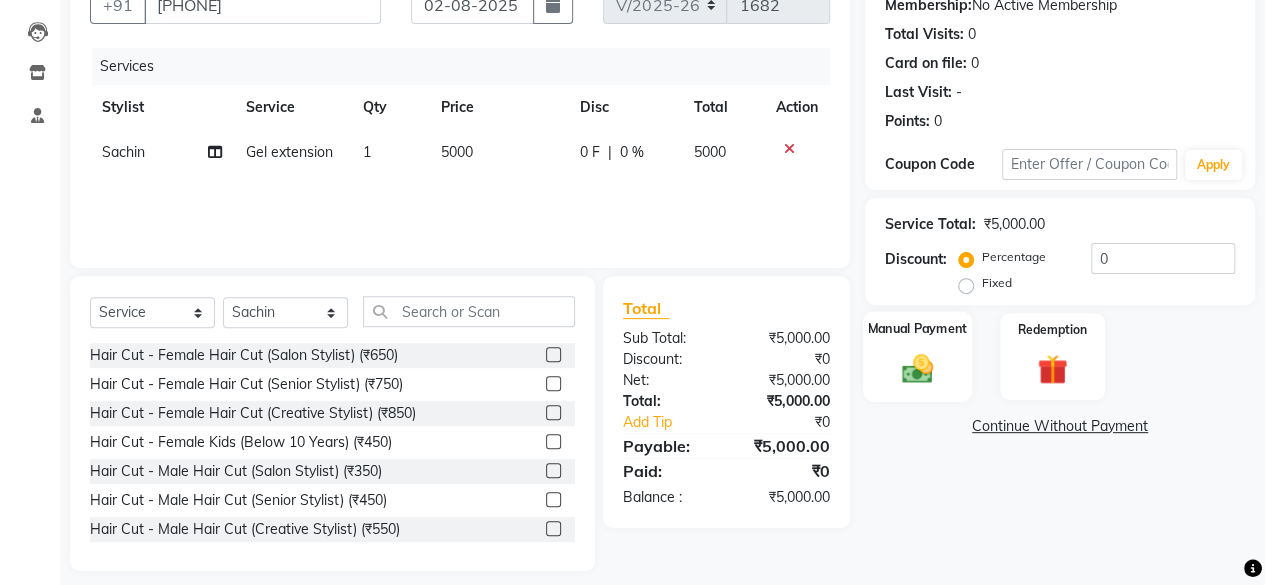click 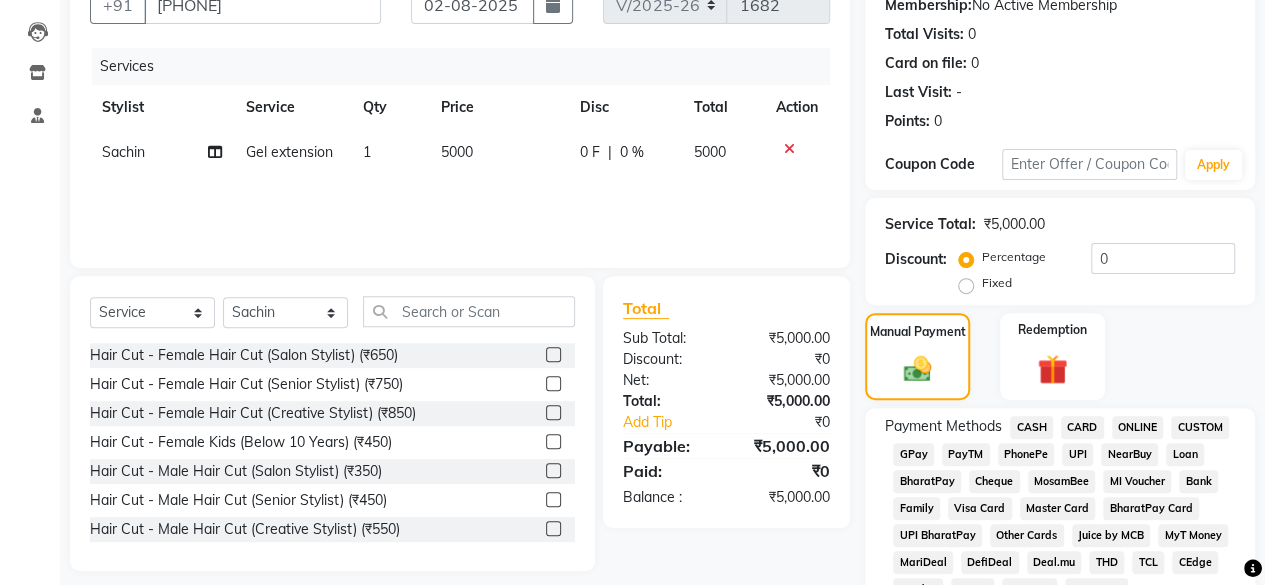 click on "CASH" 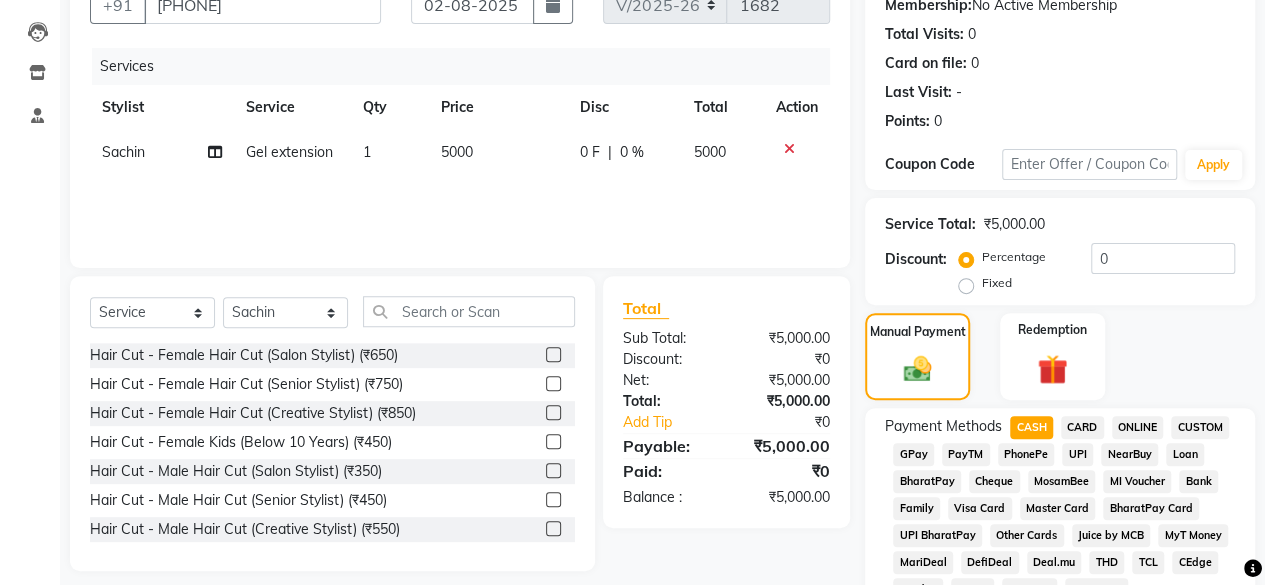 scroll, scrollTop: 999, scrollLeft: 0, axis: vertical 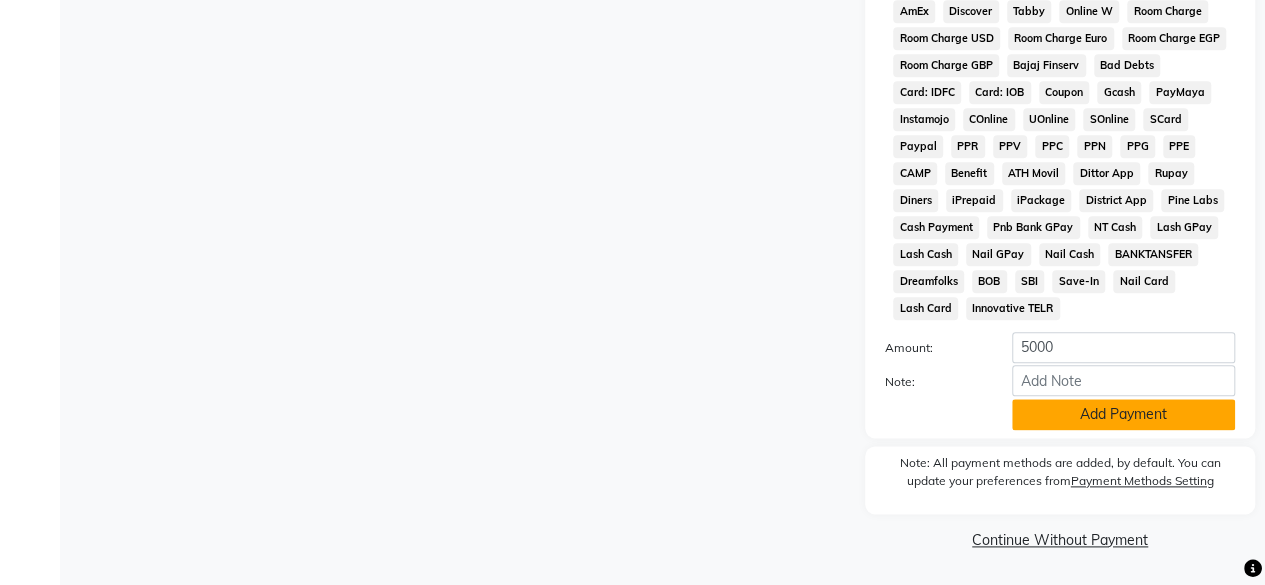 click on "Add Payment" 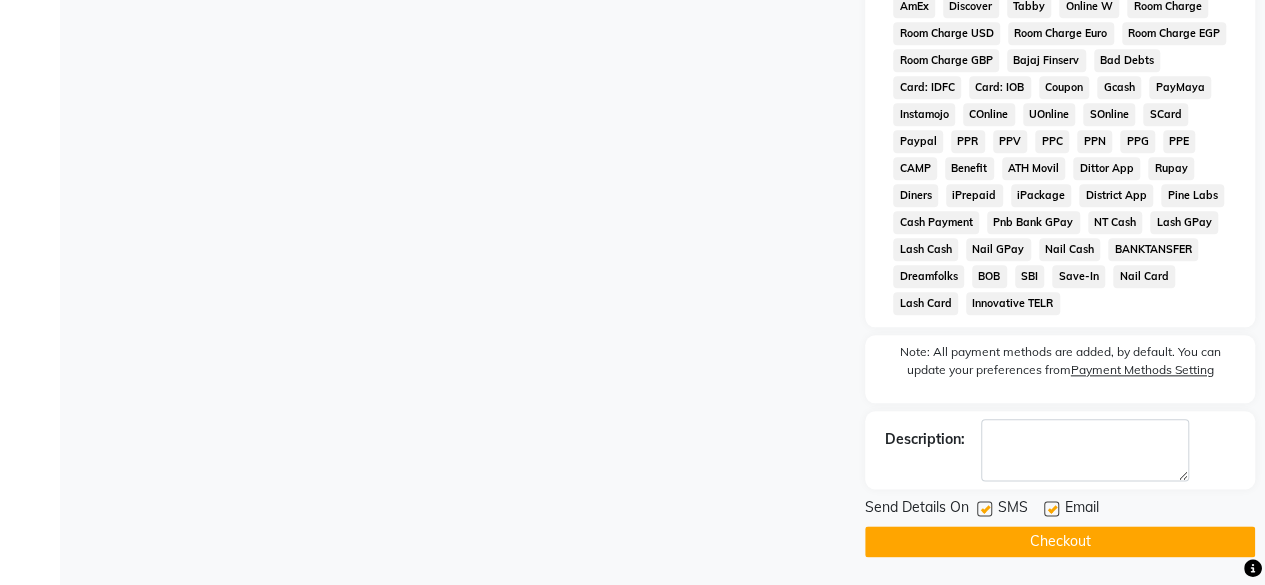 scroll, scrollTop: 1006, scrollLeft: 0, axis: vertical 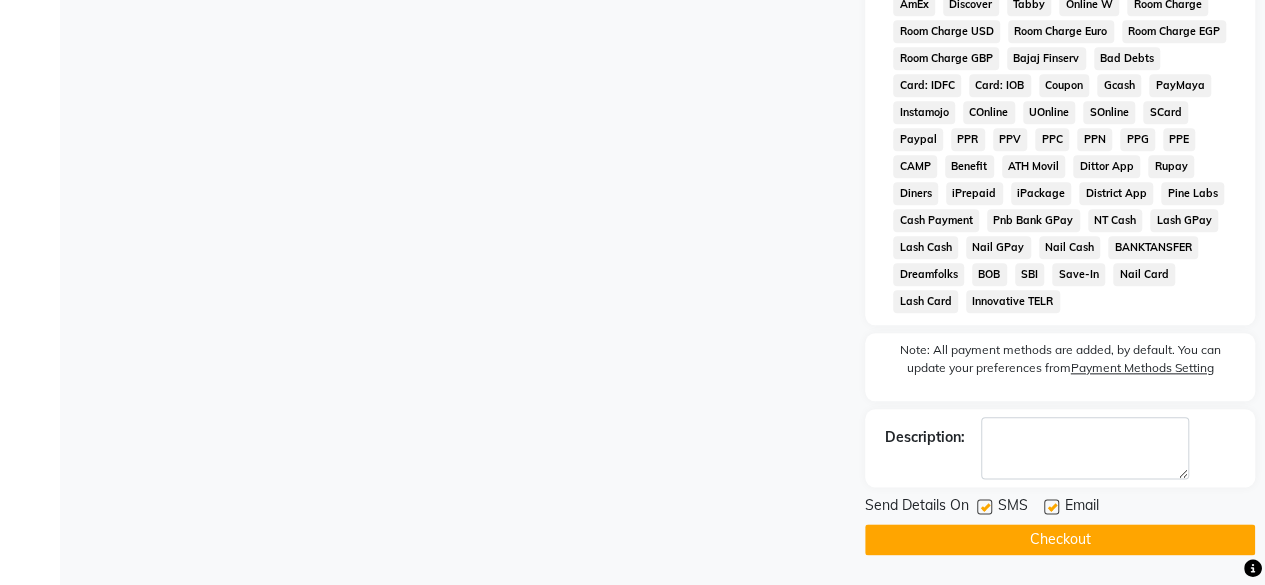 click 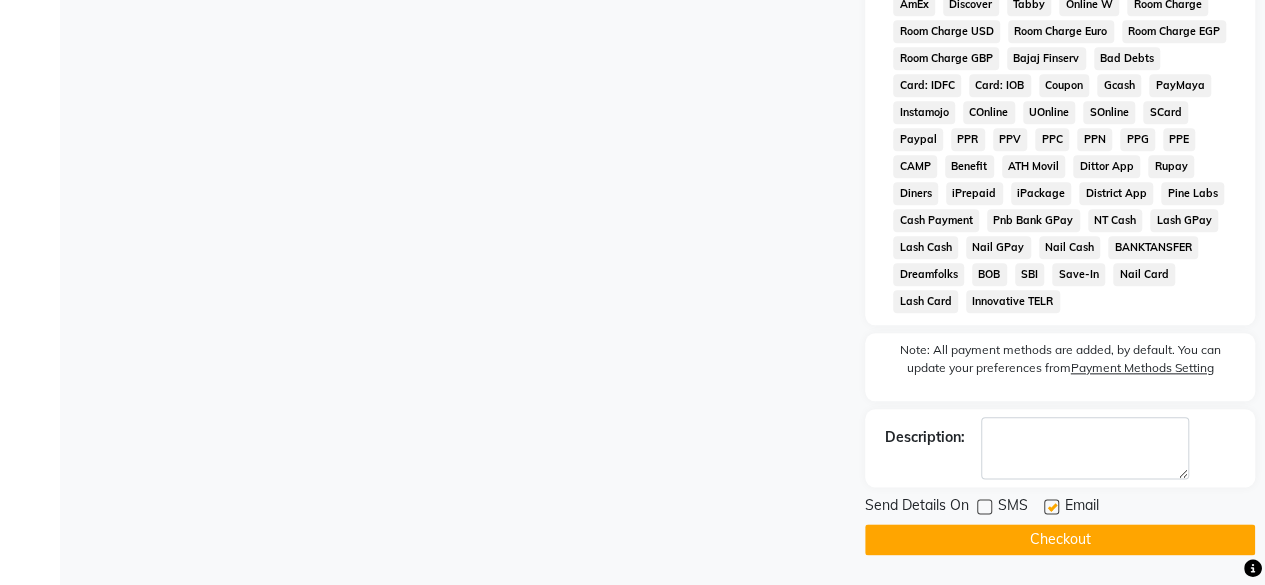 click on "Checkout" 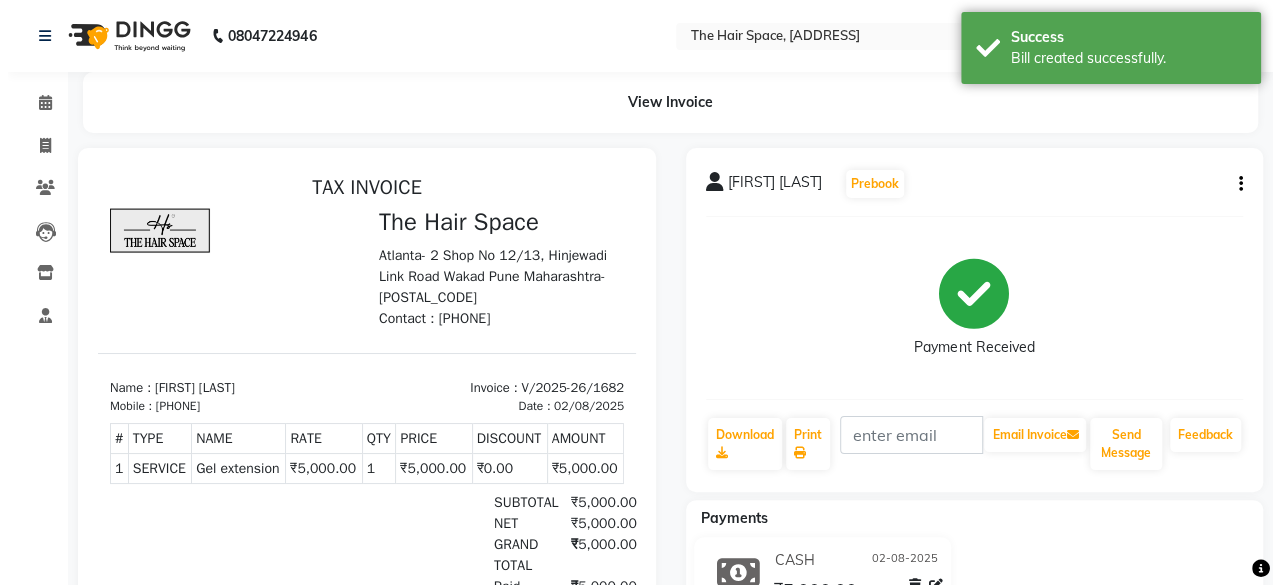 scroll, scrollTop: 0, scrollLeft: 0, axis: both 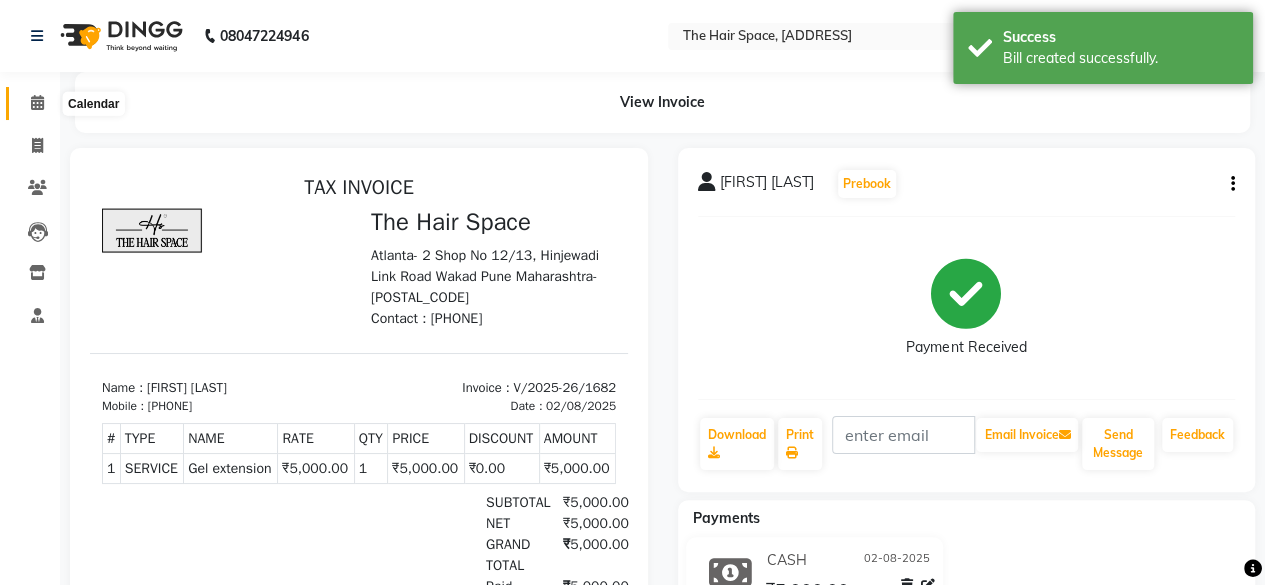 click 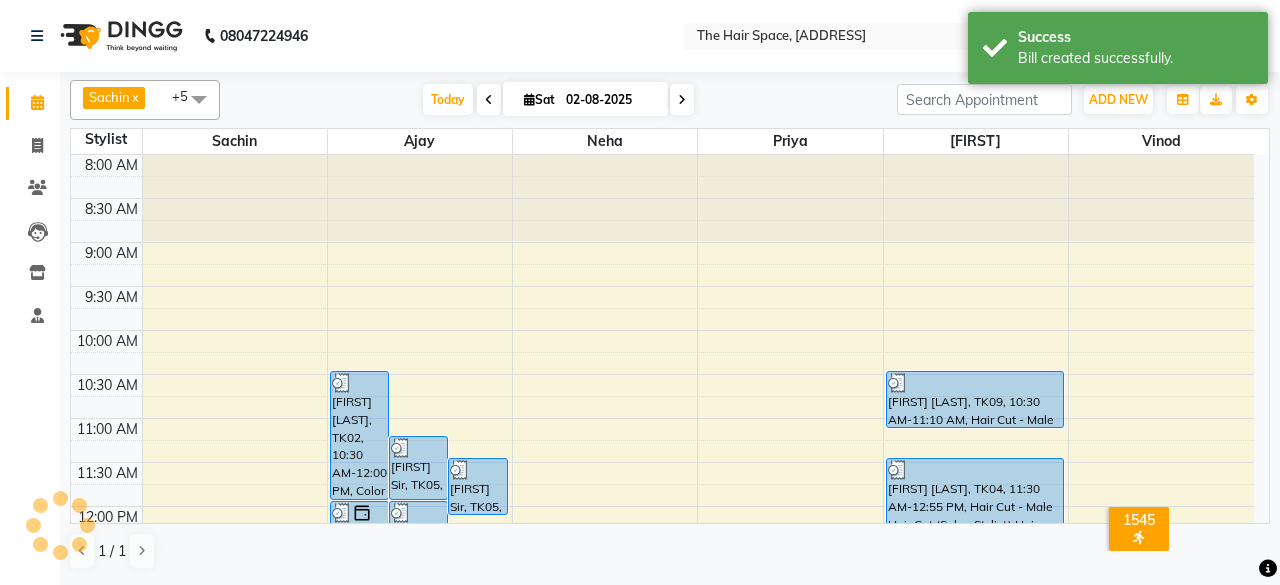 scroll, scrollTop: 892, scrollLeft: 0, axis: vertical 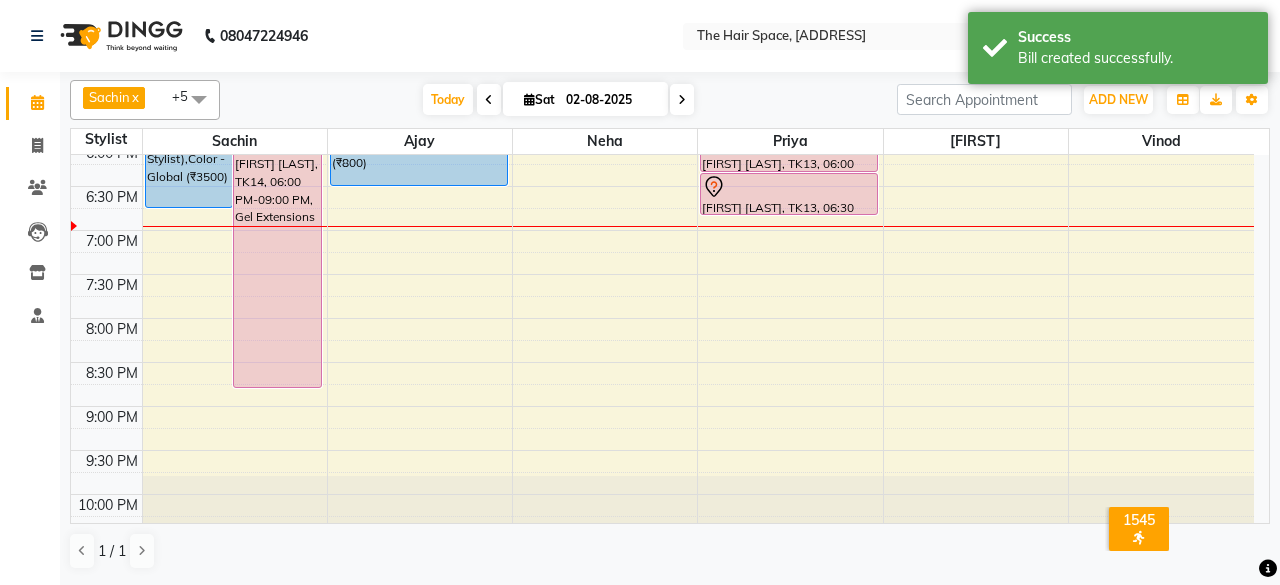 click on "Name  : [FIRST]  x [FIRST]  x [FIRST]  x [FIRST]  x [FIRST]  x [FIRST]  x +5 Select All [FIRST] [FIRST] [FIRST] [FIRST] [FIRST] [FIRST] [FIRST]  [FIRST]  [FIRST]  [FIRST]  [FIRST]  [FIRST] Group By  Staff View   Room View  View as Vertical  Vertical - Week View  Horizontal  Horizontal - Week View  List  Toggle Dropdown Calendar Settings Manage Tags   Arrange Stylists   Reset Stylists  Full Screen  Show Available Stylist  Appointment Form Zoom 100% Staff/Room Display Count 11" at bounding box center (670, 100) 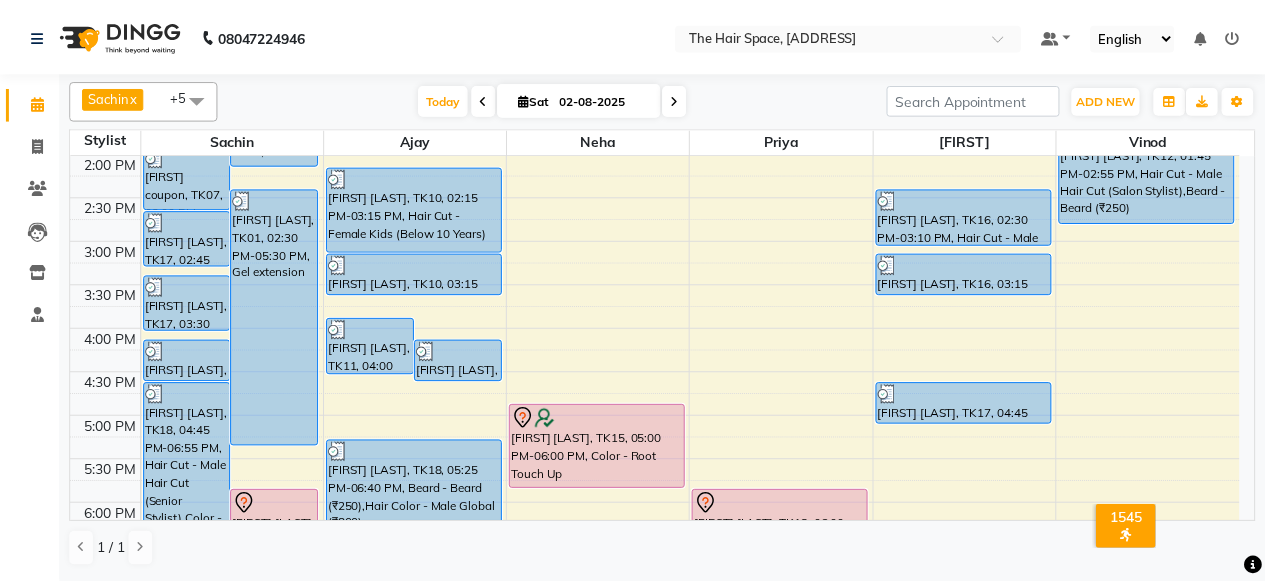 scroll, scrollTop: 429, scrollLeft: 0, axis: vertical 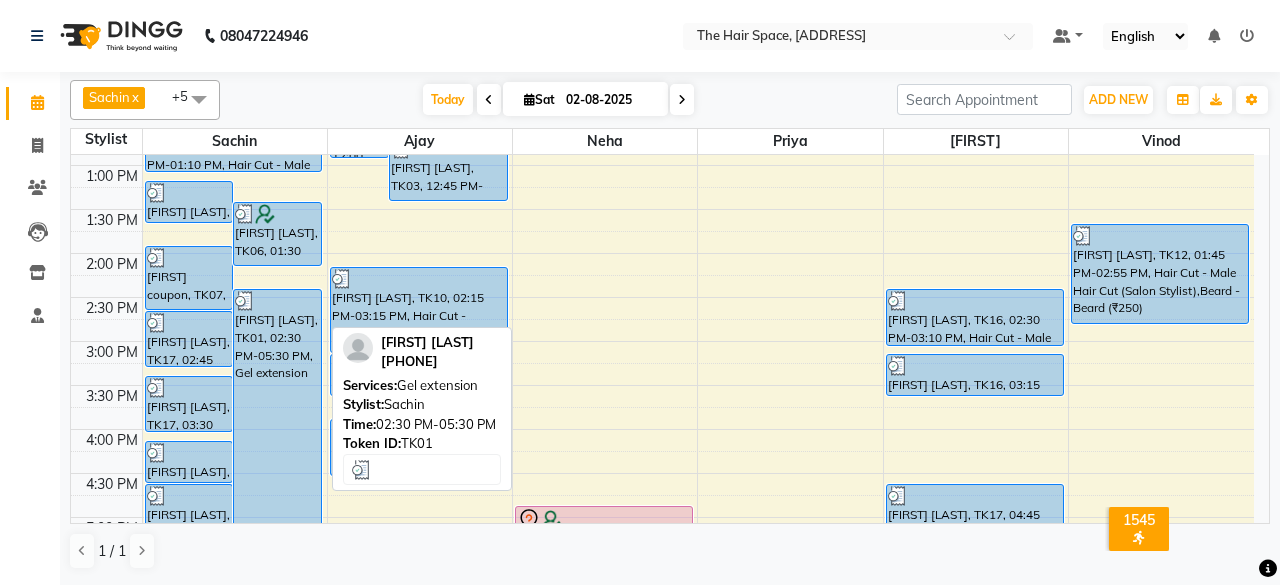 click on "[FIRST] [LAST], TK01, 02:30 PM-05:30 PM, Gel extension" at bounding box center [277, 418] 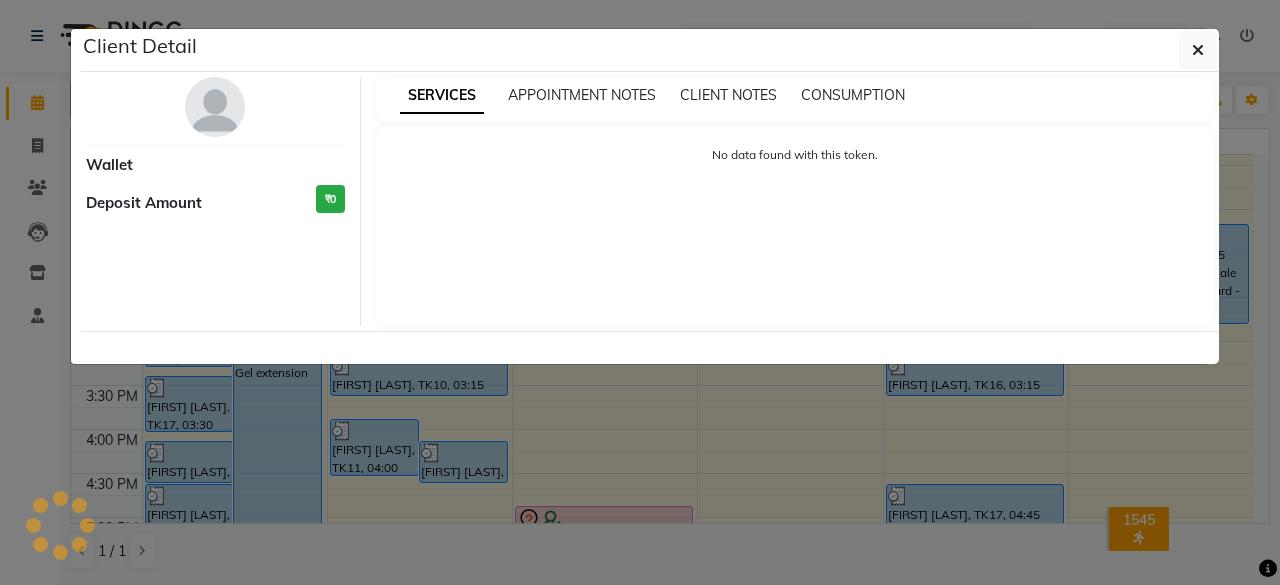 select on "3" 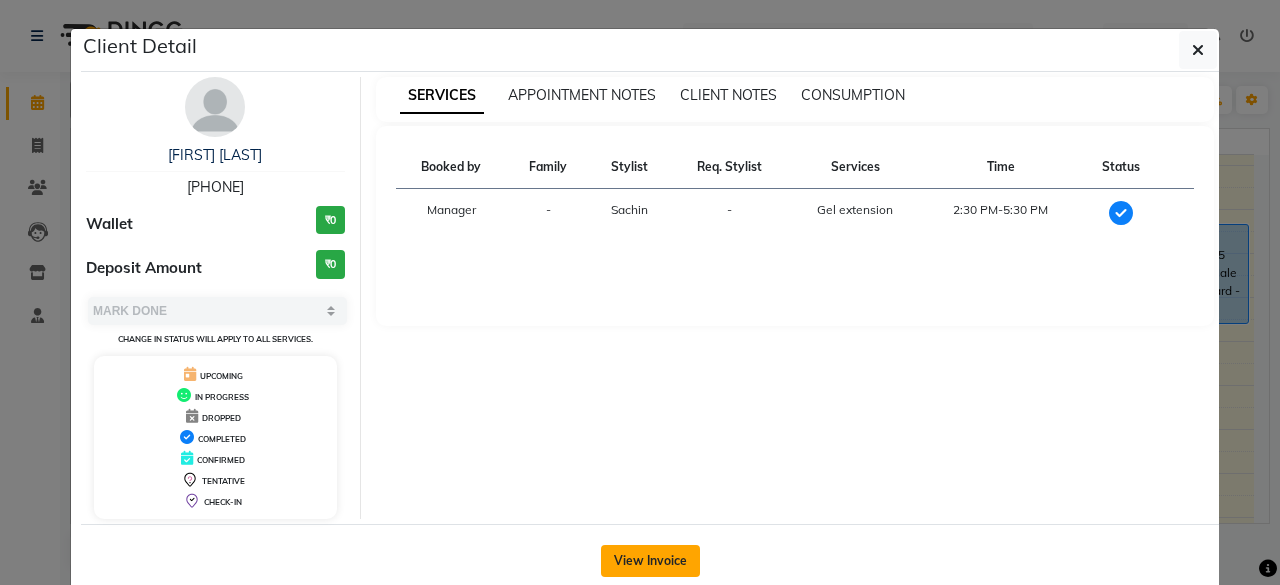 click on "View Invoice" 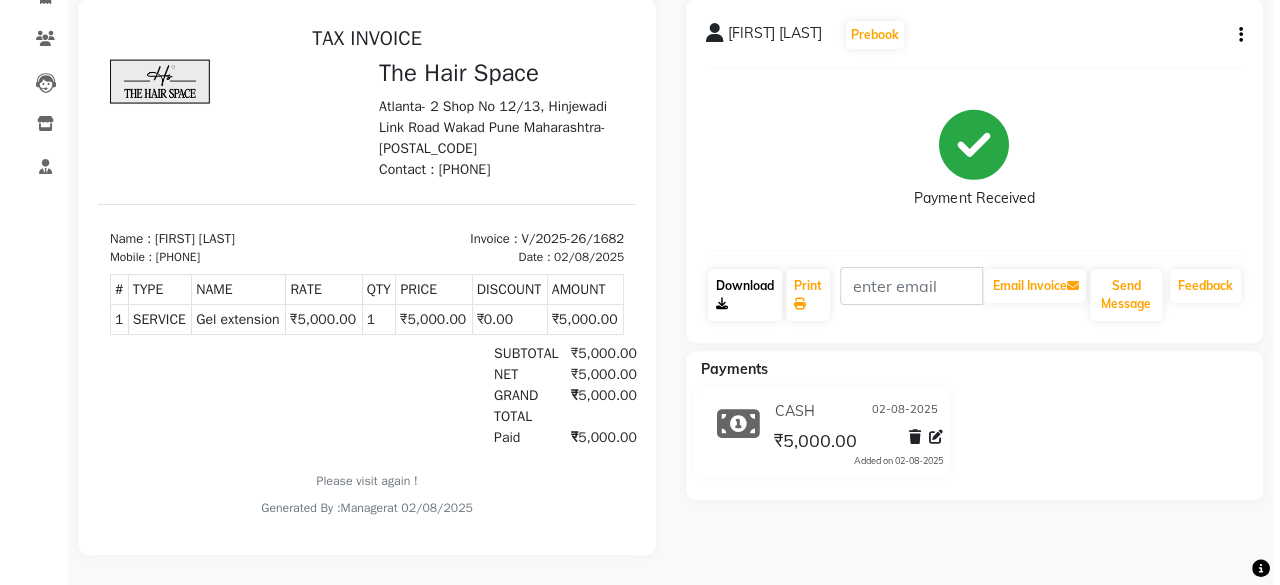 scroll, scrollTop: 0, scrollLeft: 0, axis: both 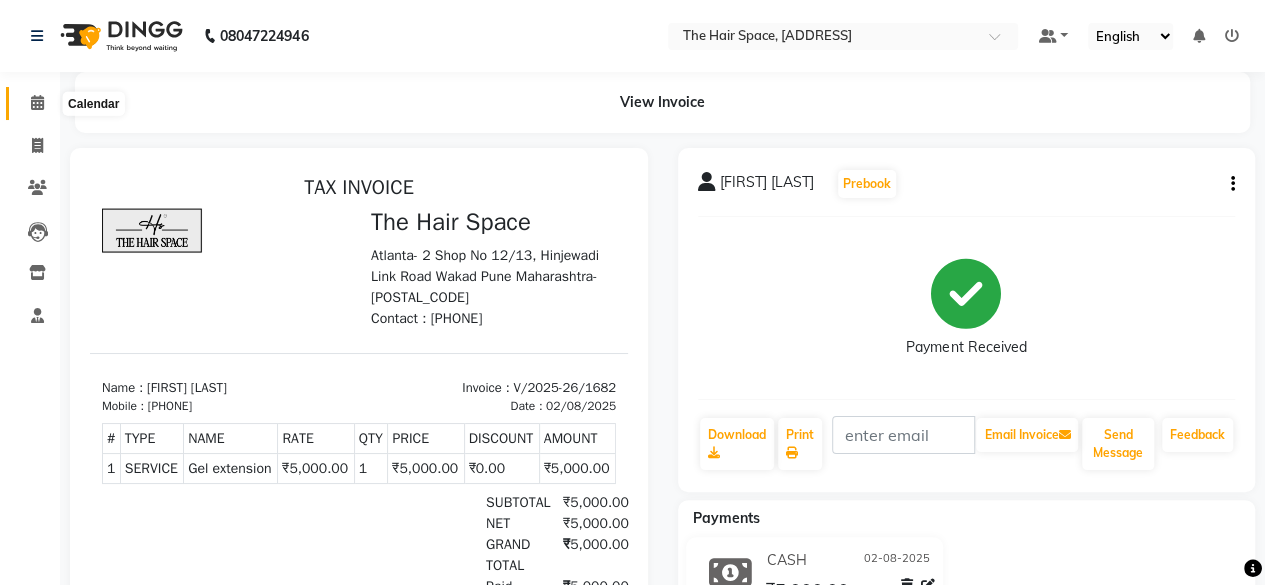 click 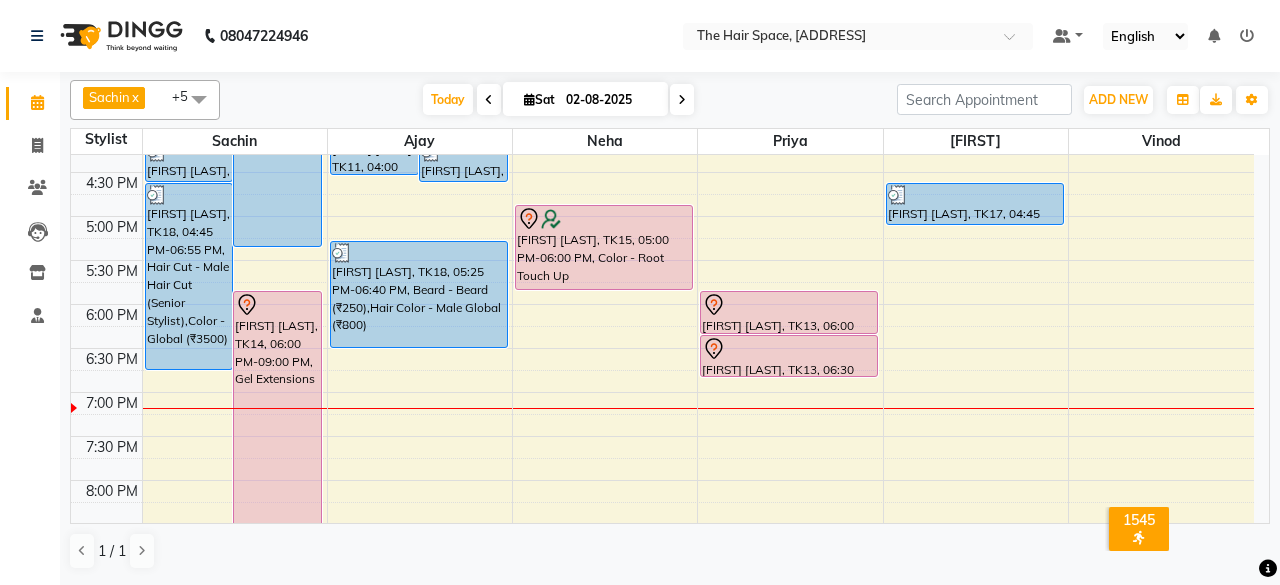 scroll, scrollTop: 700, scrollLeft: 0, axis: vertical 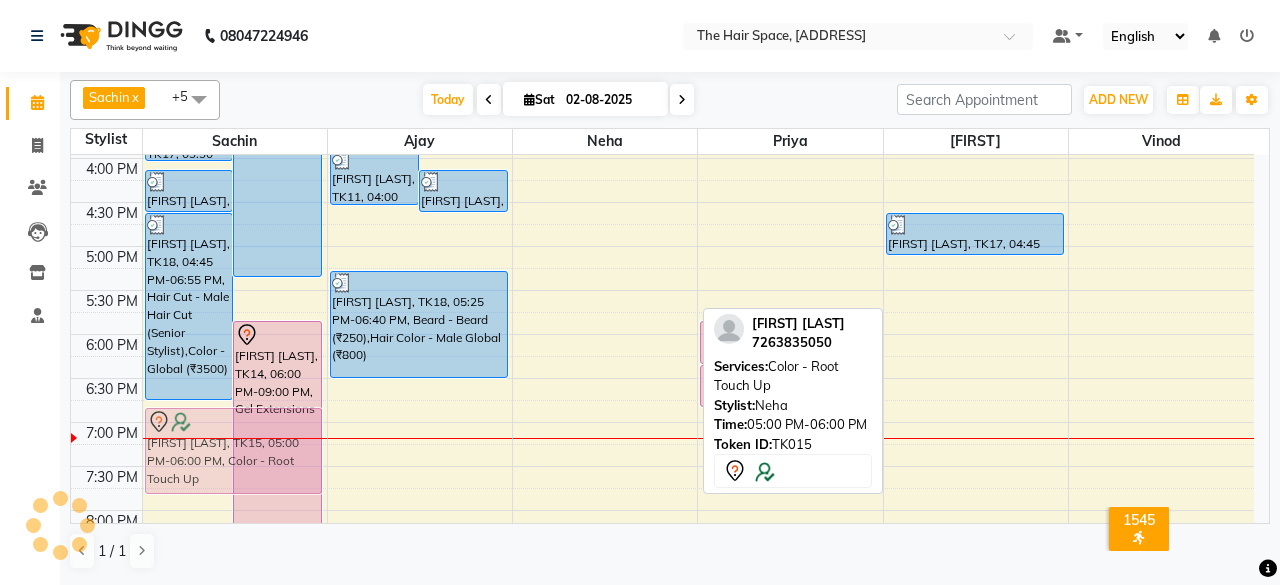 drag, startPoint x: 582, startPoint y: 247, endPoint x: 140, endPoint y: 410, distance: 471.09766 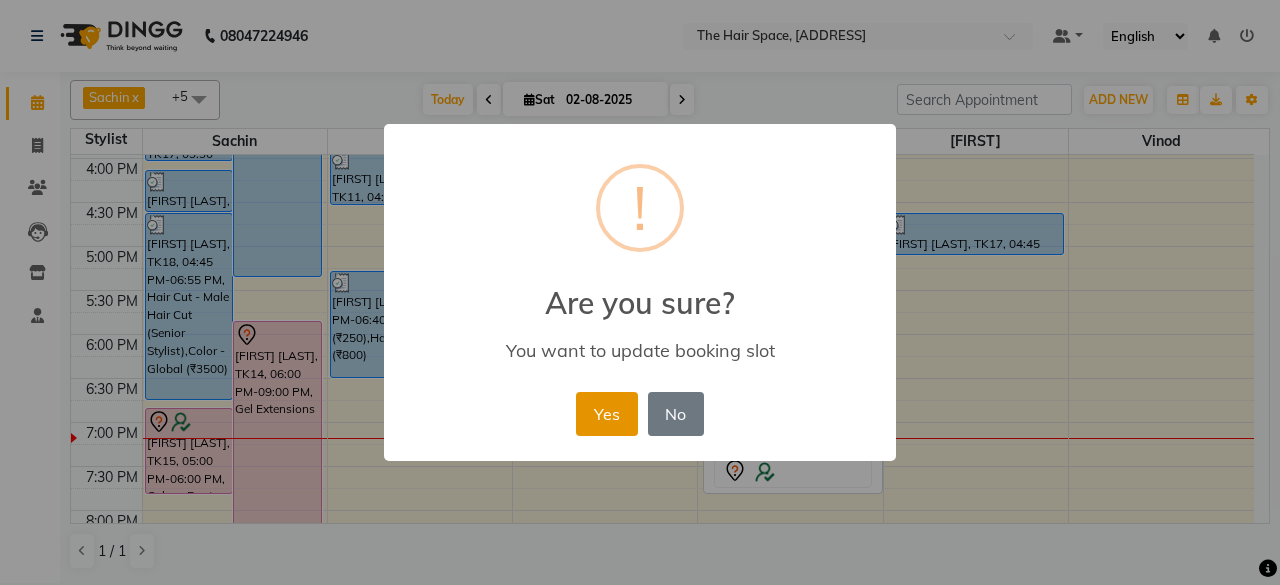 click on "Yes" at bounding box center [606, 414] 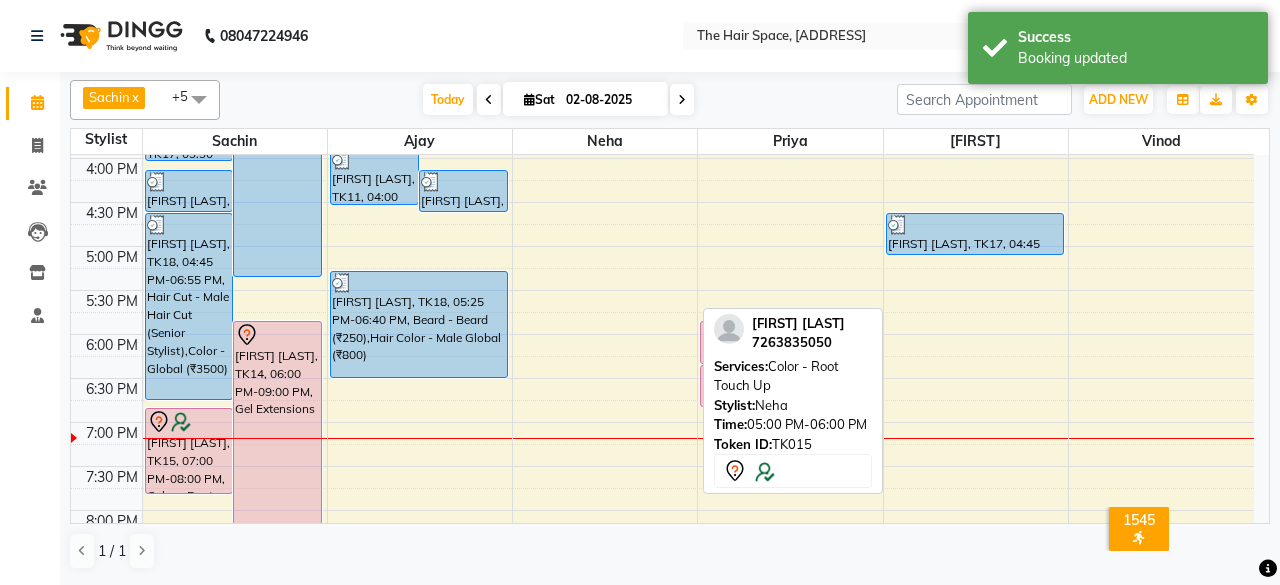 click on "8:00 AM 8:30 AM 9:00 AM 9:30 AM 10:00 AM 10:30 AM 11:00 AM 11:30 AM 12:00 PM 12:30 PM 1:00 PM 1:30 PM 2:00 PM 2:30 PM 3:00 PM 3:30 PM 4:00 PM 4:30 PM 5:00 PM 5:30 PM 6:00 PM 6:30 PM 7:00 PM 7:30 PM 8:00 PM 8:30 PM 9:00 PM 9:30 PM 10:00 PM 10:30 PM     [FIRST] [LAST], TK19, 01:15 PM-01:45 PM, Beard - Beard     [FIRST] [LAST], TK06, 01:30 PM-02:15 PM, Pedicure Exclusive (₹1800)     [COUPON] coupon, TK07, 02:00 PM-02:45 PM, D-Tan - D-Tan Face-Neck     [FIRST] [LAST], TK01, 02:30 PM-05:30 PM, Gel extension      [FIRST] [LAST], TK17, 02:45 PM-03:25 PM, Hair Cut - Male Hair Cut (Salon Stylist)     [FIRST] [LAST], TK17, 03:30 PM-04:10 PM, Hair Cut - Male Hair Cut (Salon Stylist)     [FIRST] [LAST], TK17, 04:15 PM-04:45 PM, Beard - Beard     [FIRST] [LAST], TK18, 04:45 PM-06:55 PM, Hair Cut - Male Hair Cut (Senior Stylist),Color - Global (₹3500)             [FIRST] [LAST], TK14, 06:00 PM-09:00 PM, Gel Extensions             [FIRST] [LAST], TK15, 07:00 PM-08:00 PM, Color - Root Touch Up" at bounding box center [662, 114] 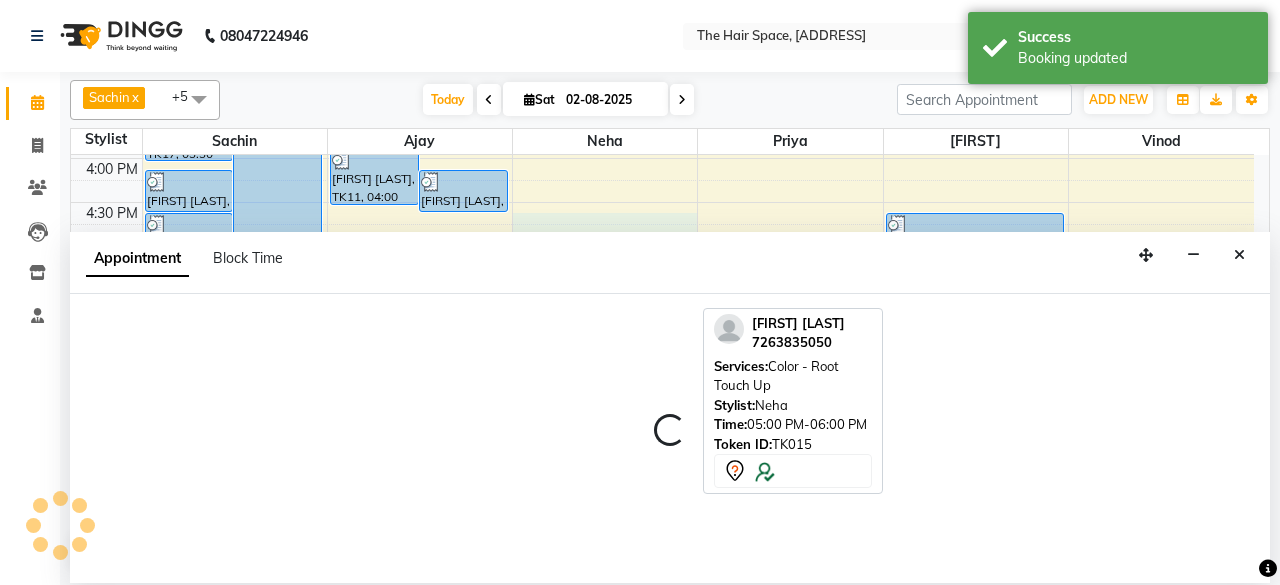 select on "78024" 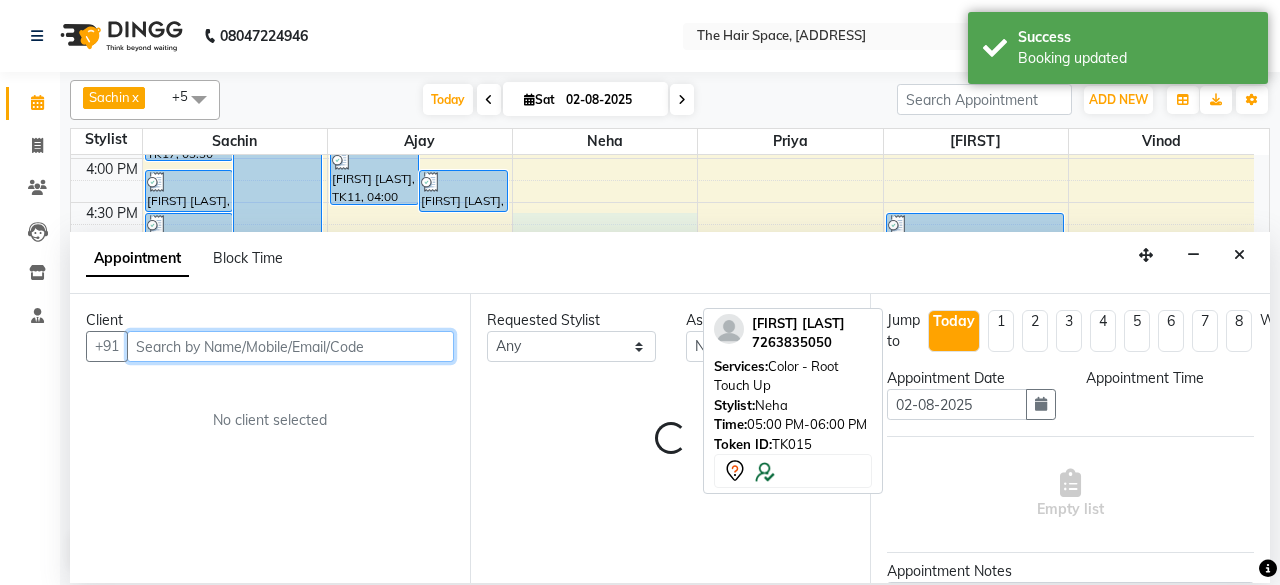 select on "1005" 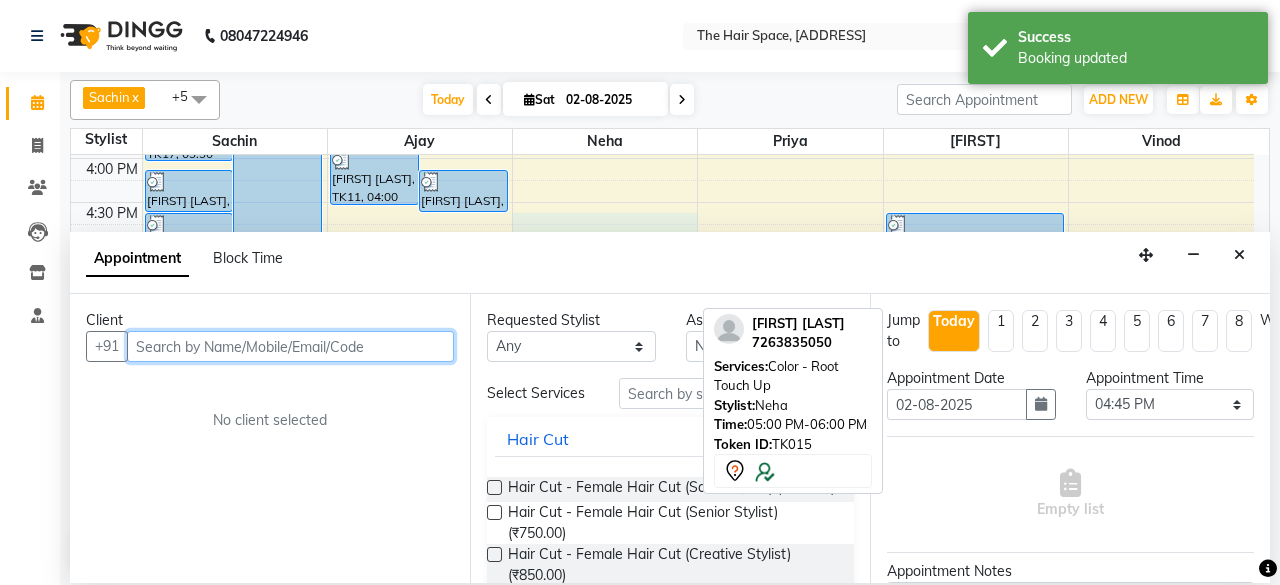 click at bounding box center [290, 346] 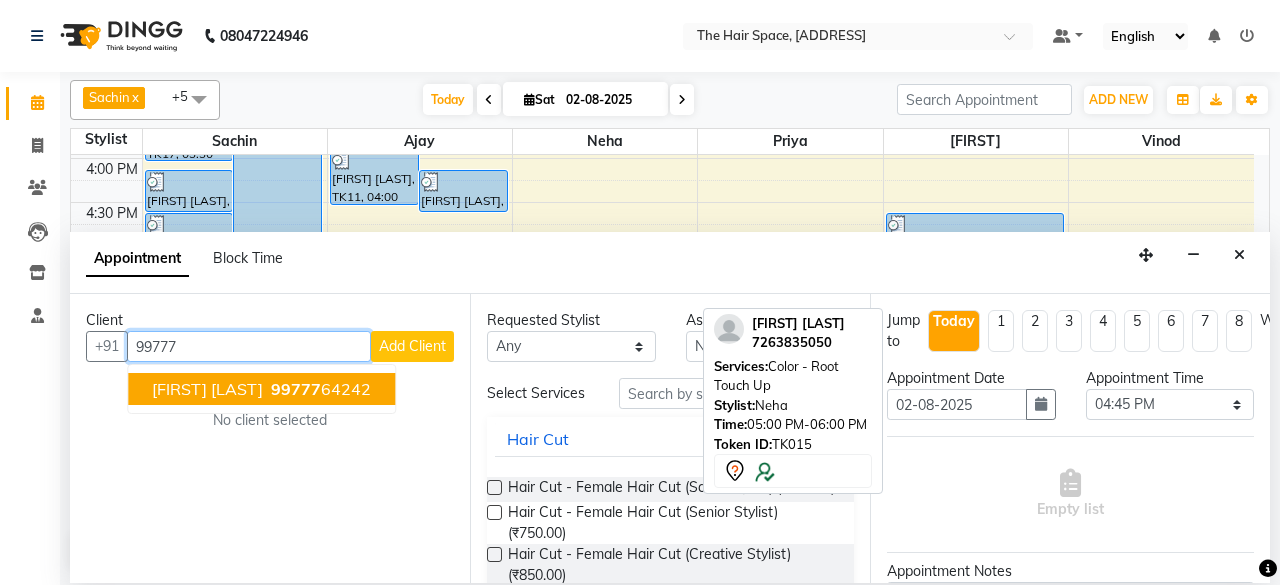 click on "99777" at bounding box center [296, 389] 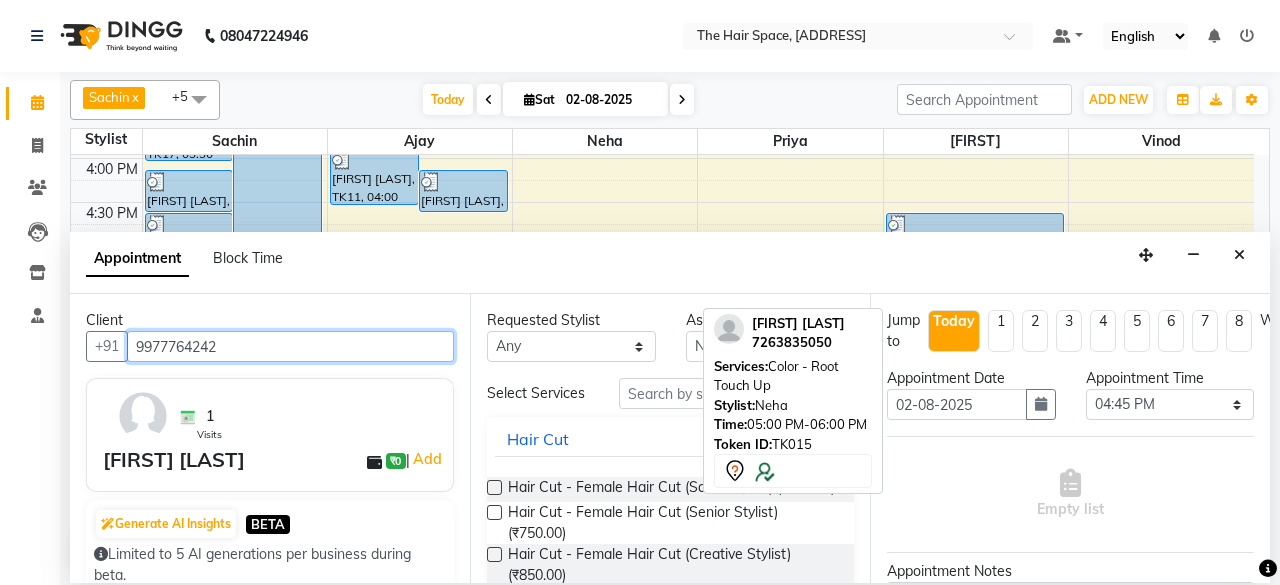 type on "9977764242" 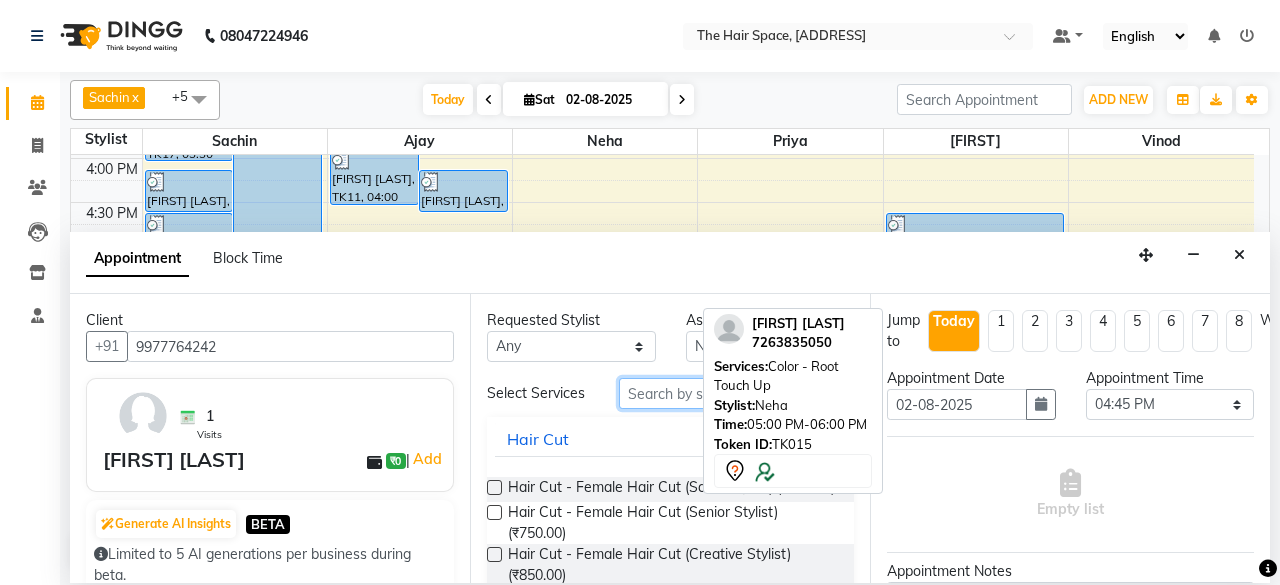 click at bounding box center (736, 393) 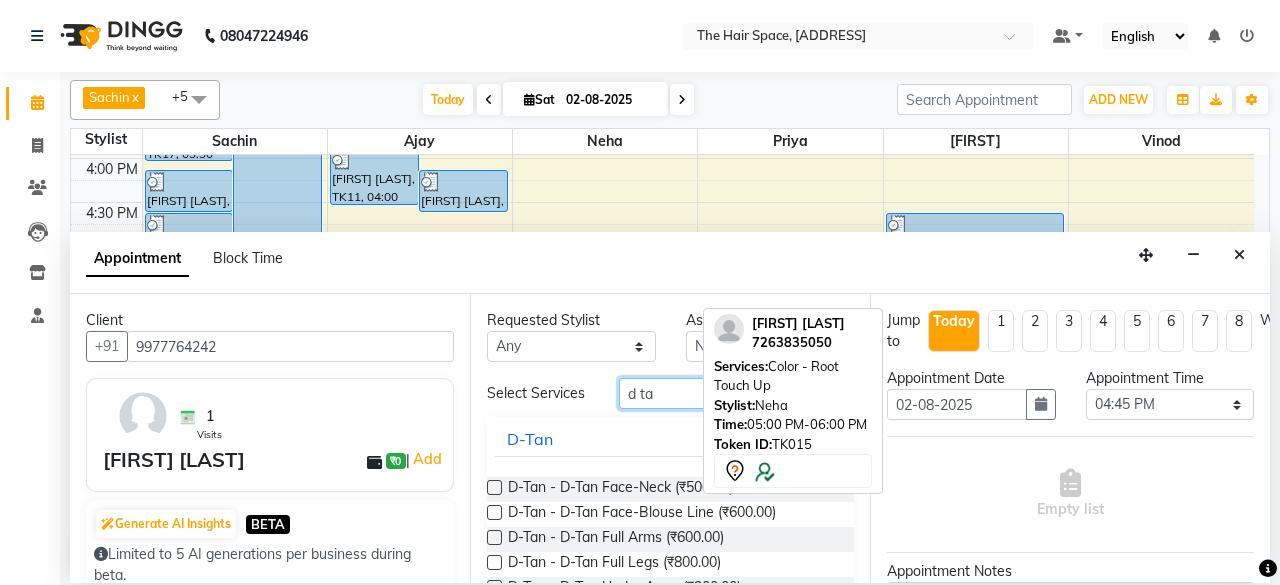 type on "d ta" 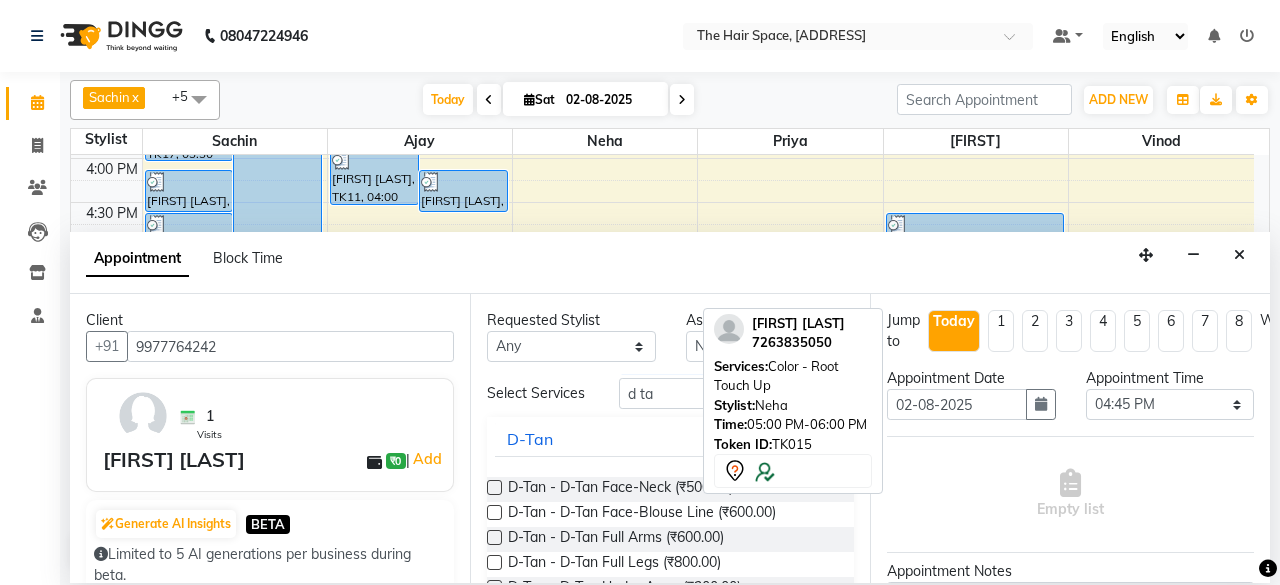 click at bounding box center [494, 487] 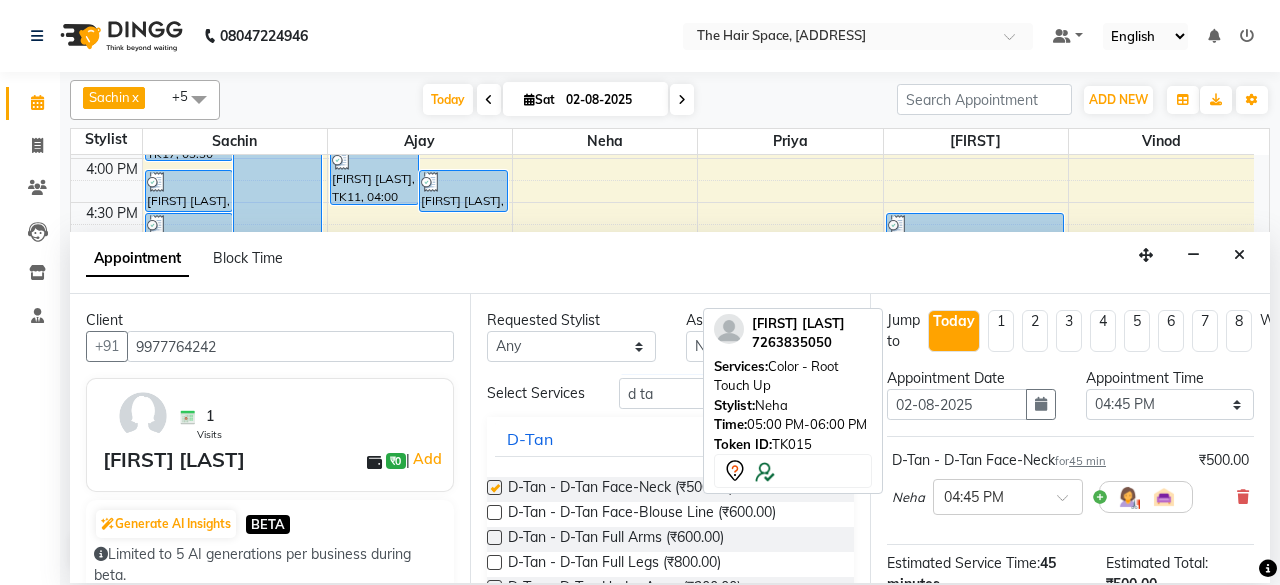 checkbox on "false" 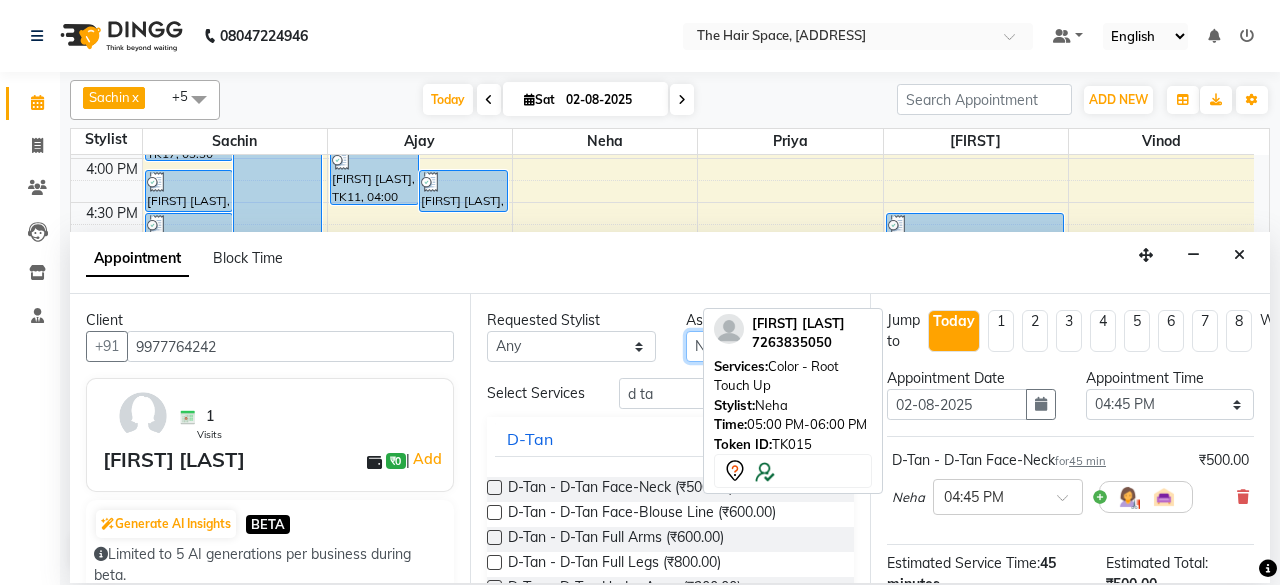 click on "Select [FIRST] [LAST] [FIRST] [FIRST] [FIRST] [FIRST] [FIRST] [FIRST] [FIRST] [FIRST]" at bounding box center (770, 346) 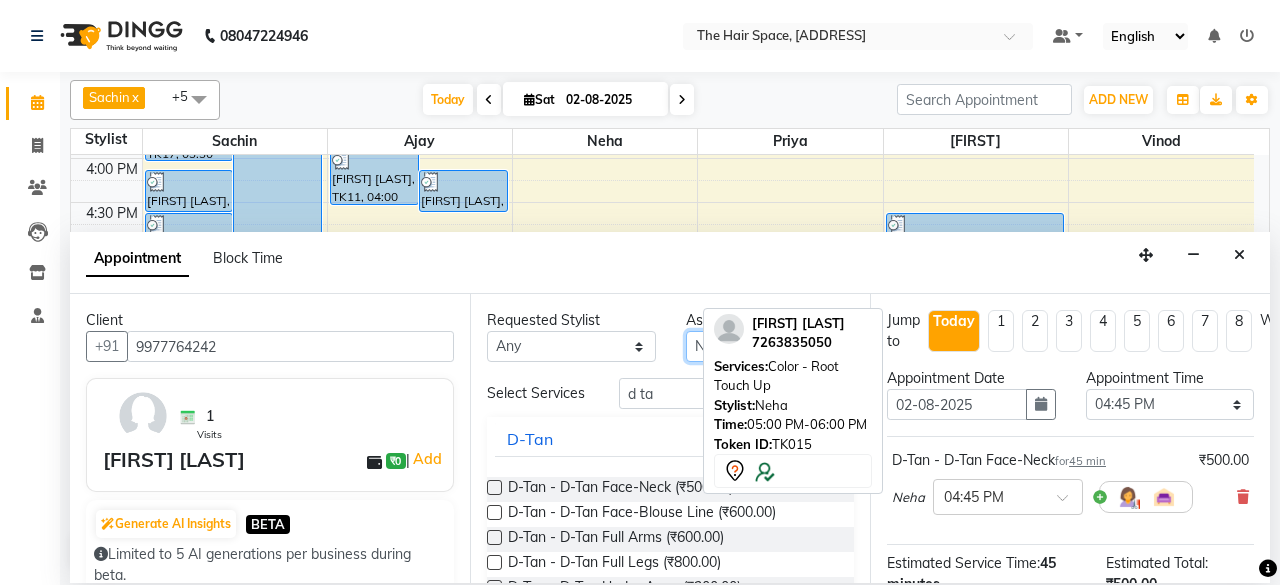select on "52136" 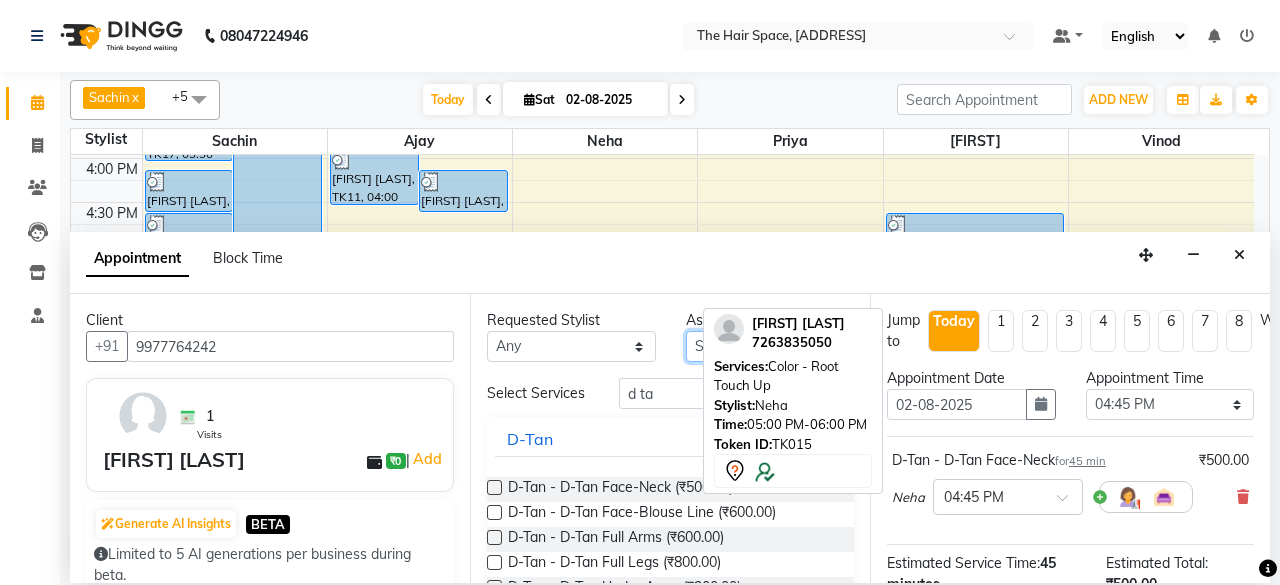 click on "Select [FIRST] [LAST] [FIRST] [FIRST] [FIRST] [FIRST] [FIRST] [FIRST] [FIRST] [FIRST]" at bounding box center (770, 346) 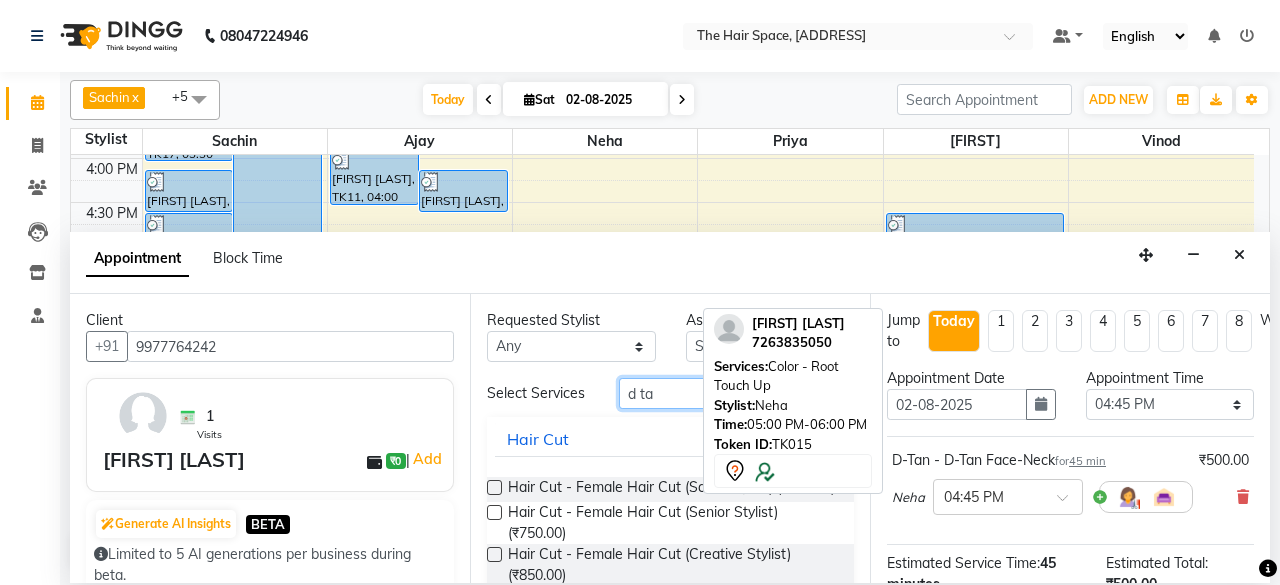 click on "d ta" at bounding box center [736, 393] 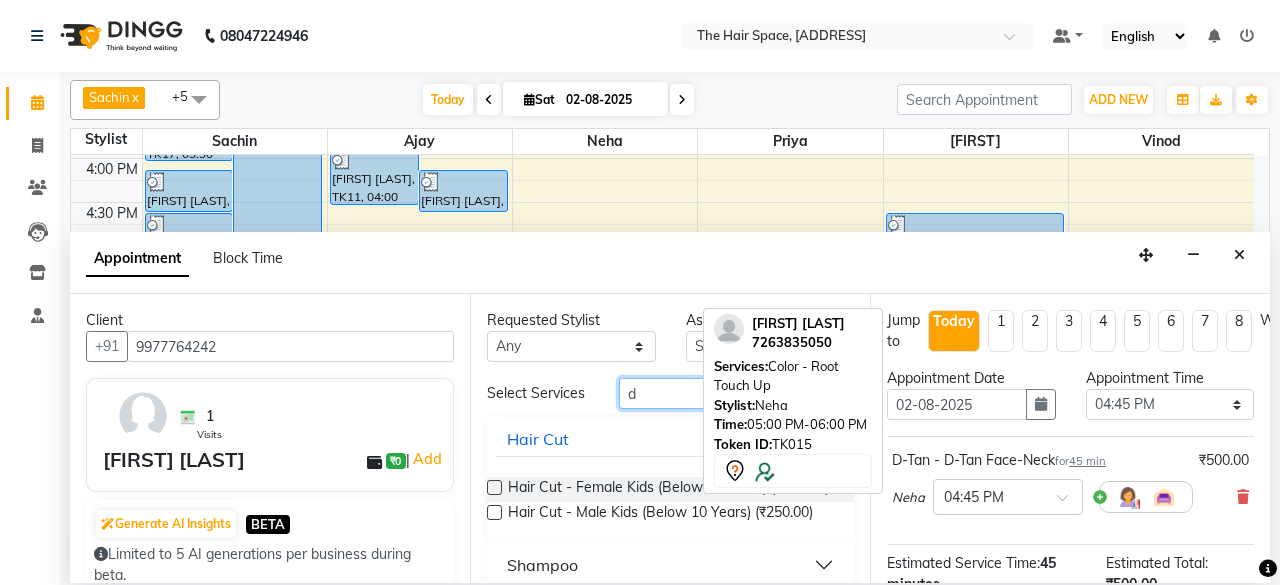 type on "d" 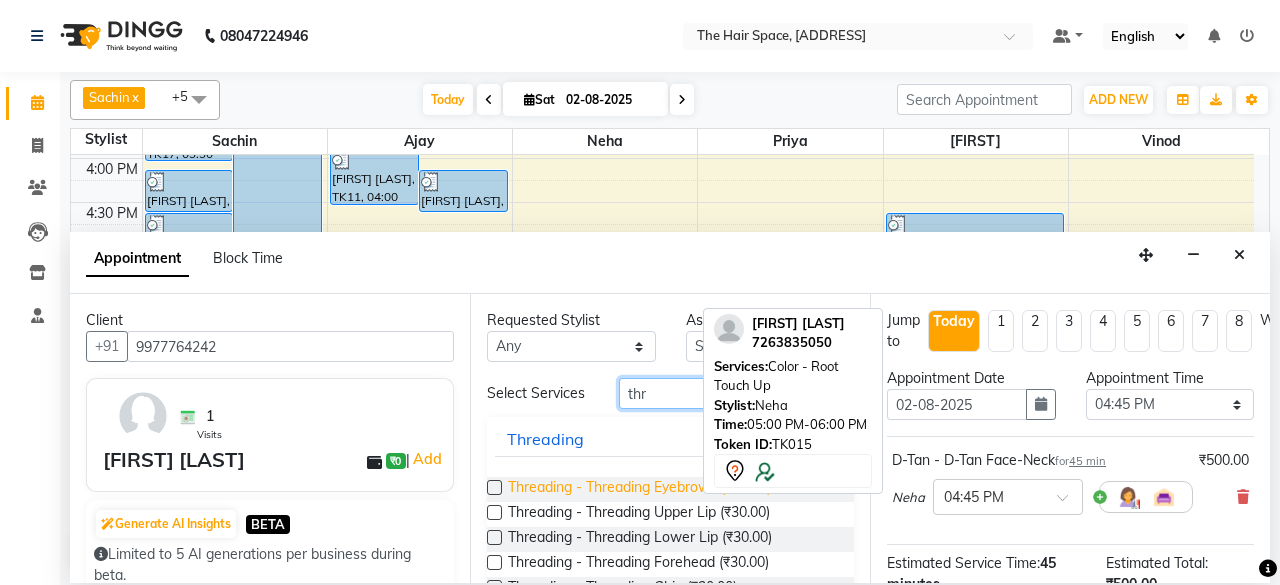 type on "thr" 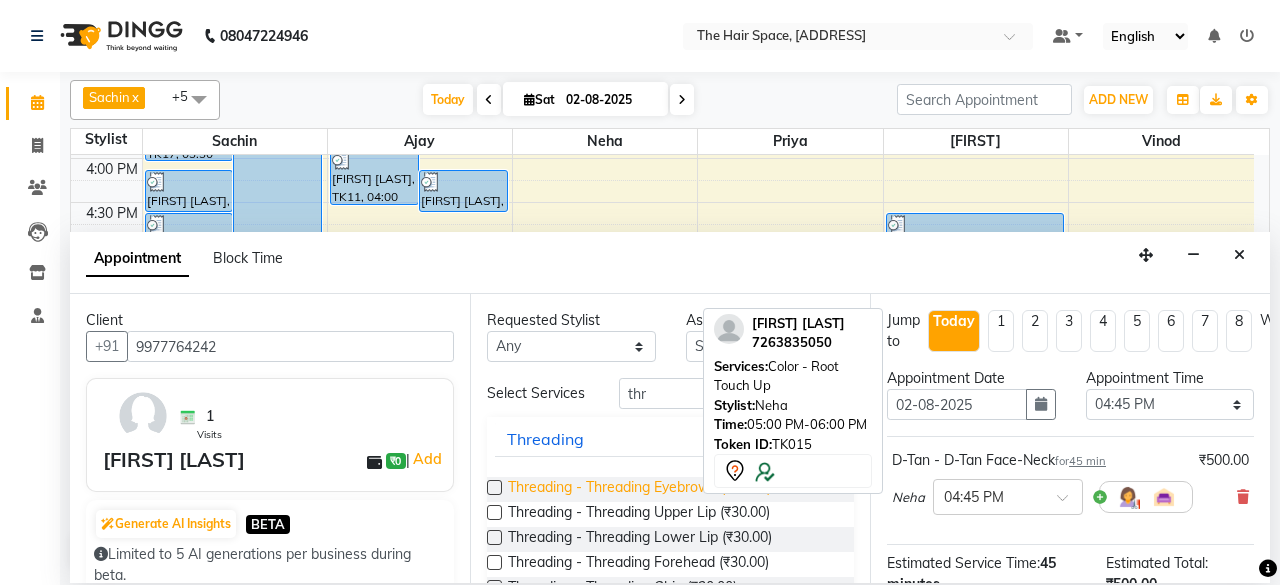 click on "Threading - Threading Eyebrows (₹60.00)" at bounding box center [639, 489] 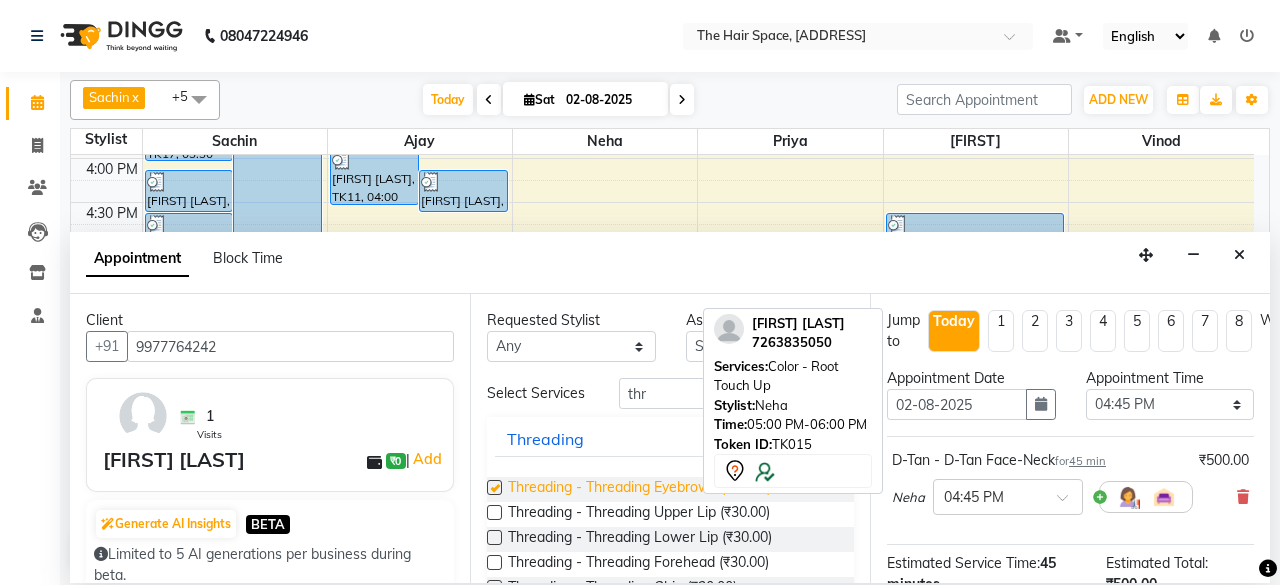 checkbox on "false" 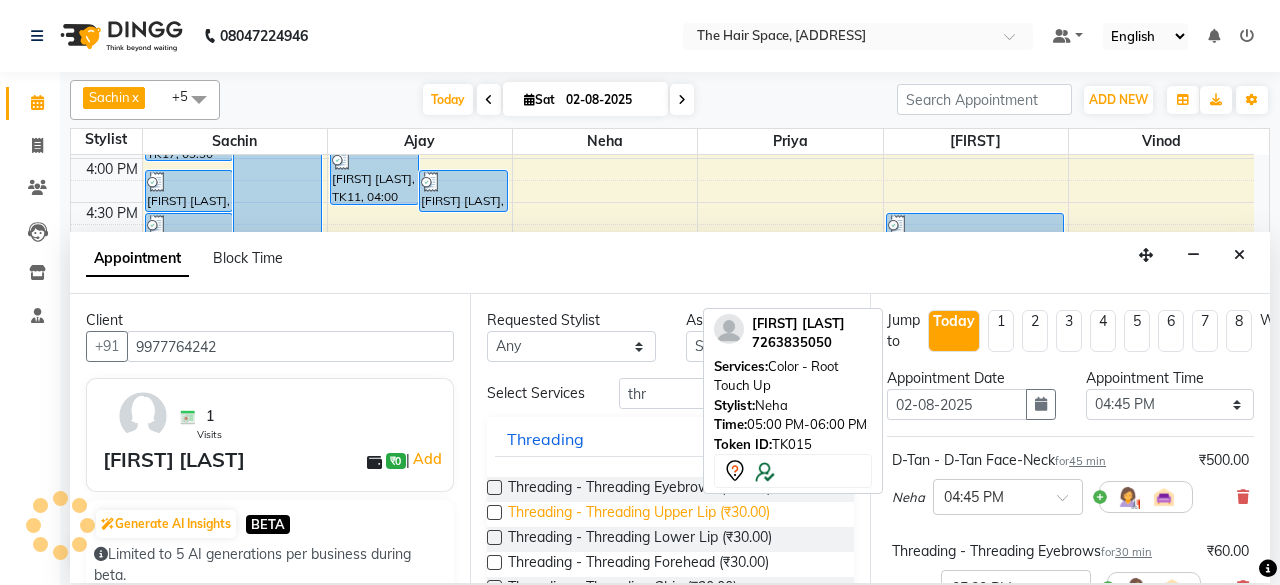 click on "Threading - Threading Upper Lip (₹30.00)" at bounding box center [639, 514] 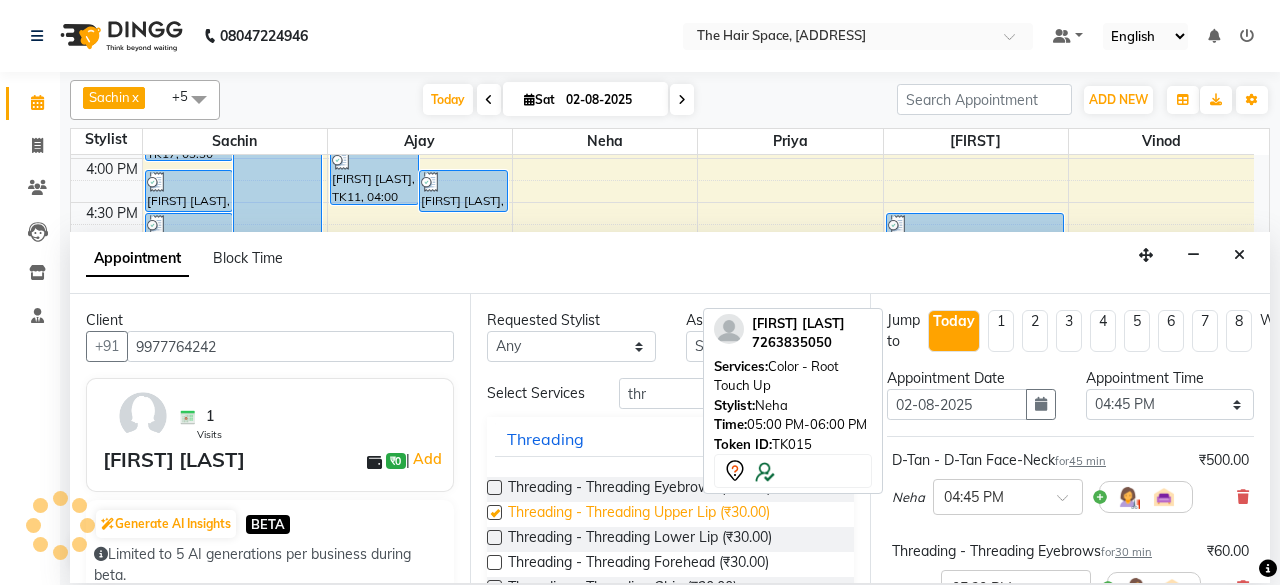 checkbox on "false" 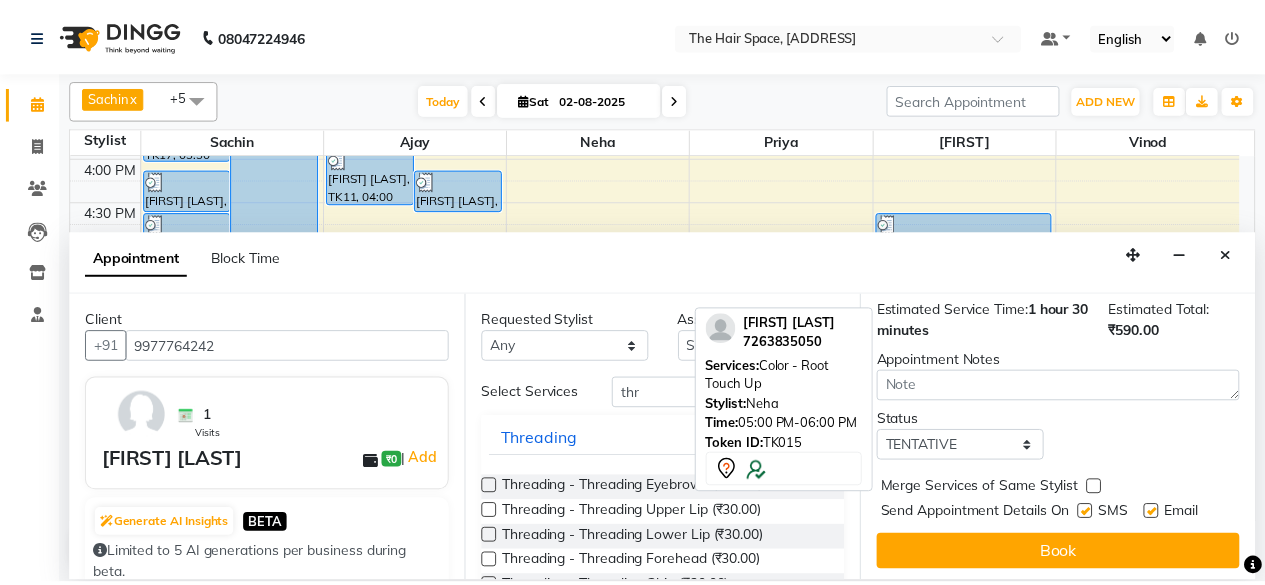 scroll, scrollTop: 454, scrollLeft: 0, axis: vertical 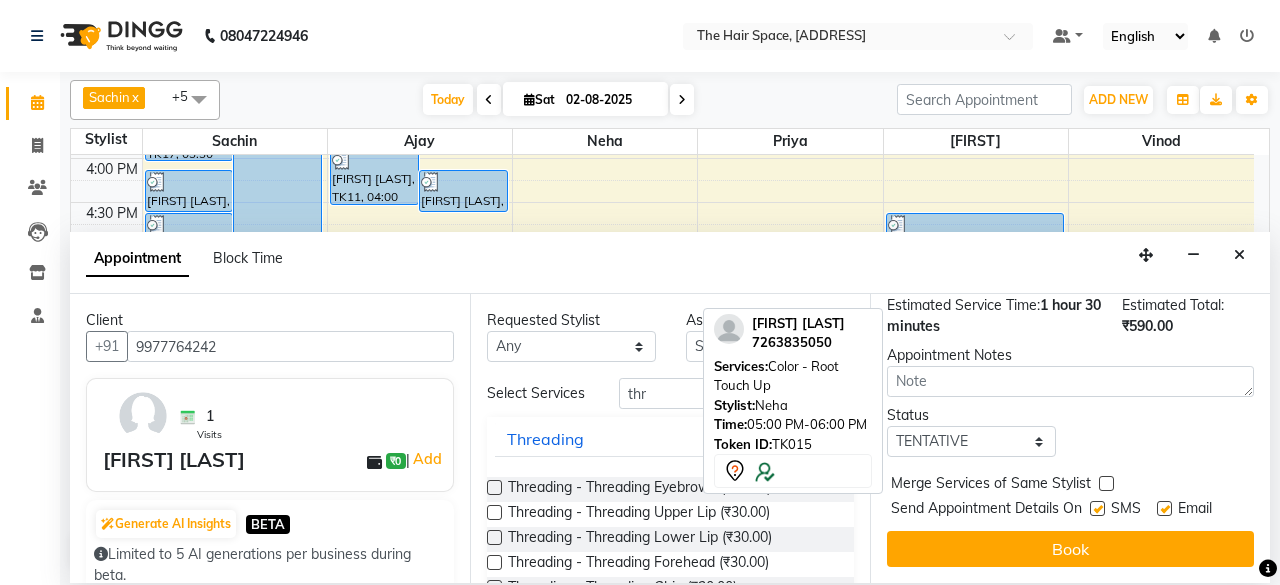 click at bounding box center (1097, 508) 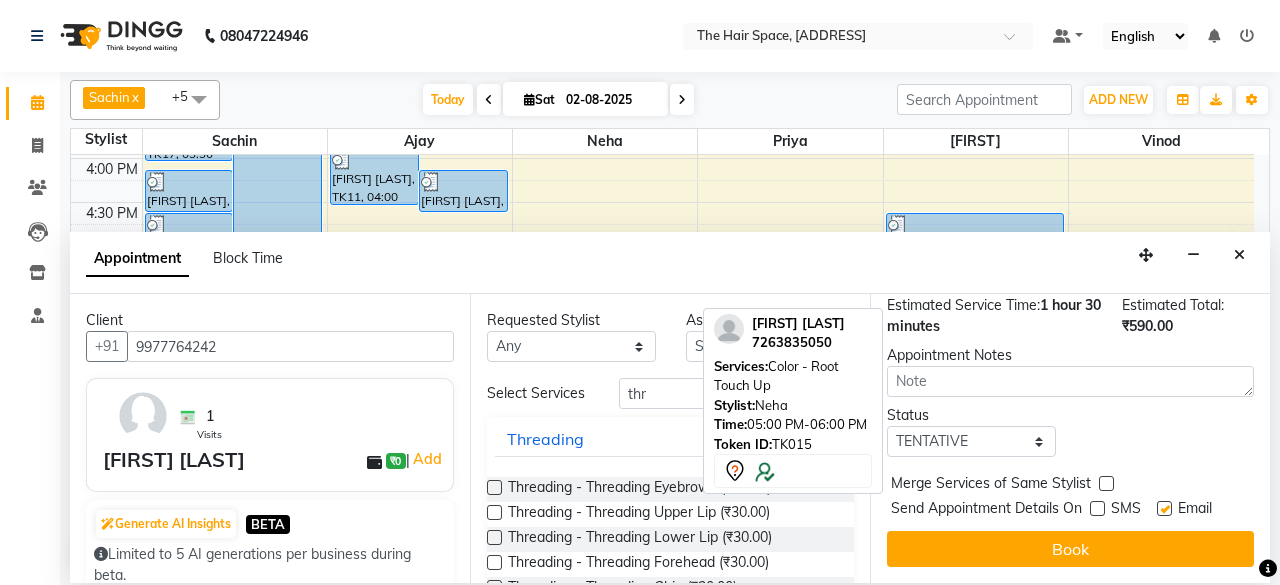 click at bounding box center [1164, 508] 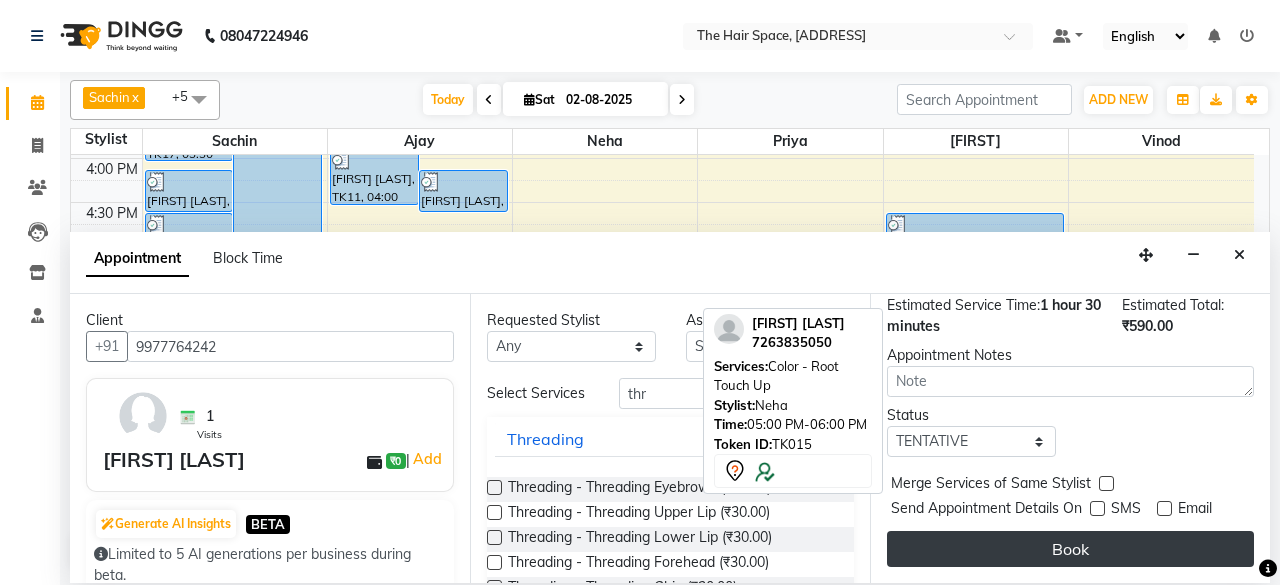 click on "Book" at bounding box center [1070, 549] 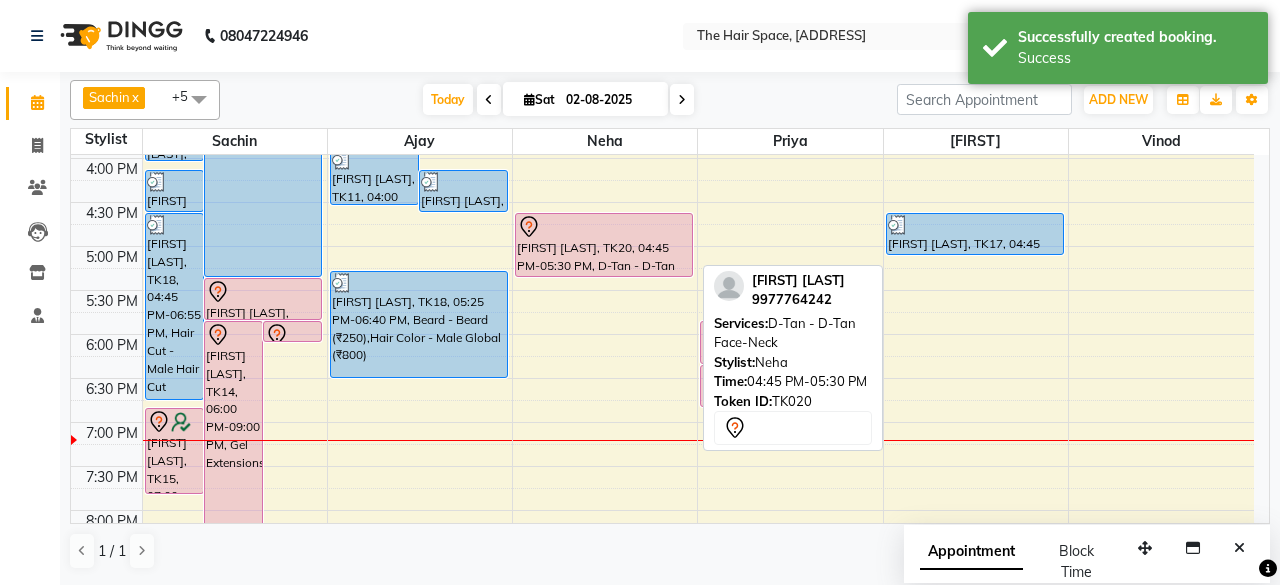 click at bounding box center (604, 227) 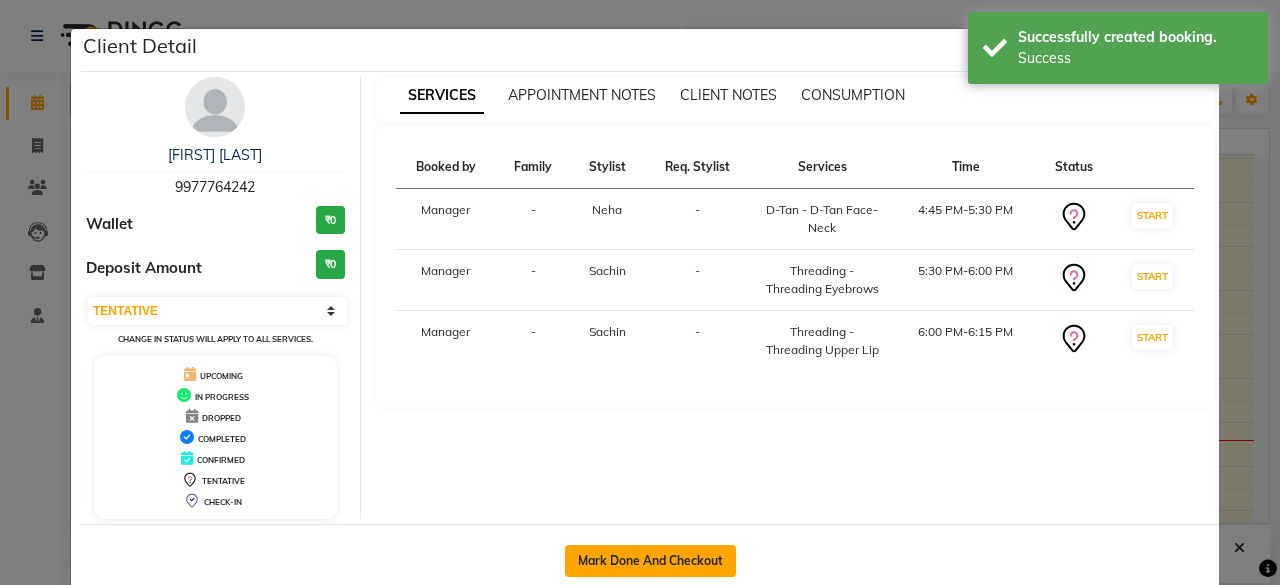 click on "Mark Done And Checkout" 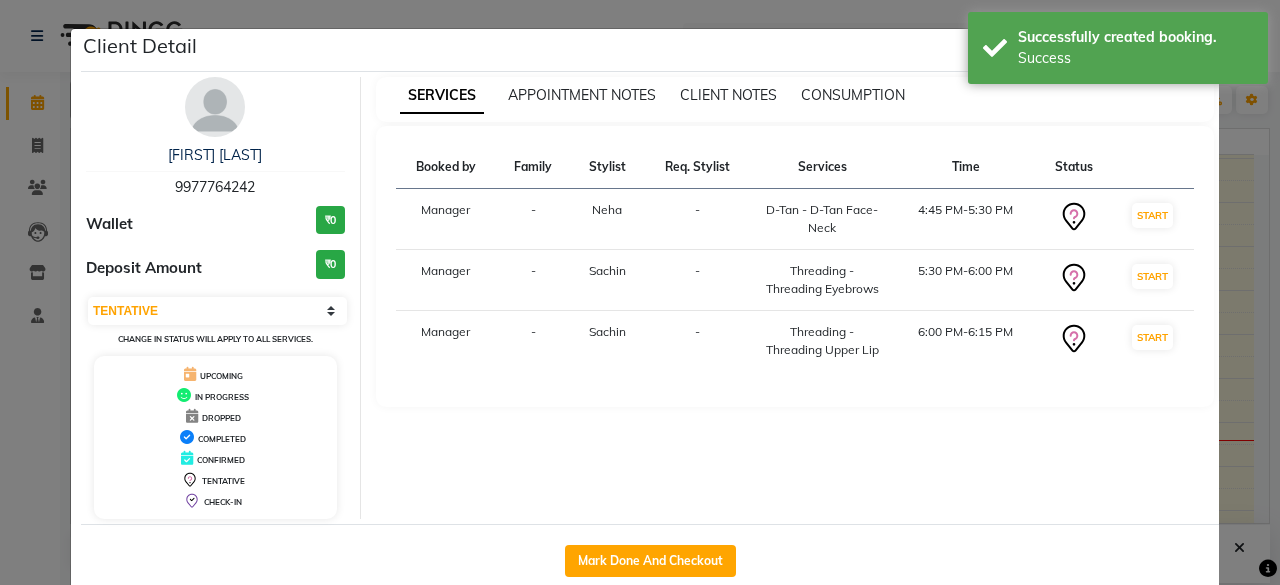 select on "6697" 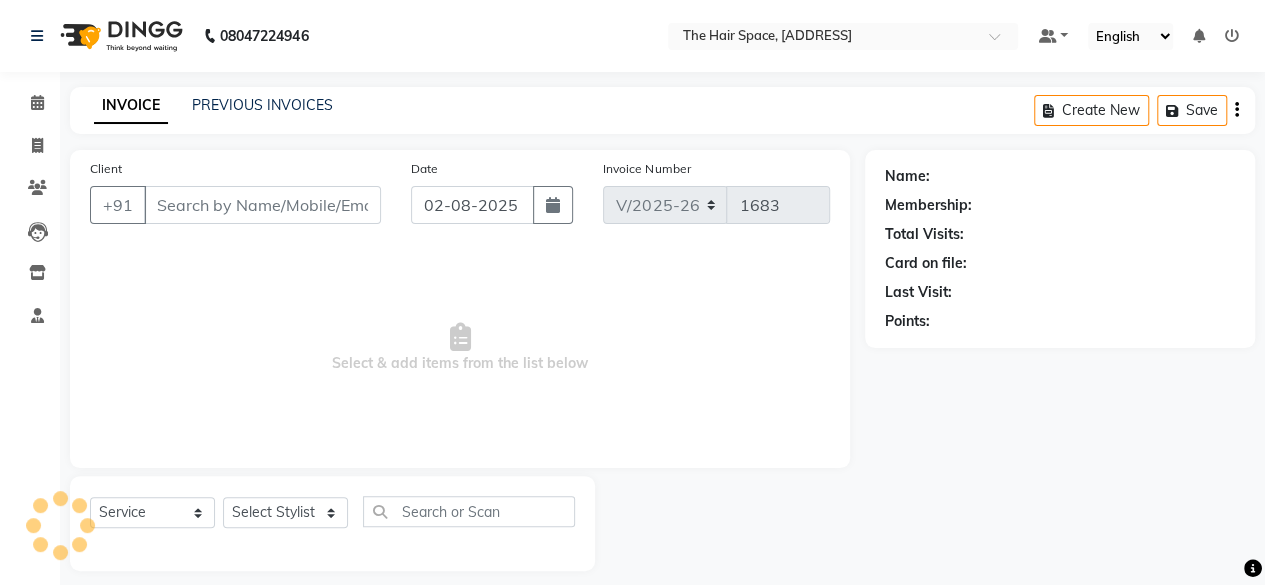 type on "9977764242" 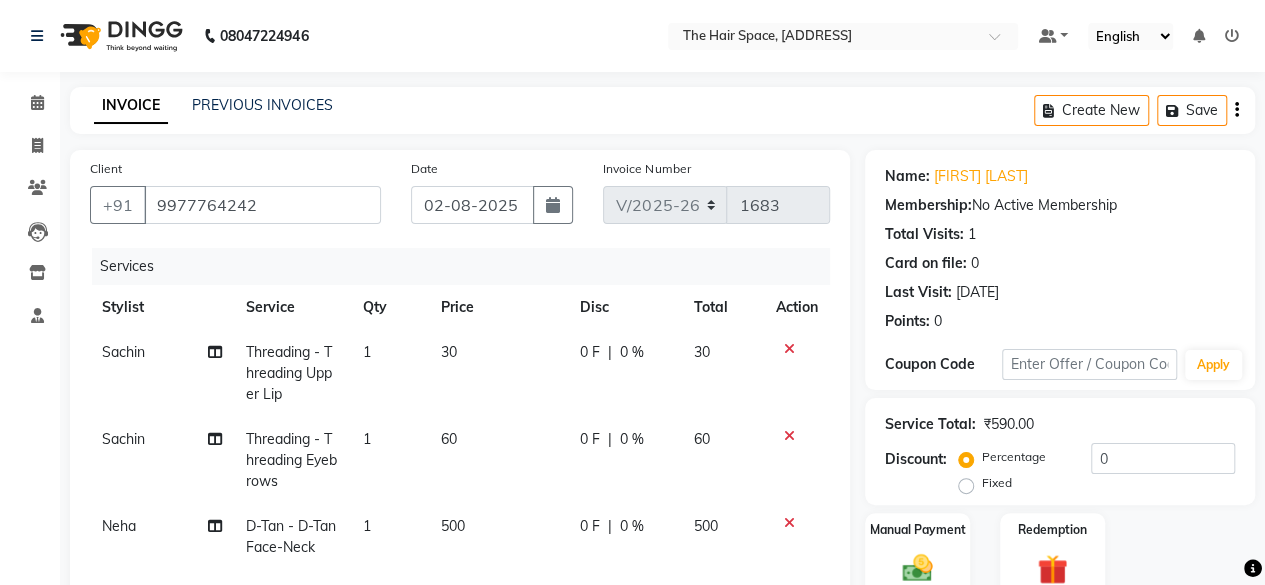 click on "500" 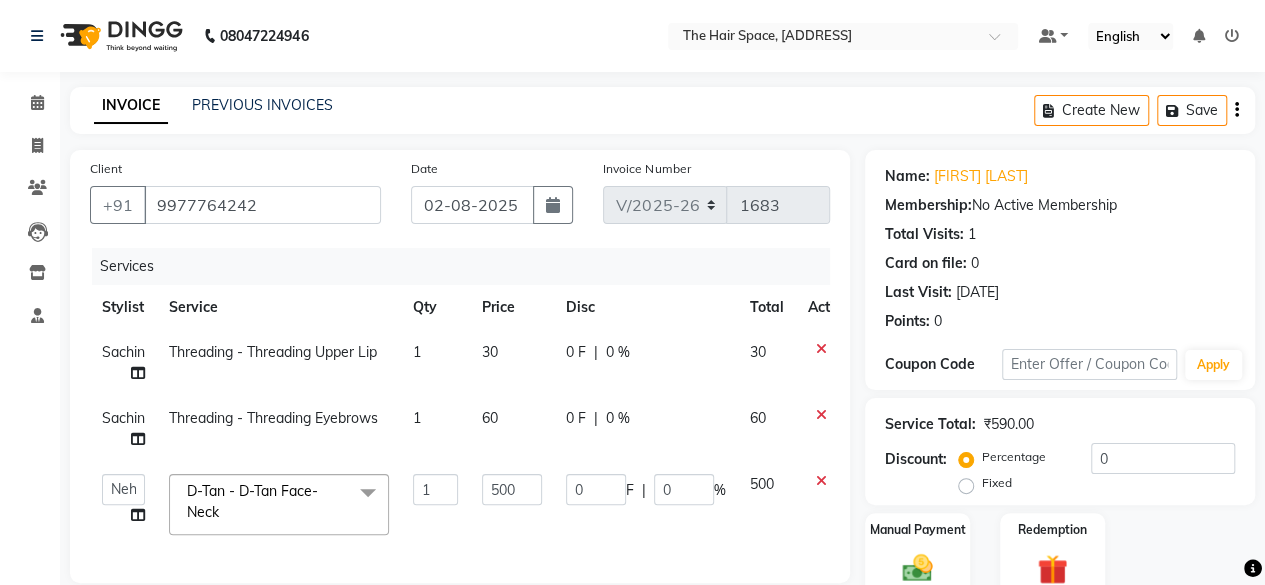 scroll, scrollTop: 300, scrollLeft: 0, axis: vertical 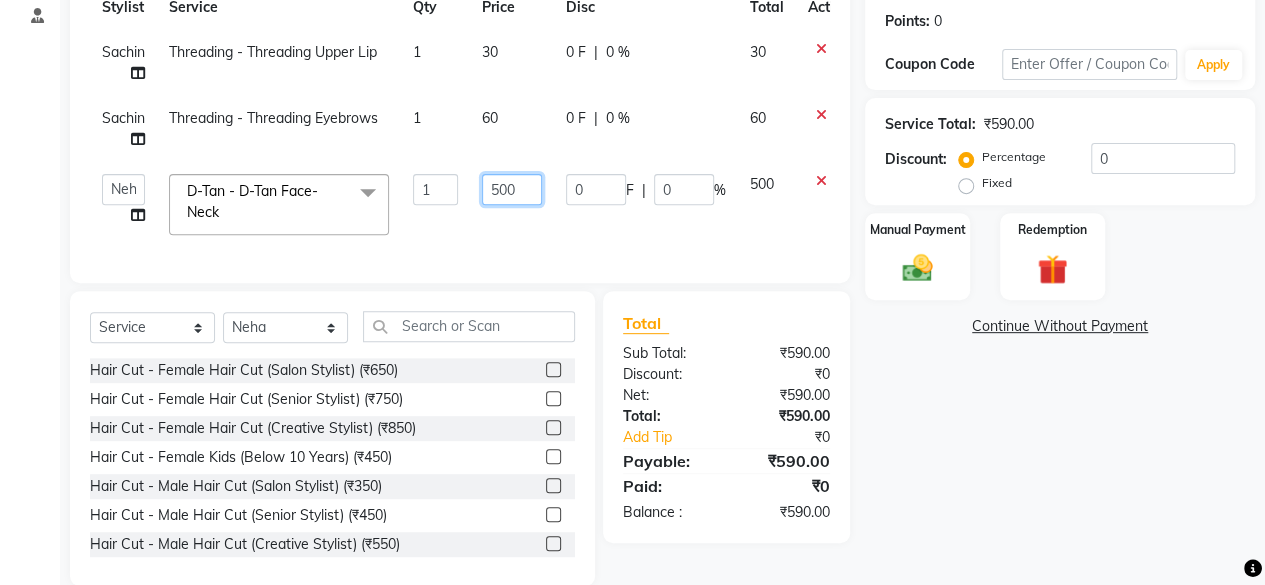 click on "500" 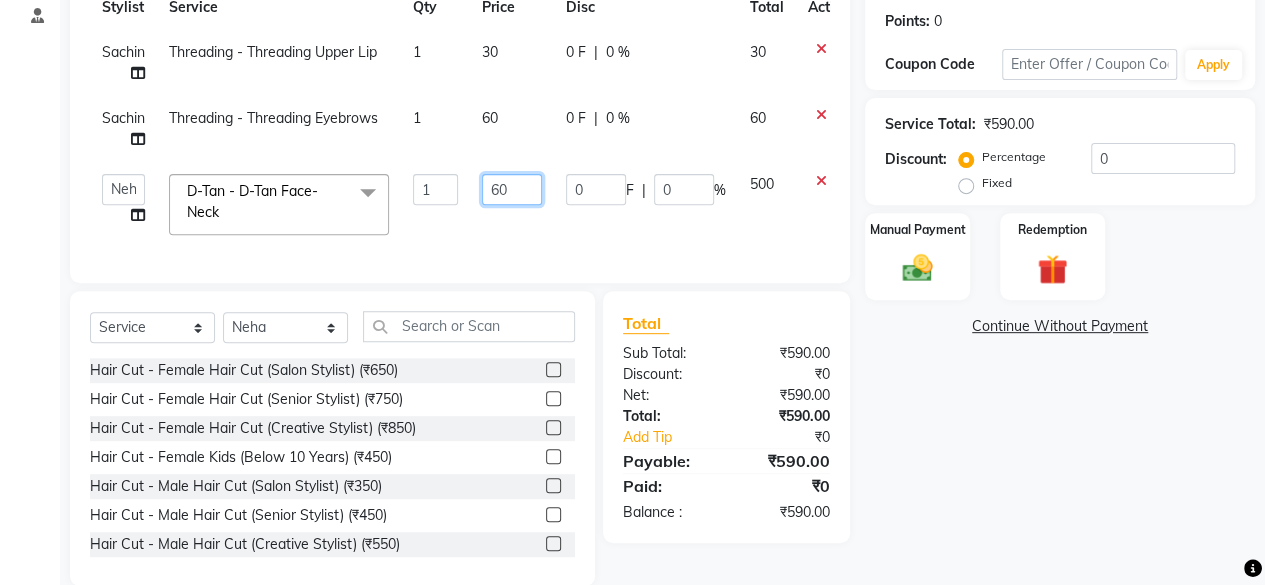 type on "650" 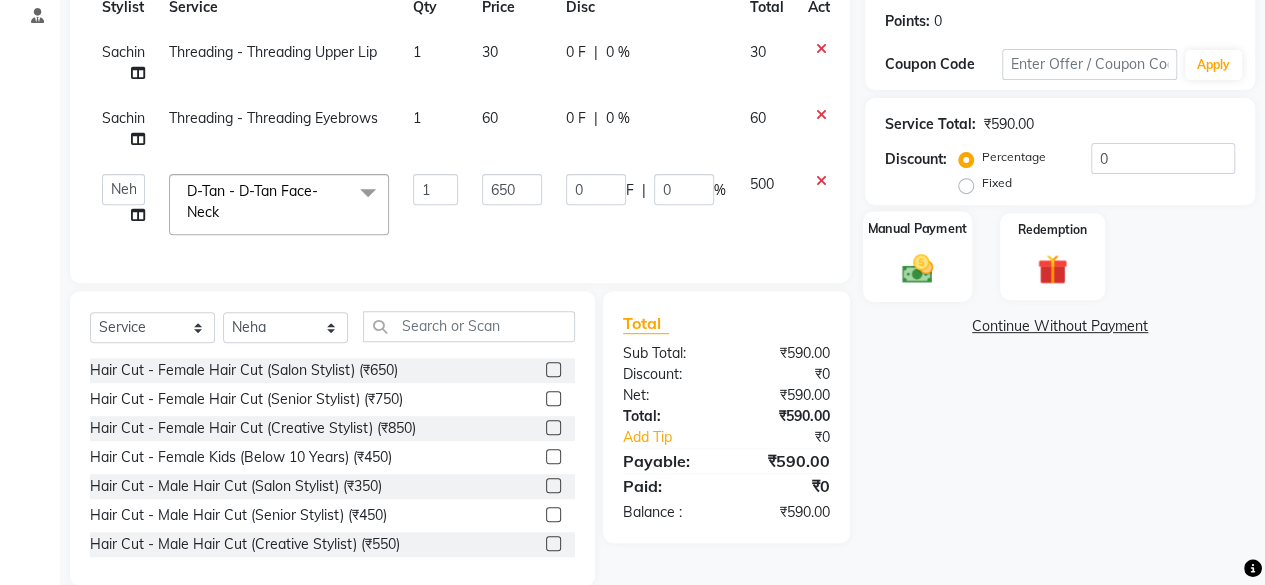 click on "Manual Payment" 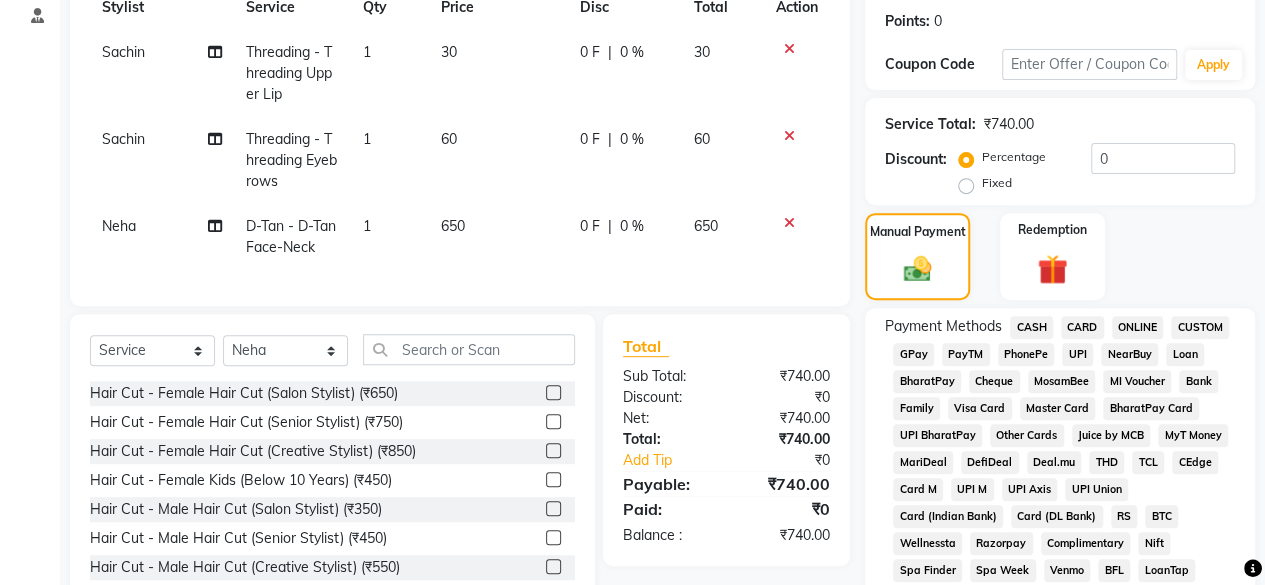 click on "GPay" 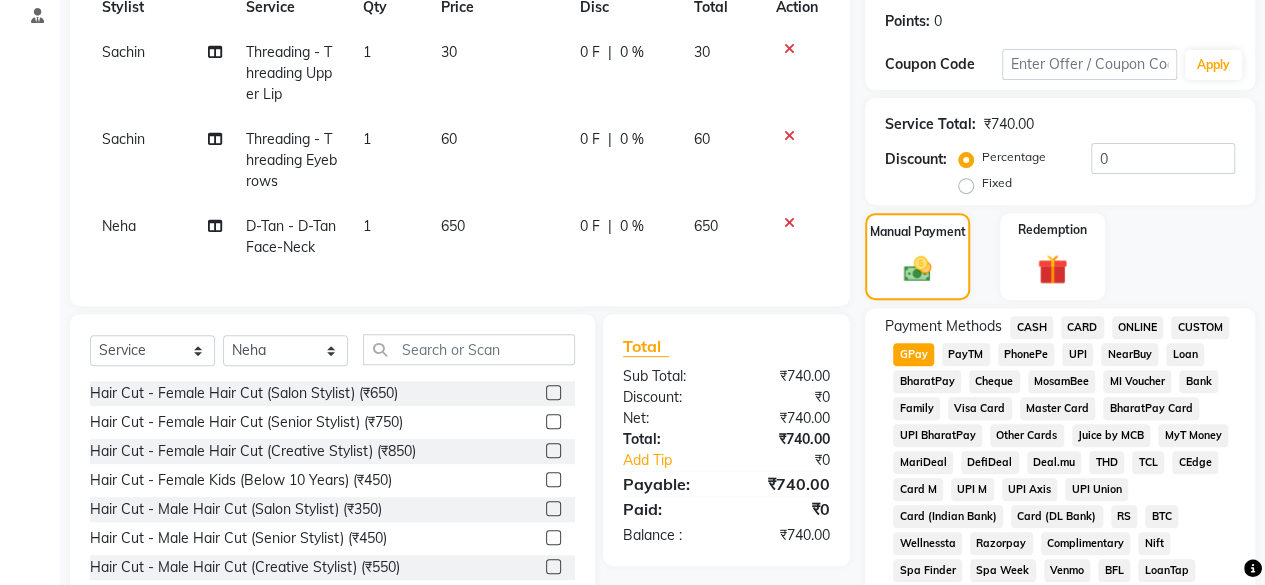 drag, startPoint x: 1057, startPoint y: 401, endPoint x: 1042, endPoint y: 405, distance: 15.524175 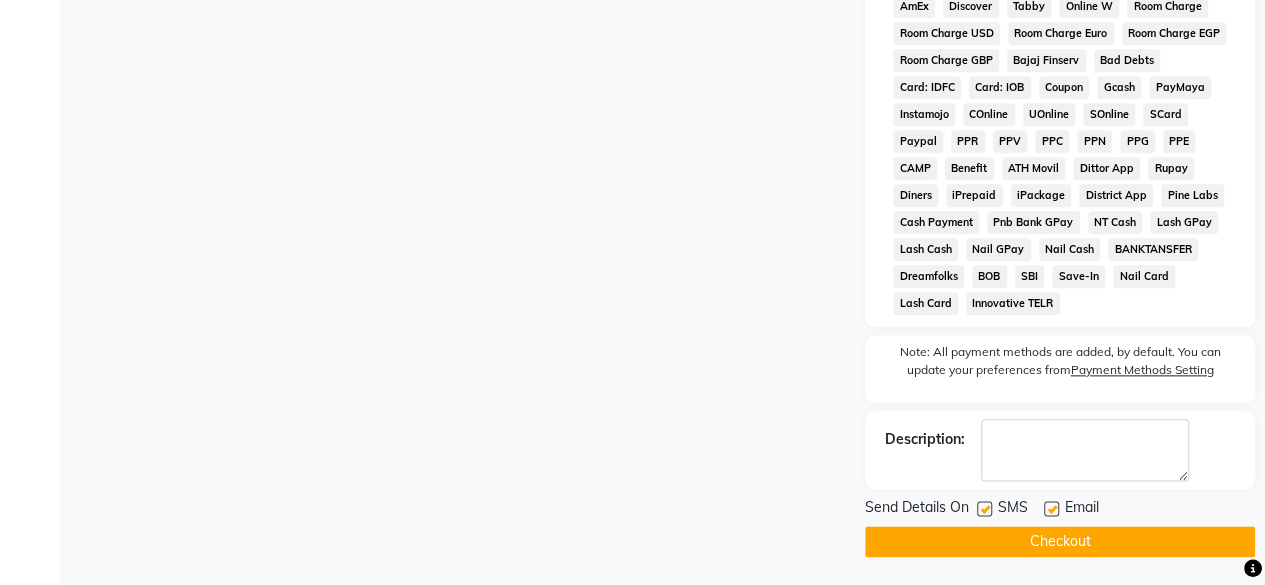 scroll, scrollTop: 1006, scrollLeft: 0, axis: vertical 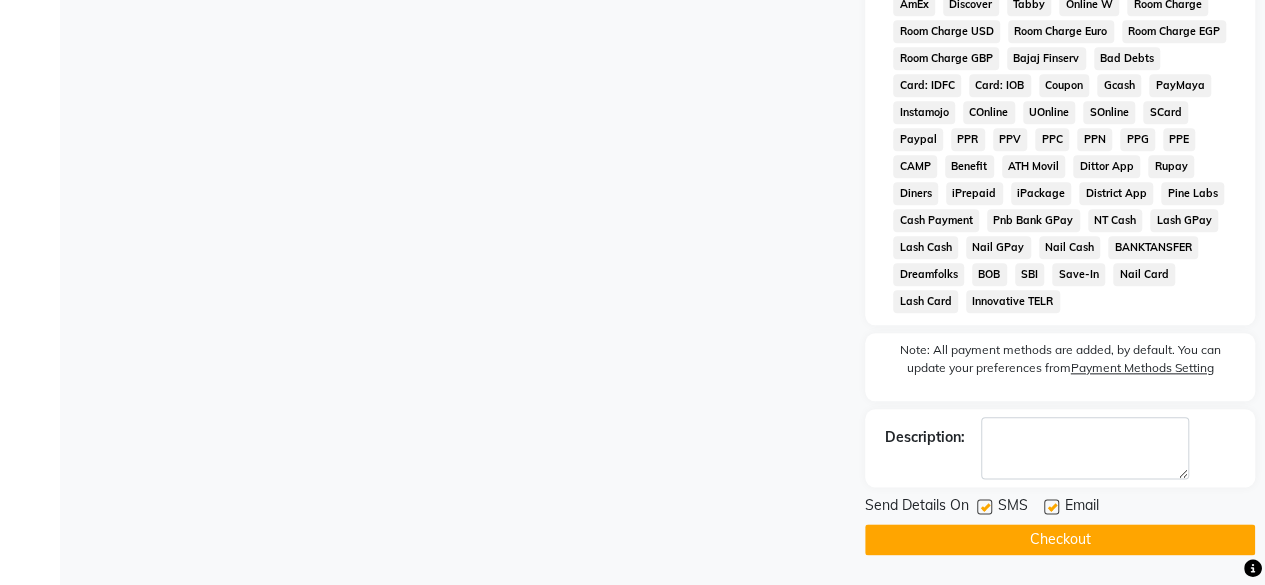 click 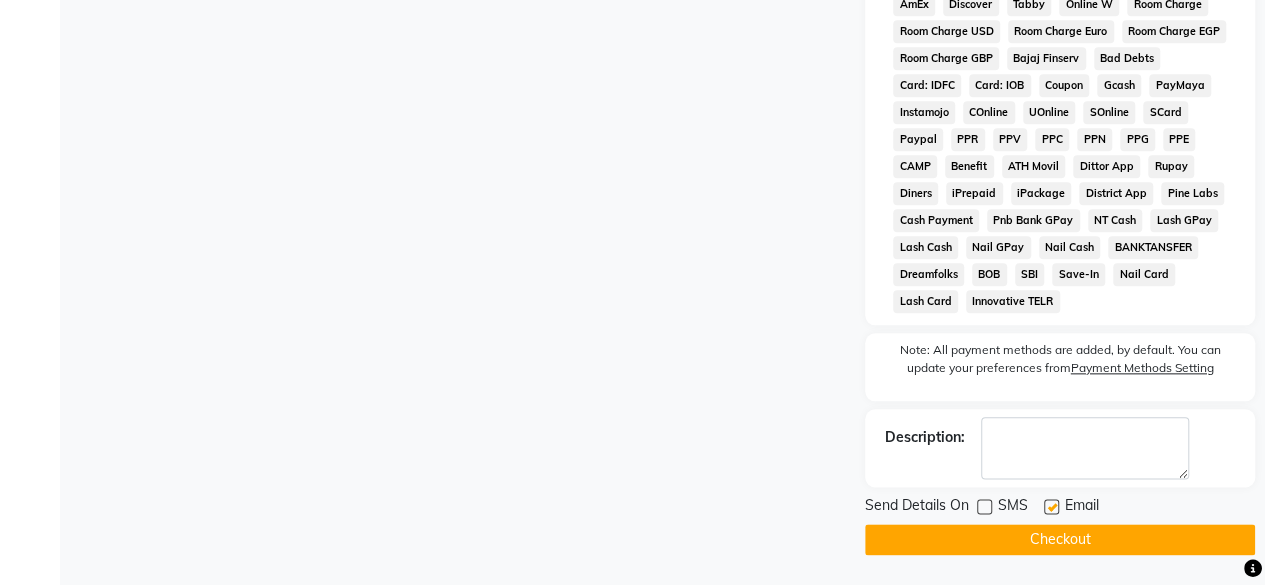 click 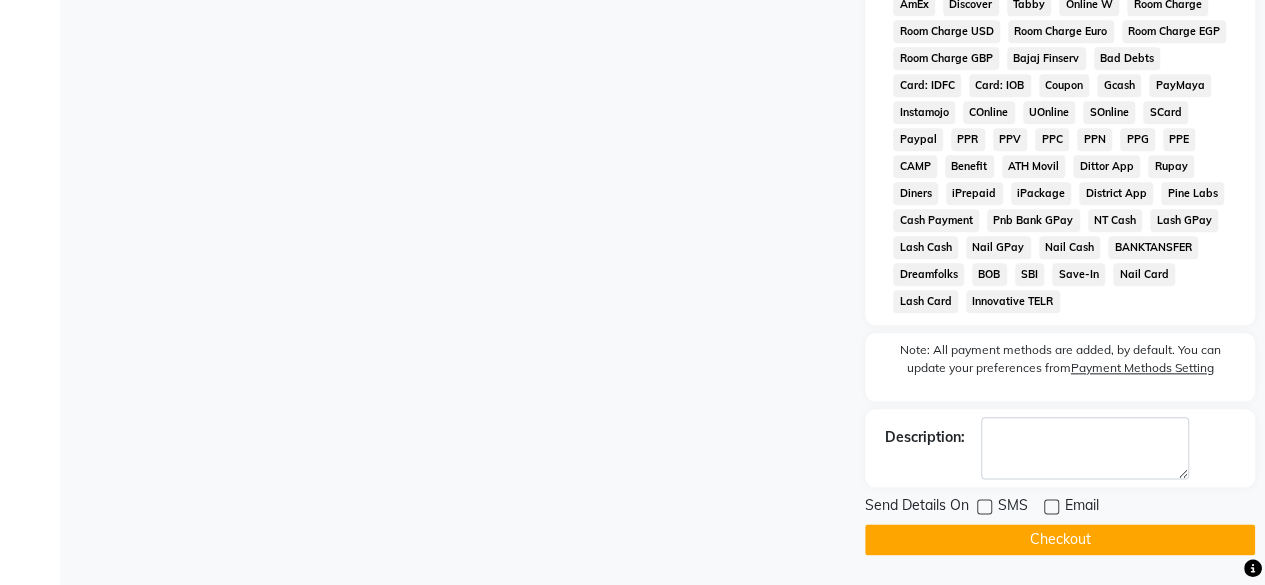 click on "Checkout" 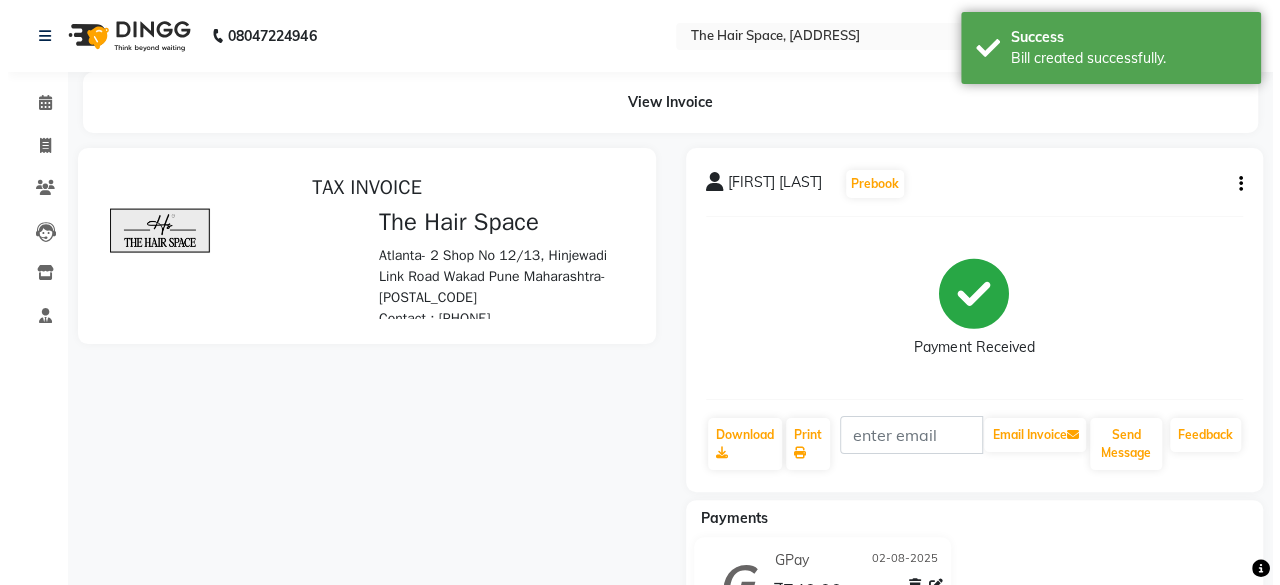 scroll, scrollTop: 0, scrollLeft: 0, axis: both 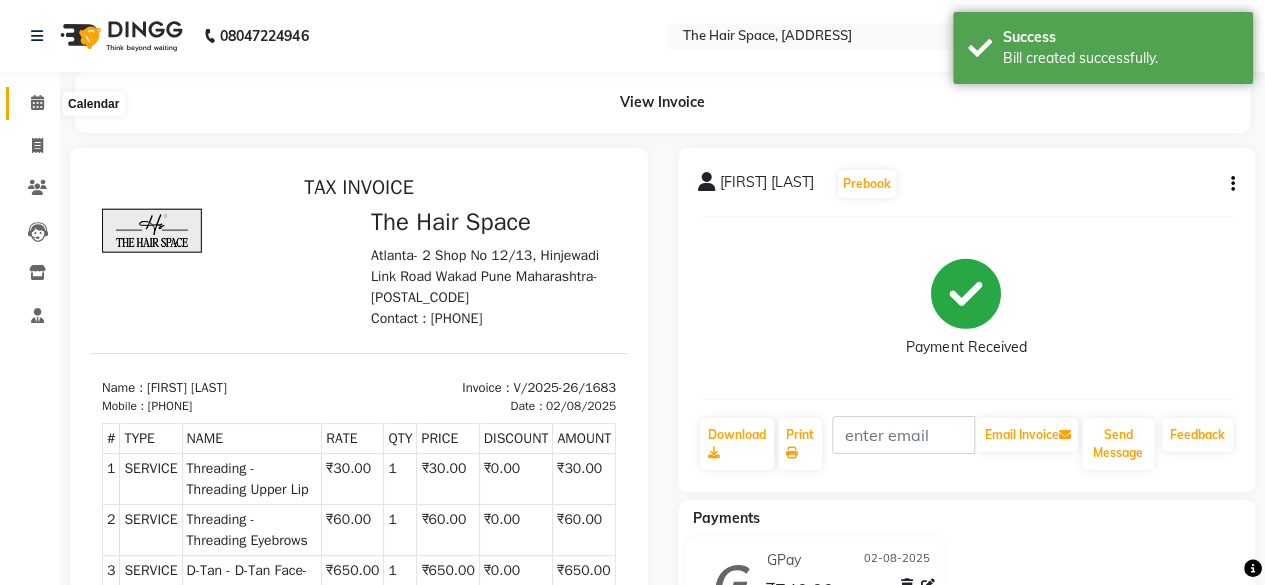 click 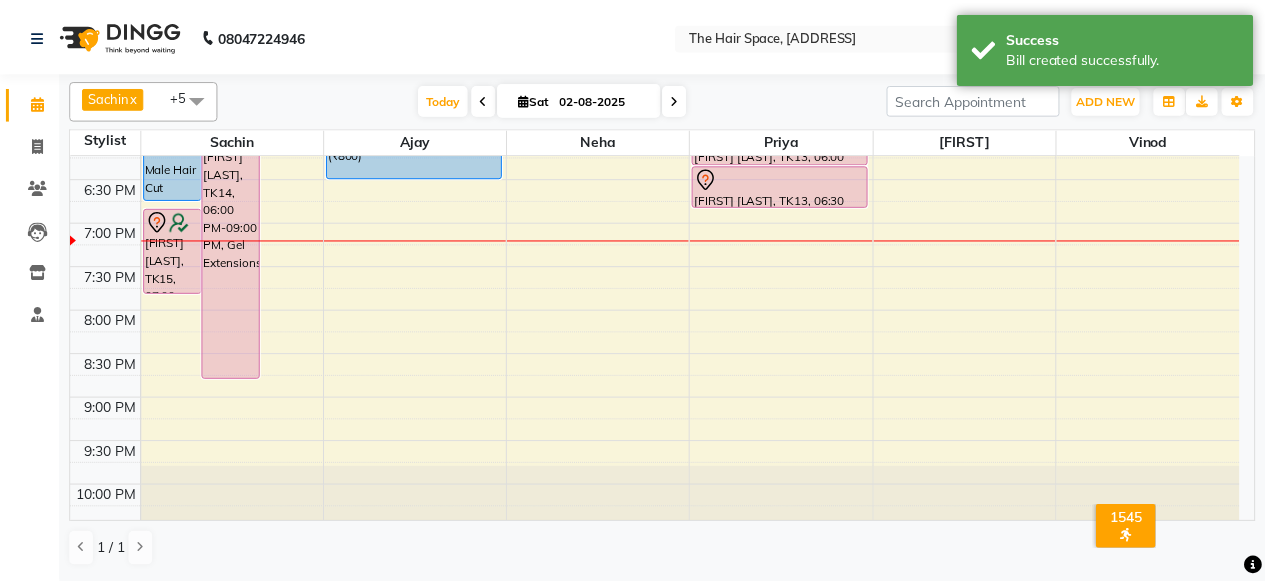 scroll, scrollTop: 800, scrollLeft: 0, axis: vertical 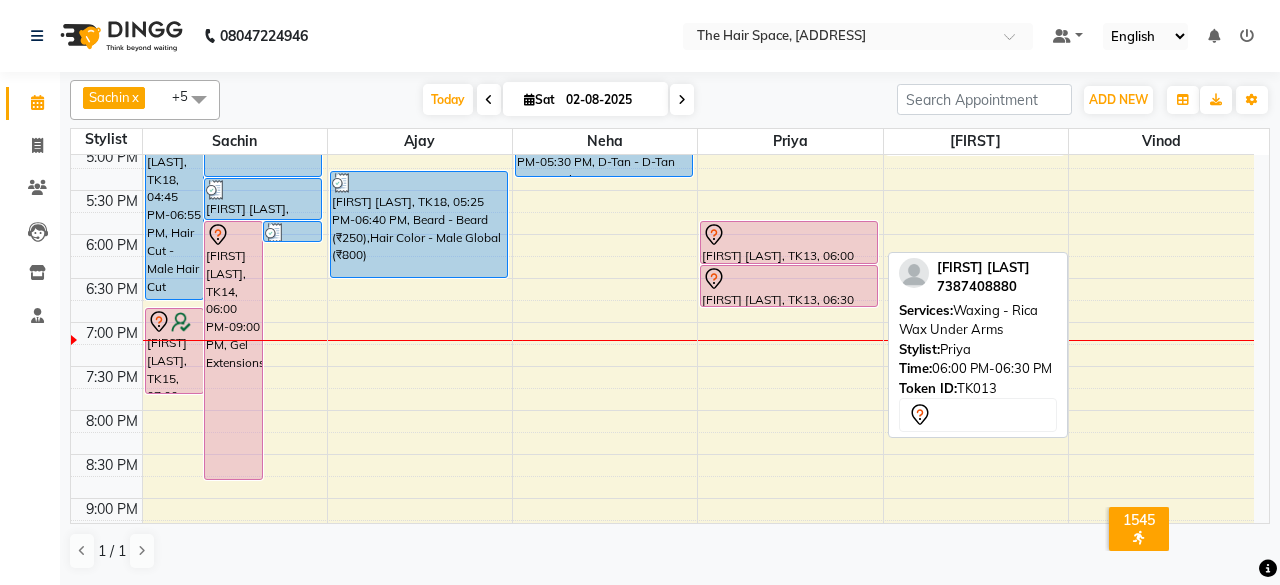 click at bounding box center (789, 235) 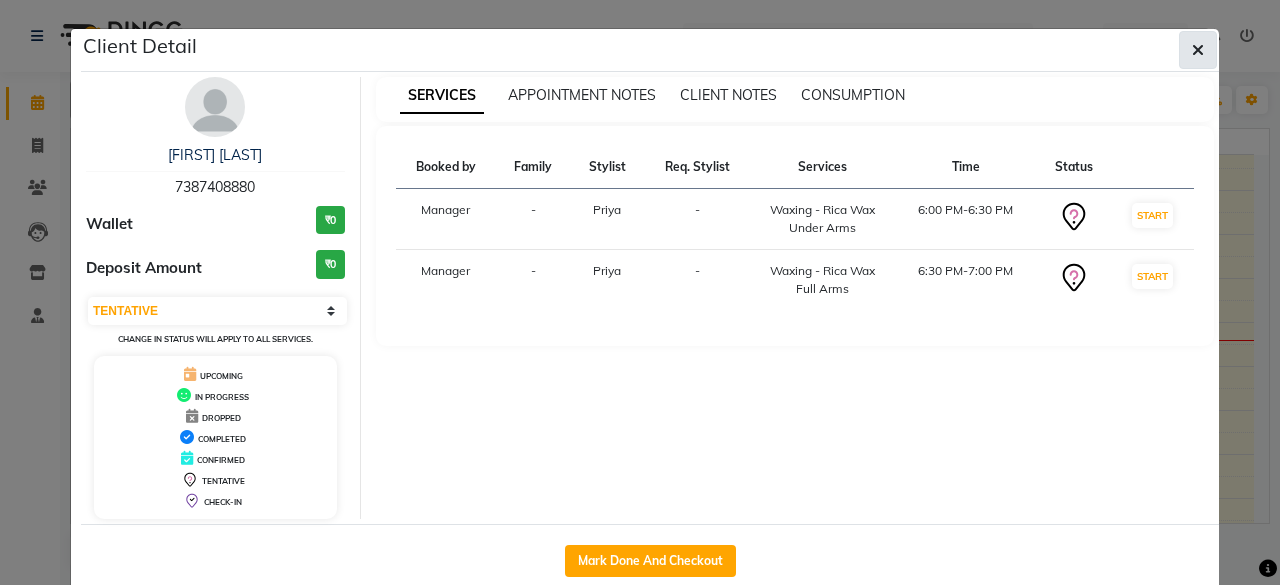 click 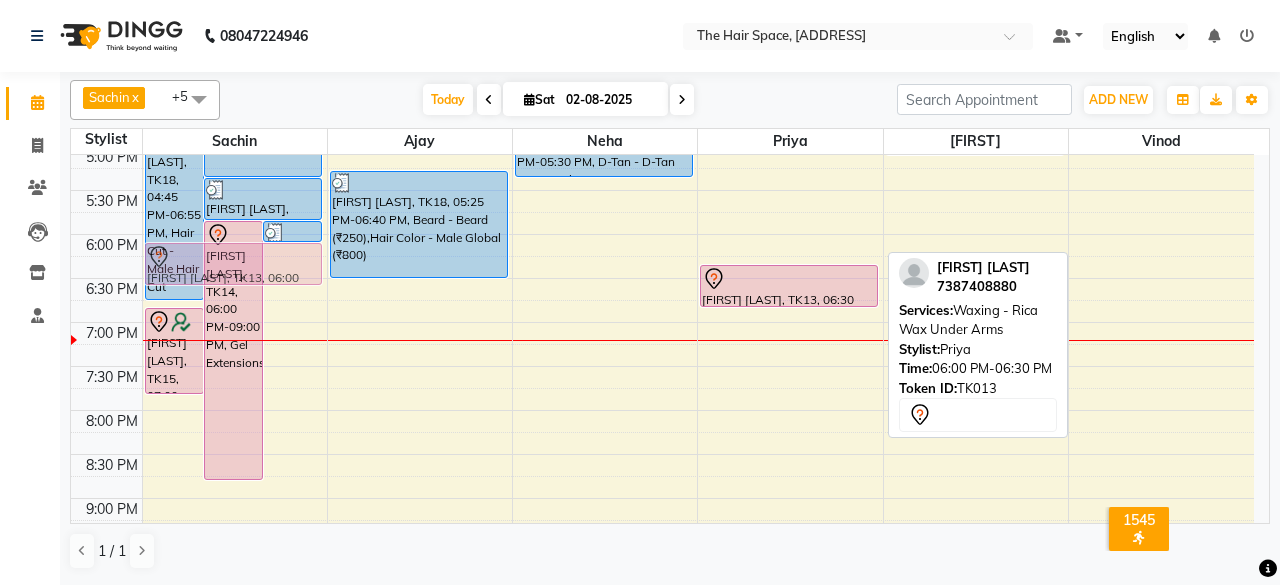 drag, startPoint x: 789, startPoint y: 241, endPoint x: 322, endPoint y: 267, distance: 467.7232 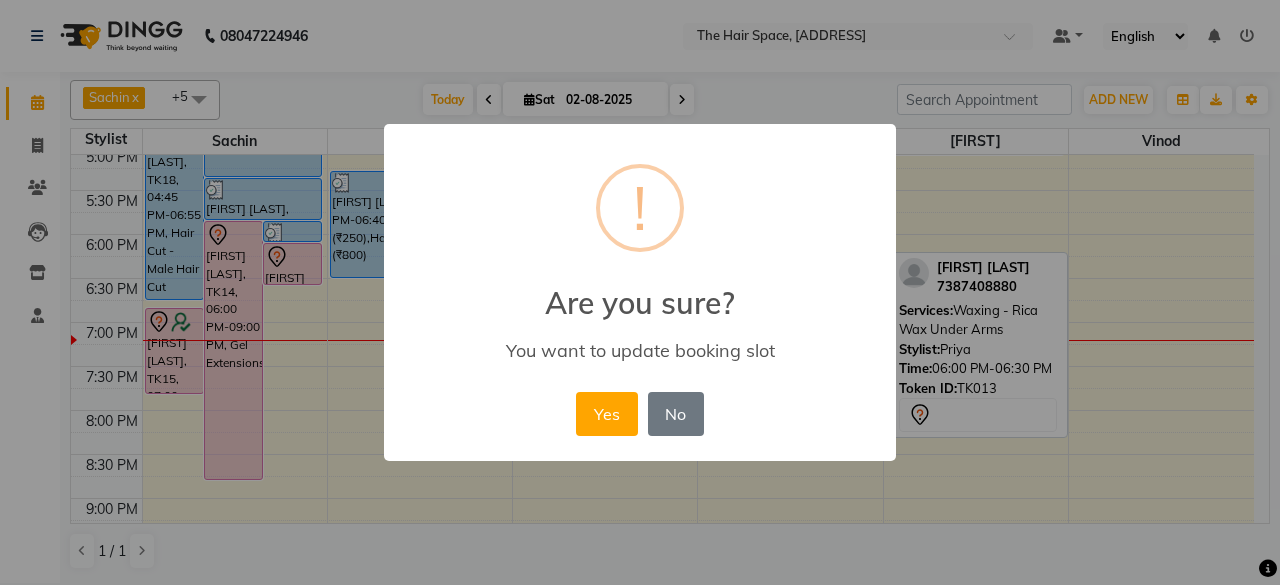click on "Yes" at bounding box center [606, 414] 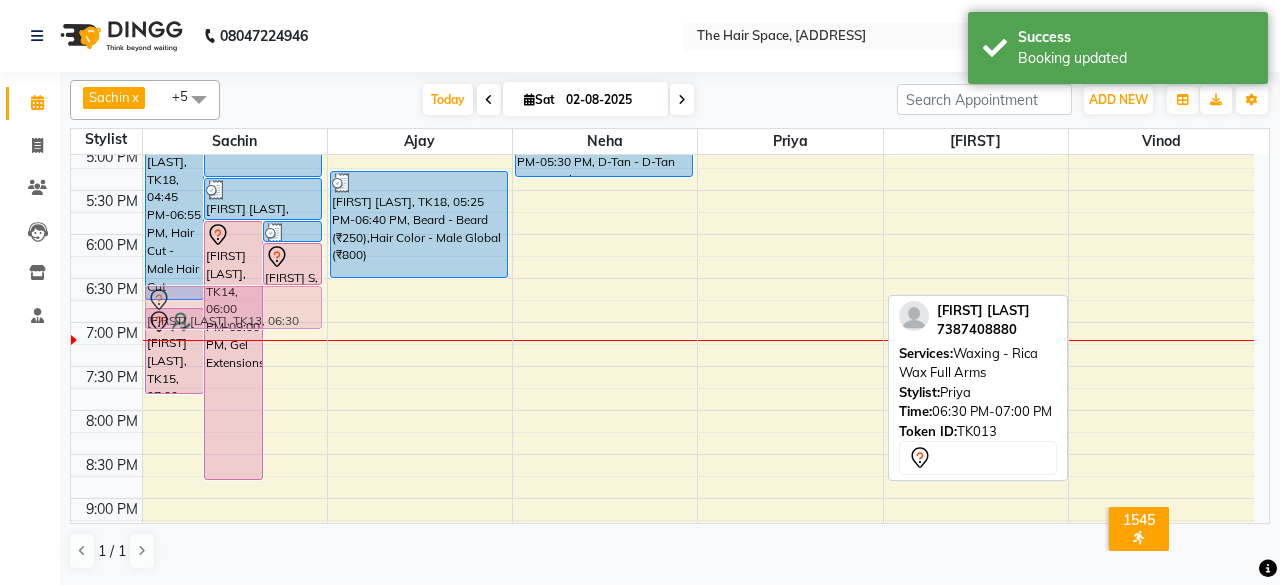 drag, startPoint x: 498, startPoint y: 339, endPoint x: 302, endPoint y: 306, distance: 198.75865 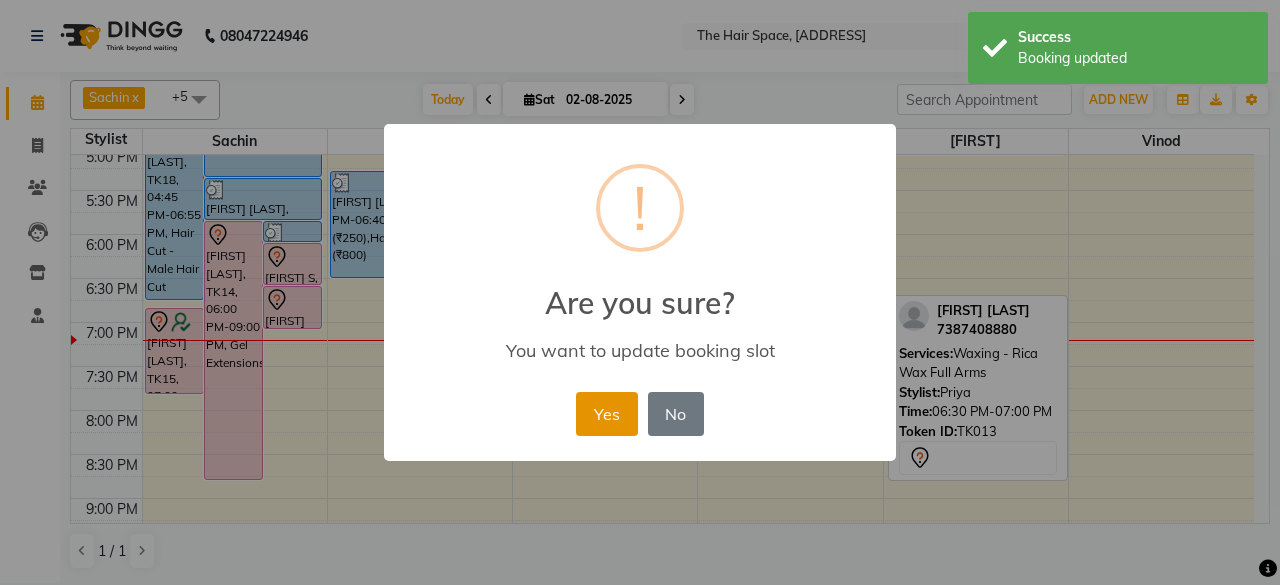 click on "Yes" at bounding box center [606, 414] 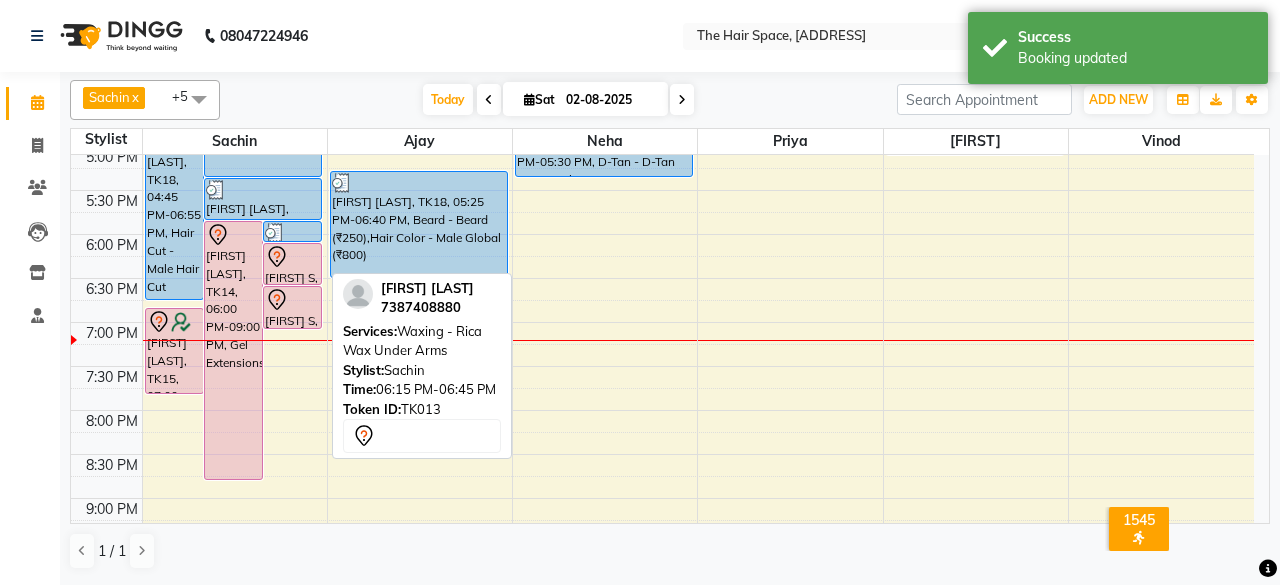 click at bounding box center (292, 257) 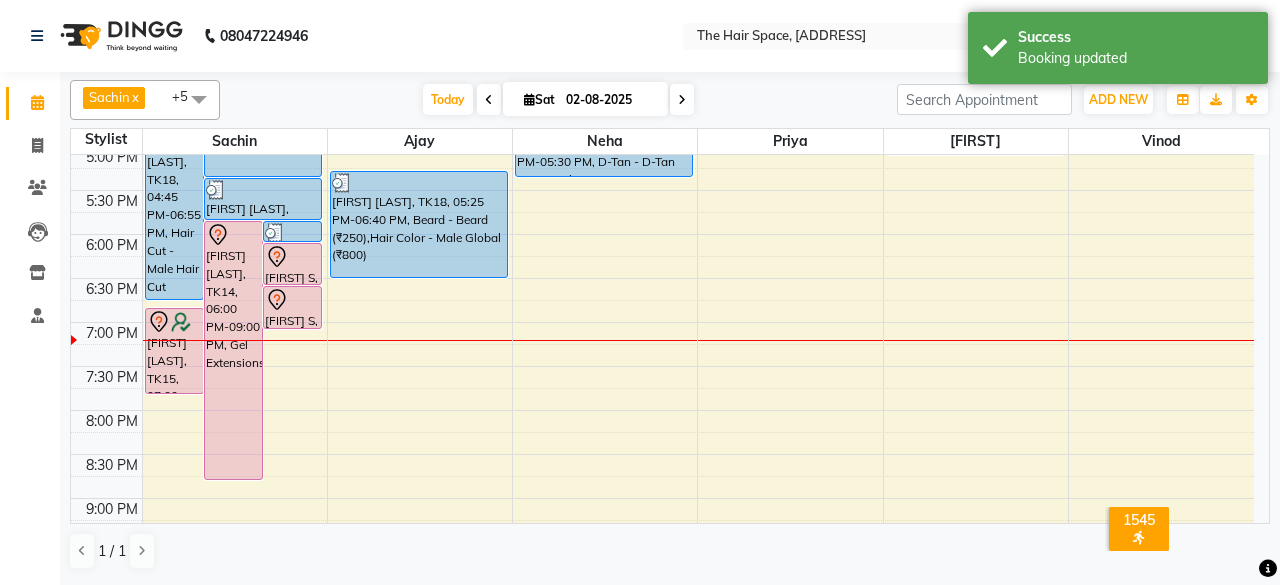 click at bounding box center [292, 257] 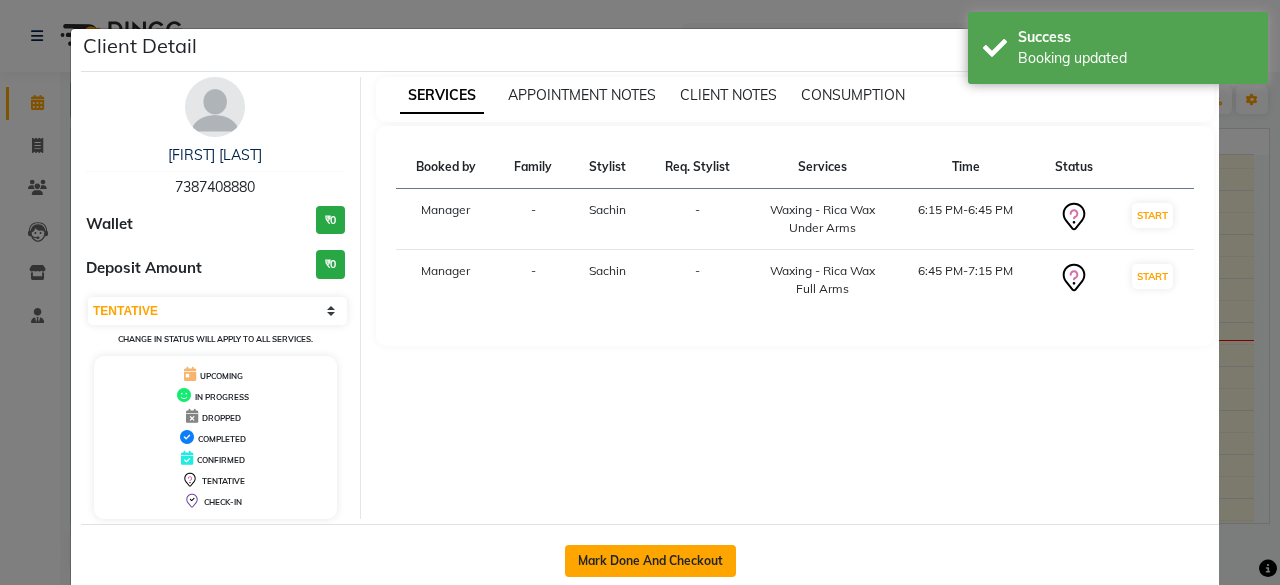 click on "Mark Done And Checkout" 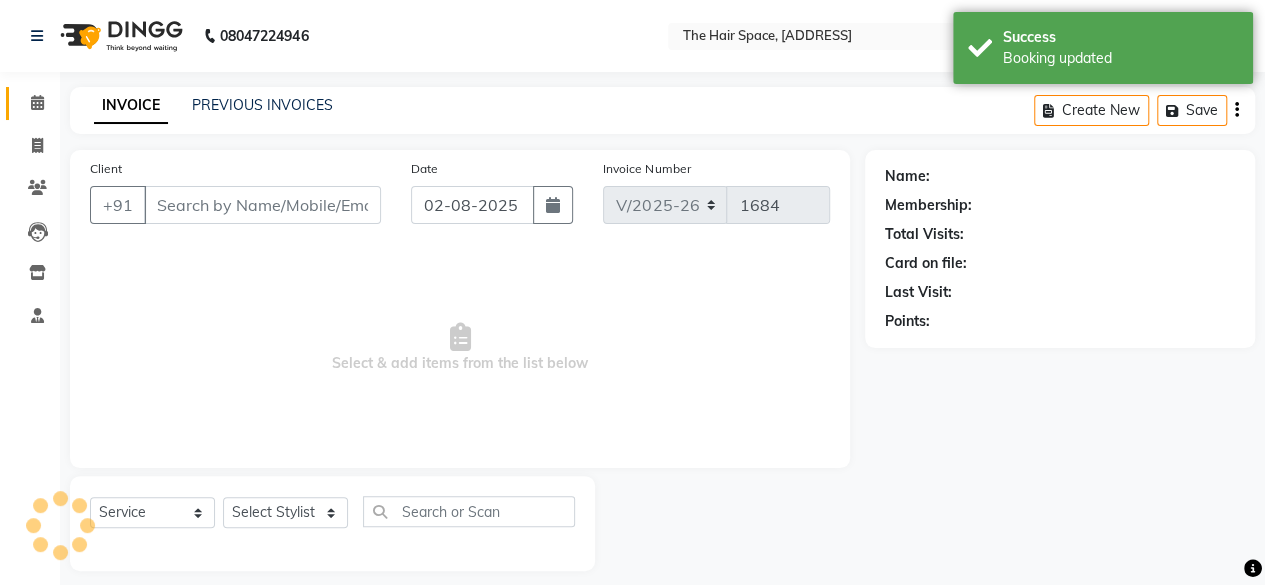 type on "7387408880" 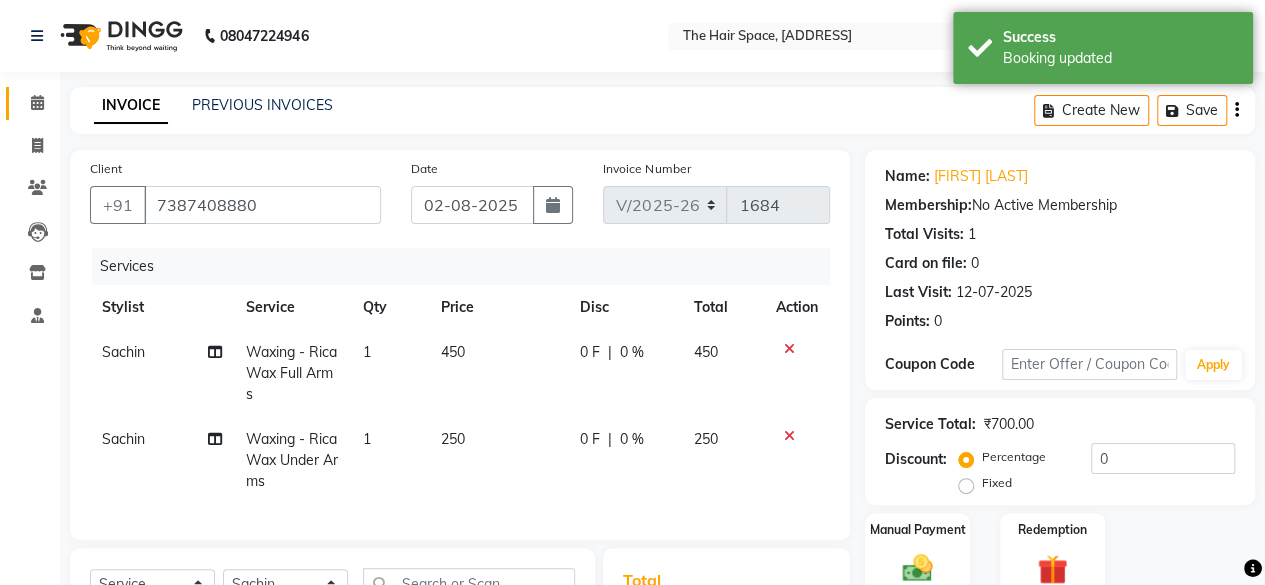 scroll, scrollTop: 200, scrollLeft: 0, axis: vertical 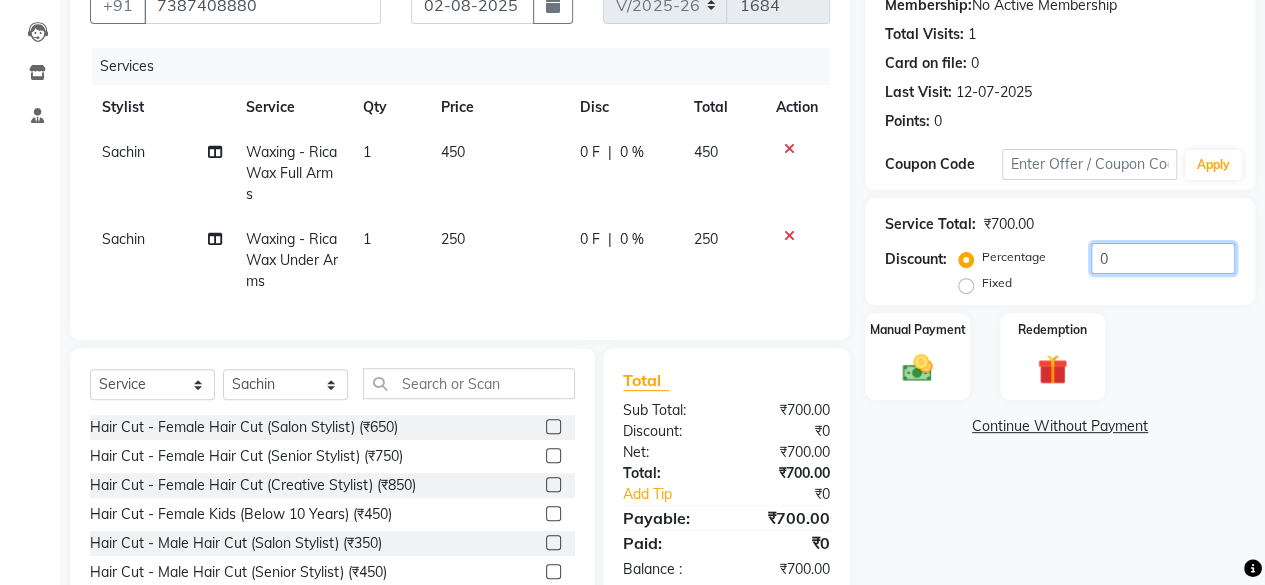 click on "0" 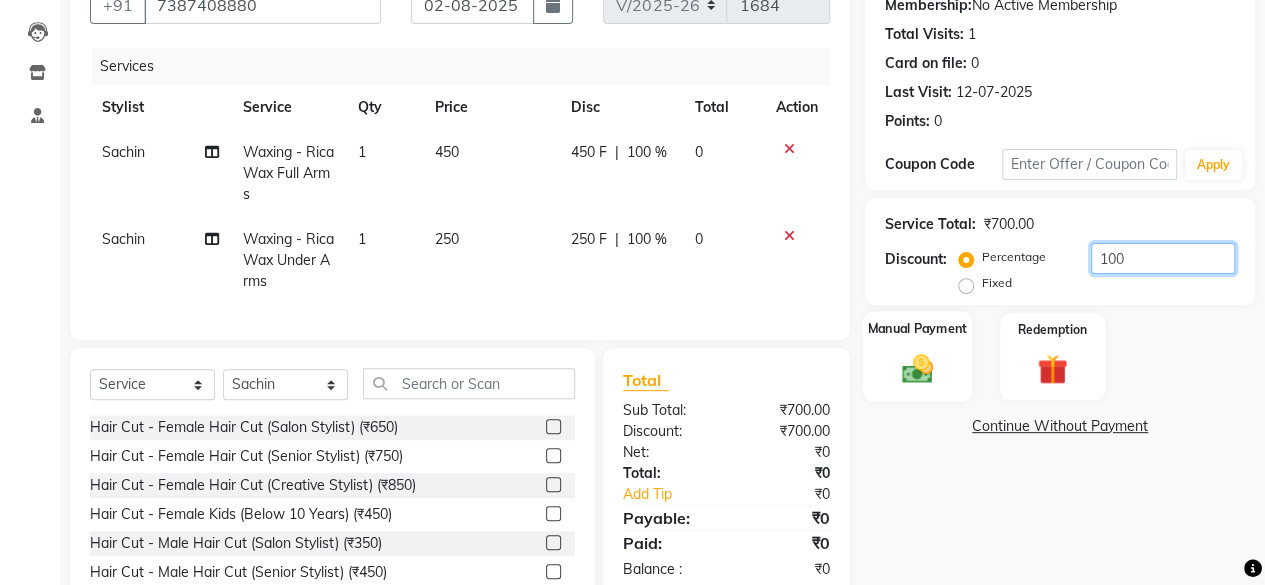 type on "100" 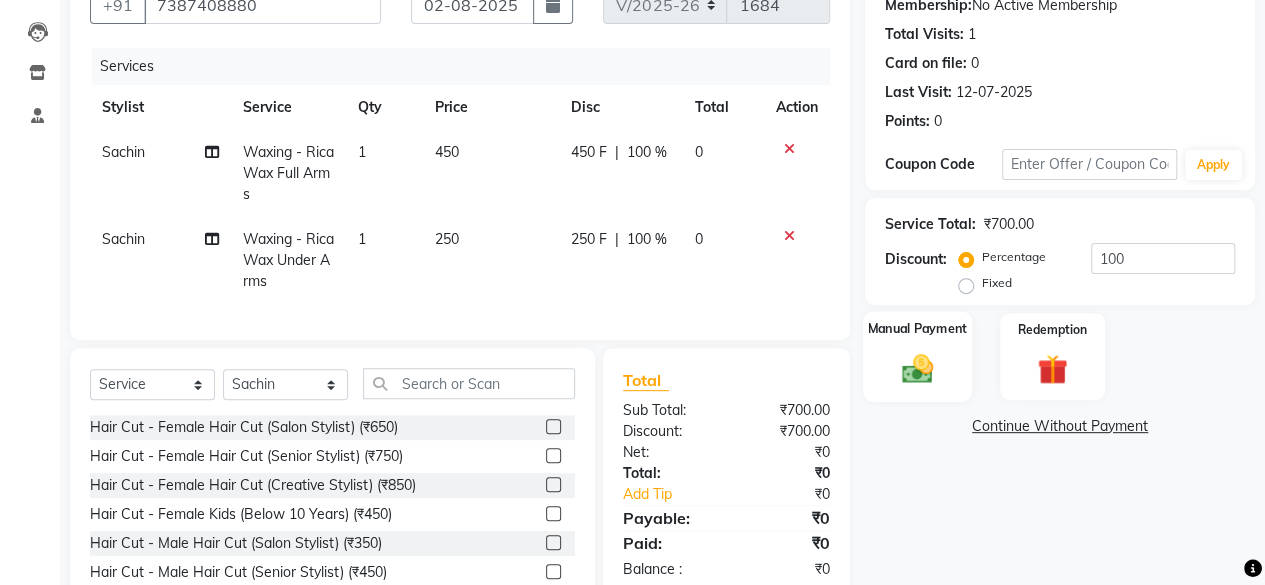 click on "Manual Payment" 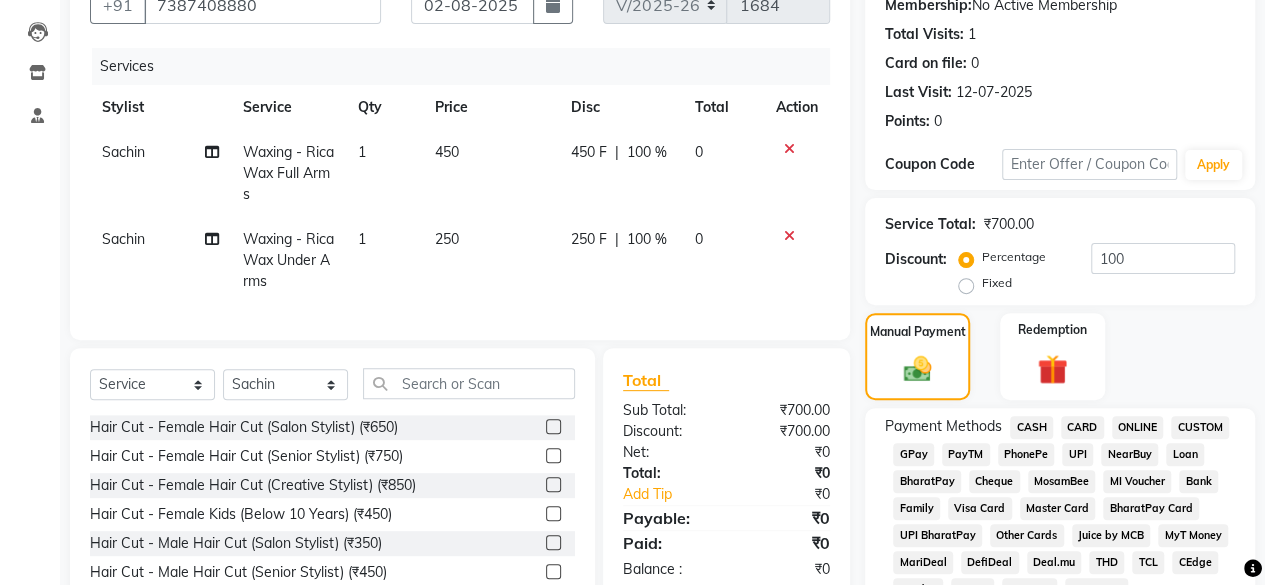 click on "UPI" 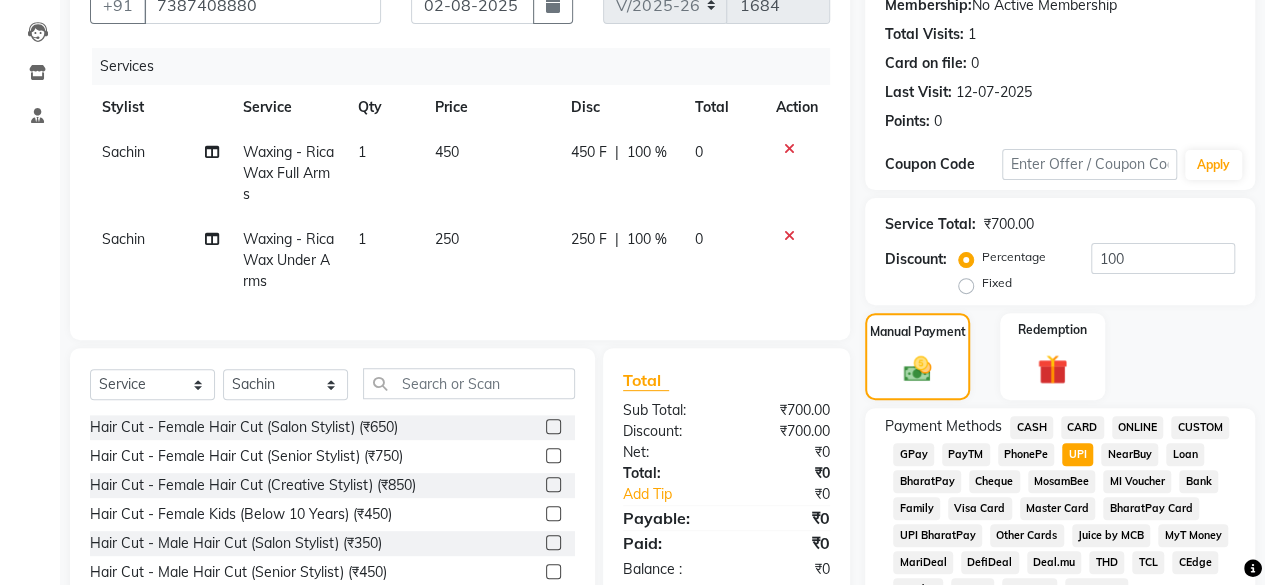 click on "Add Payment" 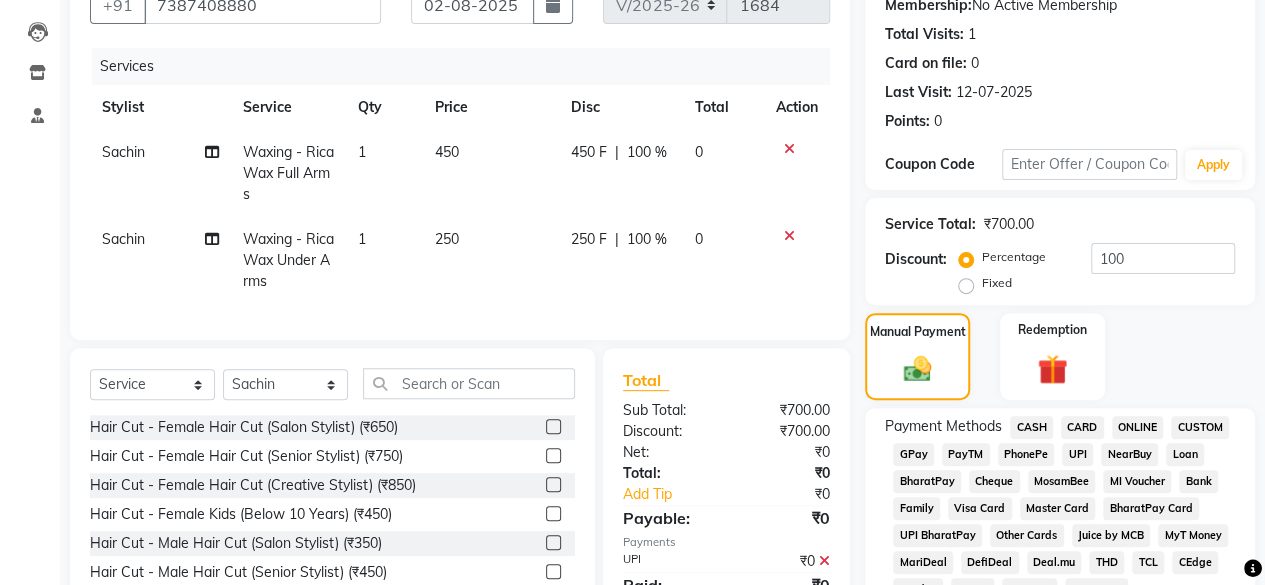 scroll, scrollTop: 999, scrollLeft: 0, axis: vertical 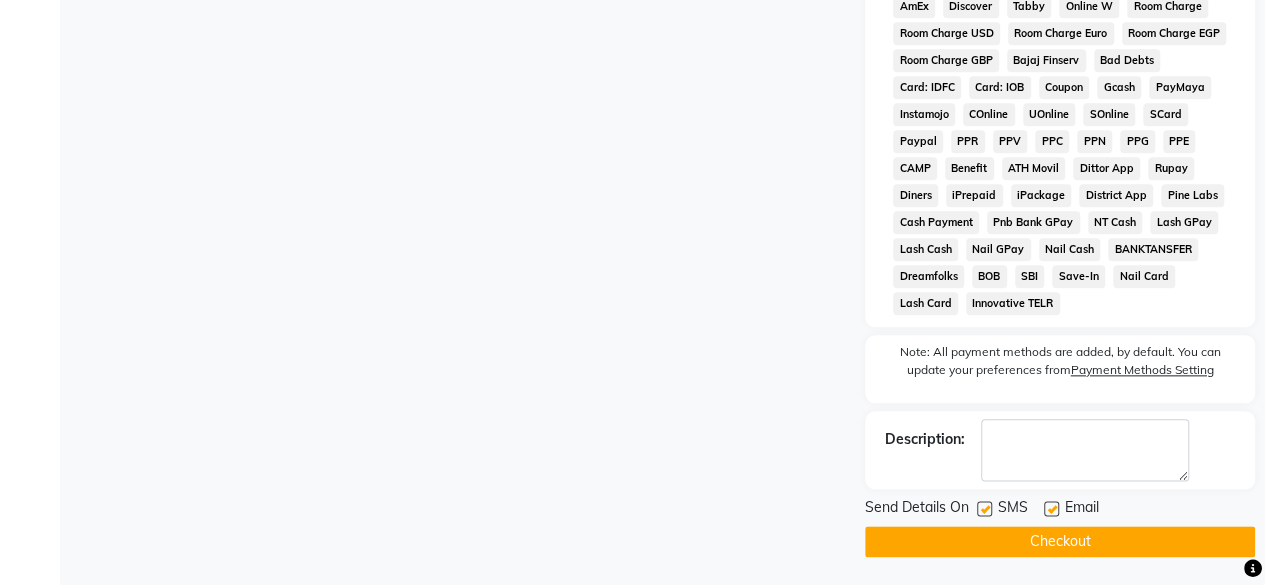 drag, startPoint x: 983, startPoint y: 506, endPoint x: 1012, endPoint y: 505, distance: 29.017237 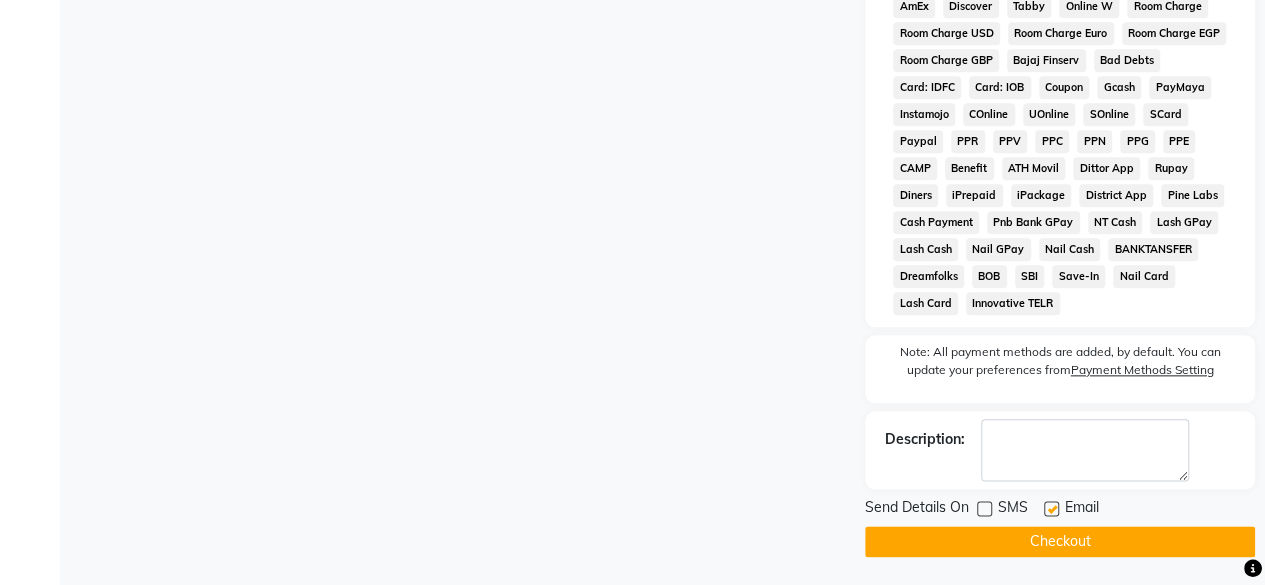 scroll, scrollTop: 1006, scrollLeft: 0, axis: vertical 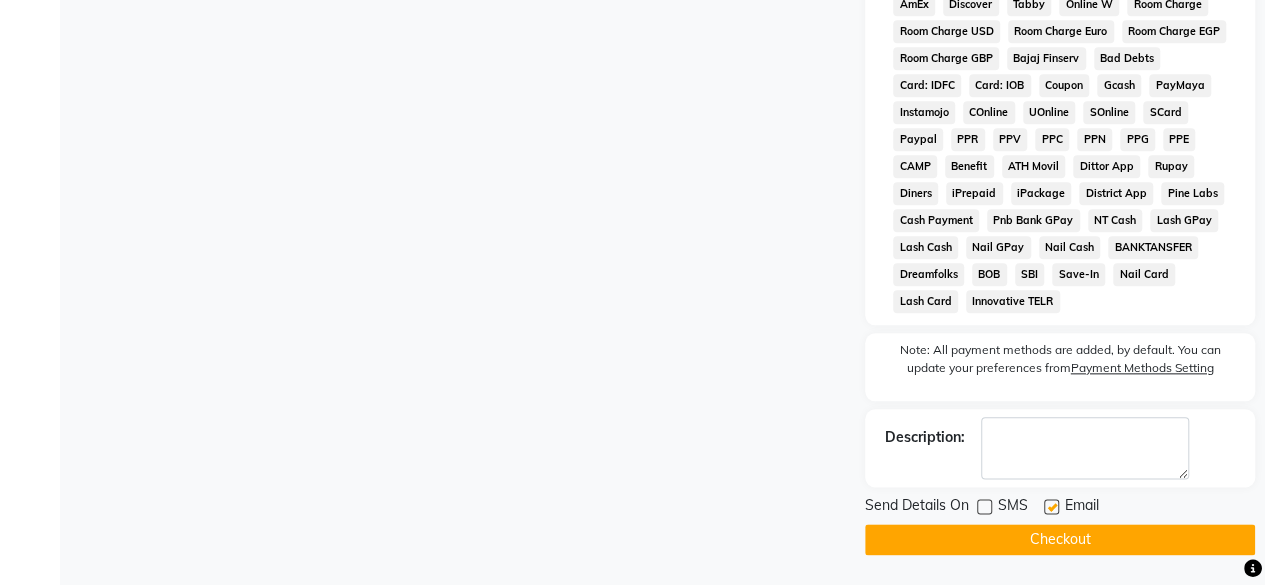 click 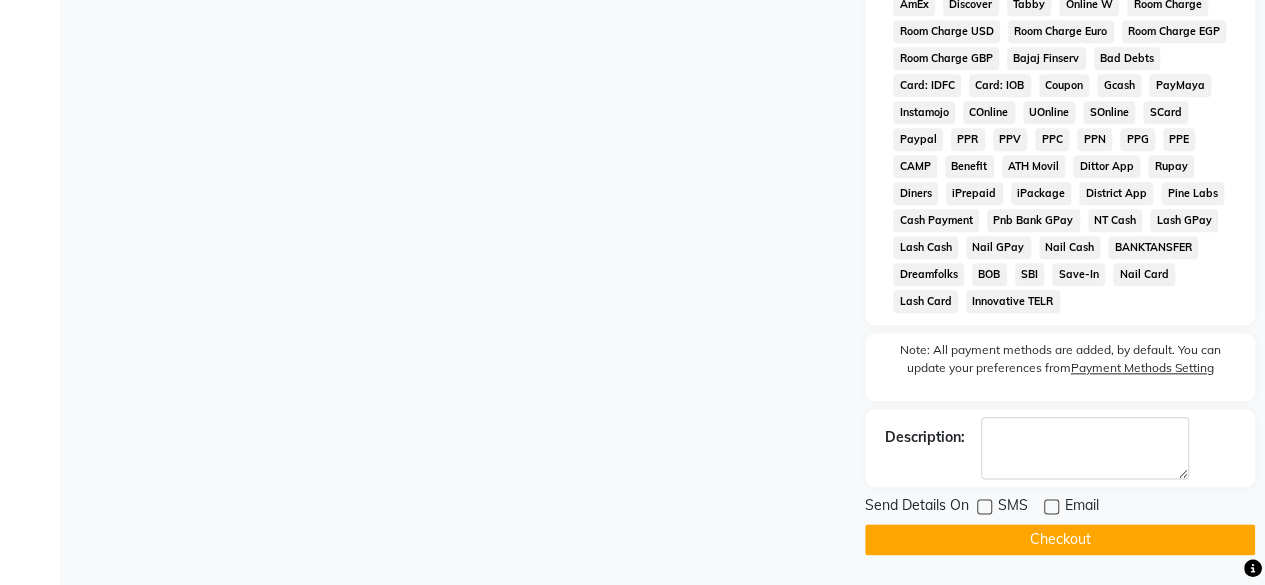 click on "Checkout" 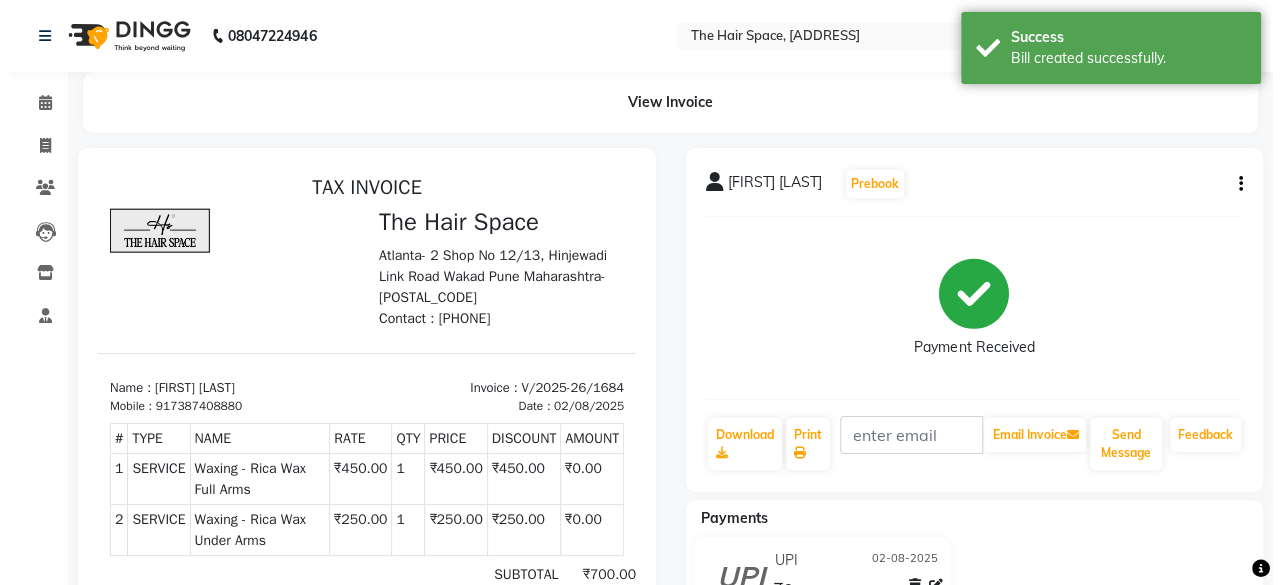 scroll, scrollTop: 0, scrollLeft: 0, axis: both 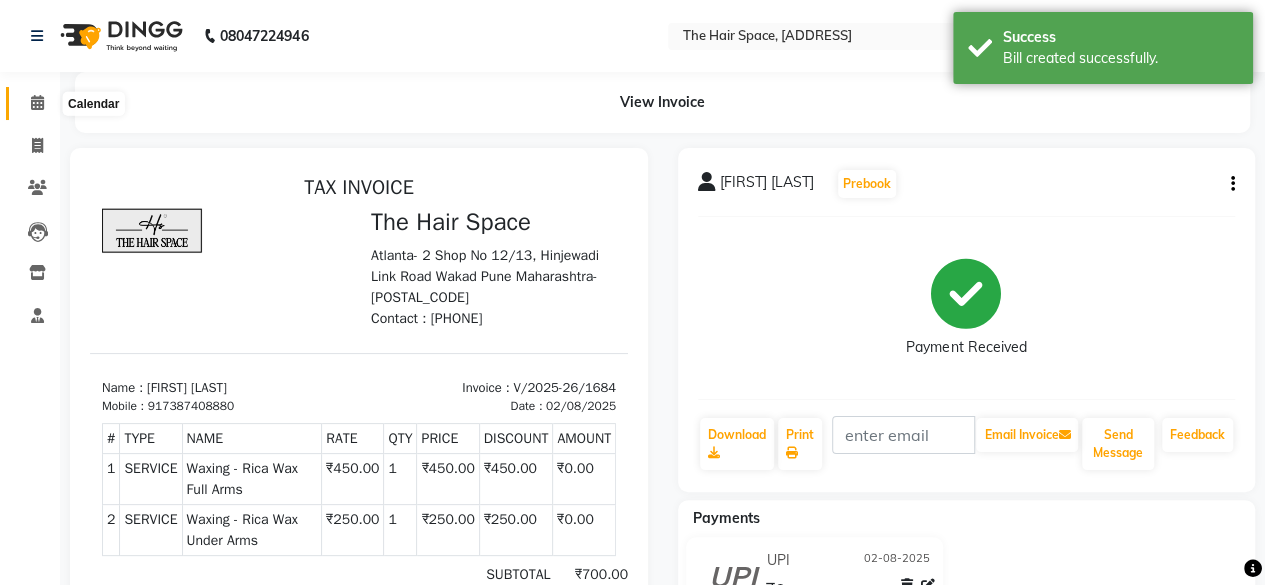 click 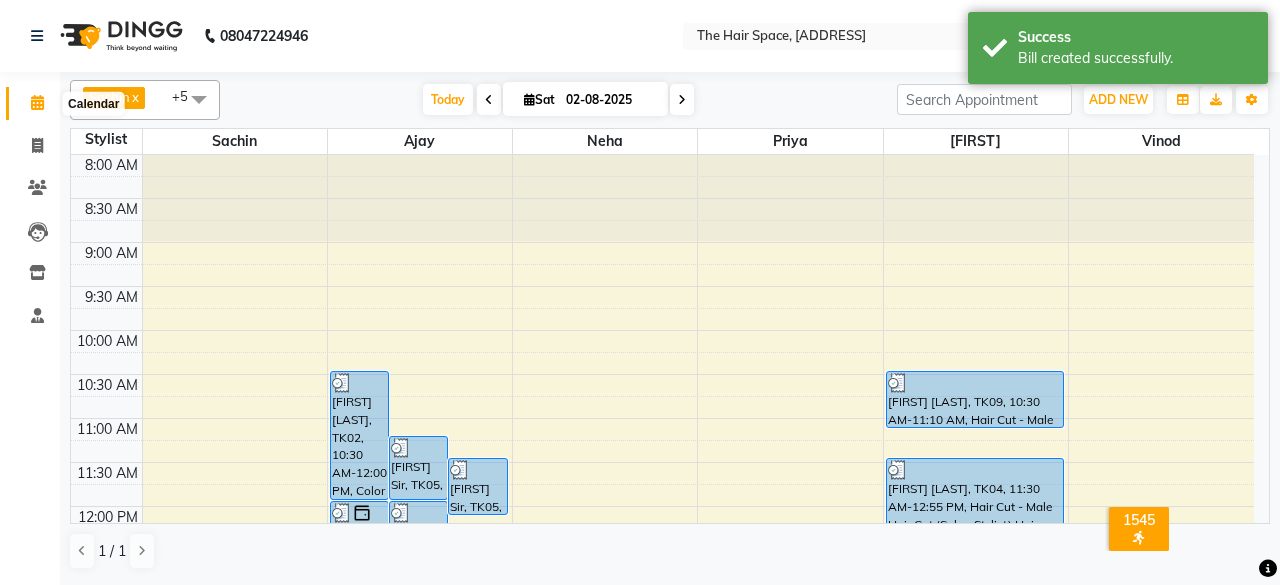 click 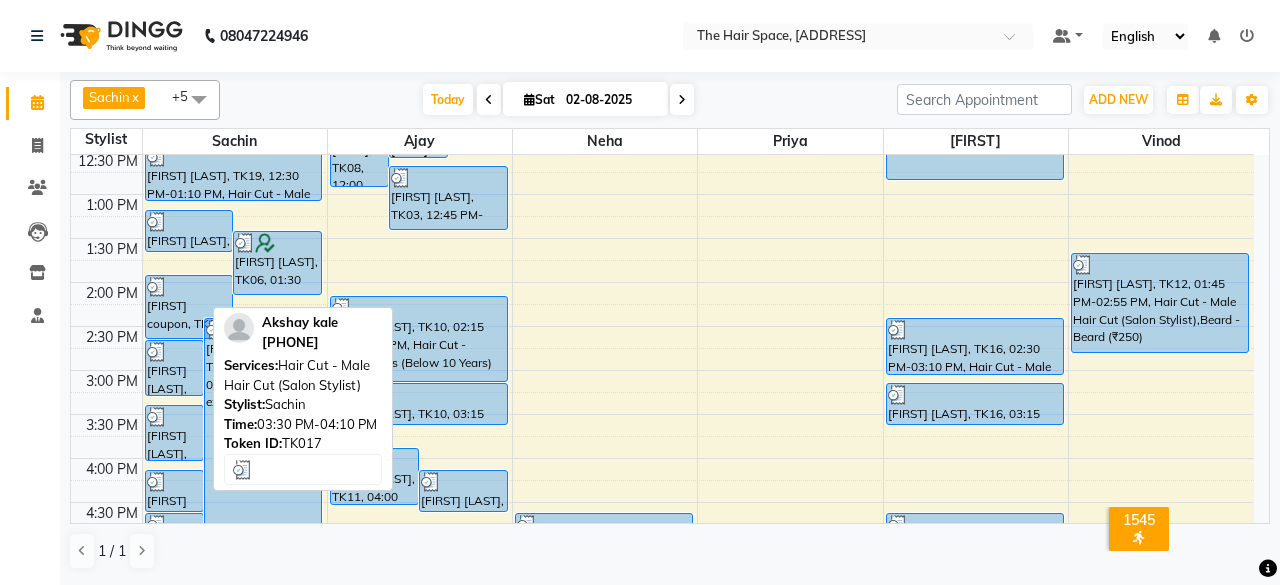 scroll, scrollTop: 0, scrollLeft: 0, axis: both 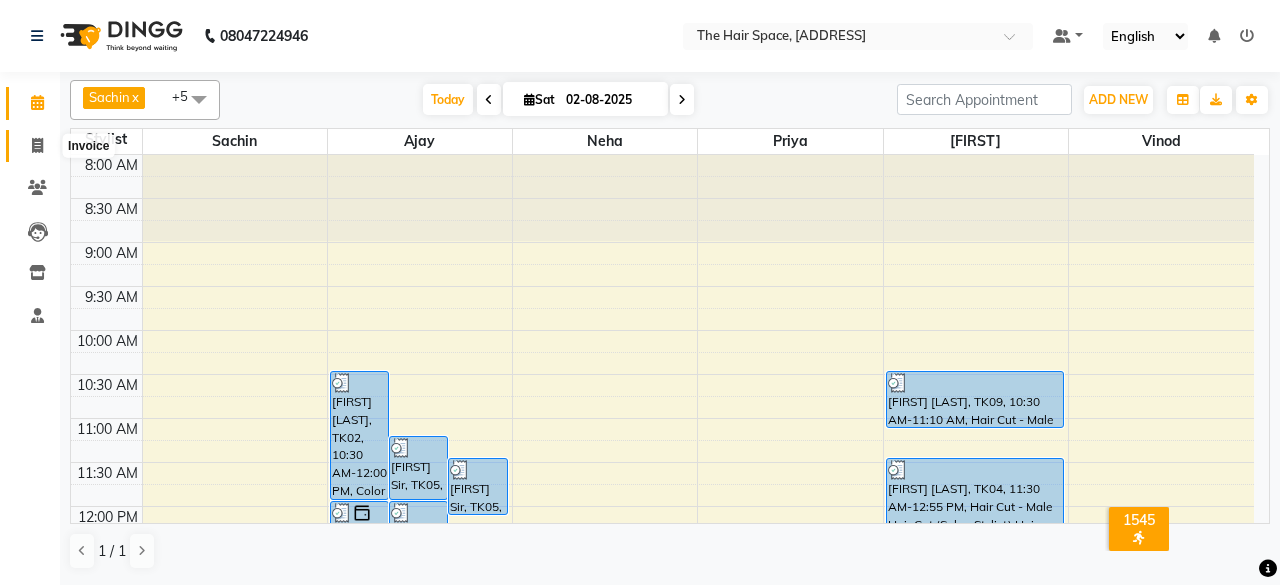 click 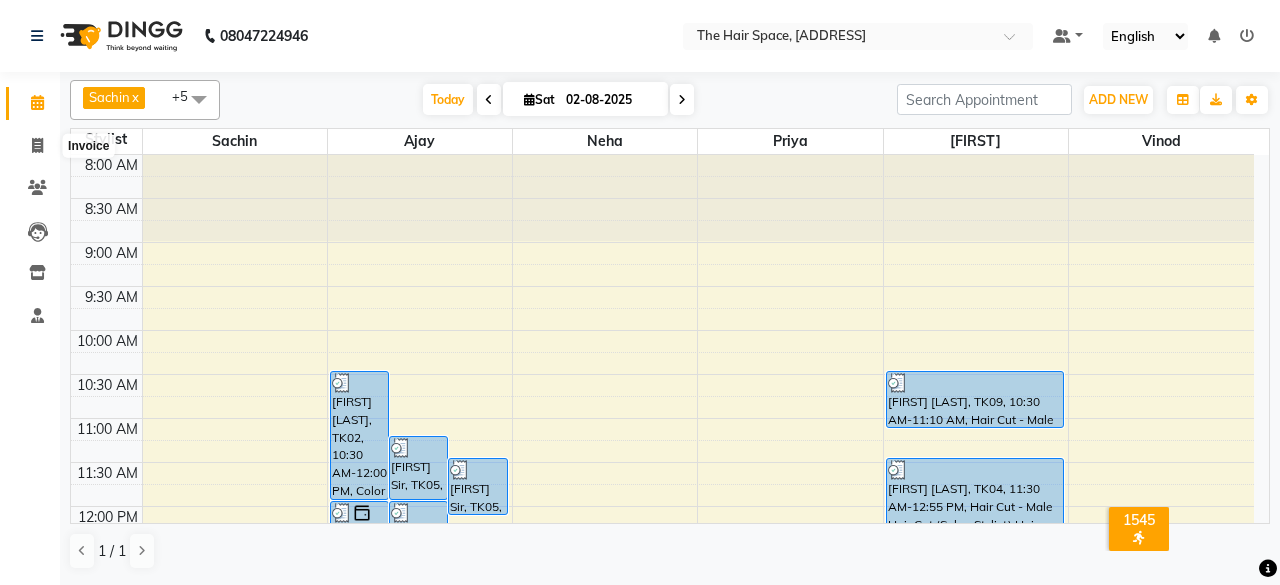 select on "service" 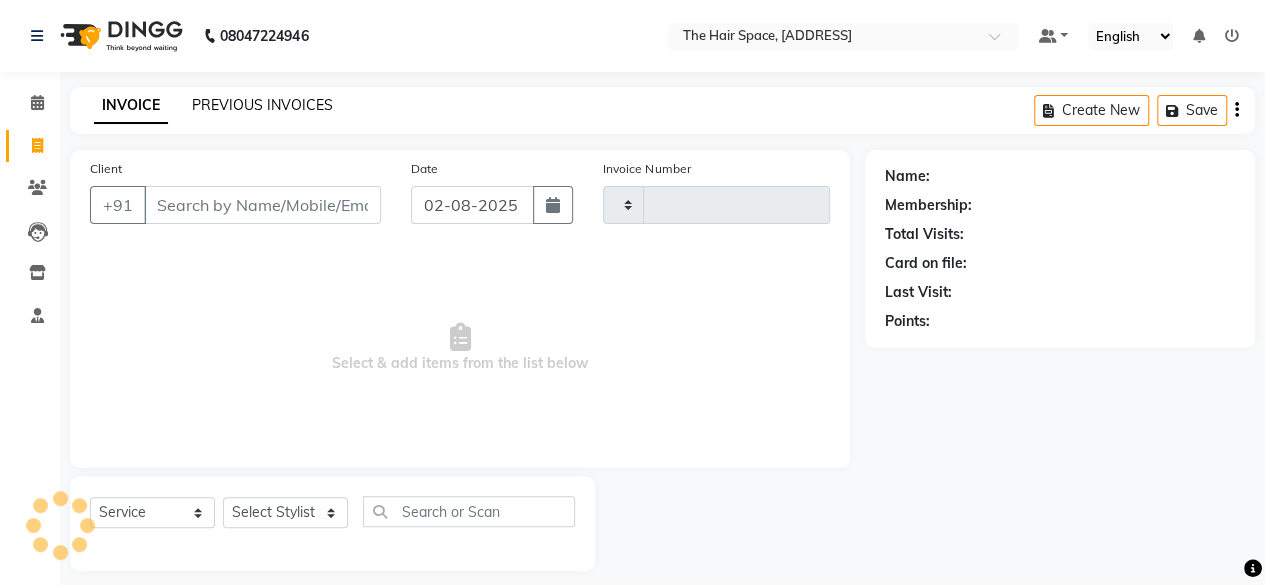 type on "1685" 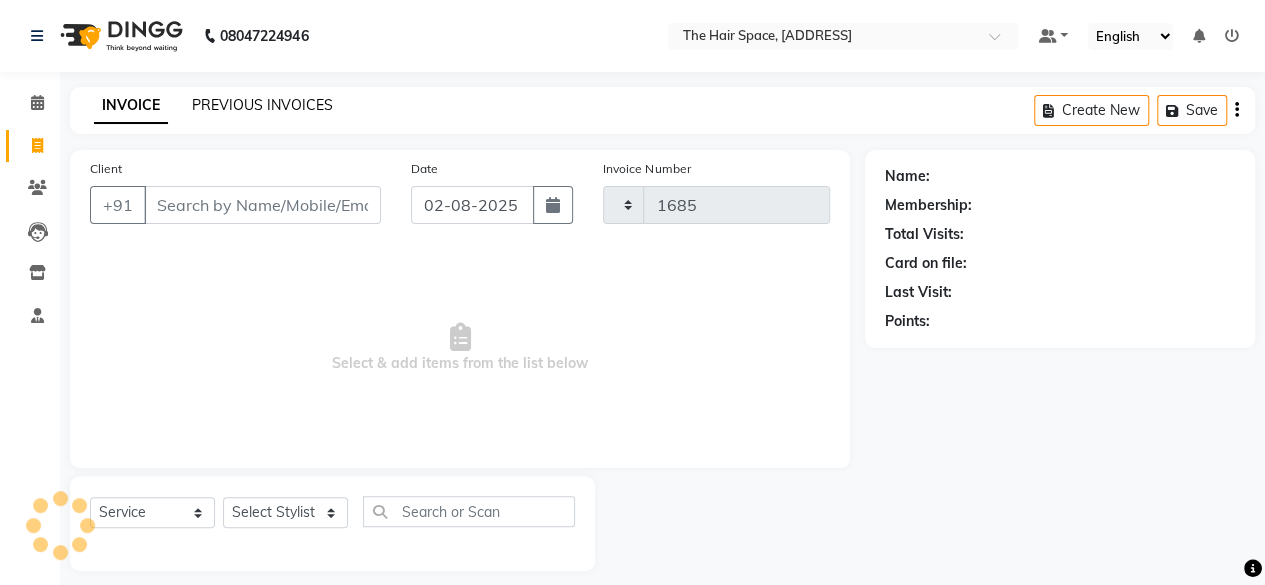 select on "6697" 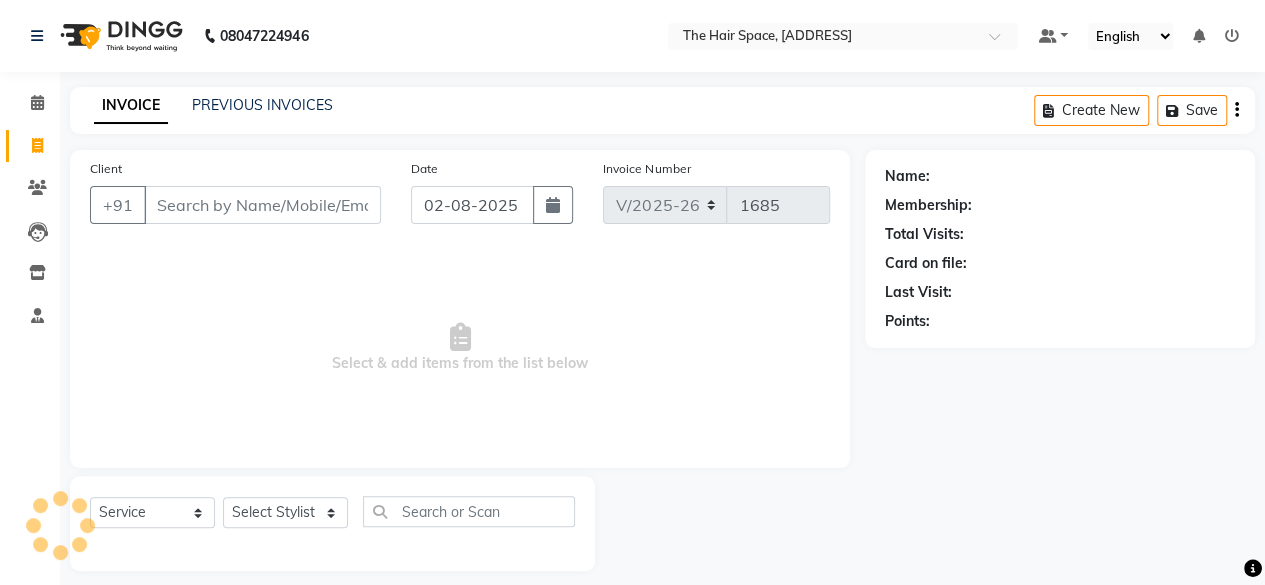 click on "INVOICE PREVIOUS INVOICES Create New   Save" 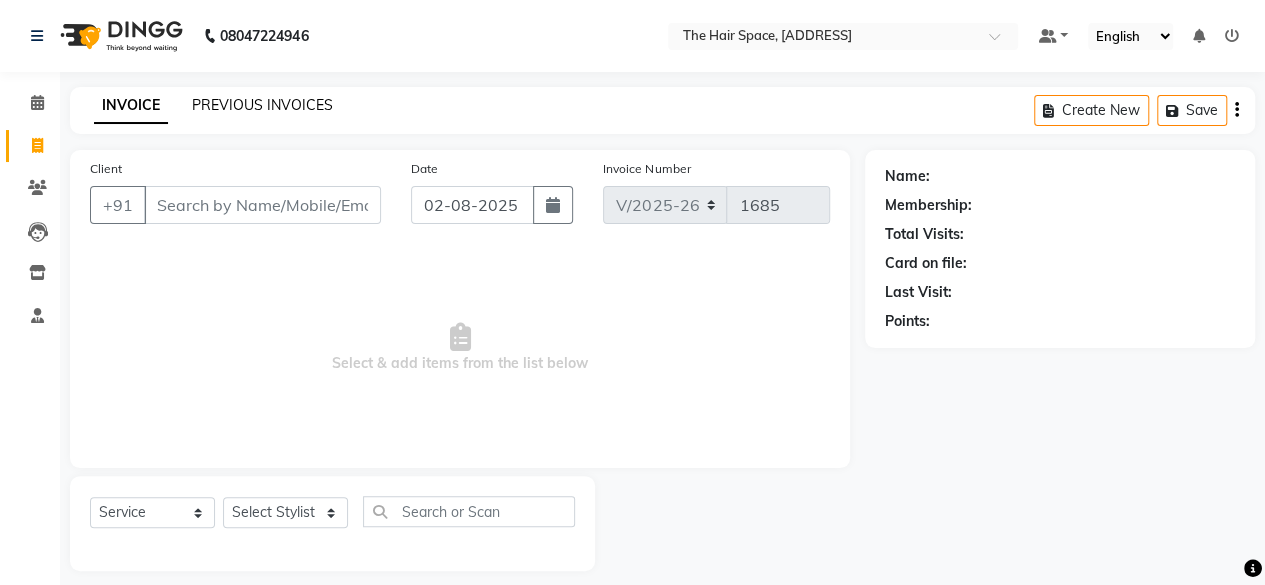 click on "PREVIOUS INVOICES" 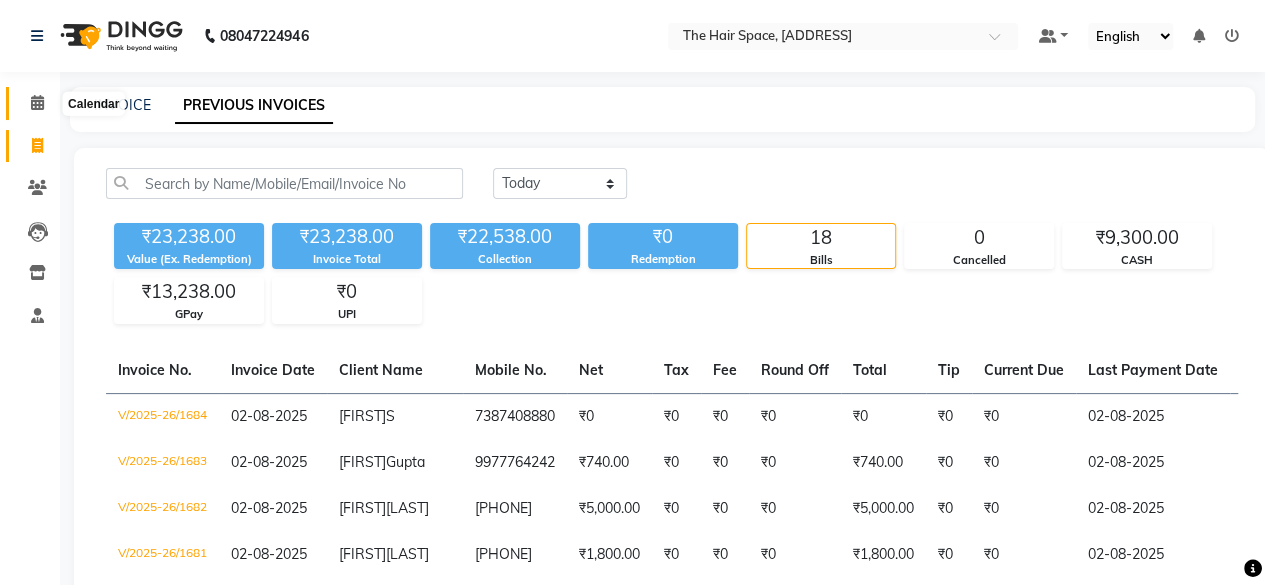 click 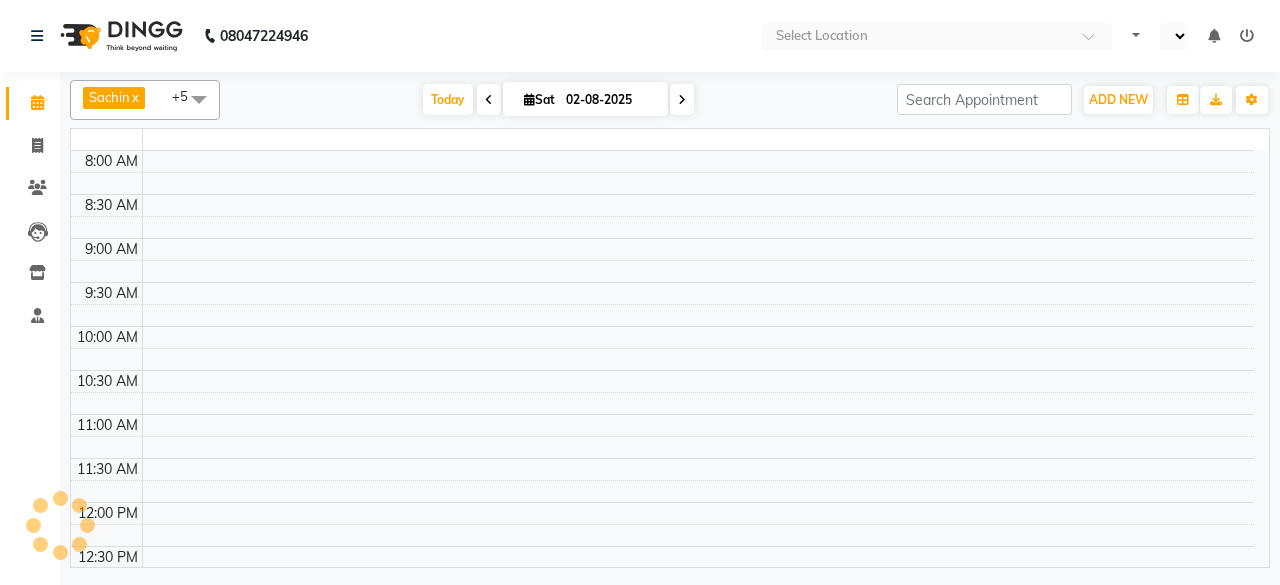 scroll, scrollTop: 0, scrollLeft: 0, axis: both 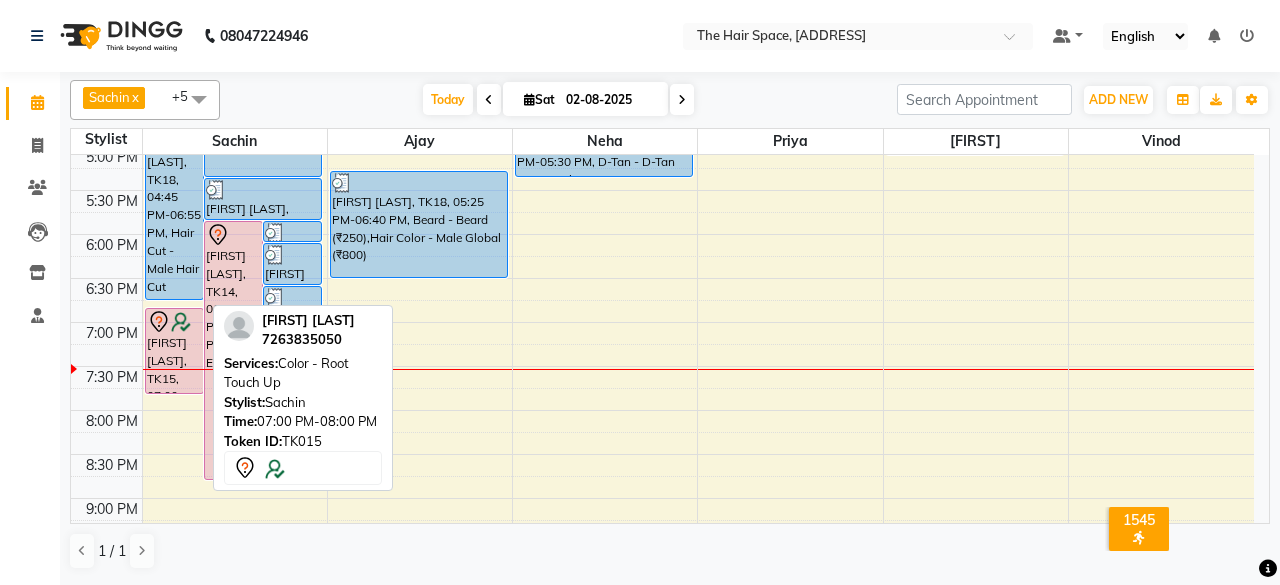 click on "[FIRST] [LAST], TK15, 07:00 PM-08:00 PM, Color - Root Touch Up" at bounding box center (174, 351) 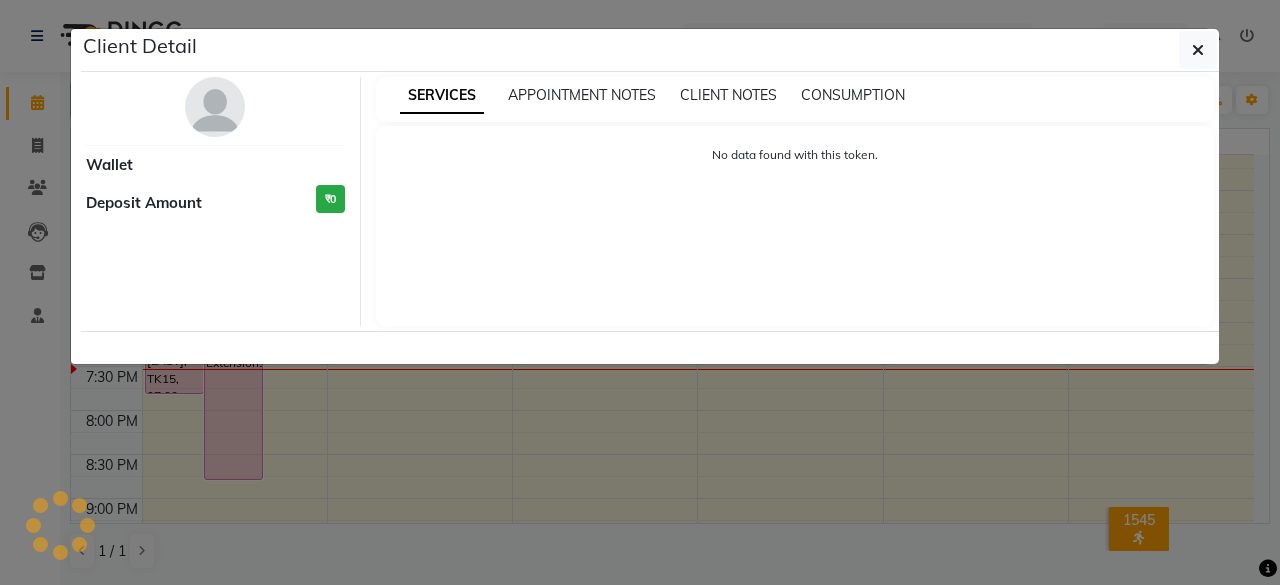 select on "7" 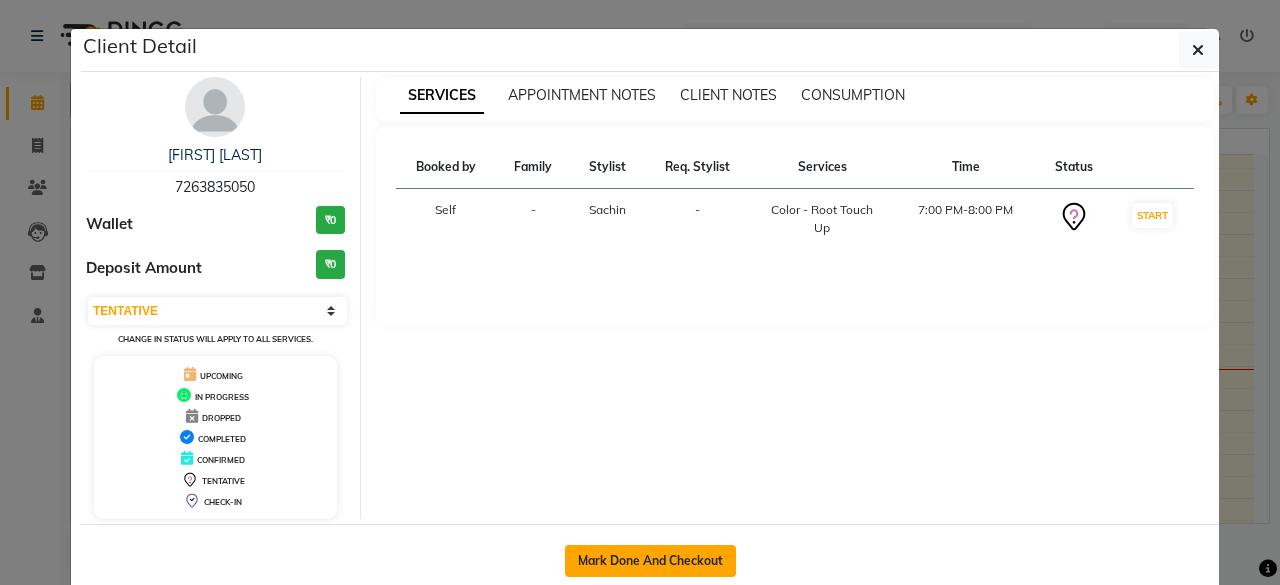 click on "Mark Done And Checkout" 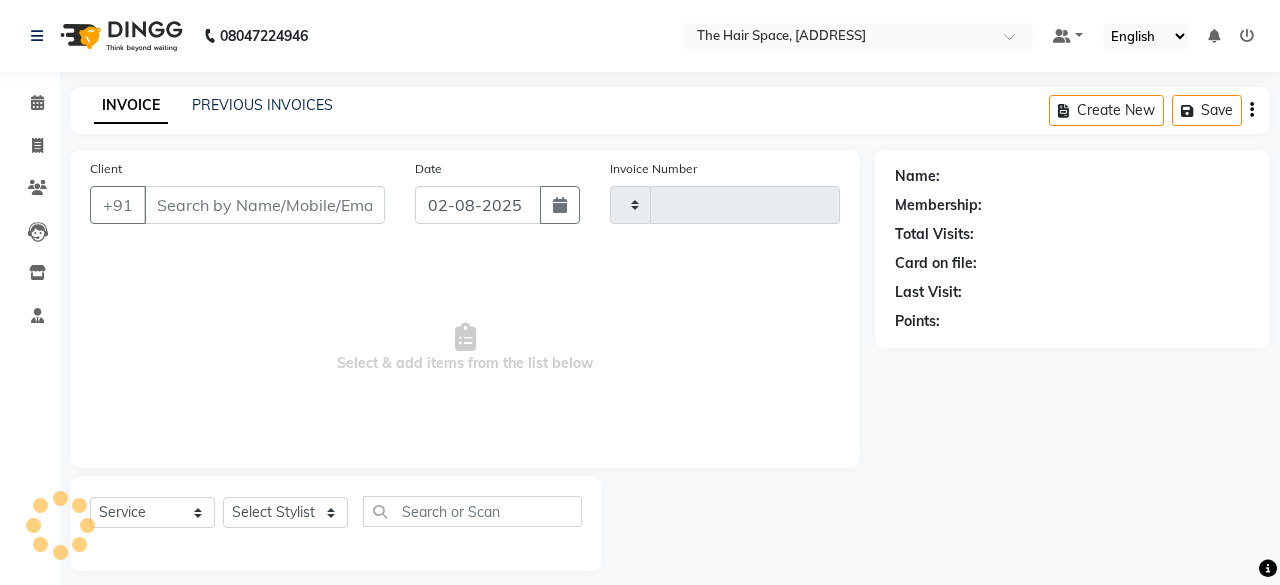 type on "1685" 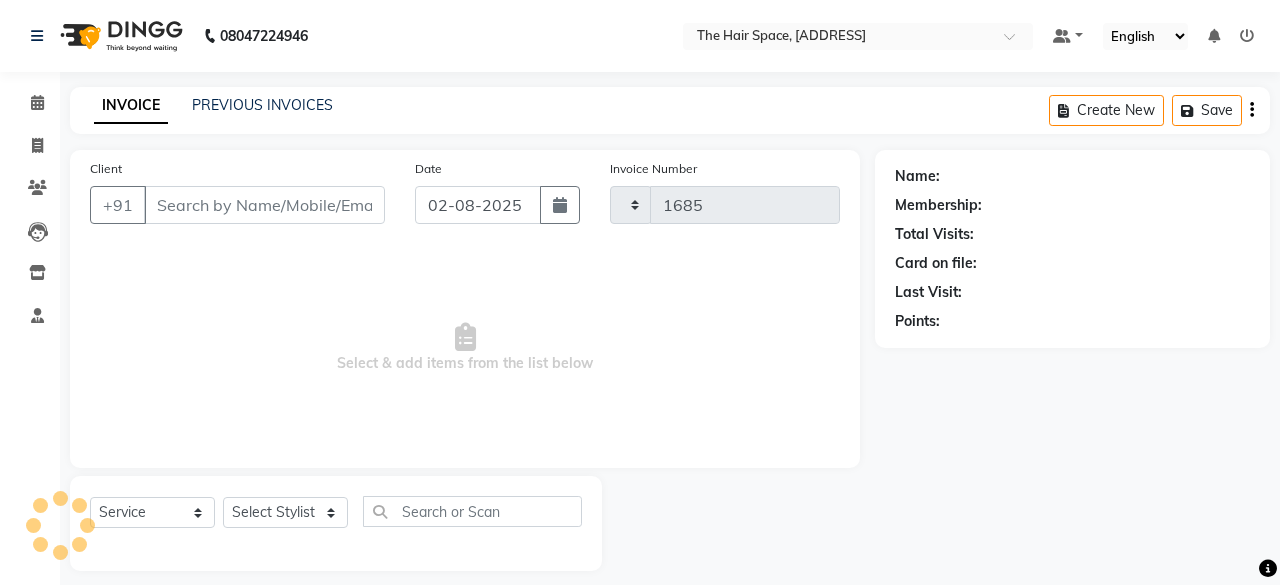 select on "6697" 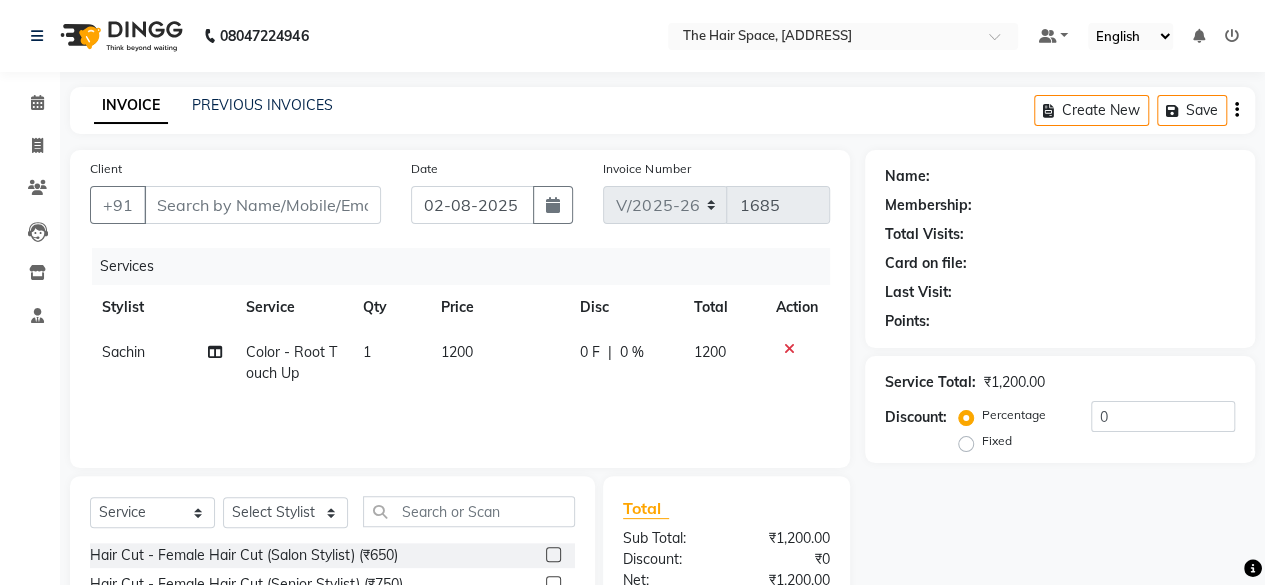 type on "7263835050" 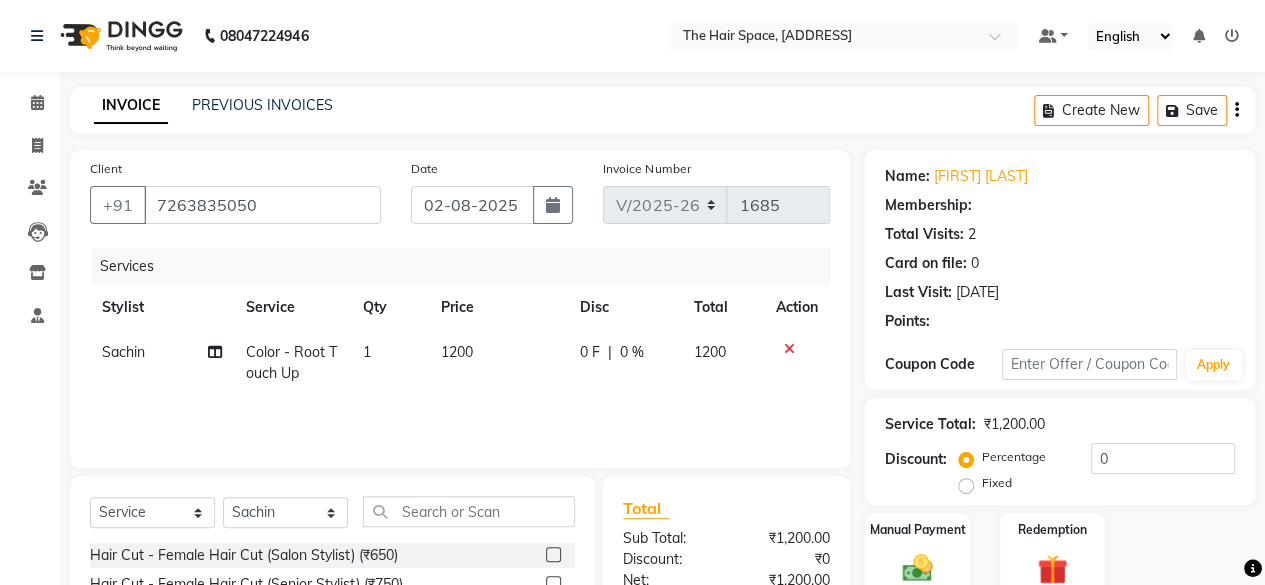type on "10" 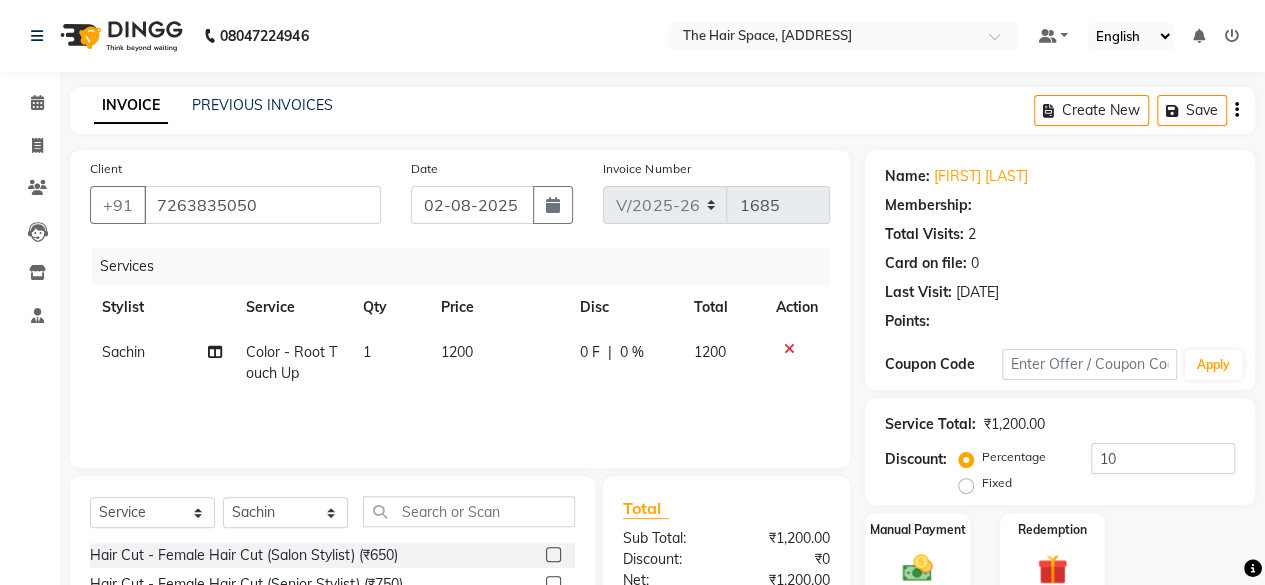 select on "1: Object" 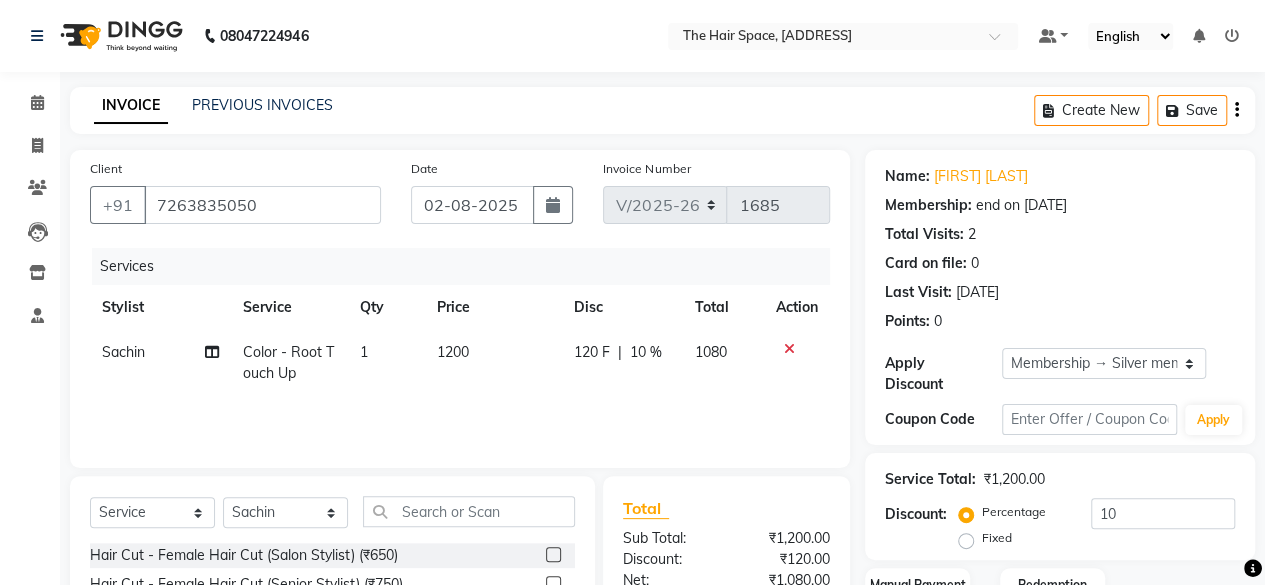 scroll, scrollTop: 215, scrollLeft: 0, axis: vertical 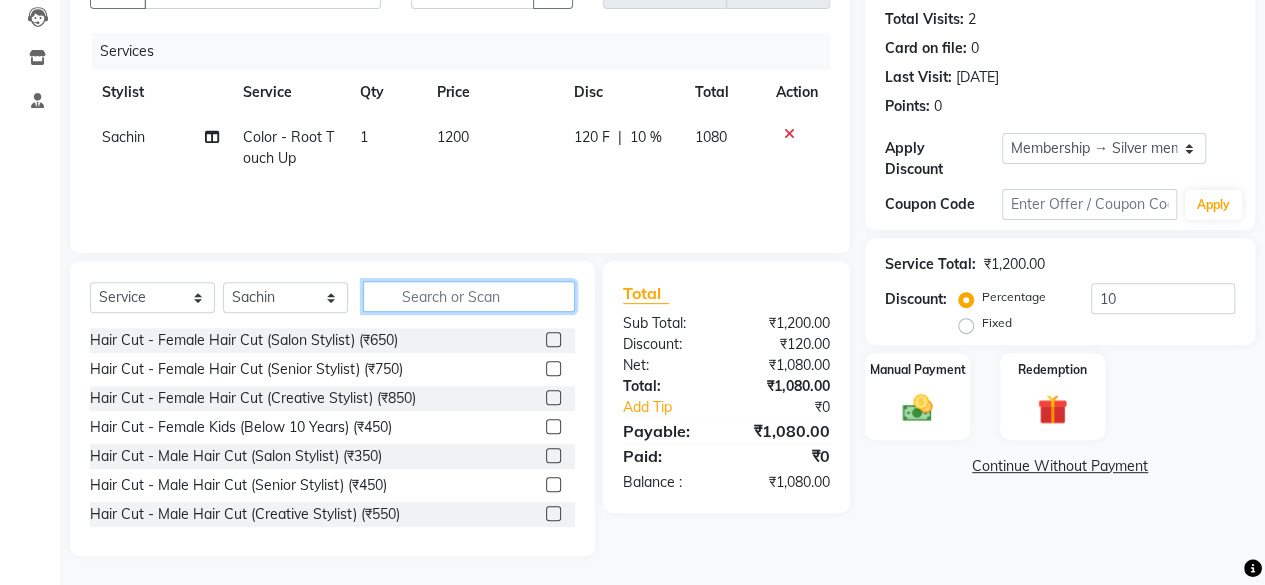 click 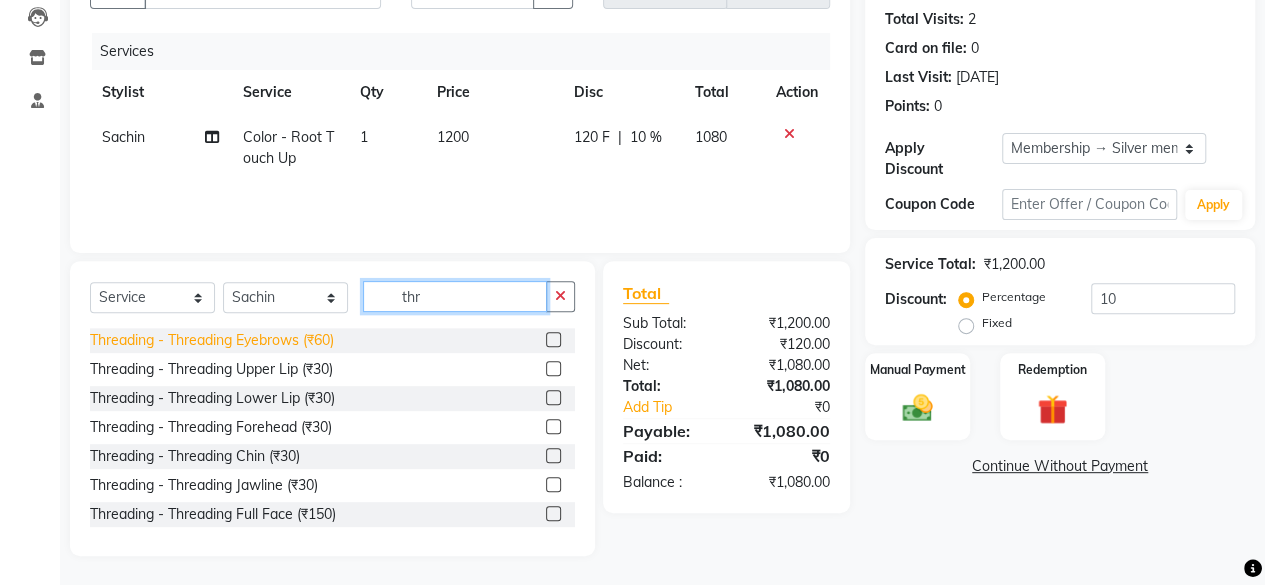 type on "thr" 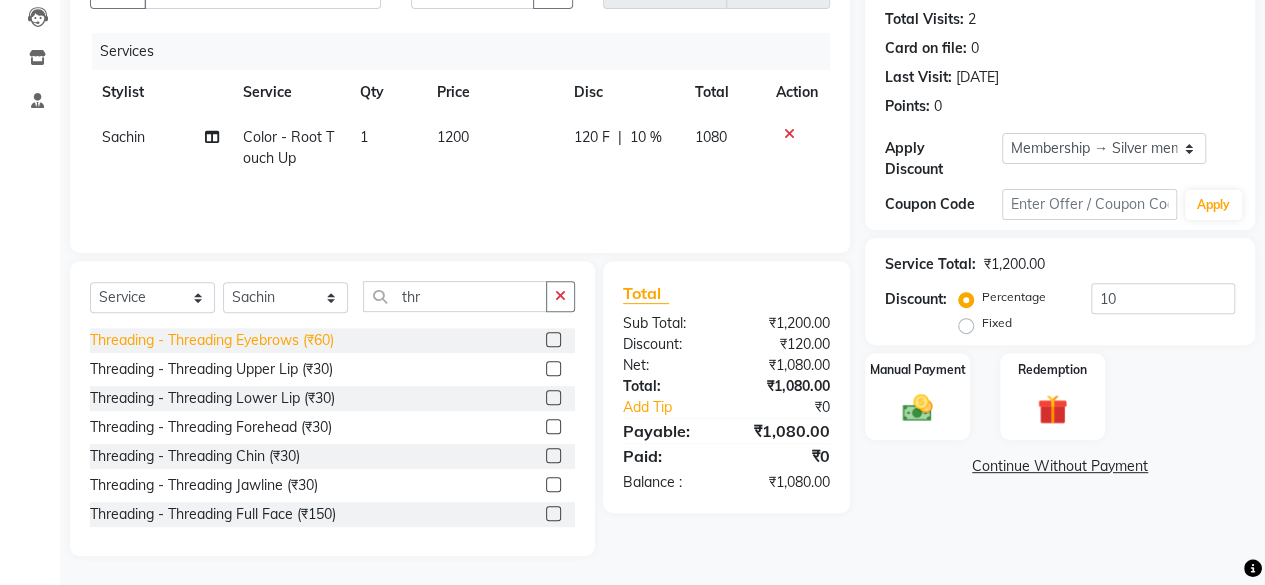 click on "Threading - Threading Eyebrows (₹60)" 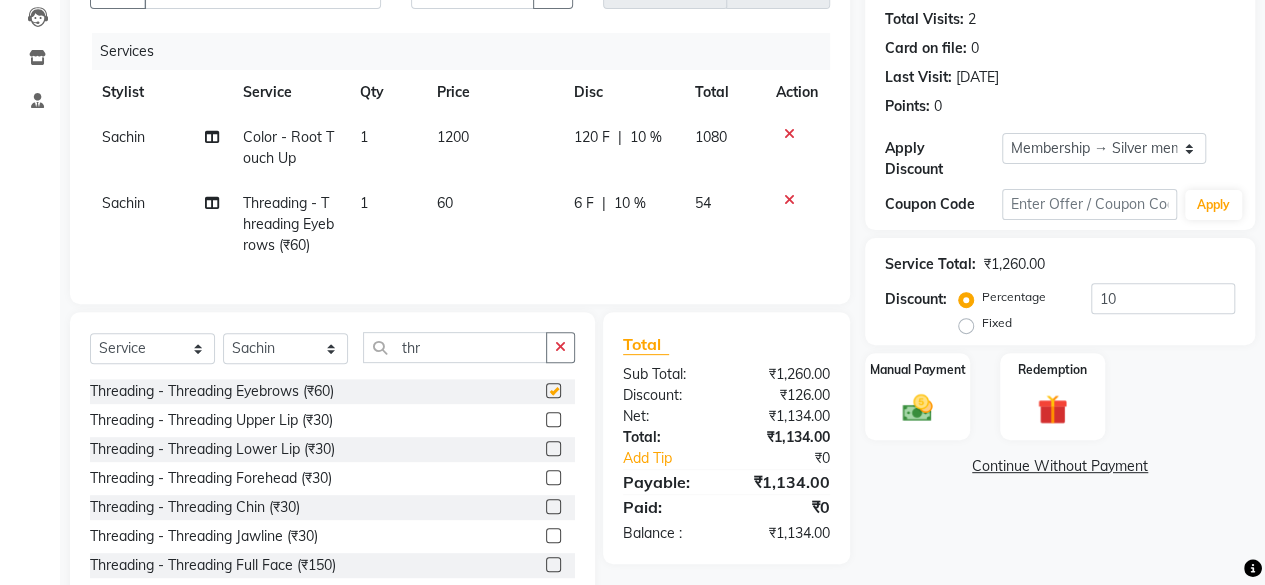 checkbox on "false" 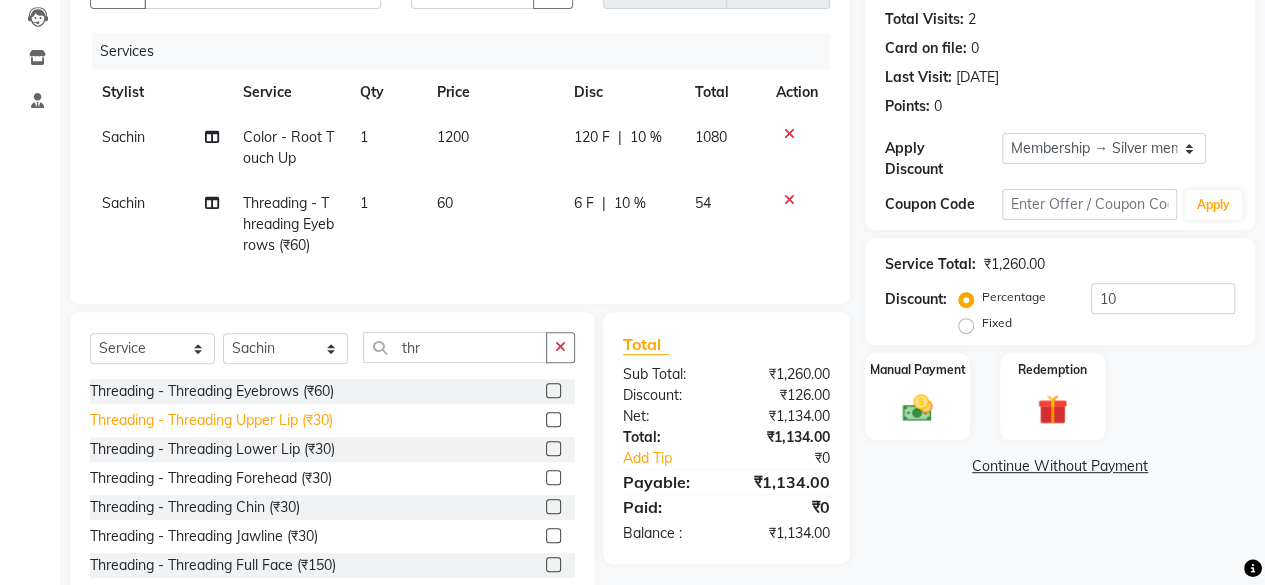 click on "Threading - Threading Upper Lip (₹30)" 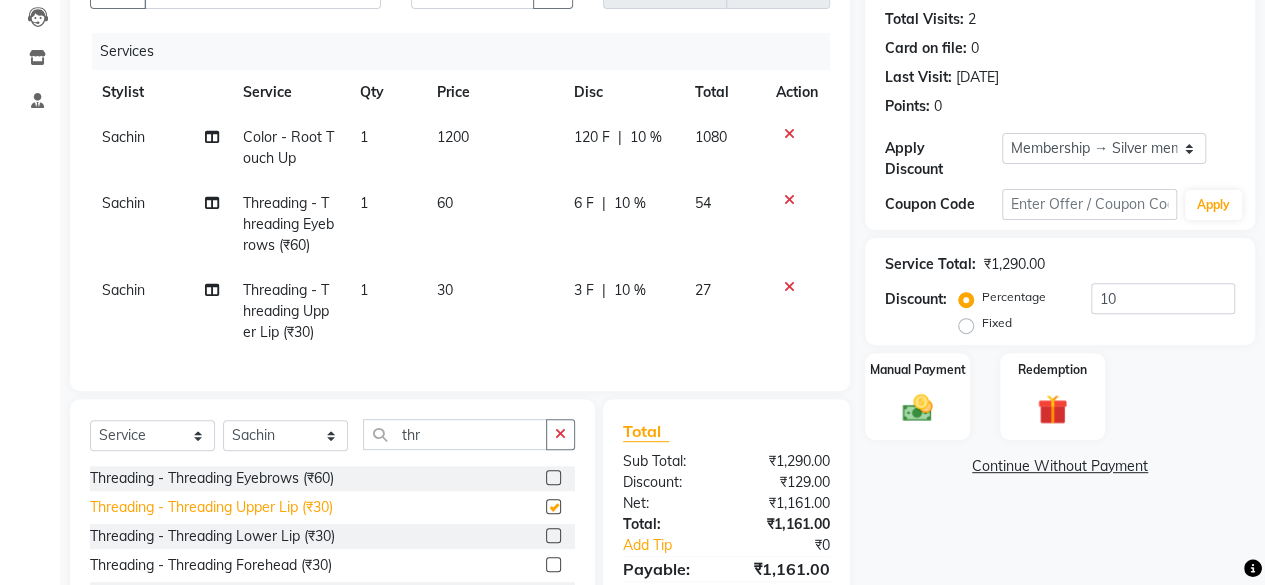 checkbox on "false" 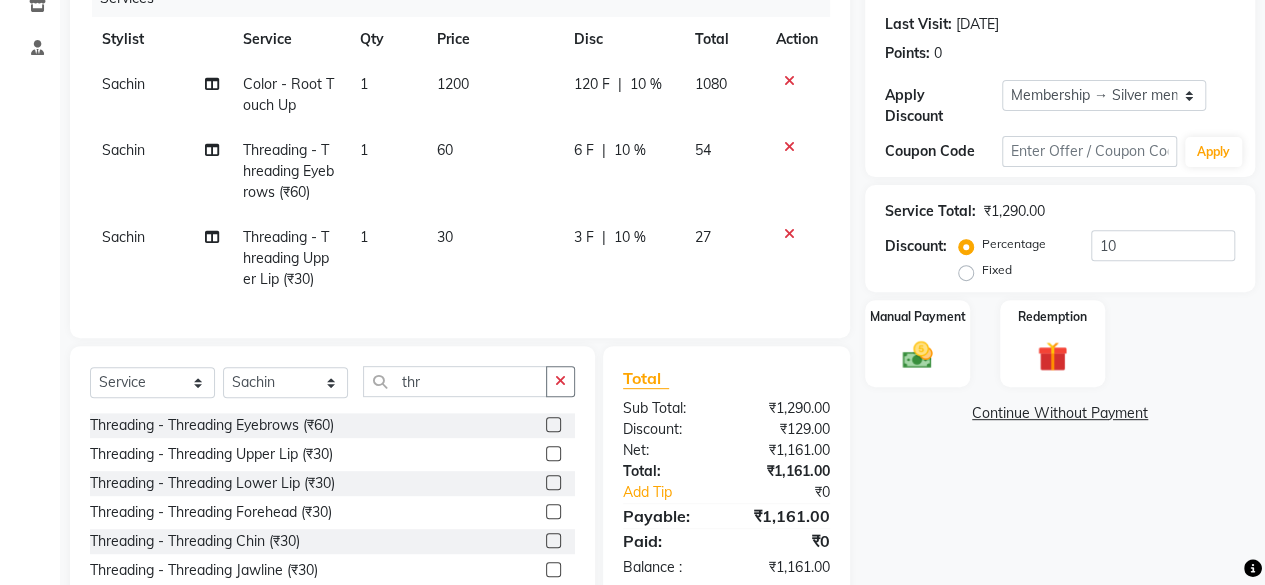 scroll, scrollTop: 368, scrollLeft: 0, axis: vertical 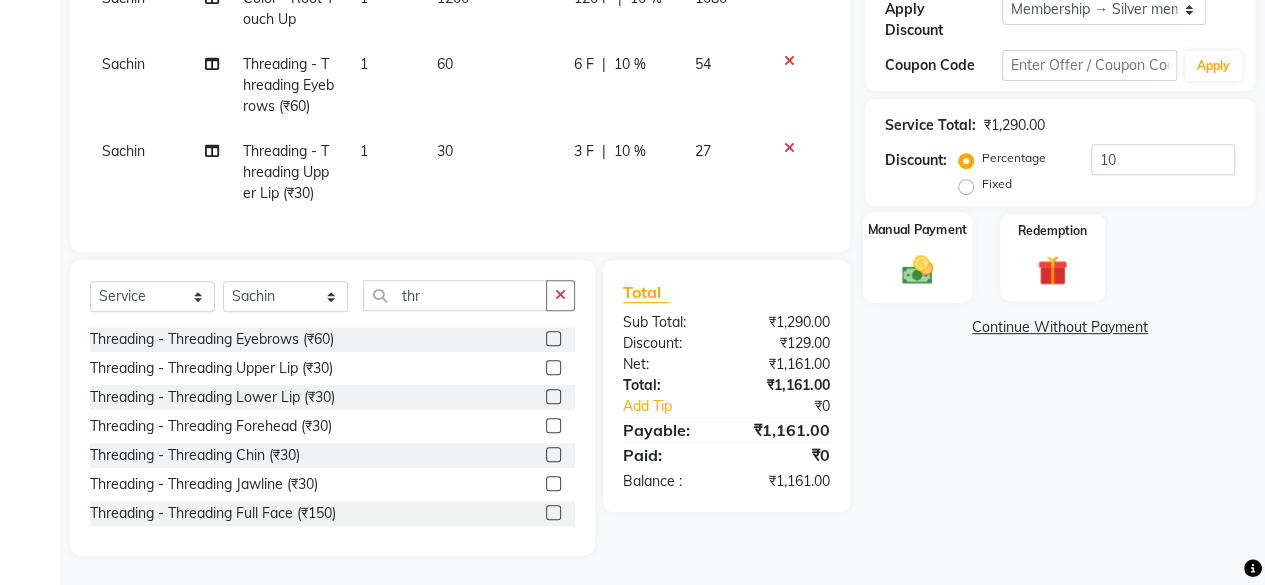 click on "Manual Payment" 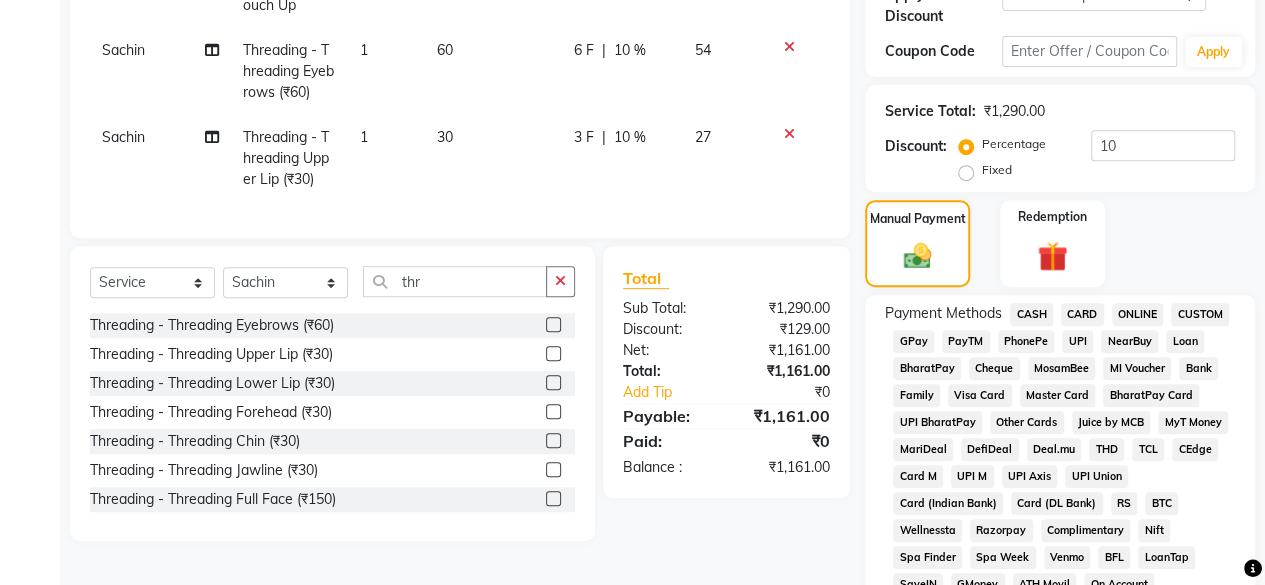 click on "CASH" 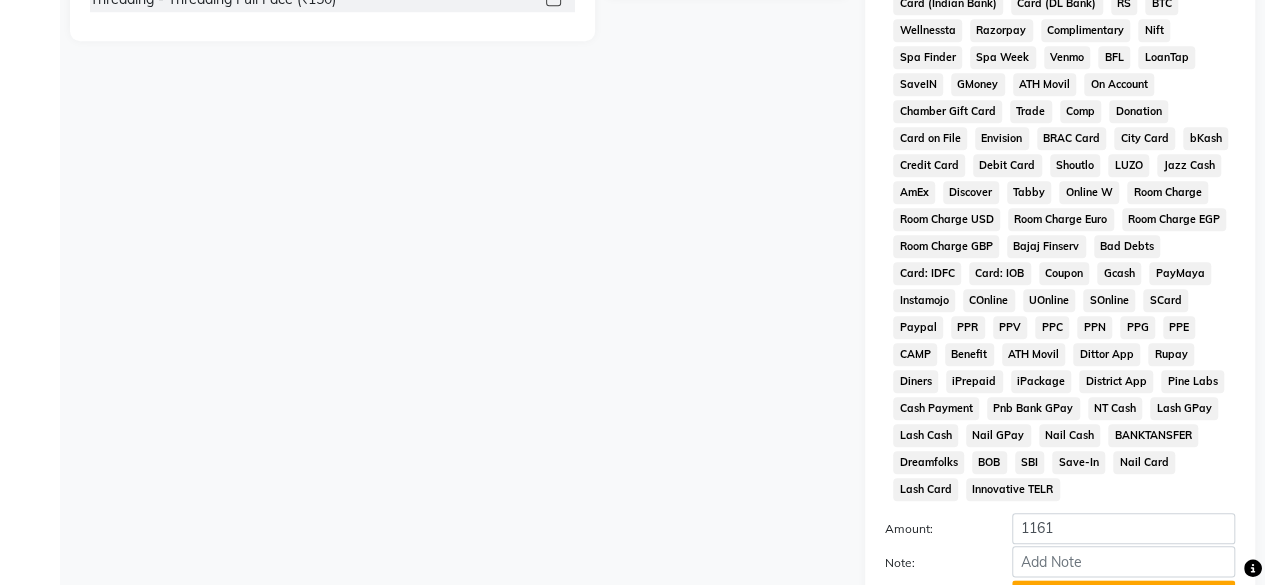 scroll, scrollTop: 1054, scrollLeft: 0, axis: vertical 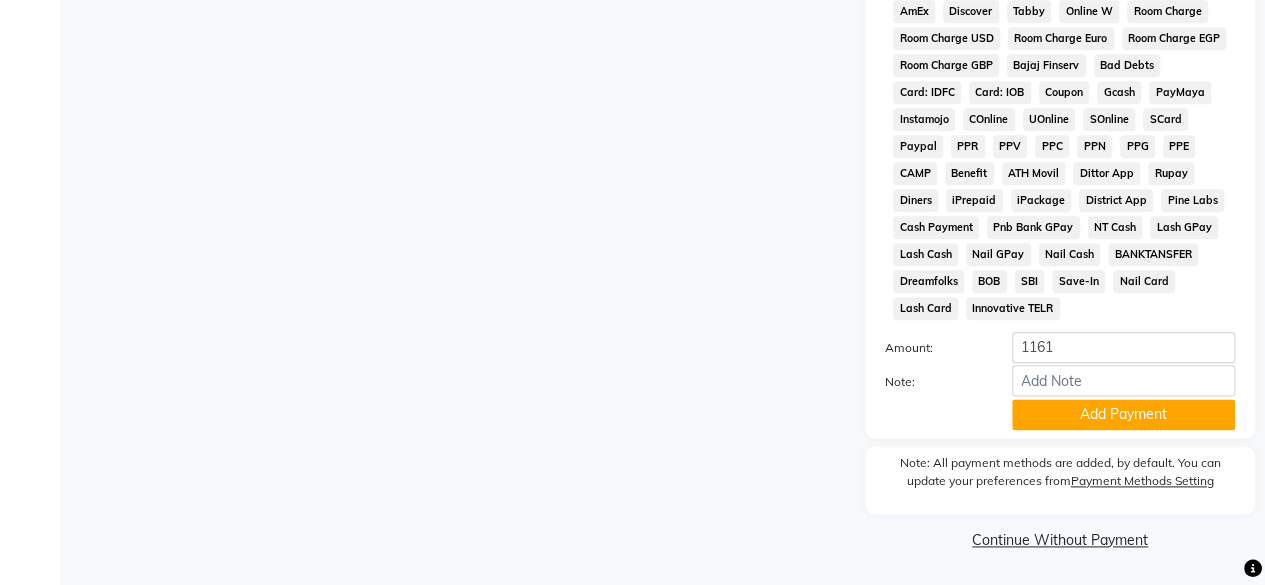 click on "Add Payment" 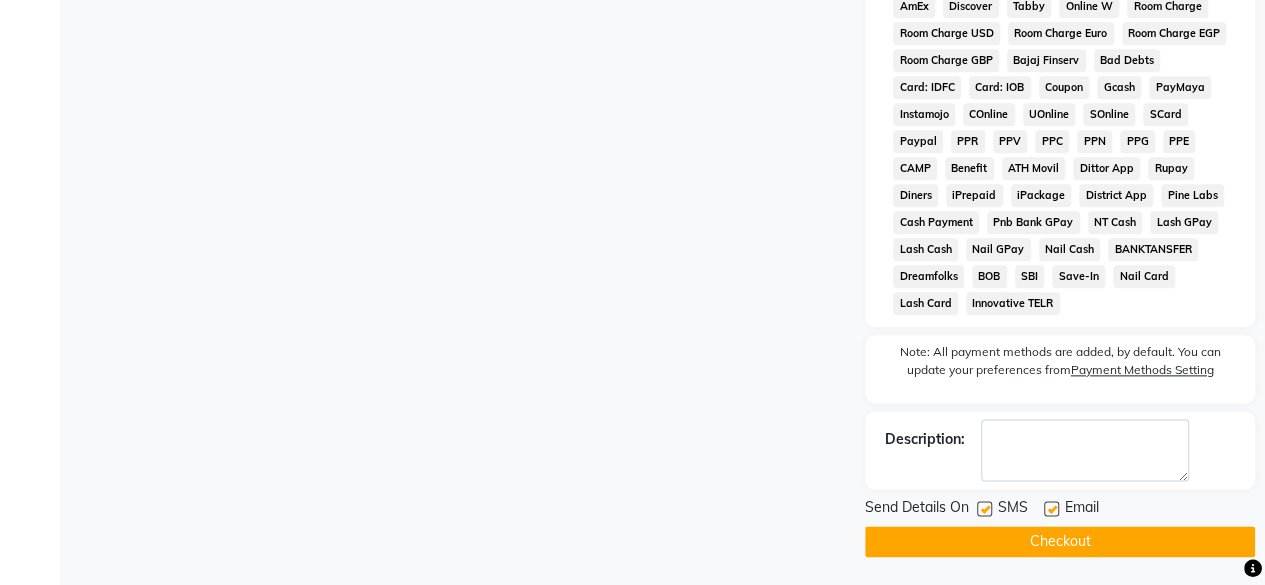 scroll, scrollTop: 1060, scrollLeft: 0, axis: vertical 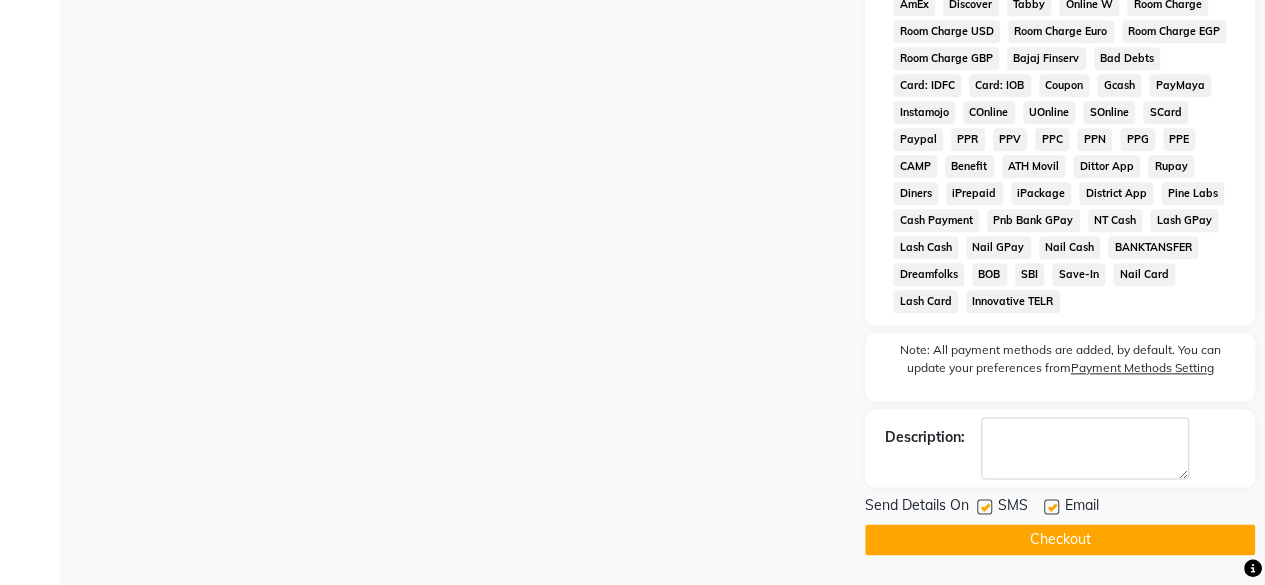 click 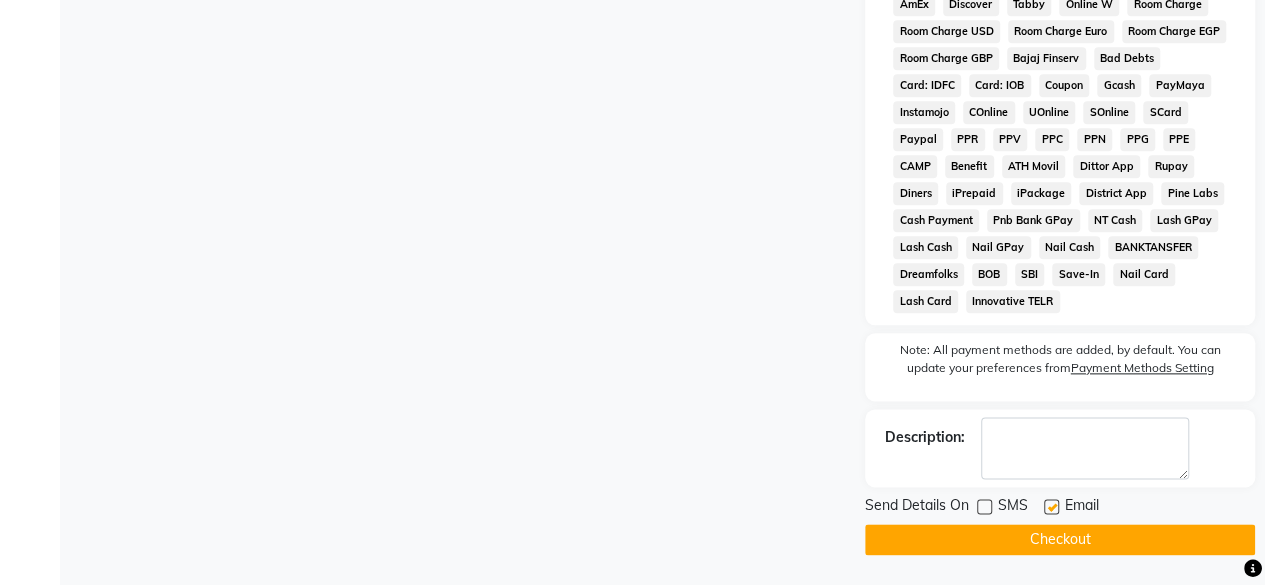 click 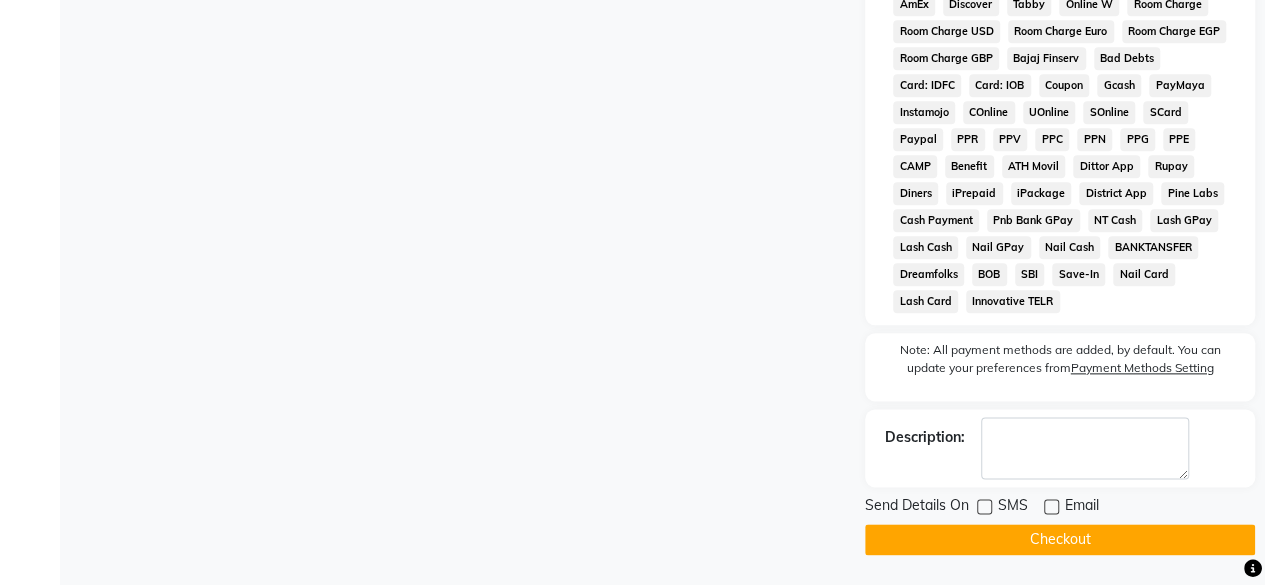 click on "Checkout" 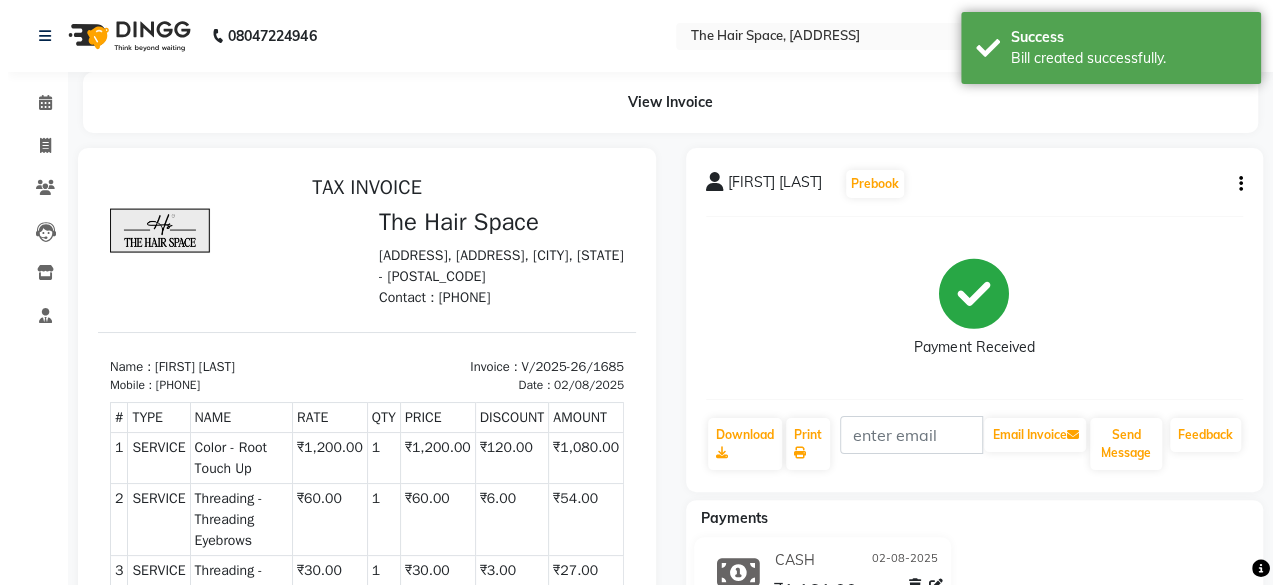 scroll, scrollTop: 0, scrollLeft: 0, axis: both 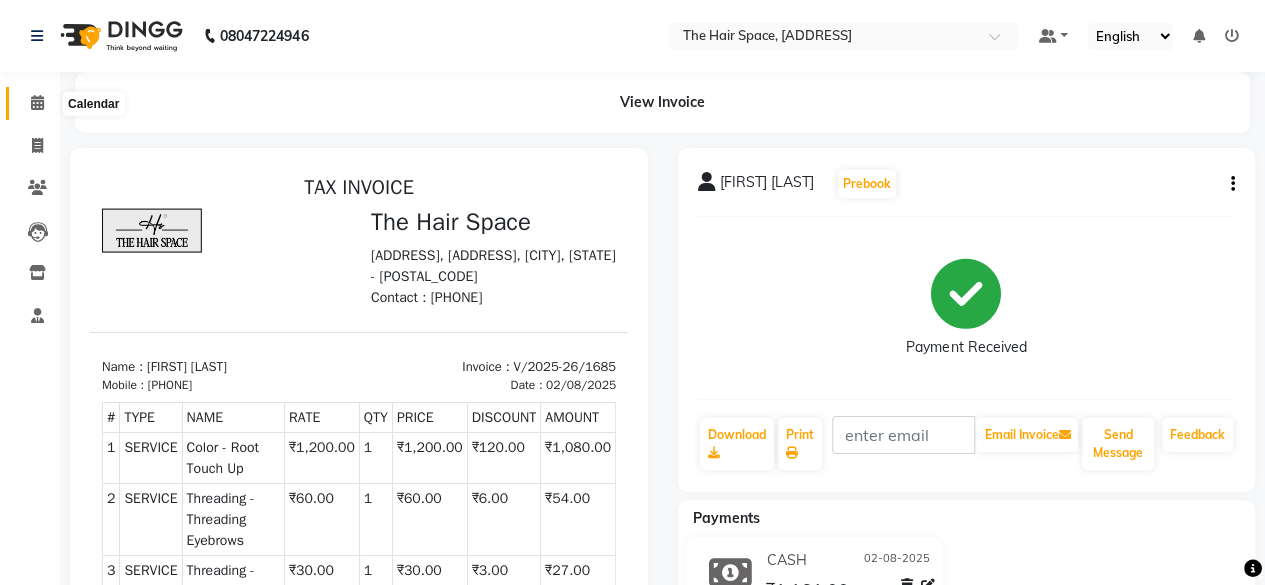 click 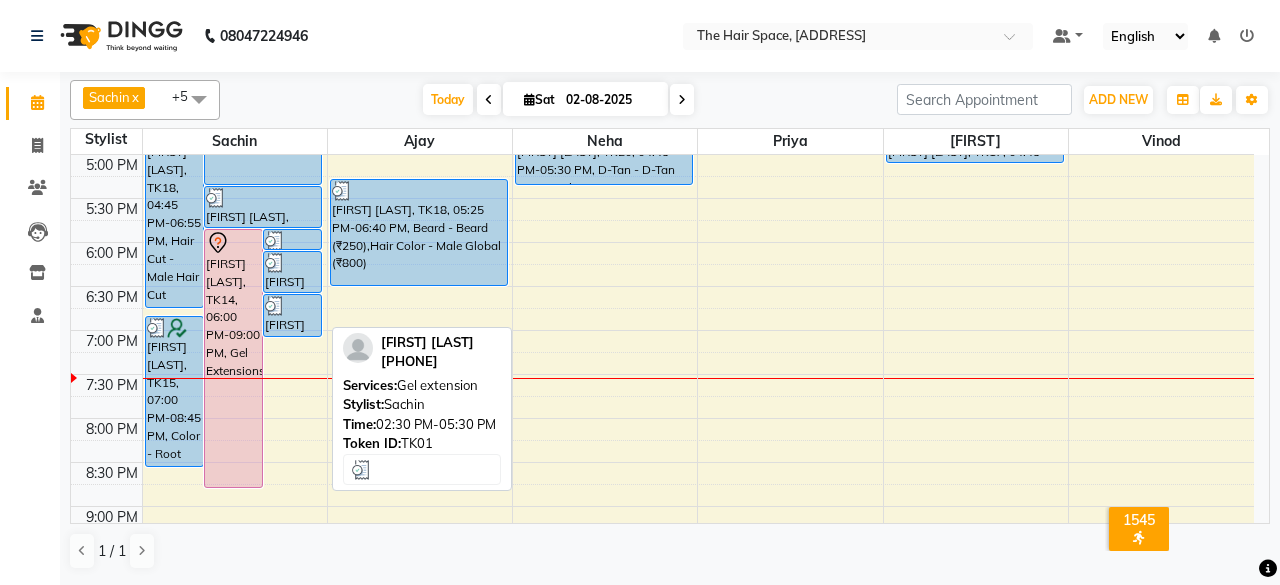 scroll, scrollTop: 692, scrollLeft: 0, axis: vertical 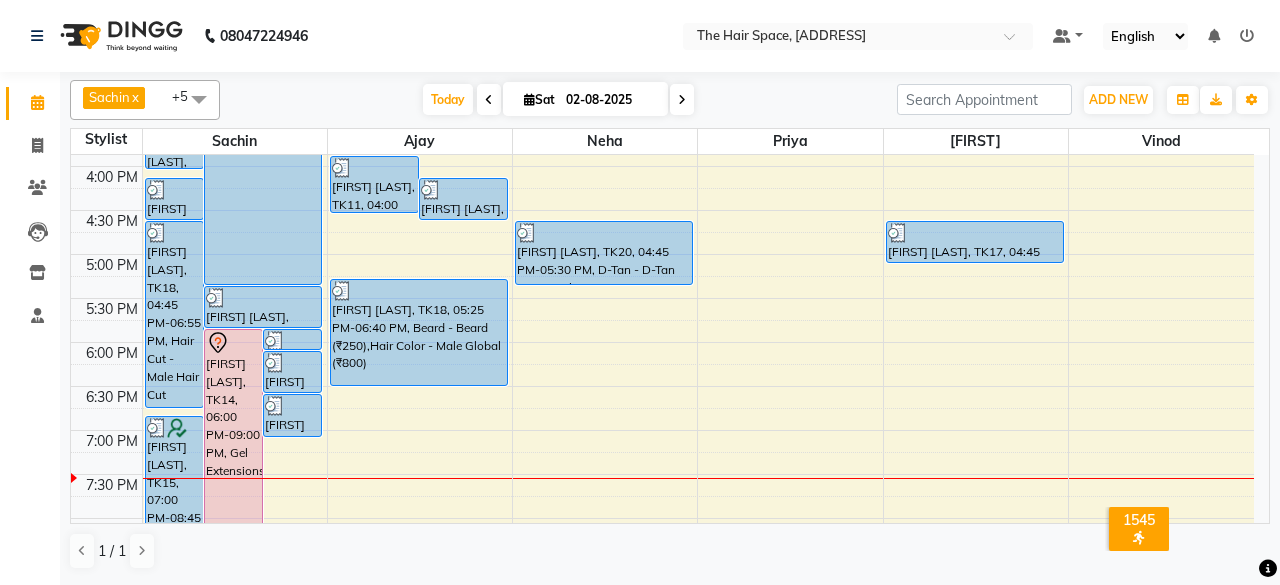 click at bounding box center [1247, 36] 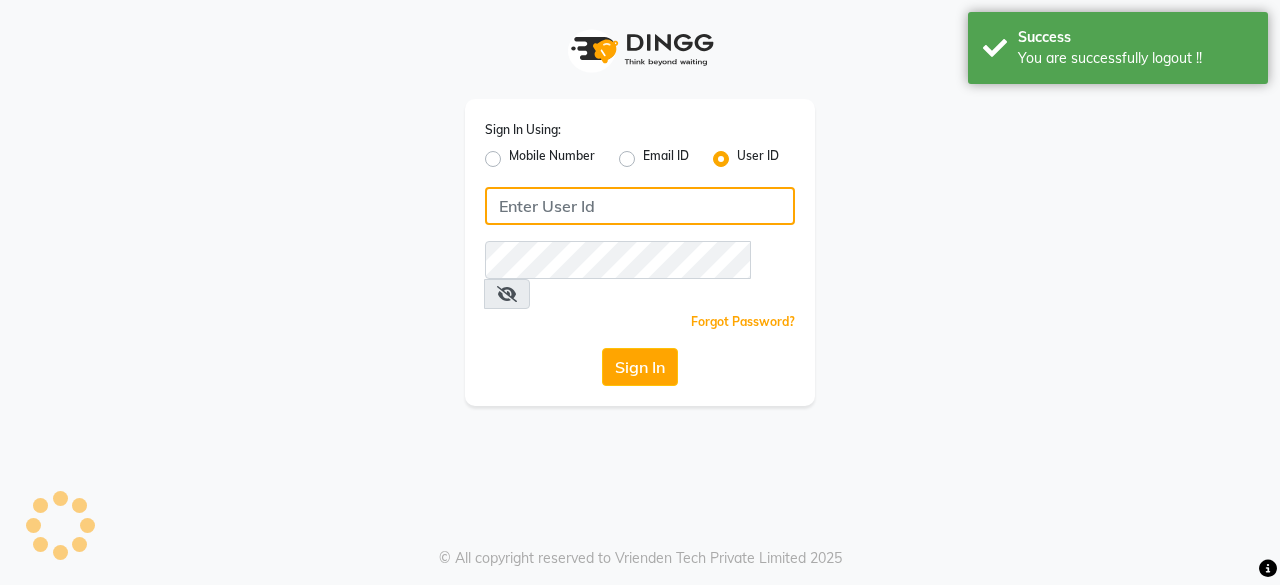 type on "9699483545" 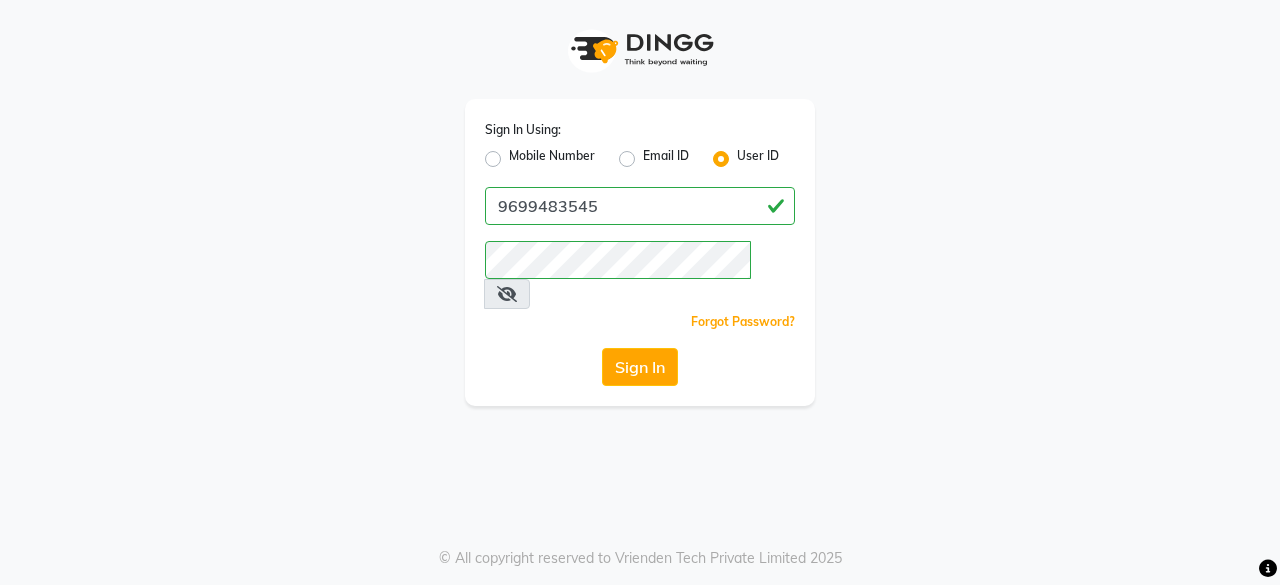 click on "User ID" 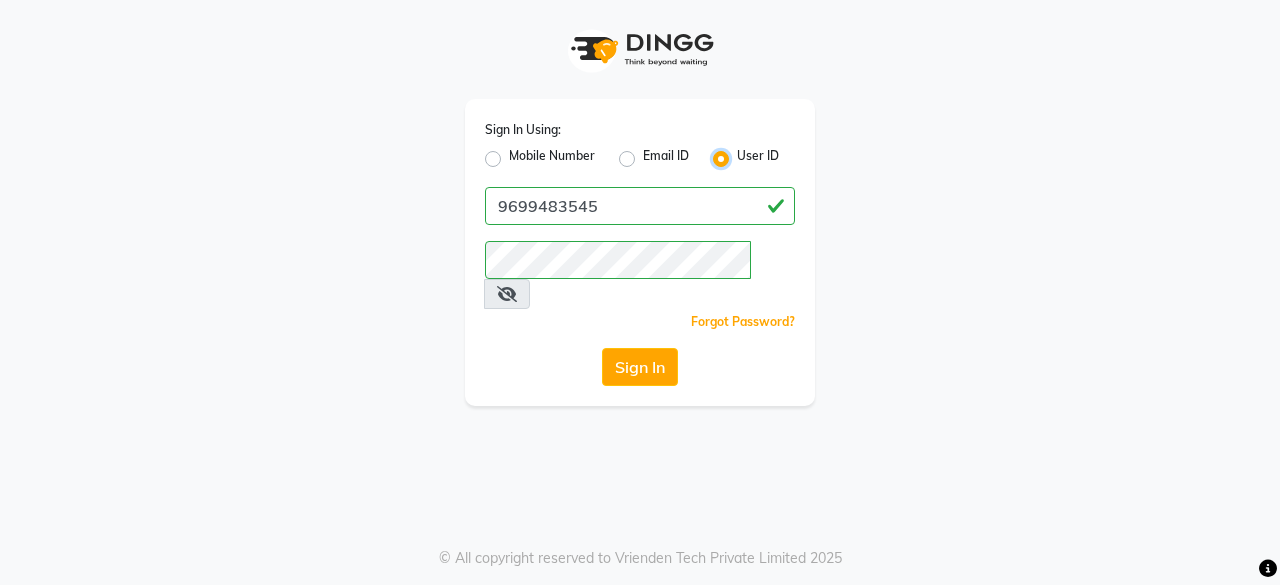 click on "User ID" at bounding box center (743, 153) 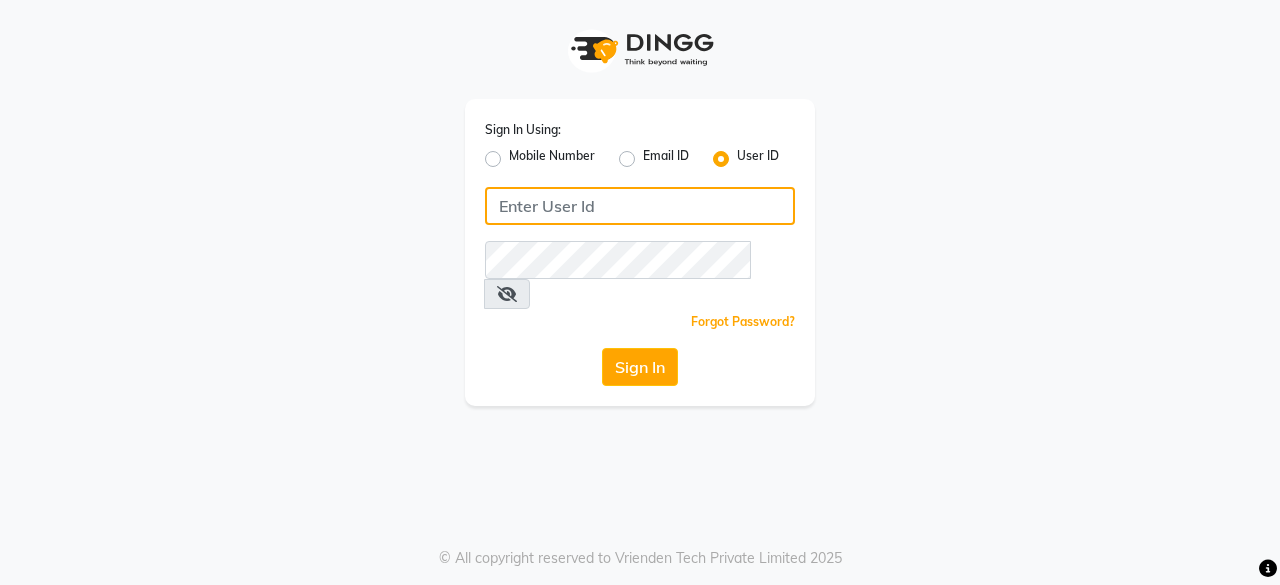 drag, startPoint x: 666, startPoint y: 203, endPoint x: 664, endPoint y: 217, distance: 14.142136 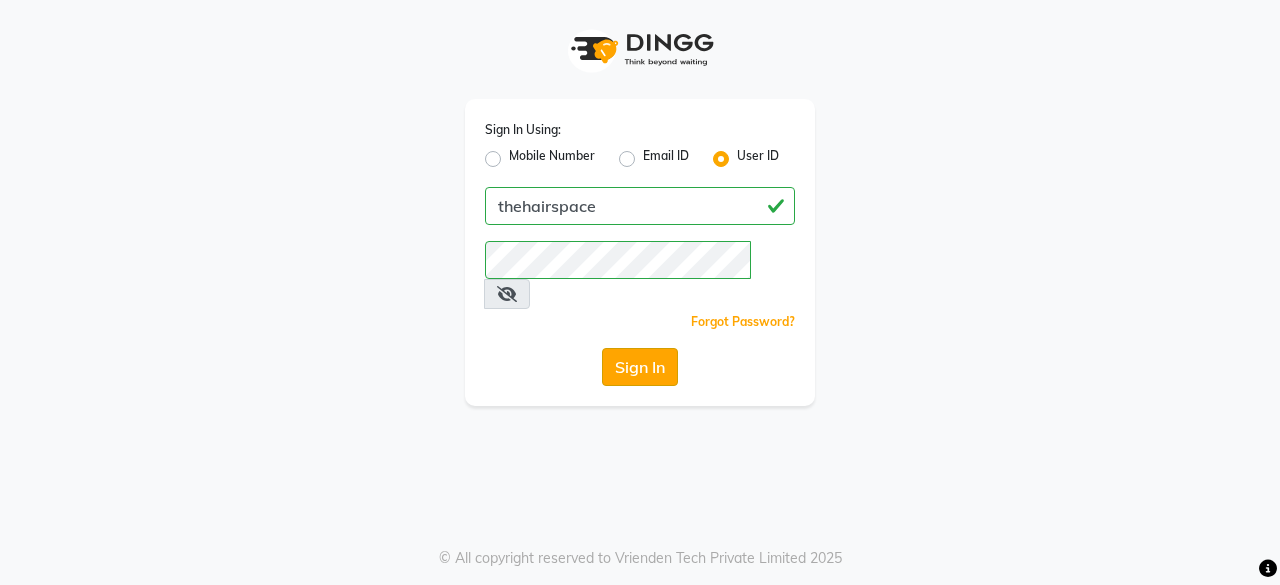 click on "Sign In" 